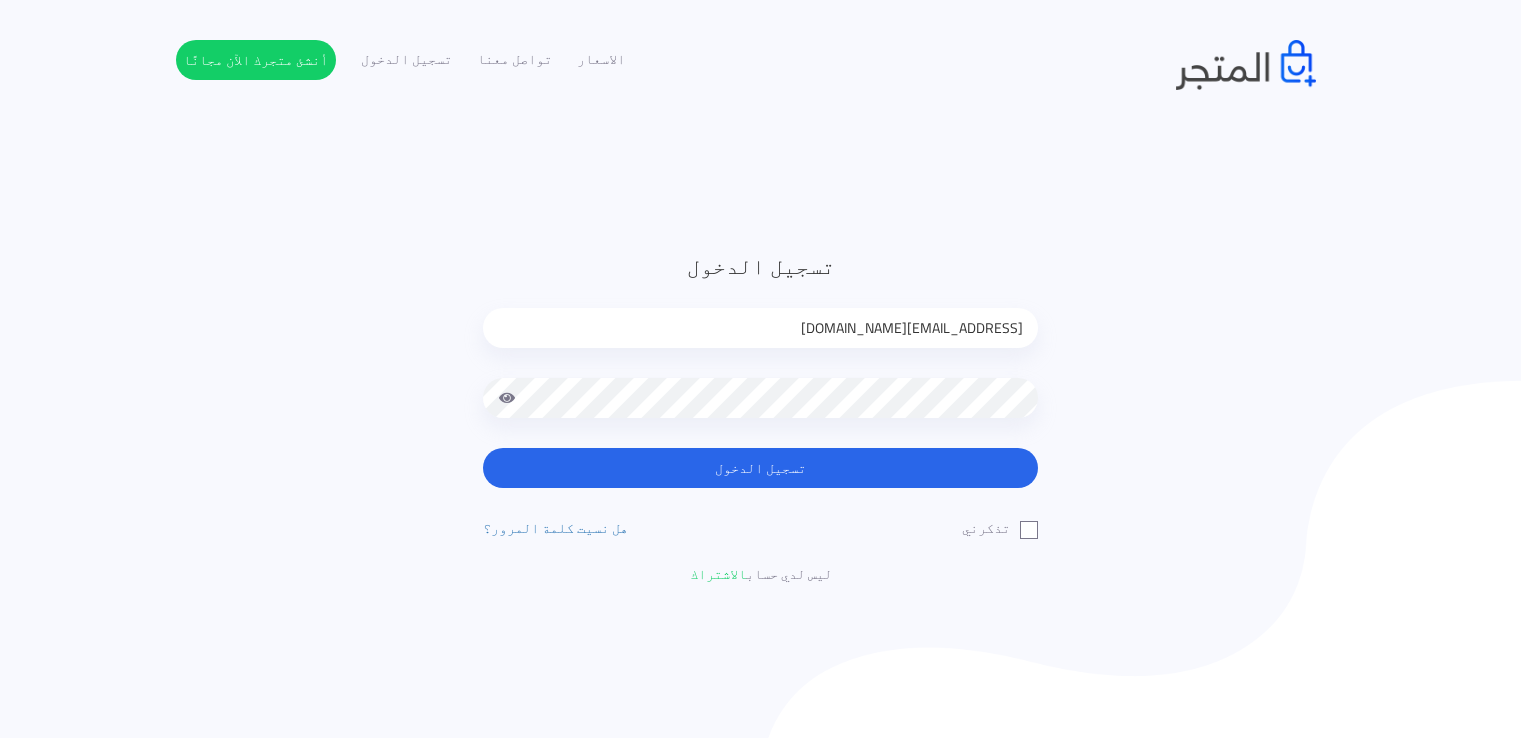 scroll, scrollTop: 0, scrollLeft: 0, axis: both 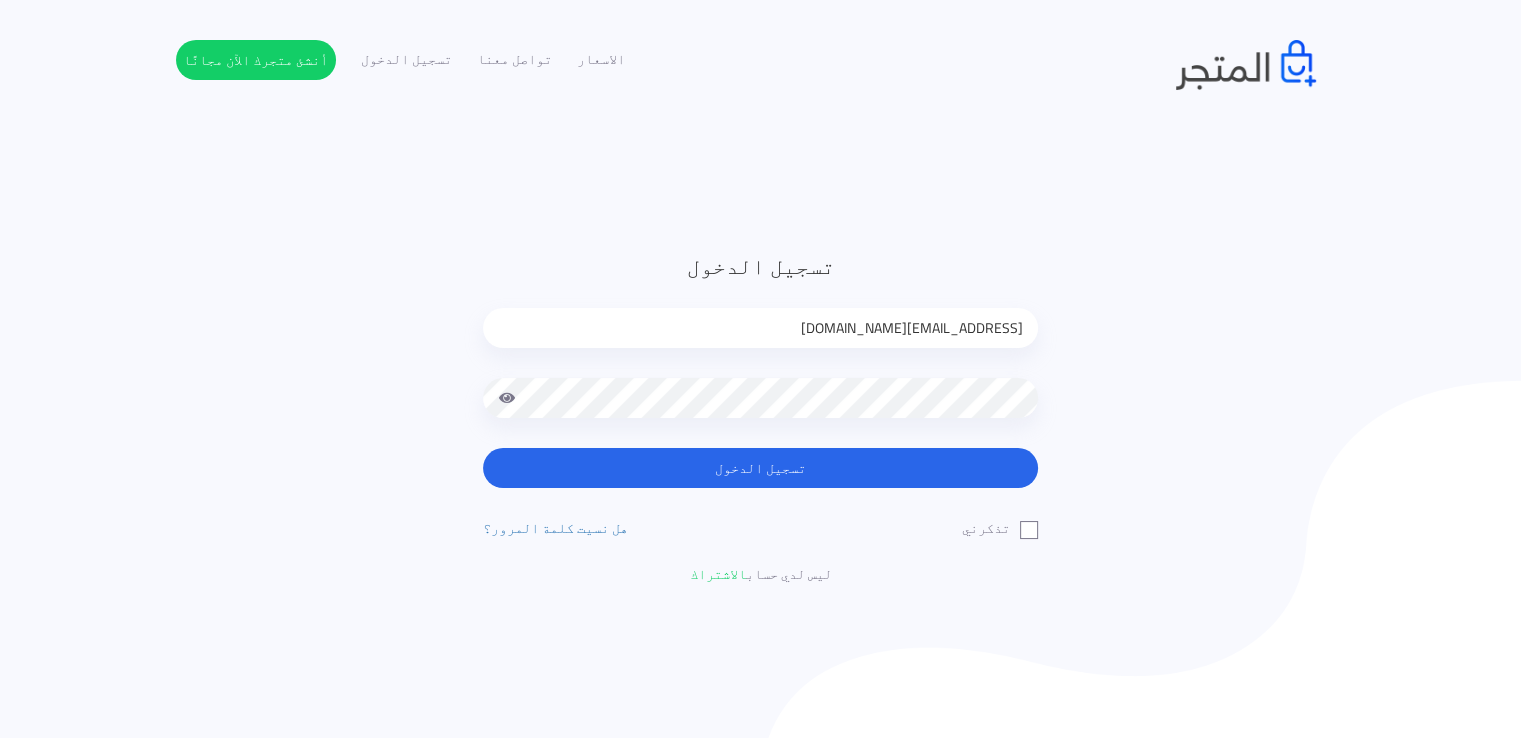 drag, startPoint x: 834, startPoint y: 338, endPoint x: 1022, endPoint y: 333, distance: 188.06648 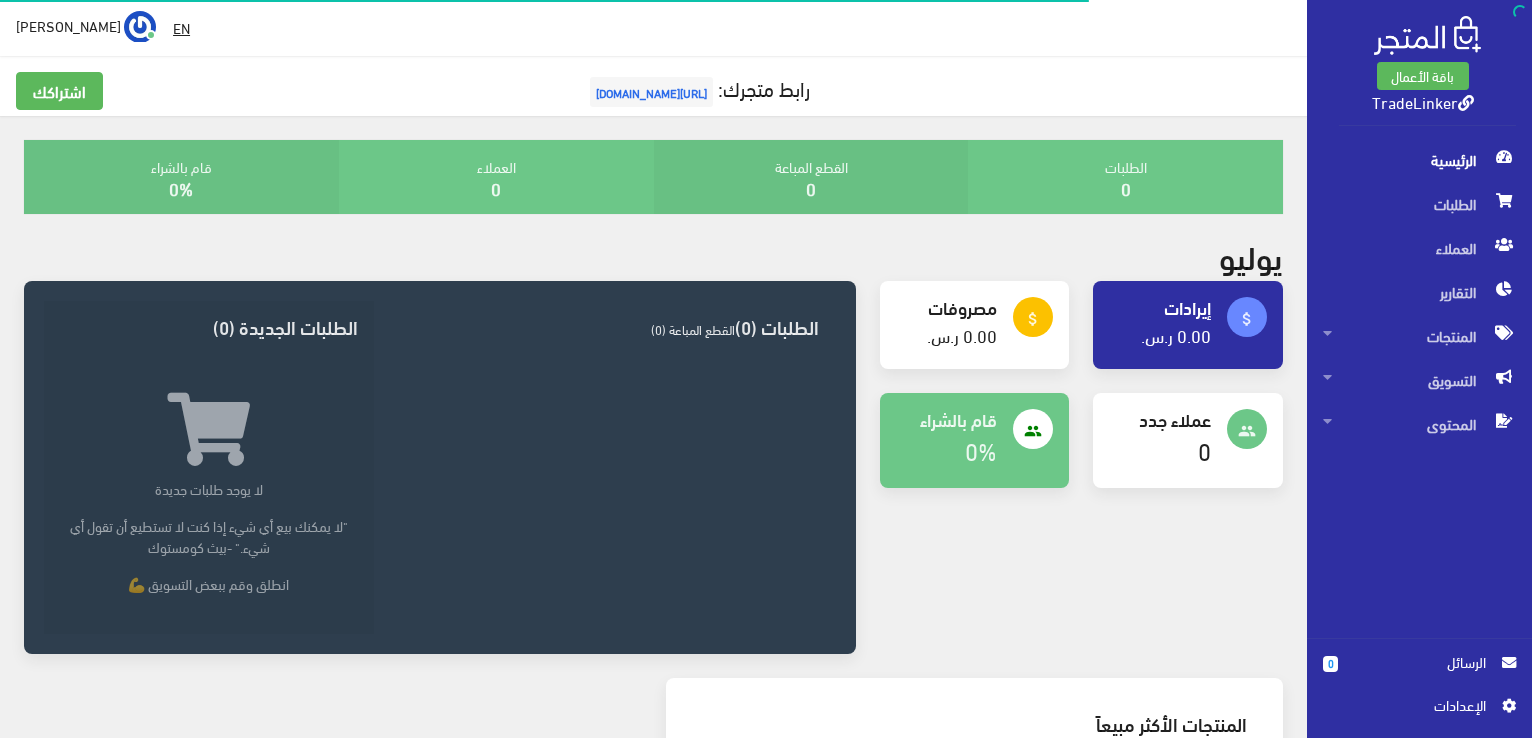 scroll, scrollTop: 0, scrollLeft: 0, axis: both 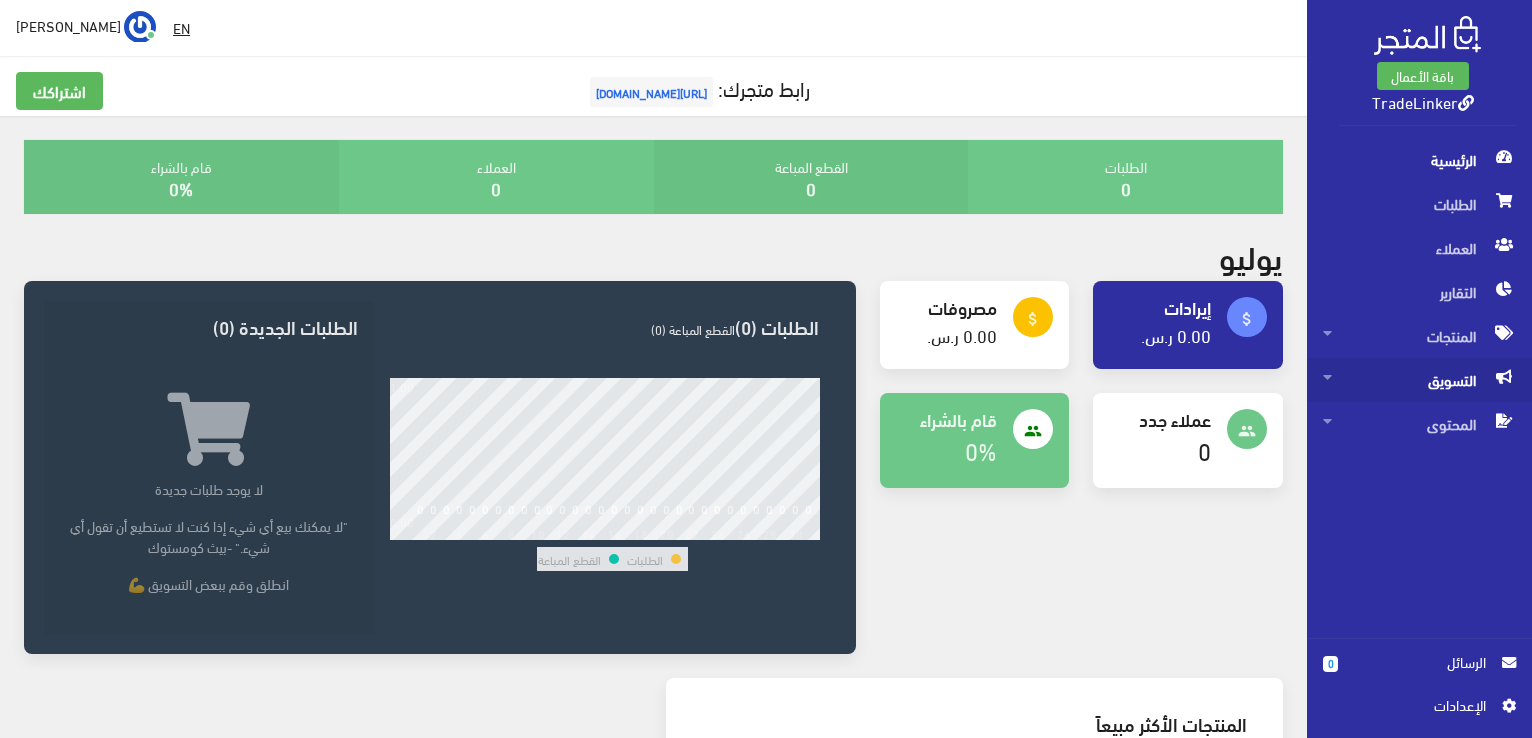 click on "التسويق" at bounding box center [1419, 380] 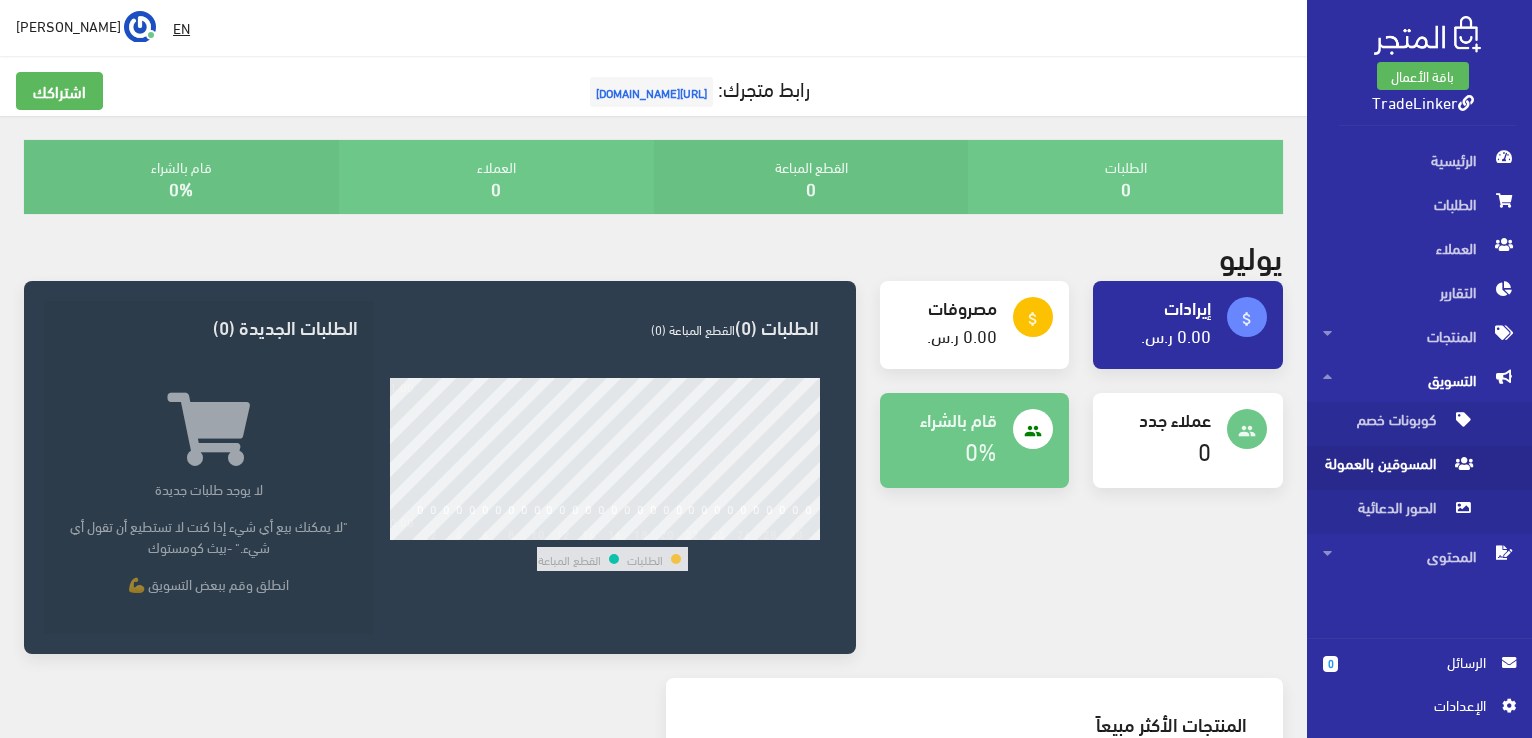 click on "المسوقين بالعمولة" at bounding box center (1399, 468) 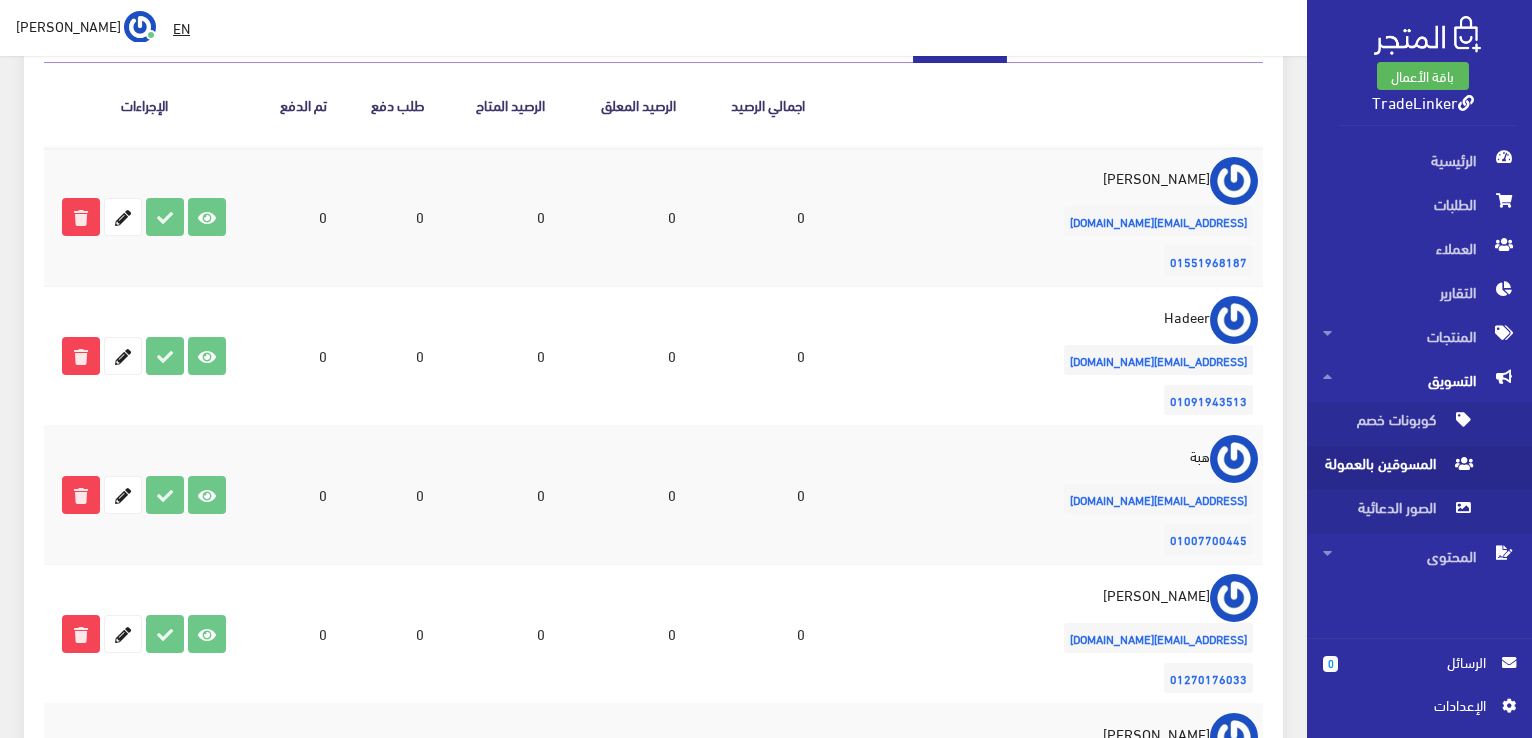 scroll, scrollTop: 0, scrollLeft: 0, axis: both 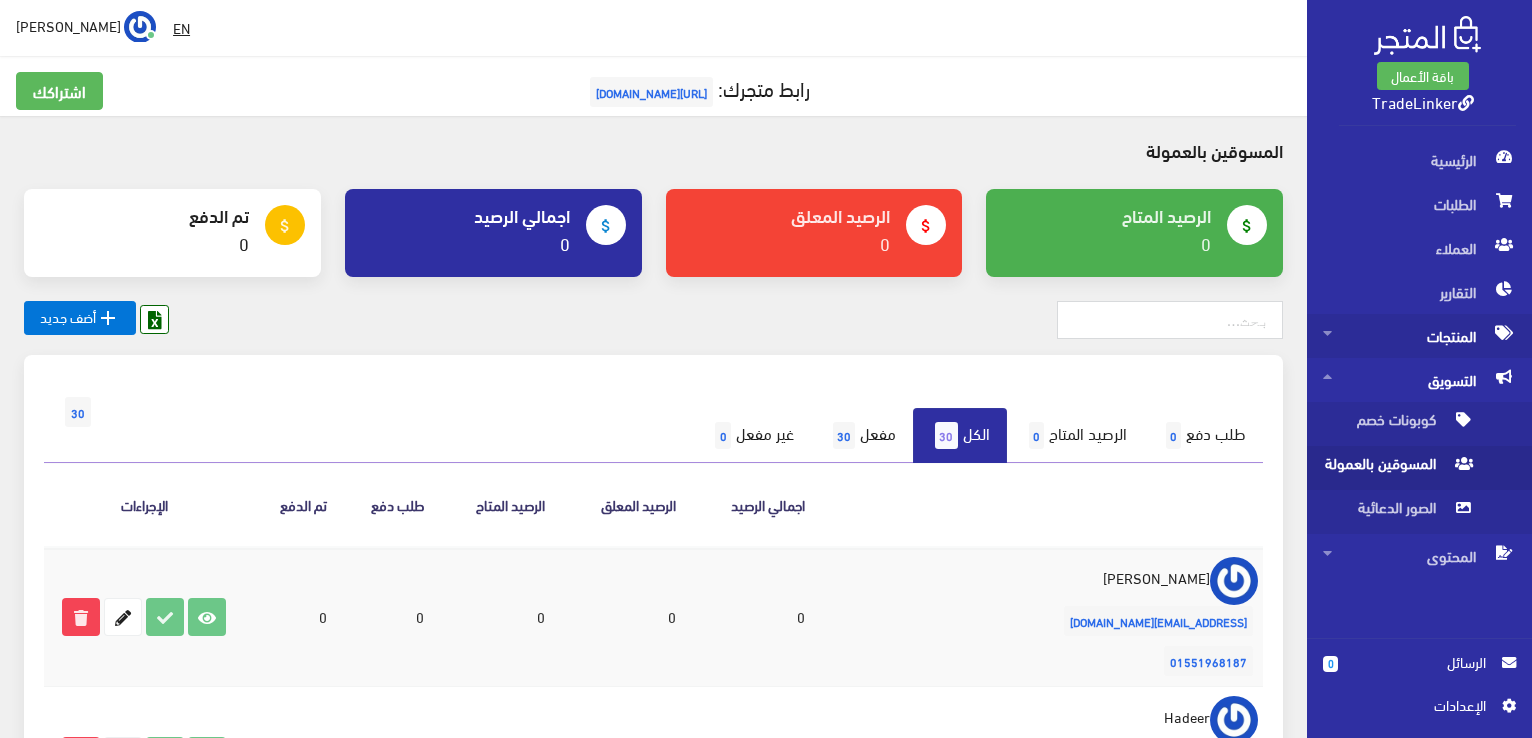 click on "المنتجات" at bounding box center (1419, 336) 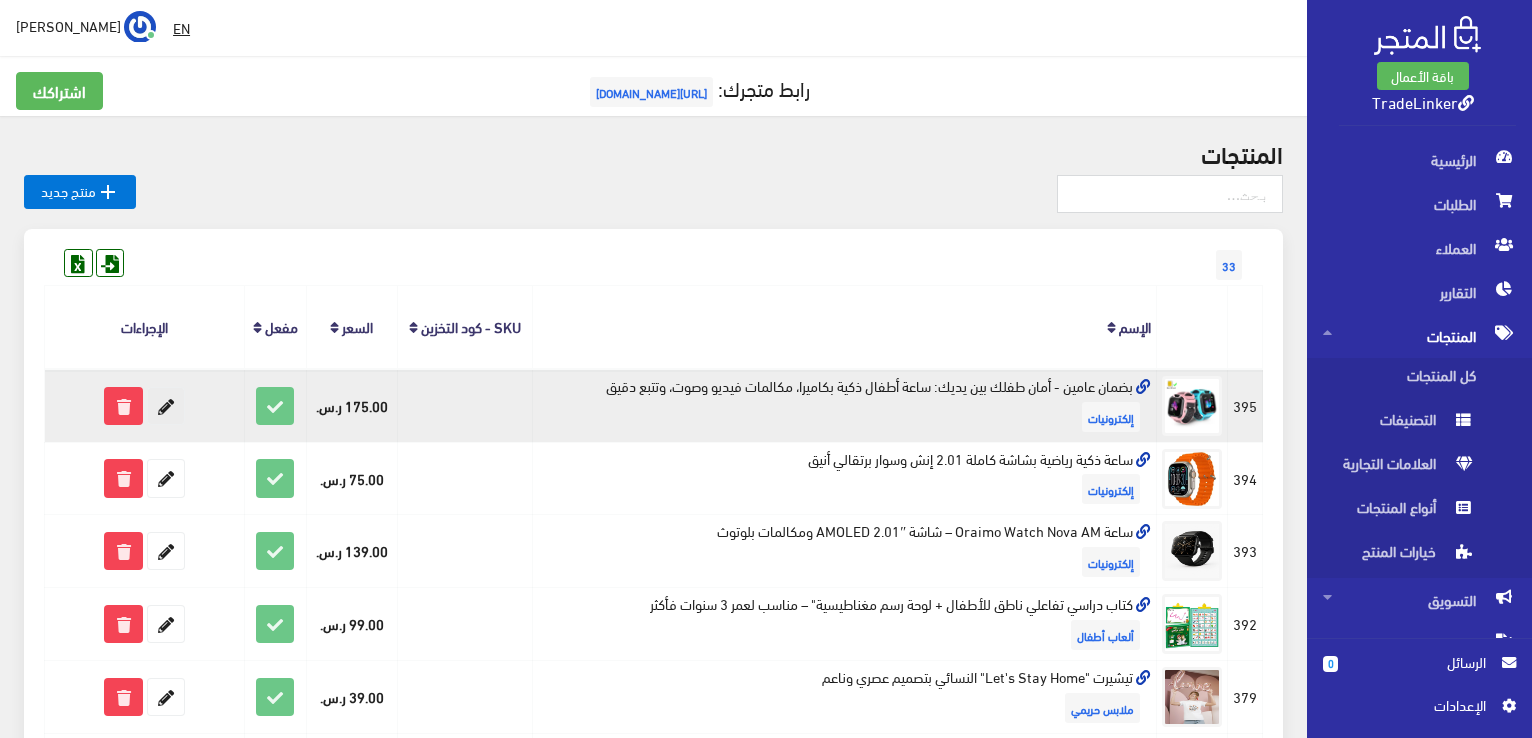 click at bounding box center (166, 406) 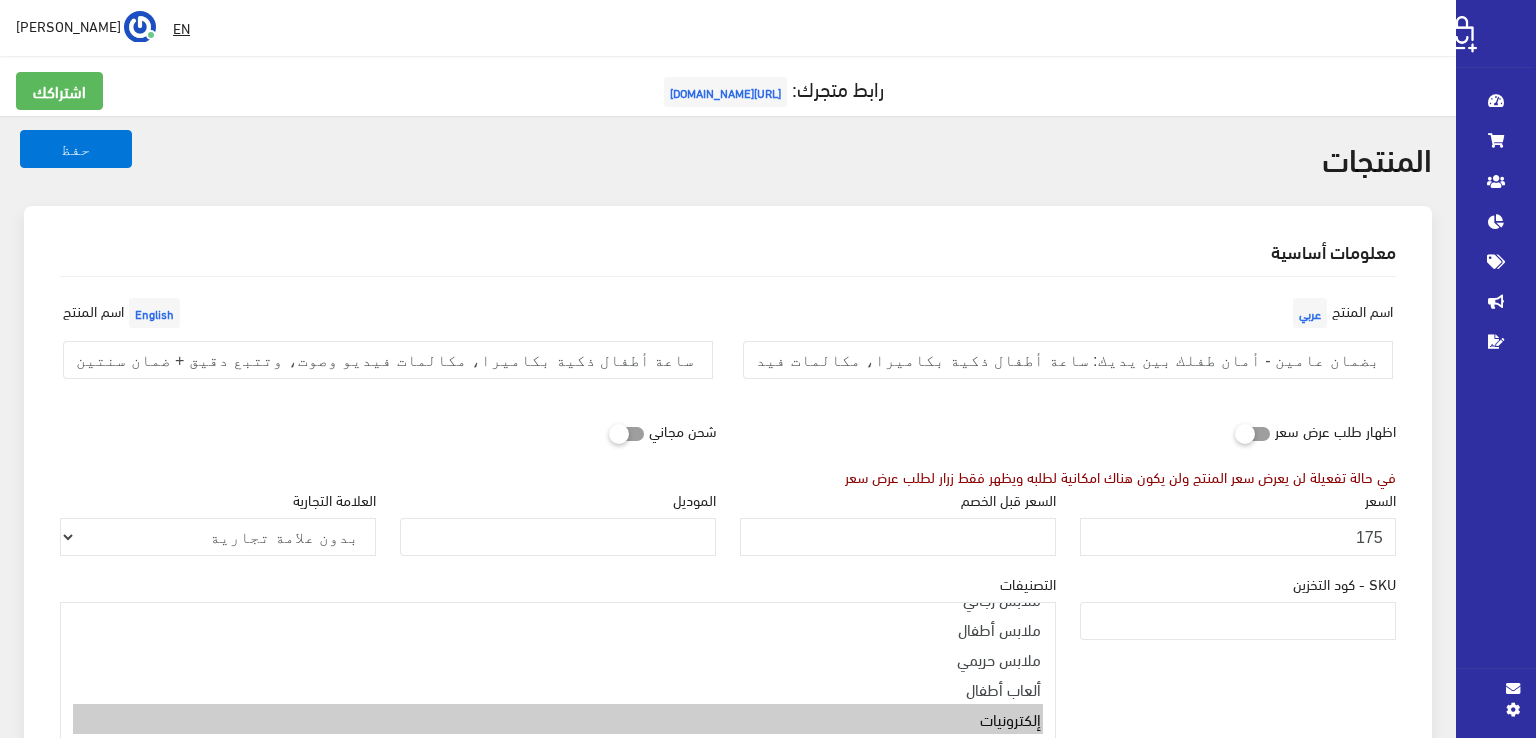 select 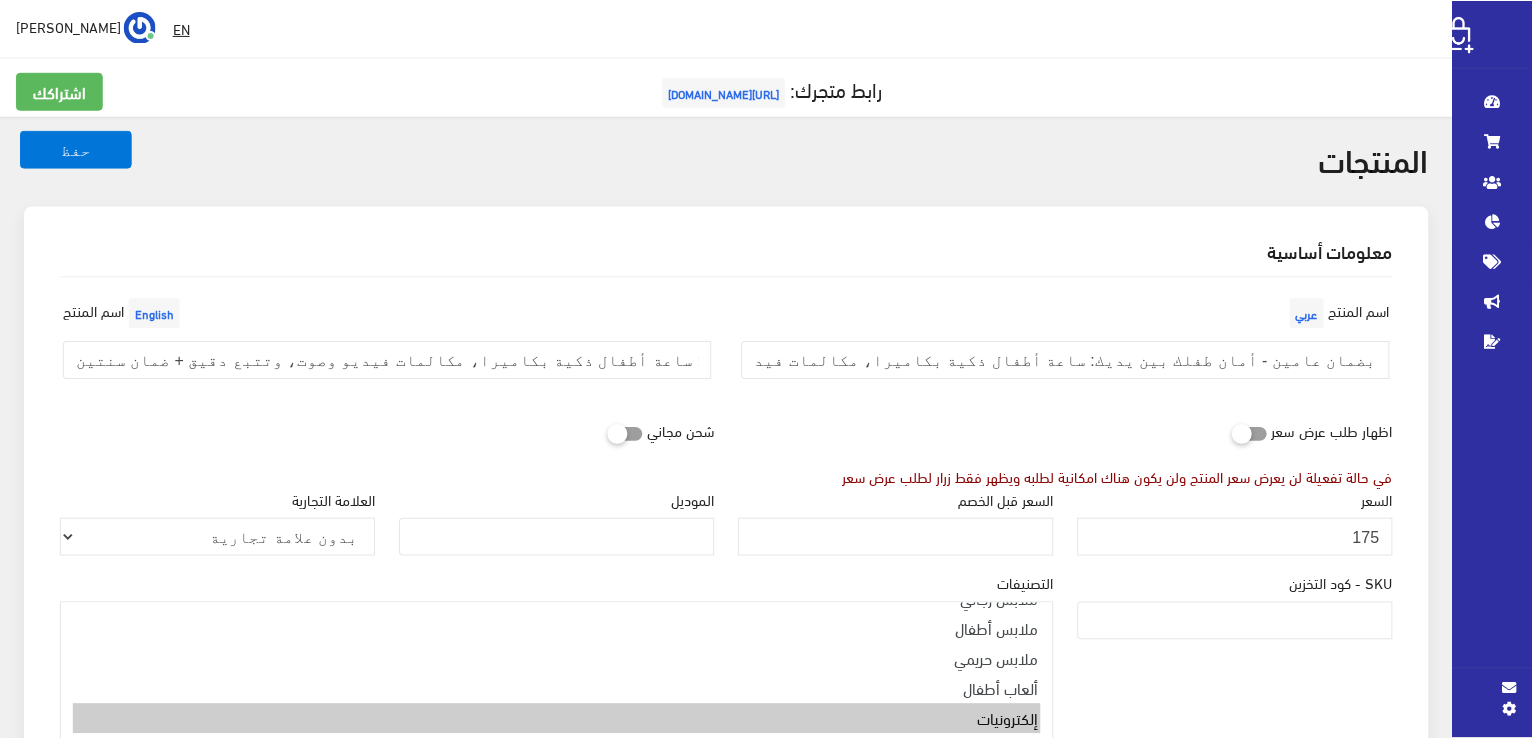 scroll, scrollTop: 0, scrollLeft: 0, axis: both 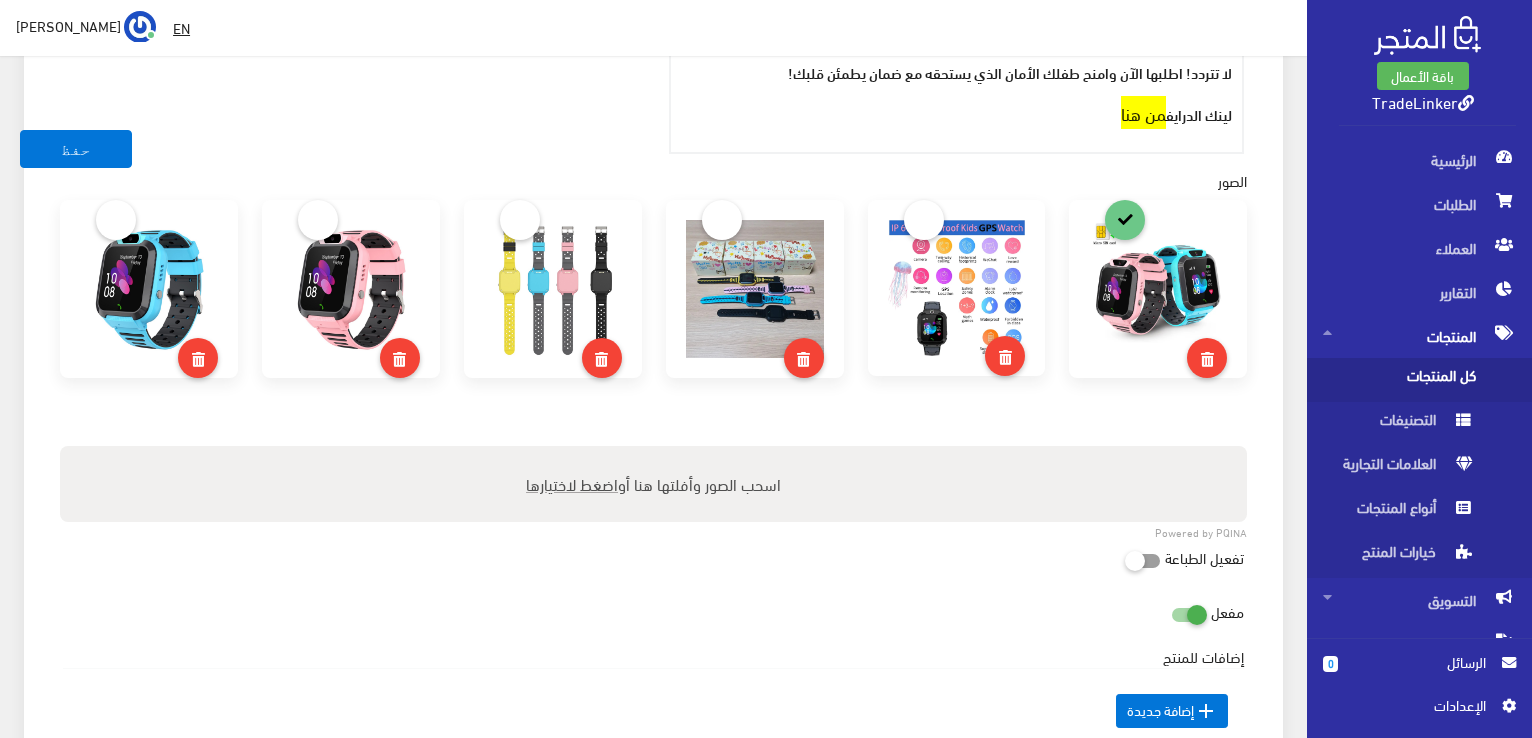click on "اضغط لاختيارها" at bounding box center [572, 483] 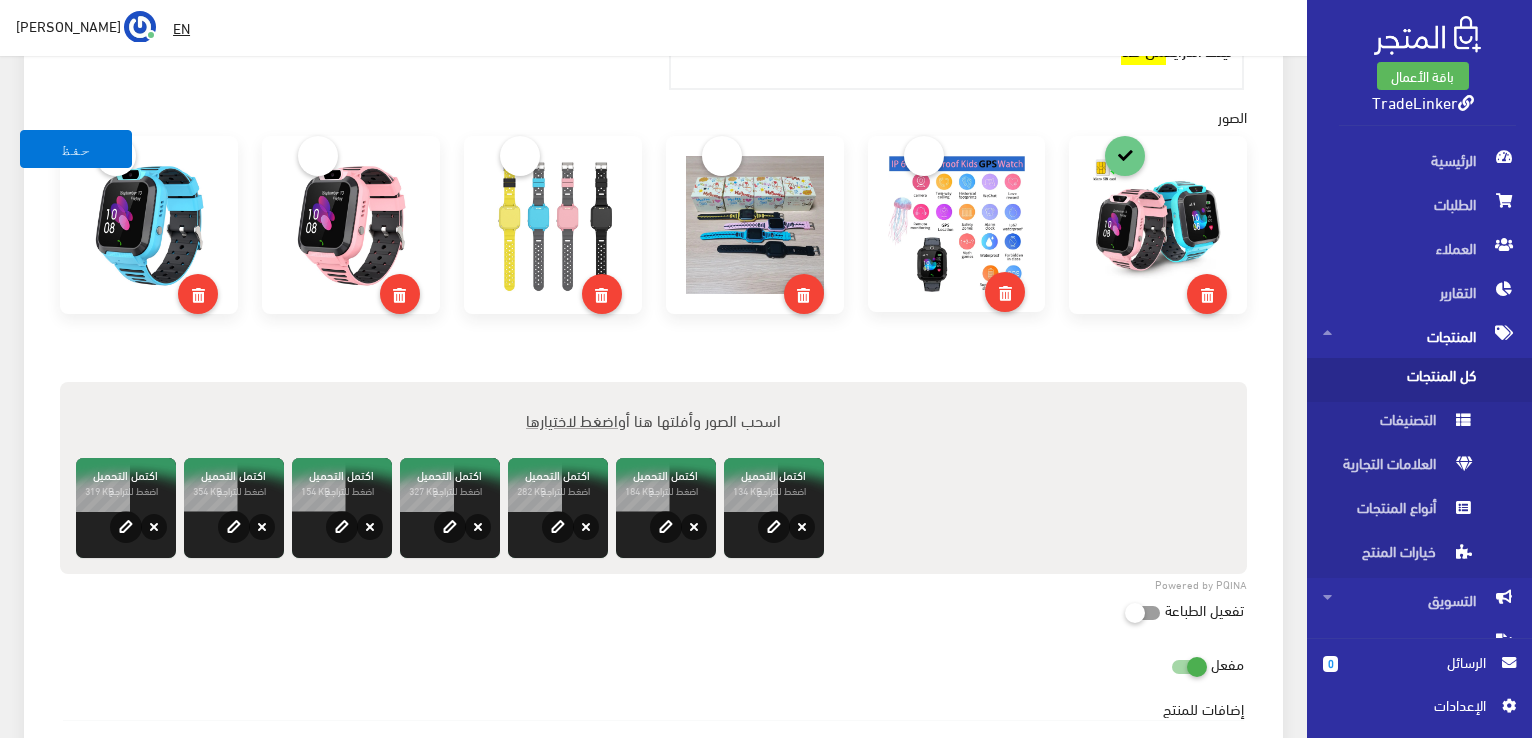 scroll, scrollTop: 1800, scrollLeft: 0, axis: vertical 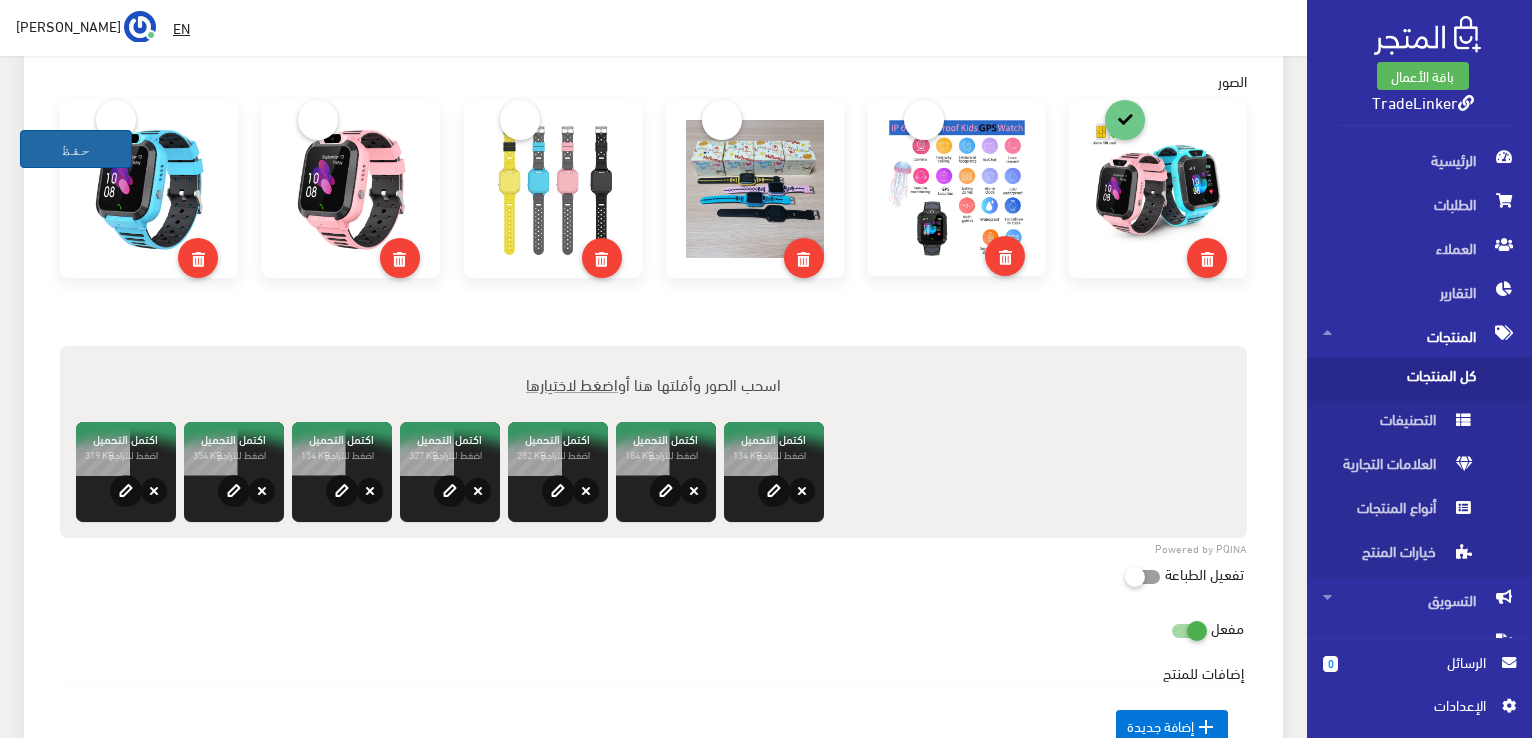 click on "حفظ" at bounding box center [76, 149] 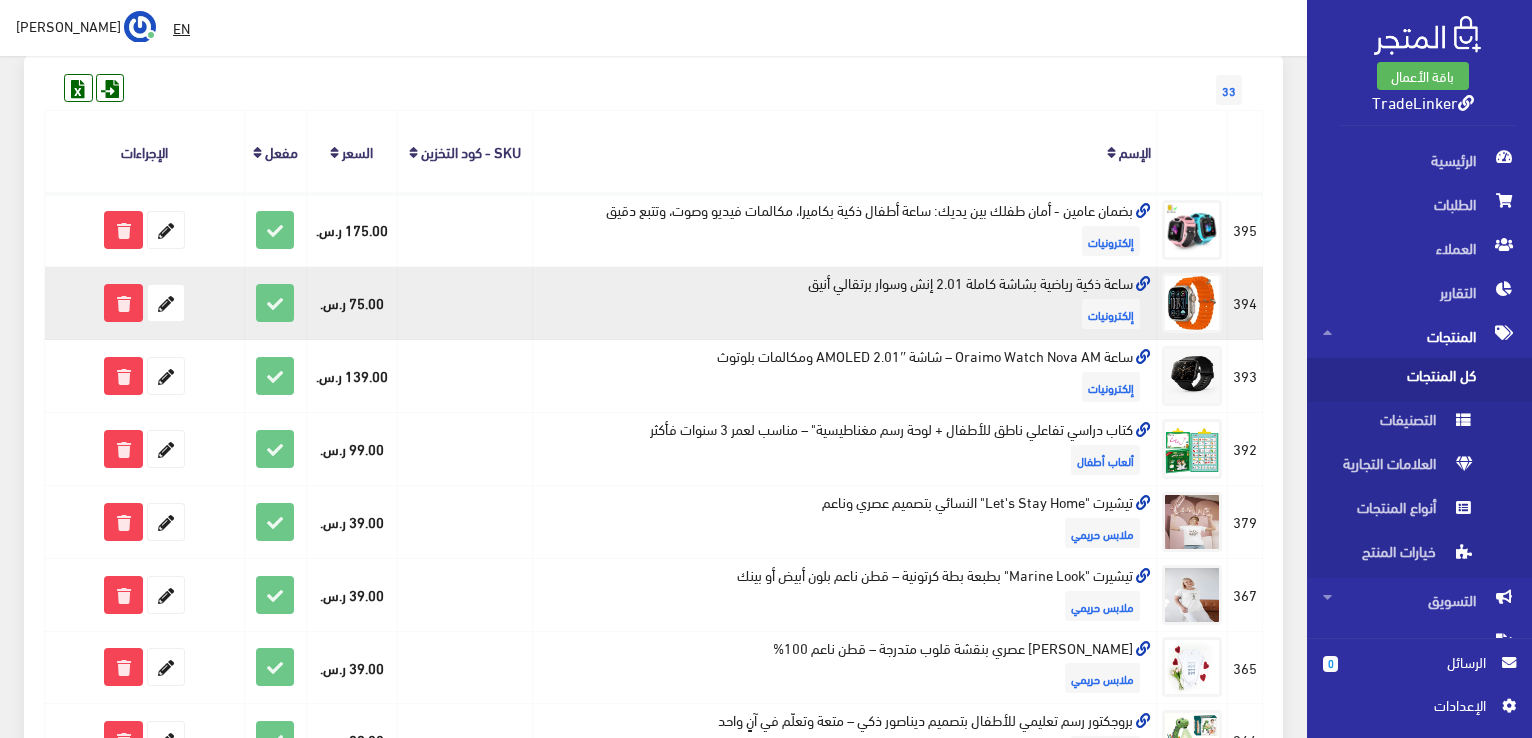 scroll, scrollTop: 300, scrollLeft: 0, axis: vertical 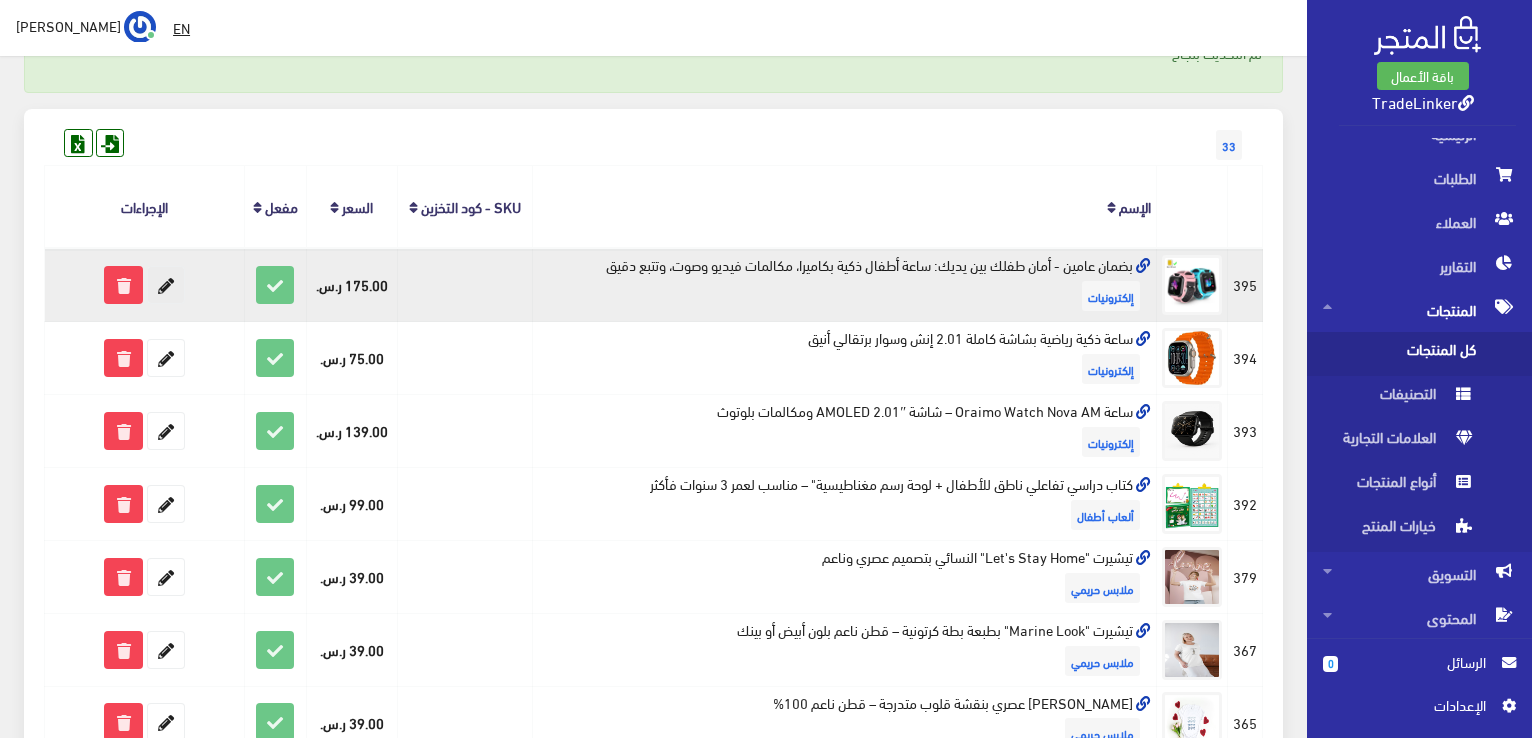 click at bounding box center (166, 285) 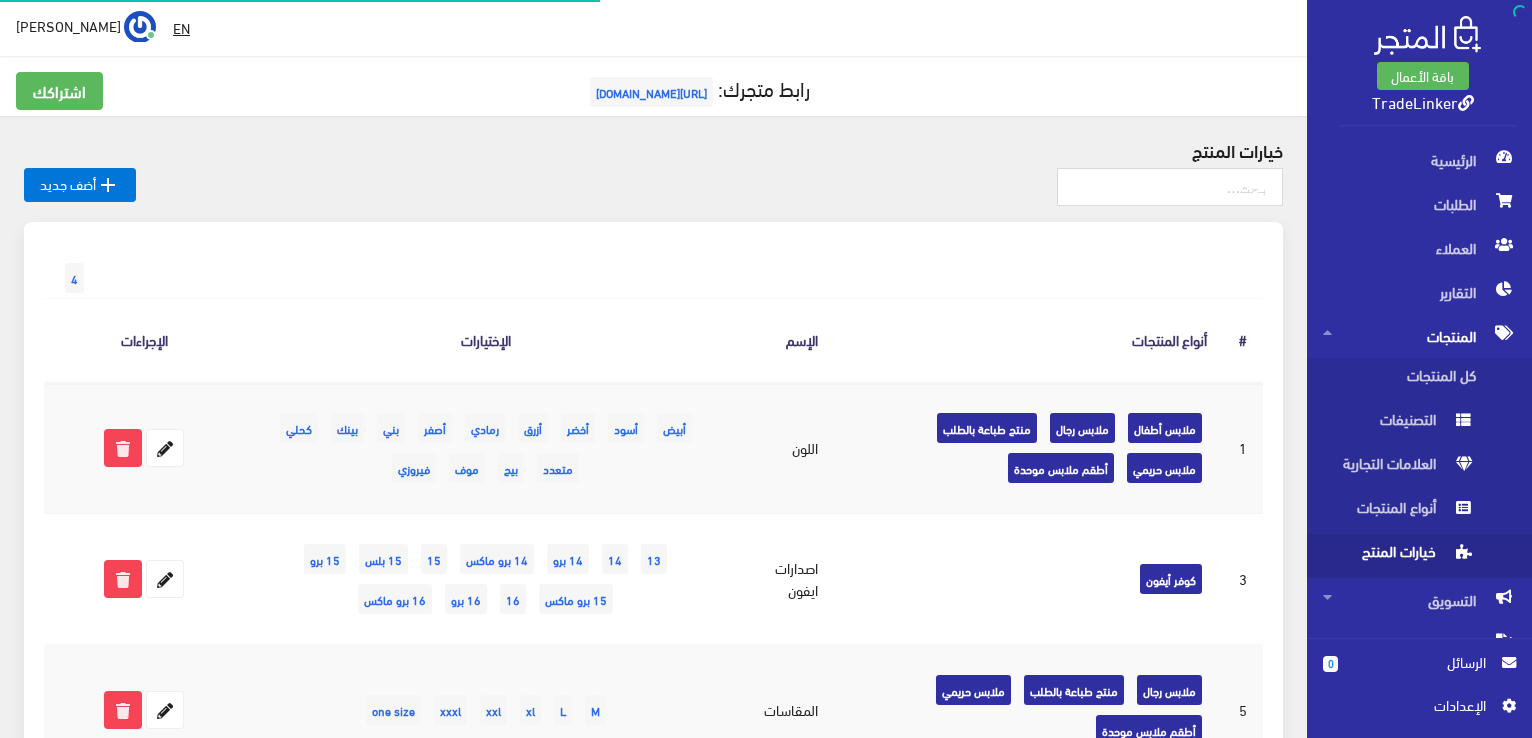 scroll, scrollTop: 0, scrollLeft: 0, axis: both 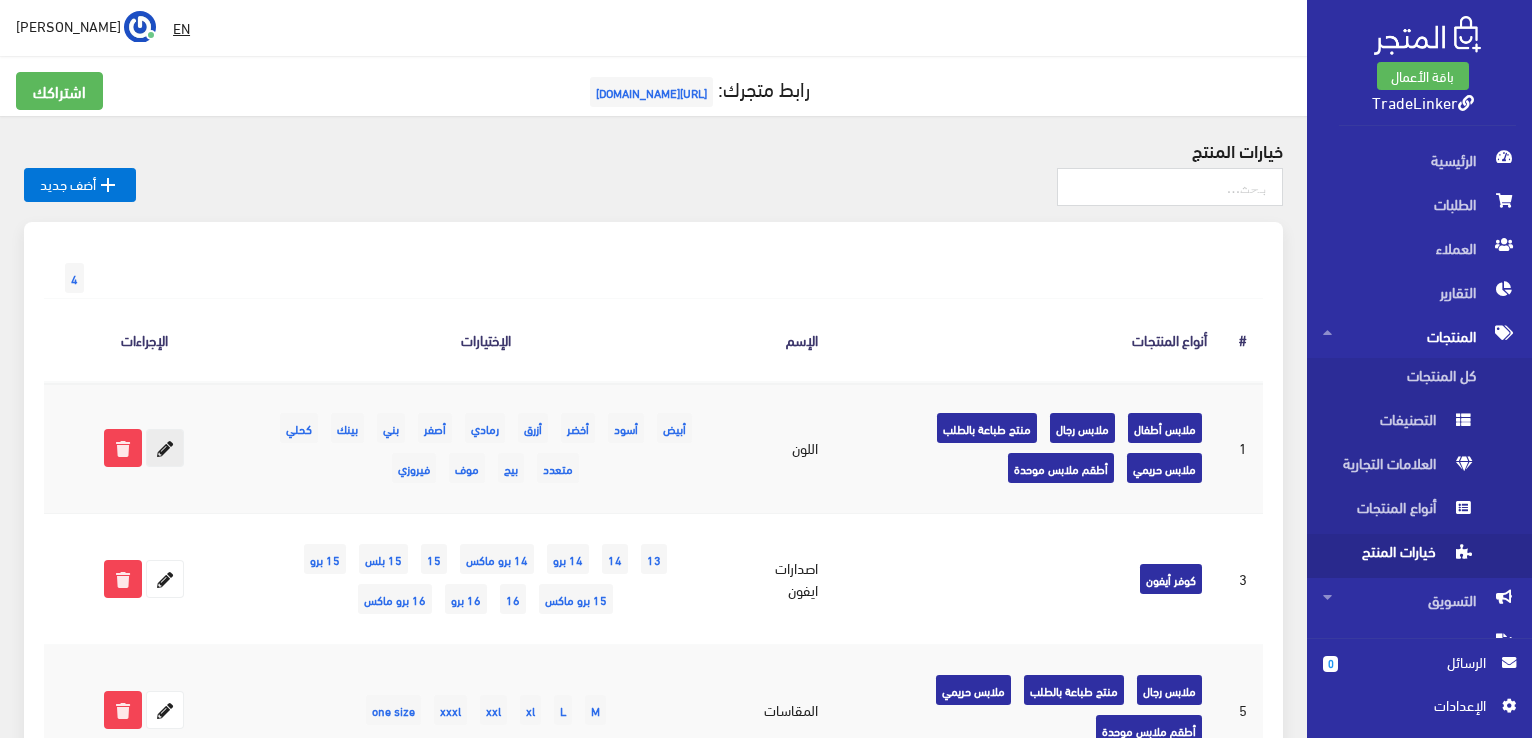 click at bounding box center [165, 448] 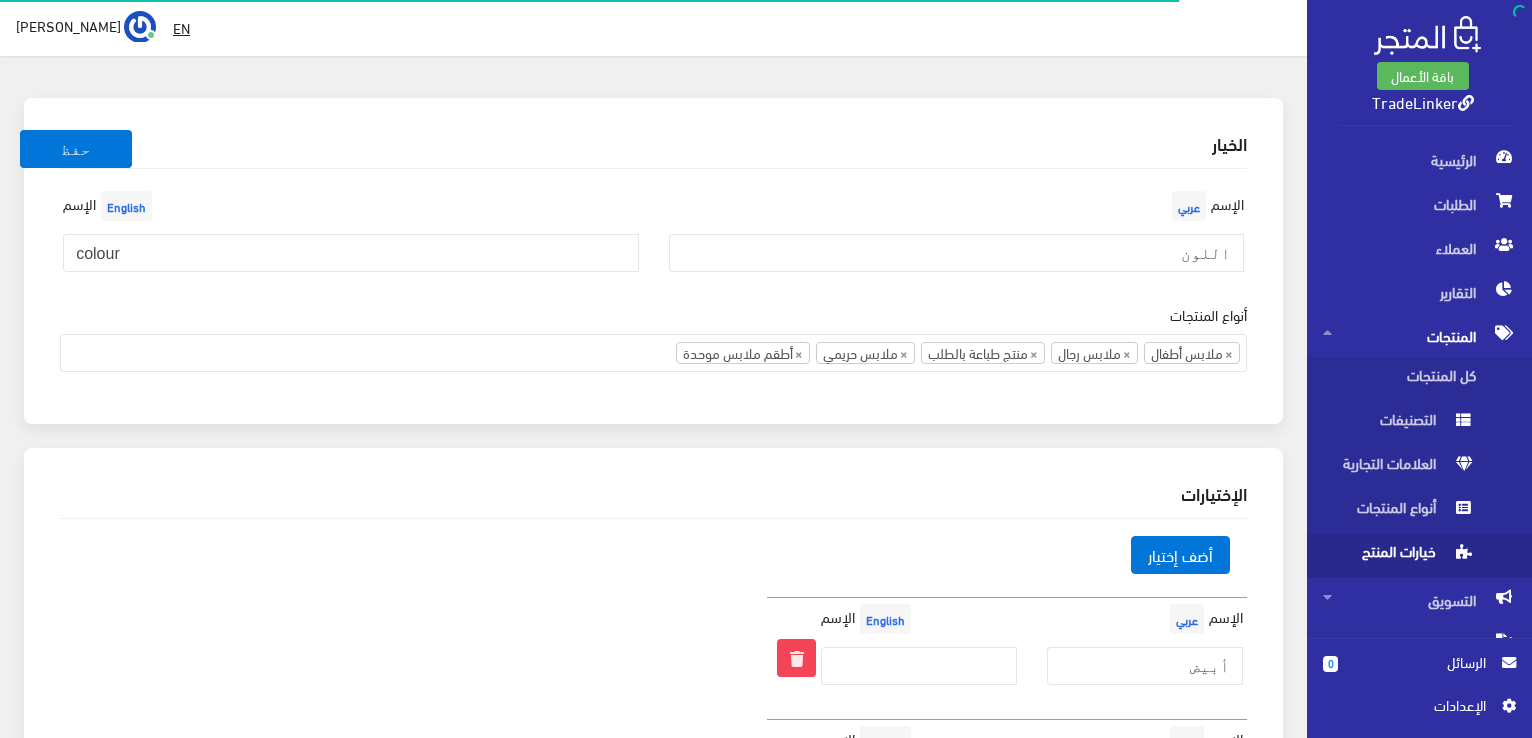 scroll, scrollTop: 200, scrollLeft: 0, axis: vertical 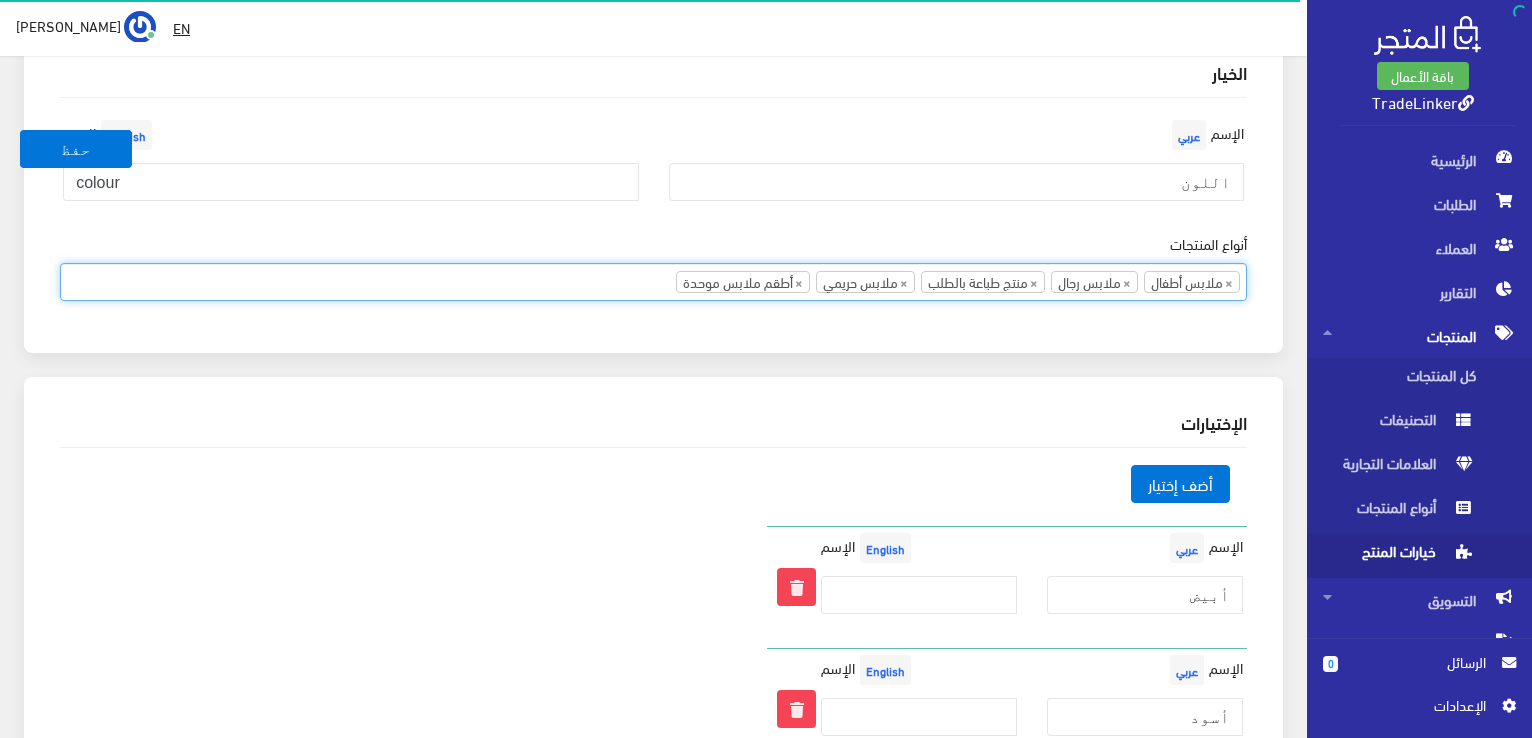 click on "× ملابس أطفال × ملابس رجال × منتج طباعة بالطلب × ملابس حريمي × أطقم ملابس موحدة" at bounding box center [653, 280] 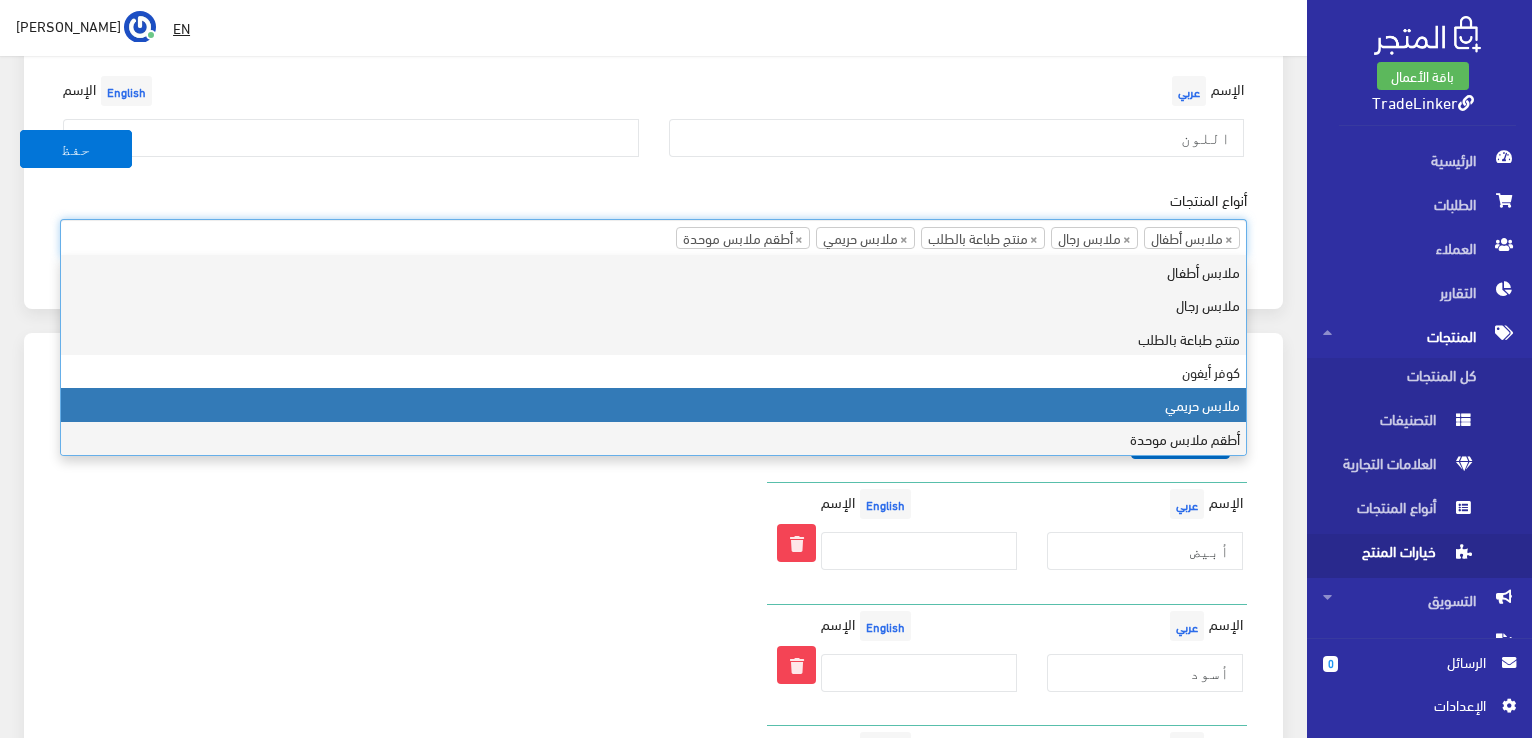 scroll, scrollTop: 200, scrollLeft: 0, axis: vertical 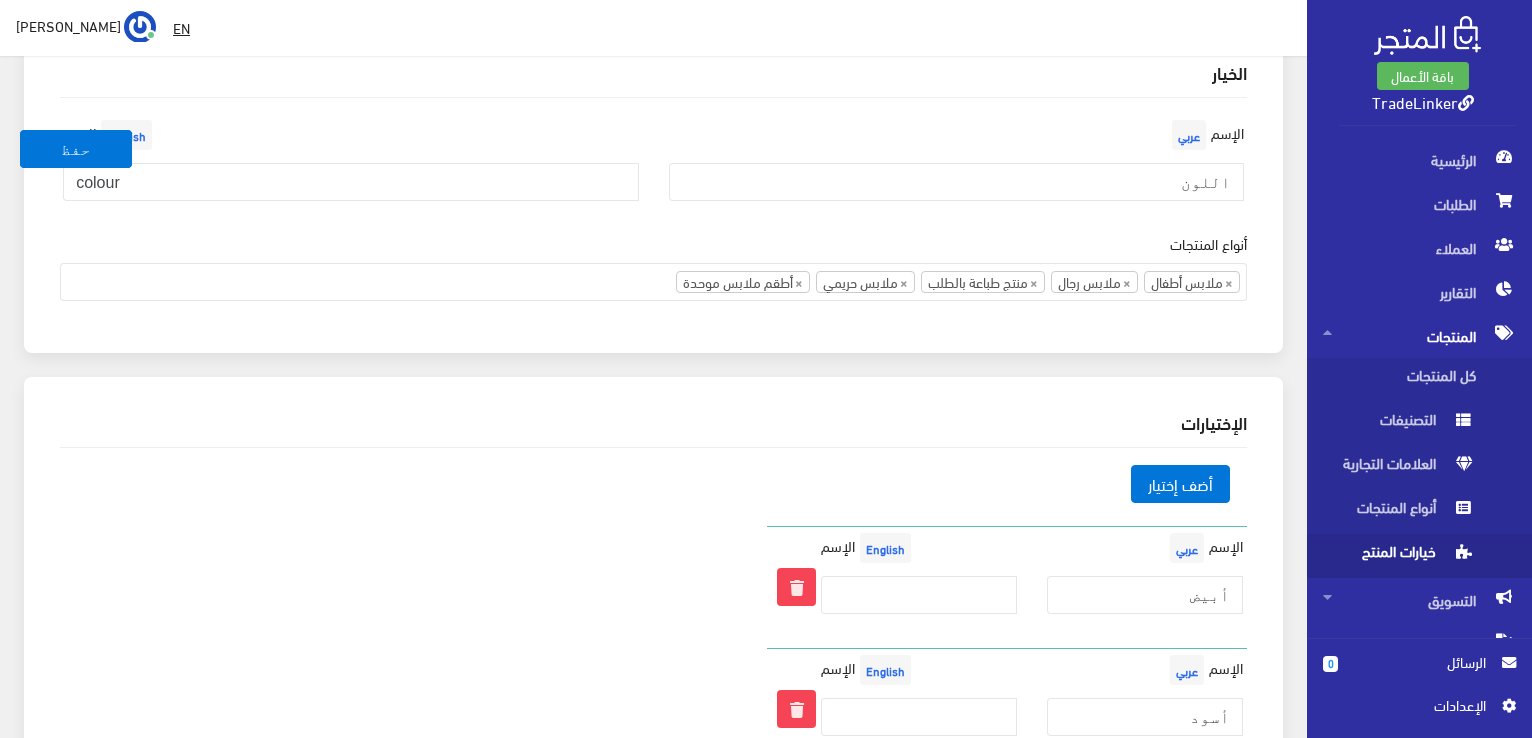 click on "الإسم  عربي
اللون
الإسم  English
colour" at bounding box center (653, 174) 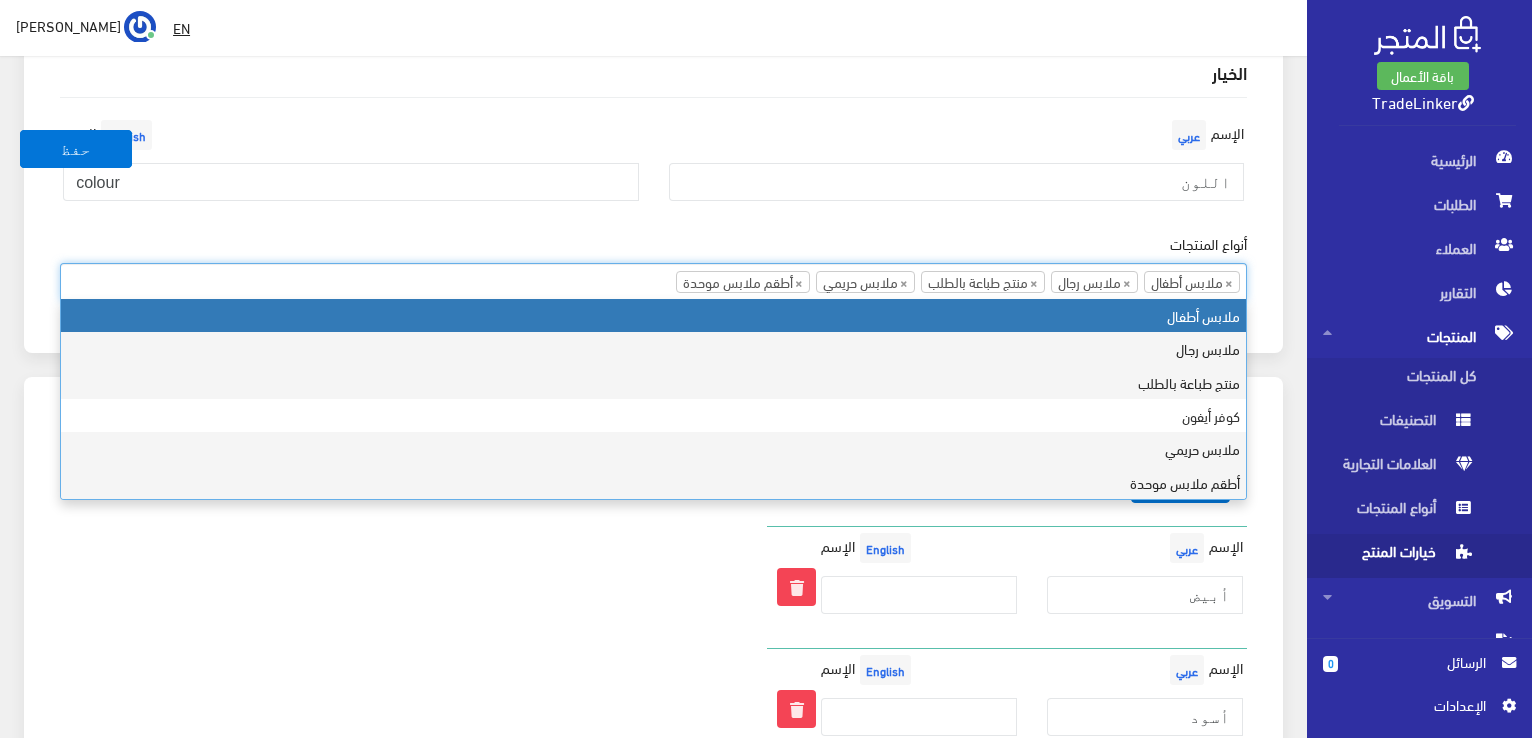 click on "الإسم  عربي
اللون
الإسم  English
colour" at bounding box center (653, 174) 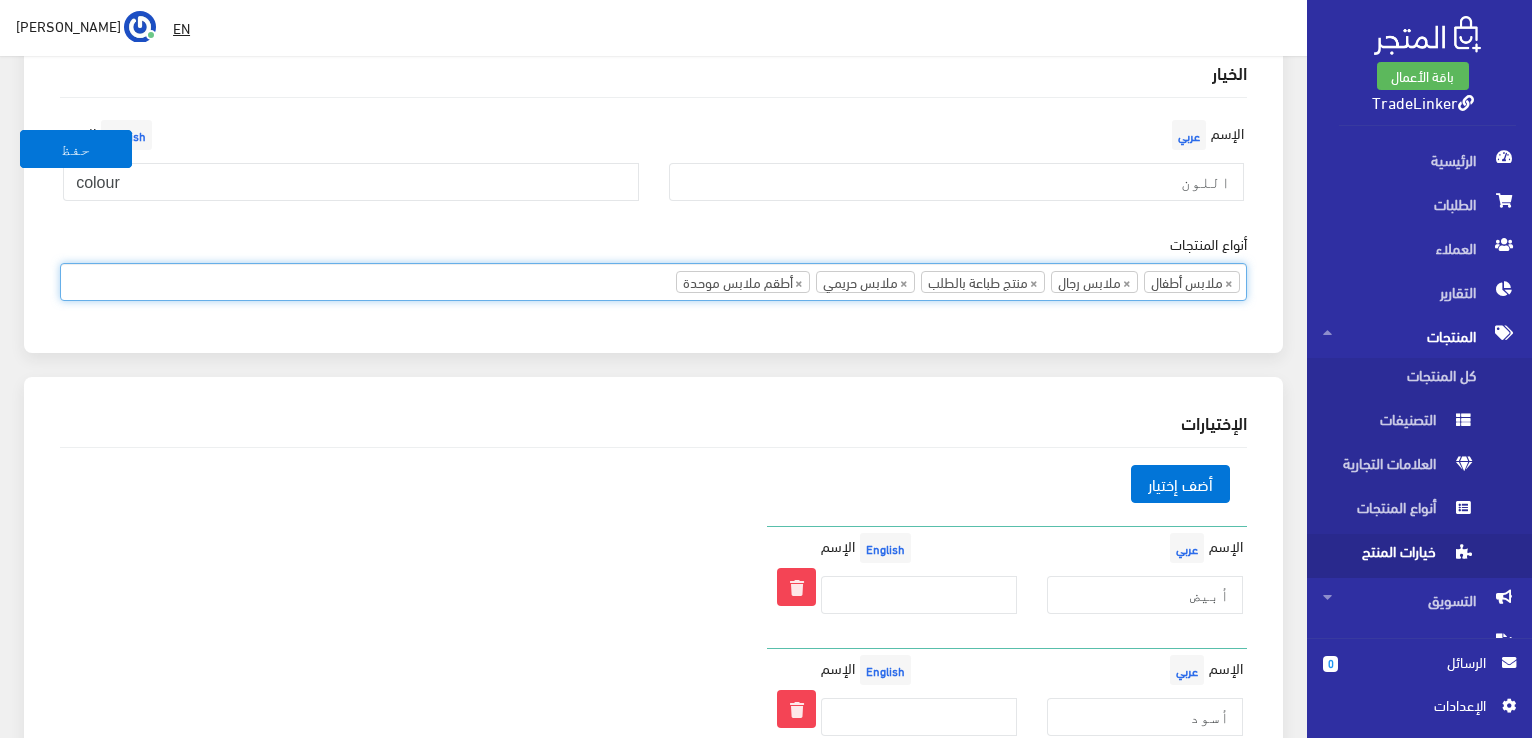 click on "× ملابس أطفال × ملابس رجال × منتج طباعة بالطلب × ملابس حريمي × أطقم ملابس موحدة" at bounding box center [653, 280] 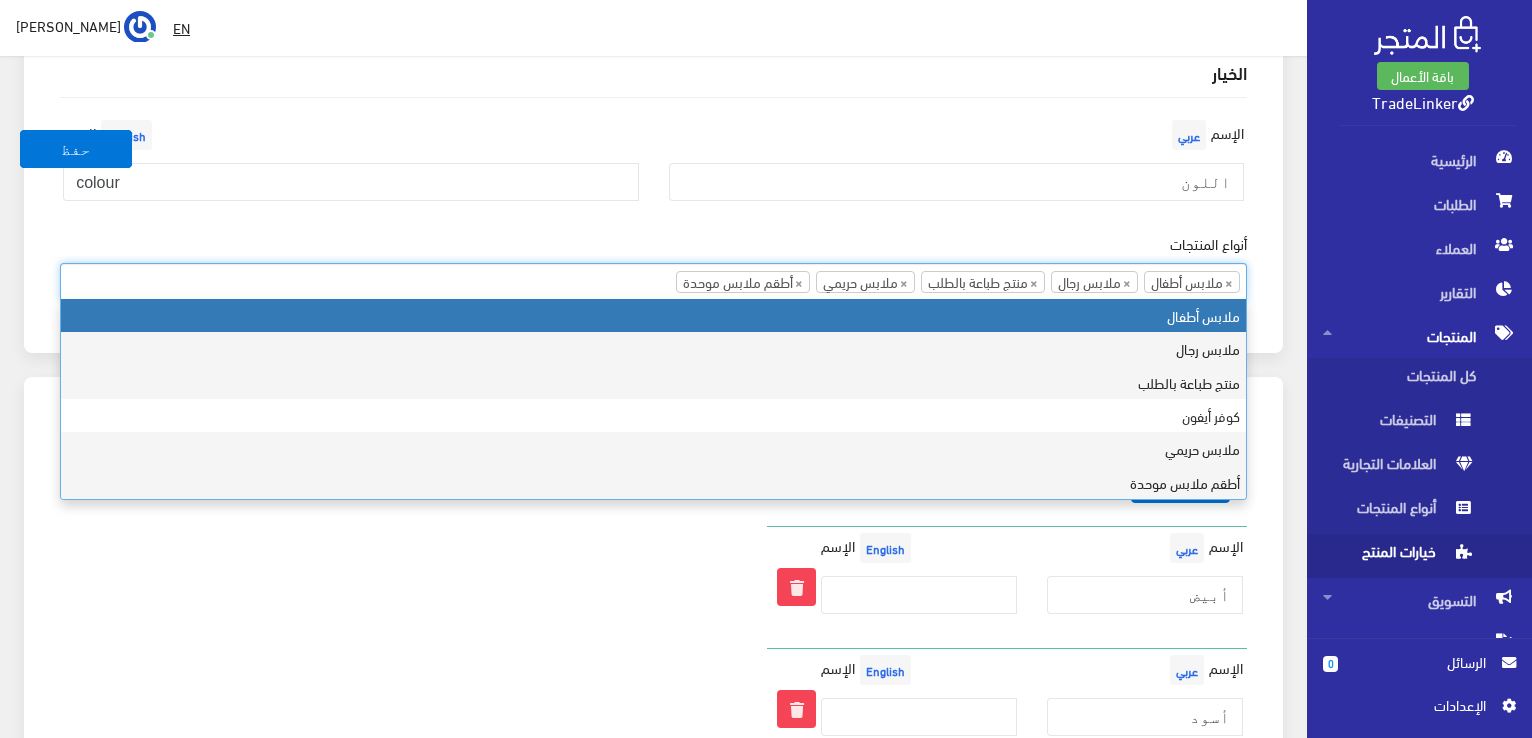 click on "× ملابس أطفال × ملابس رجال × منتج طباعة بالطلب × ملابس حريمي × أطقم ملابس موحدة" at bounding box center [653, 280] 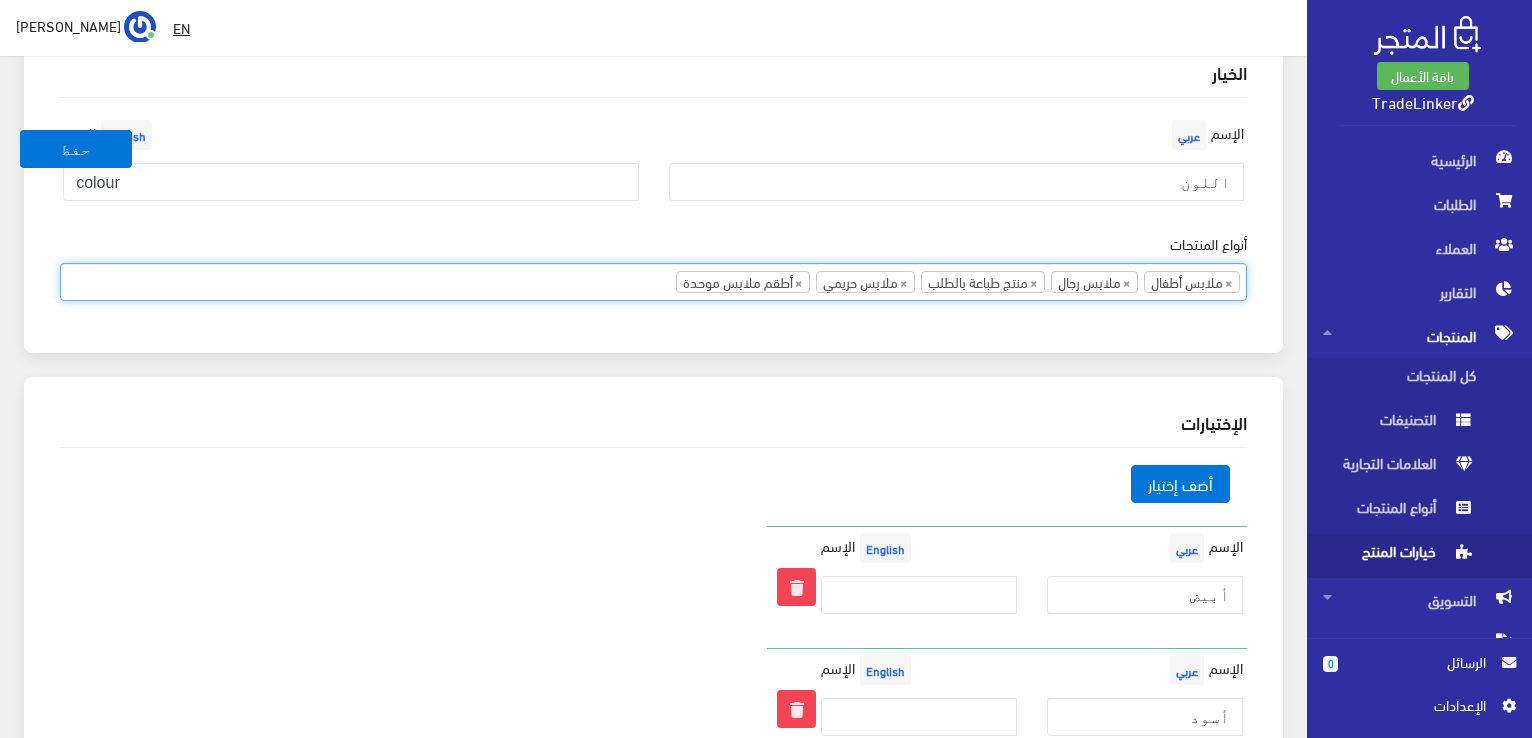 click on "× ملابس أطفال × ملابس رجال × منتج طباعة بالطلب × ملابس حريمي × أطقم ملابس موحدة" at bounding box center (653, 280) 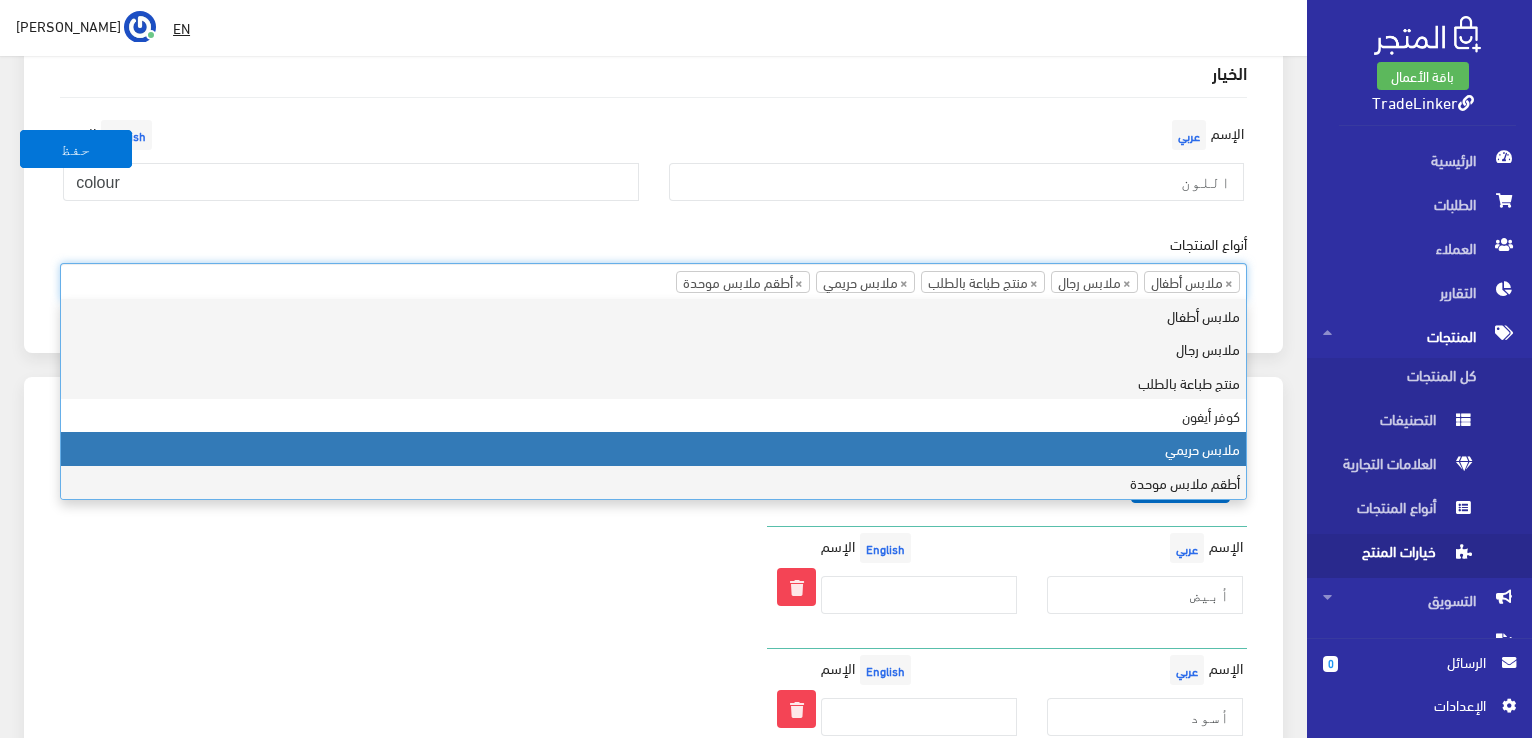 click on "الخيار
الإسم  عربي
اللون
الإسم  English
colour
أنواع المنتجات
ملابس أطفال
ملابس رجال
منتج طباعة بالطلب كوفر أيفون ملابس حريمي × ملابس أطفال ×" at bounding box center (653, 202) 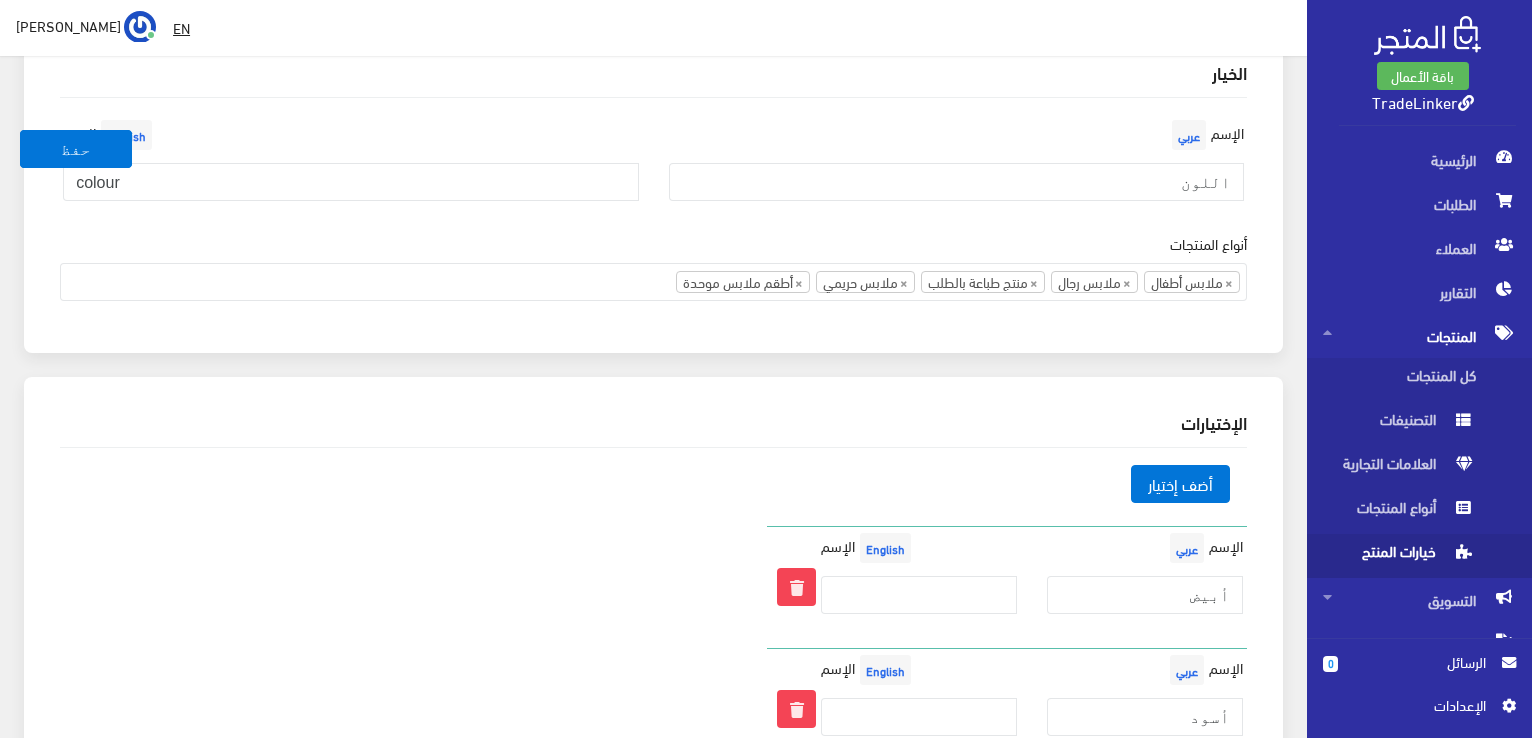 click on "خيارات المنتج" at bounding box center (1399, 556) 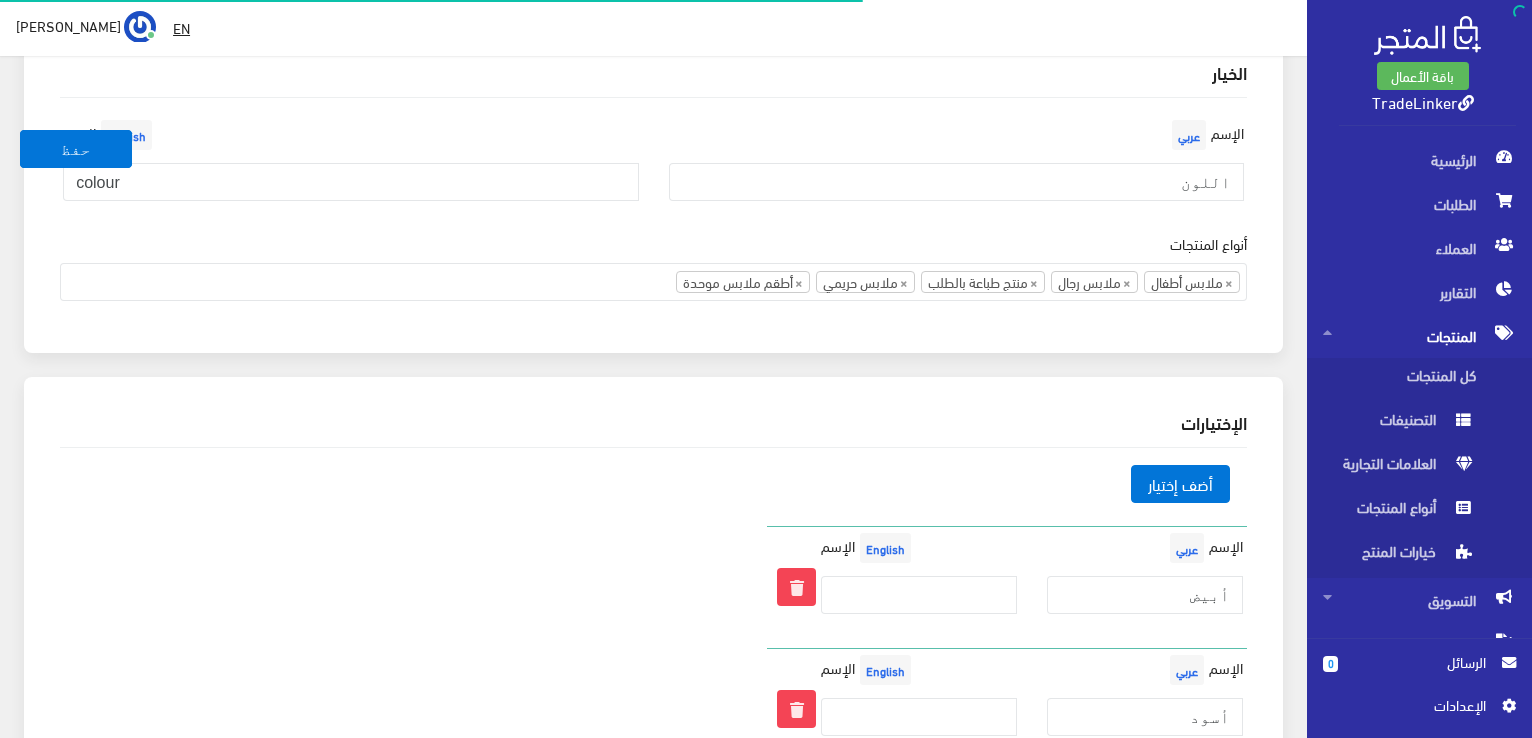 scroll, scrollTop: 0, scrollLeft: 0, axis: both 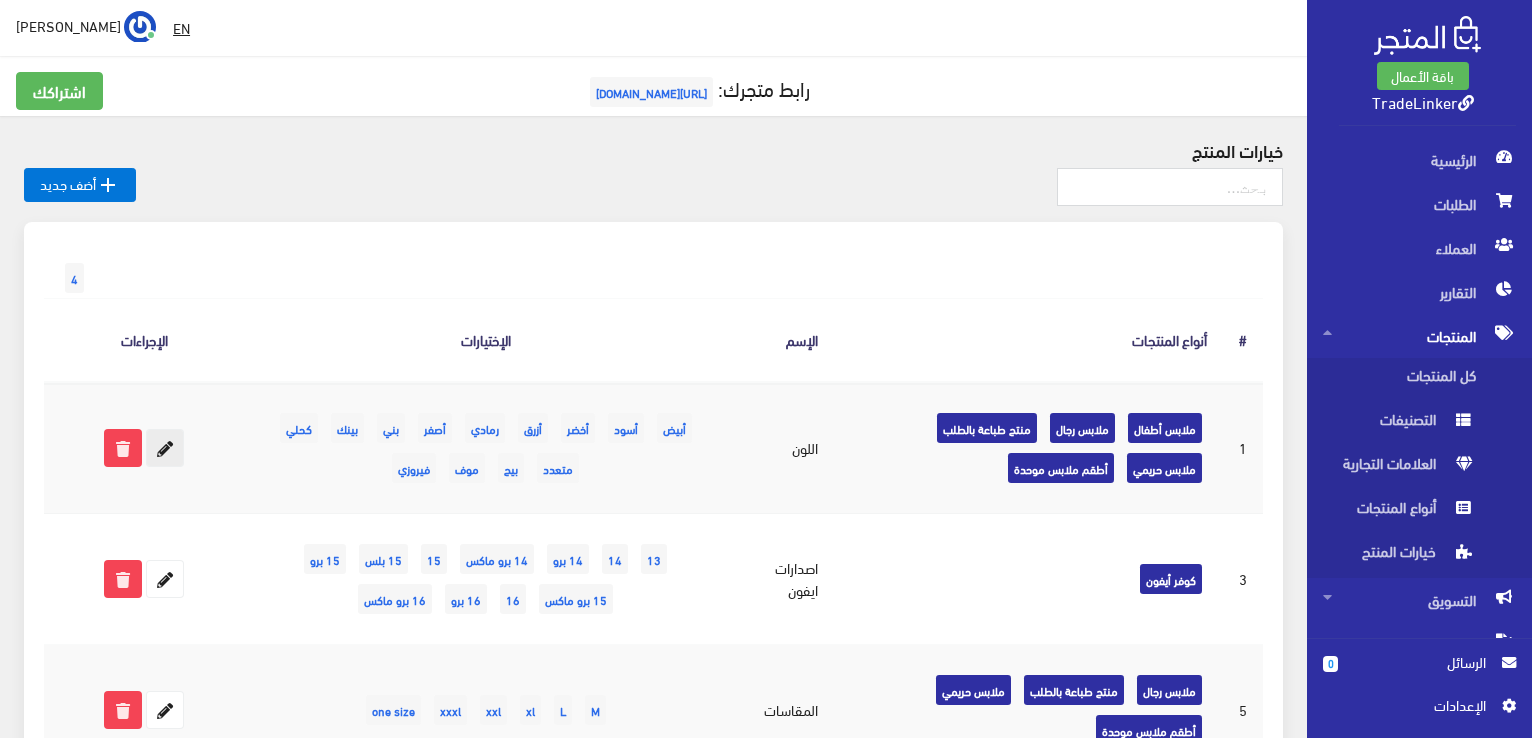 click at bounding box center (165, 448) 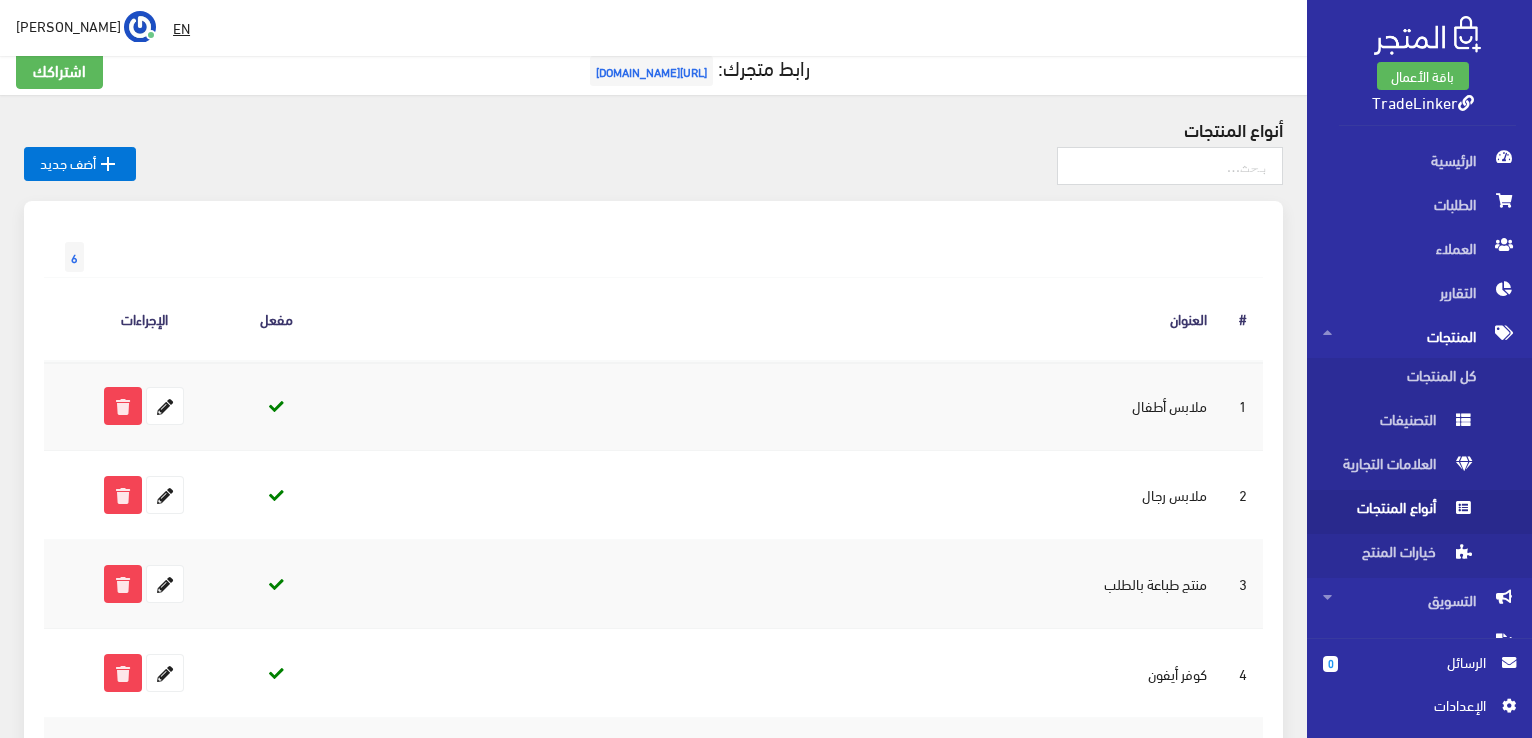 scroll, scrollTop: 0, scrollLeft: 0, axis: both 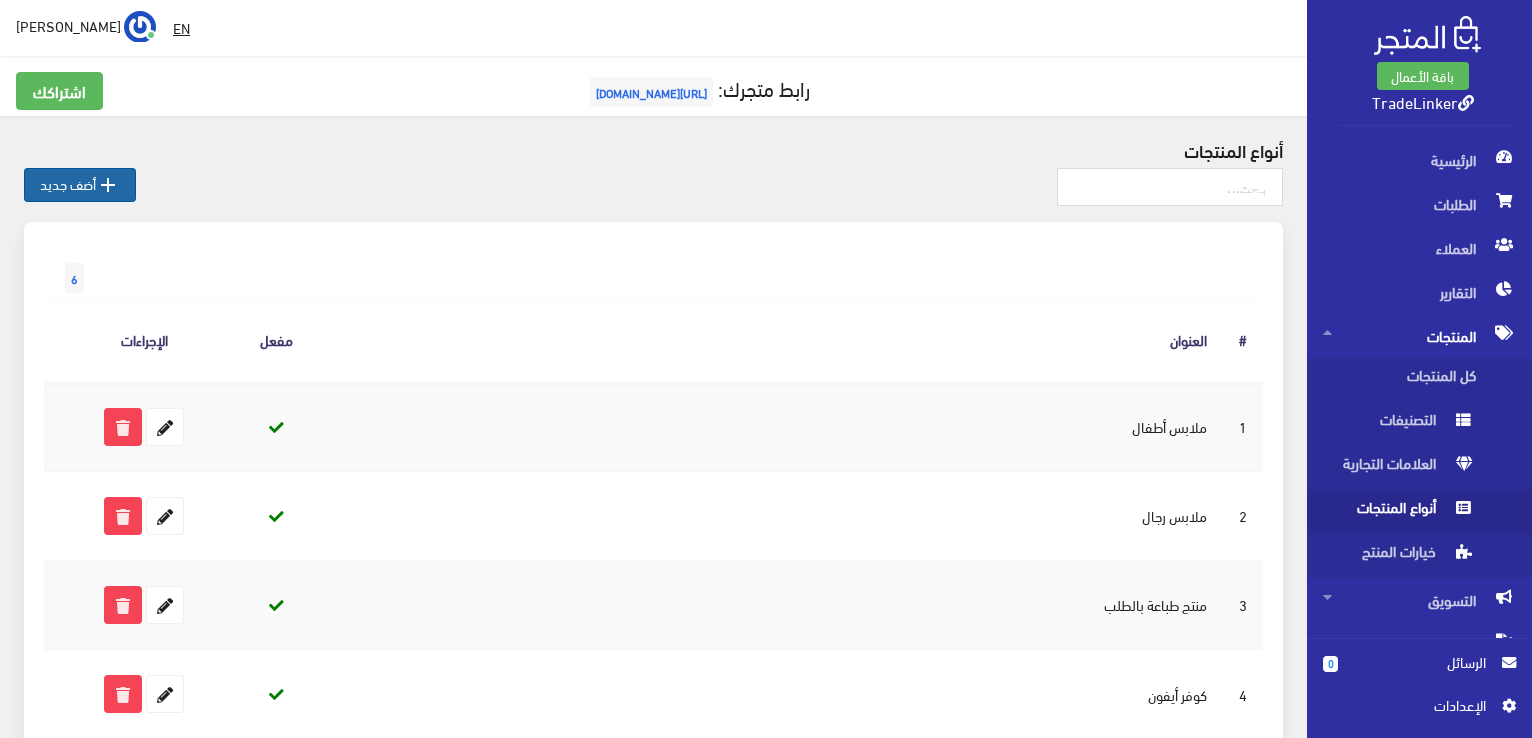 click on "  أضف جديد" at bounding box center [80, 185] 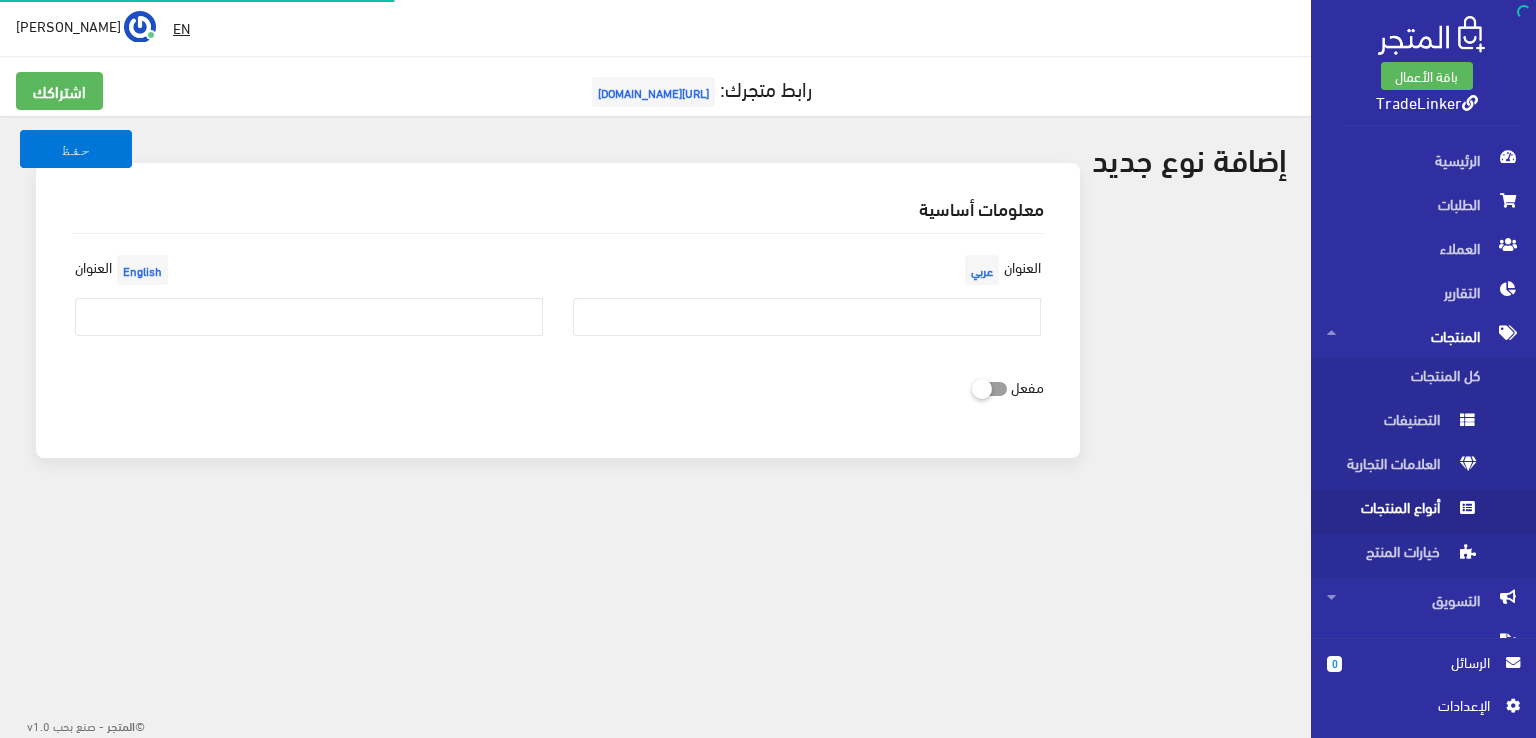 scroll, scrollTop: 0, scrollLeft: 0, axis: both 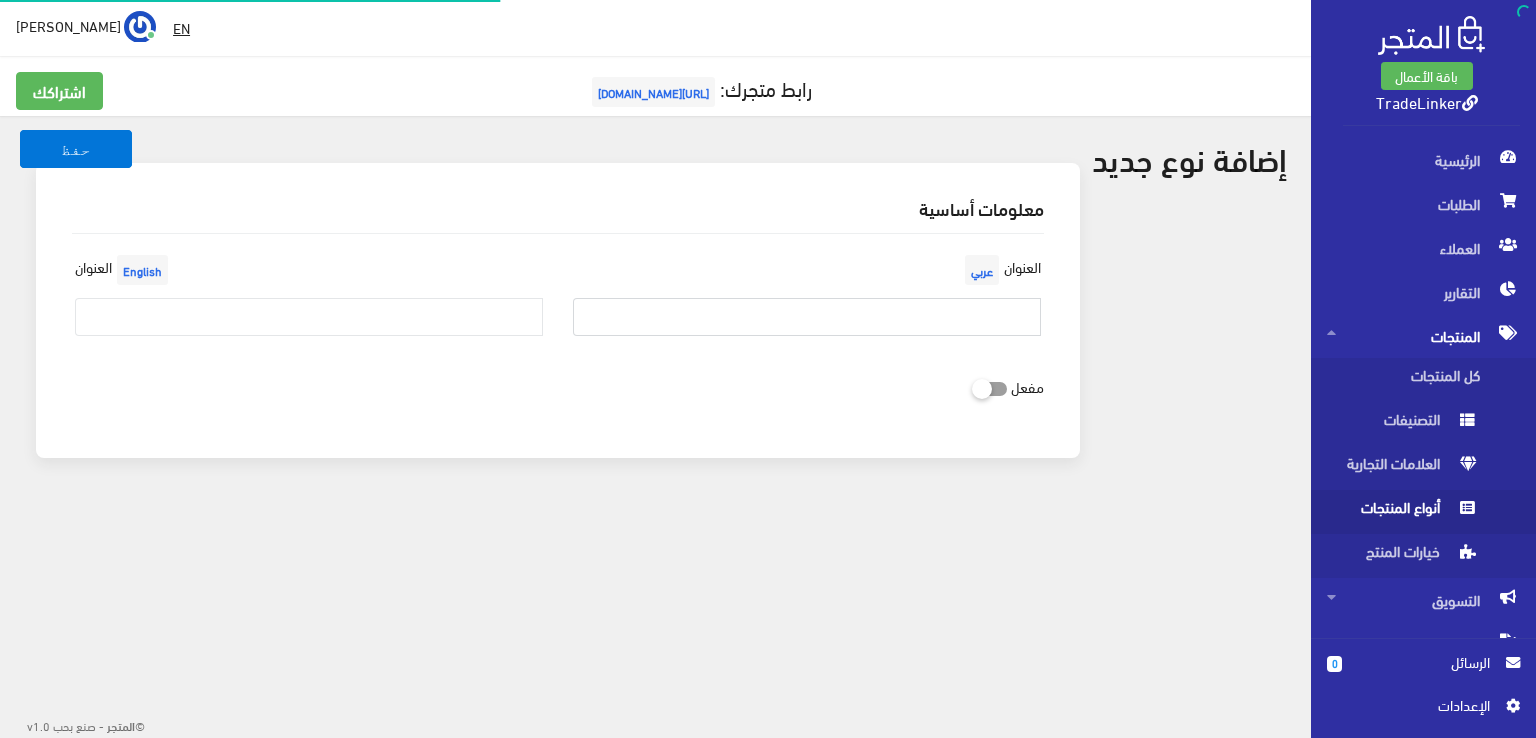 click at bounding box center (807, 317) 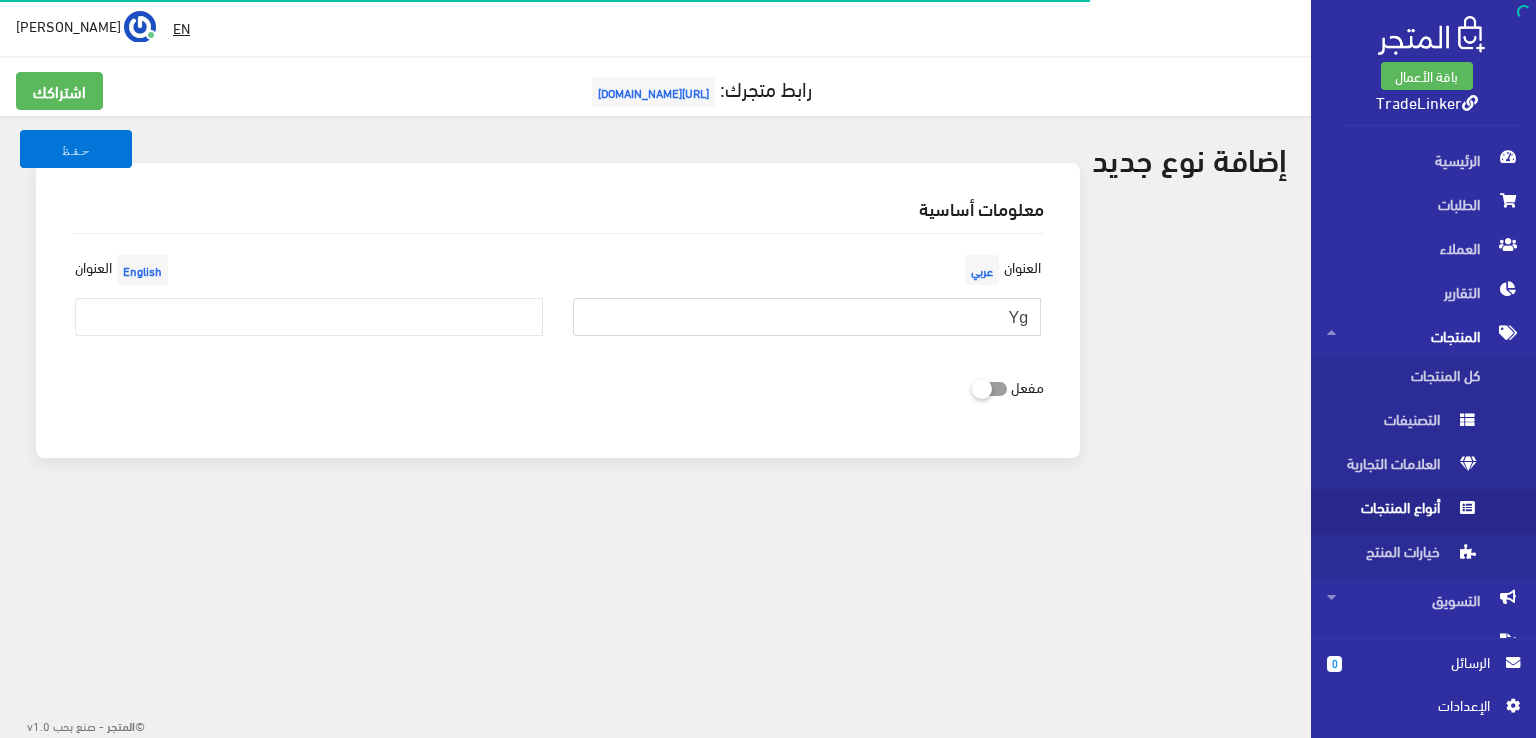 type on "Y" 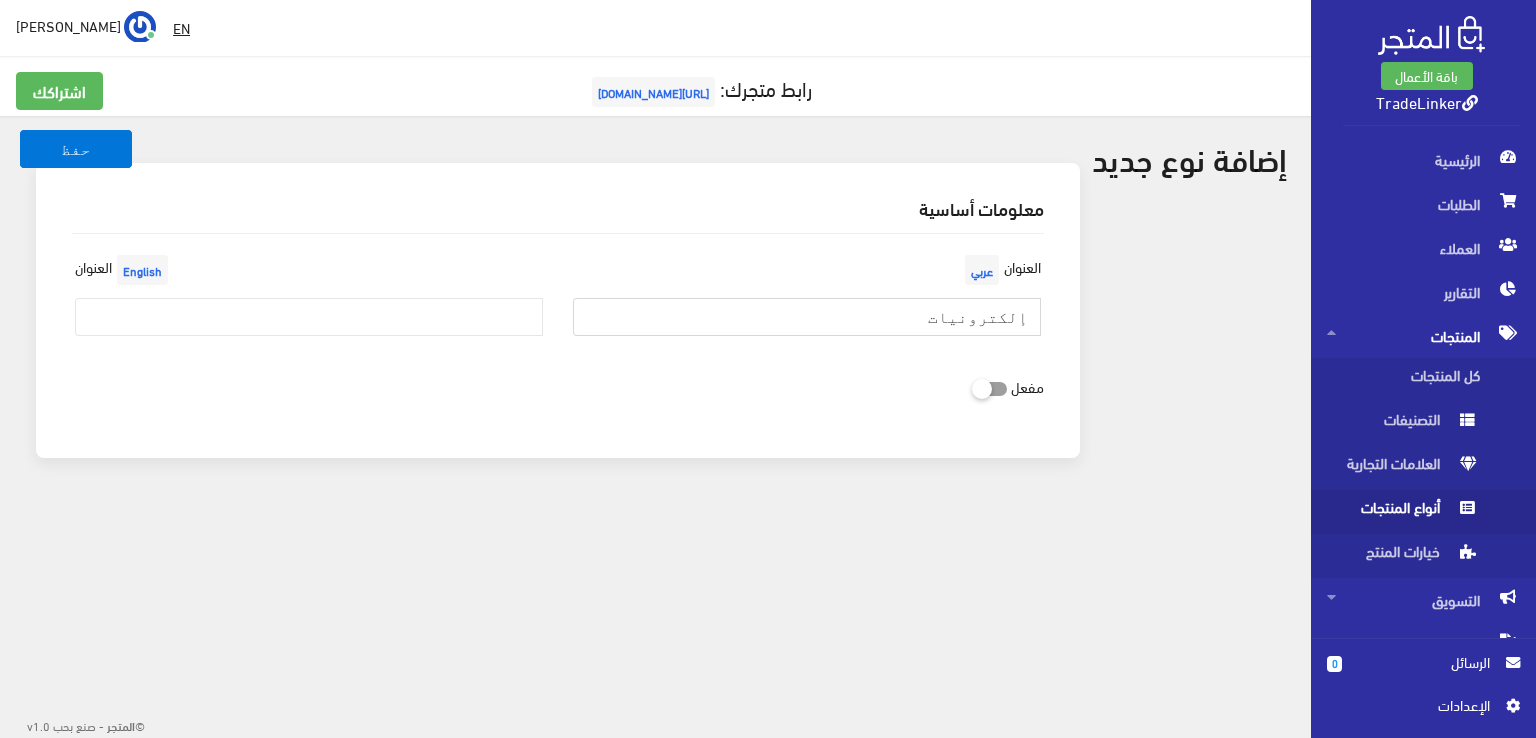 type on "إلكترونيات" 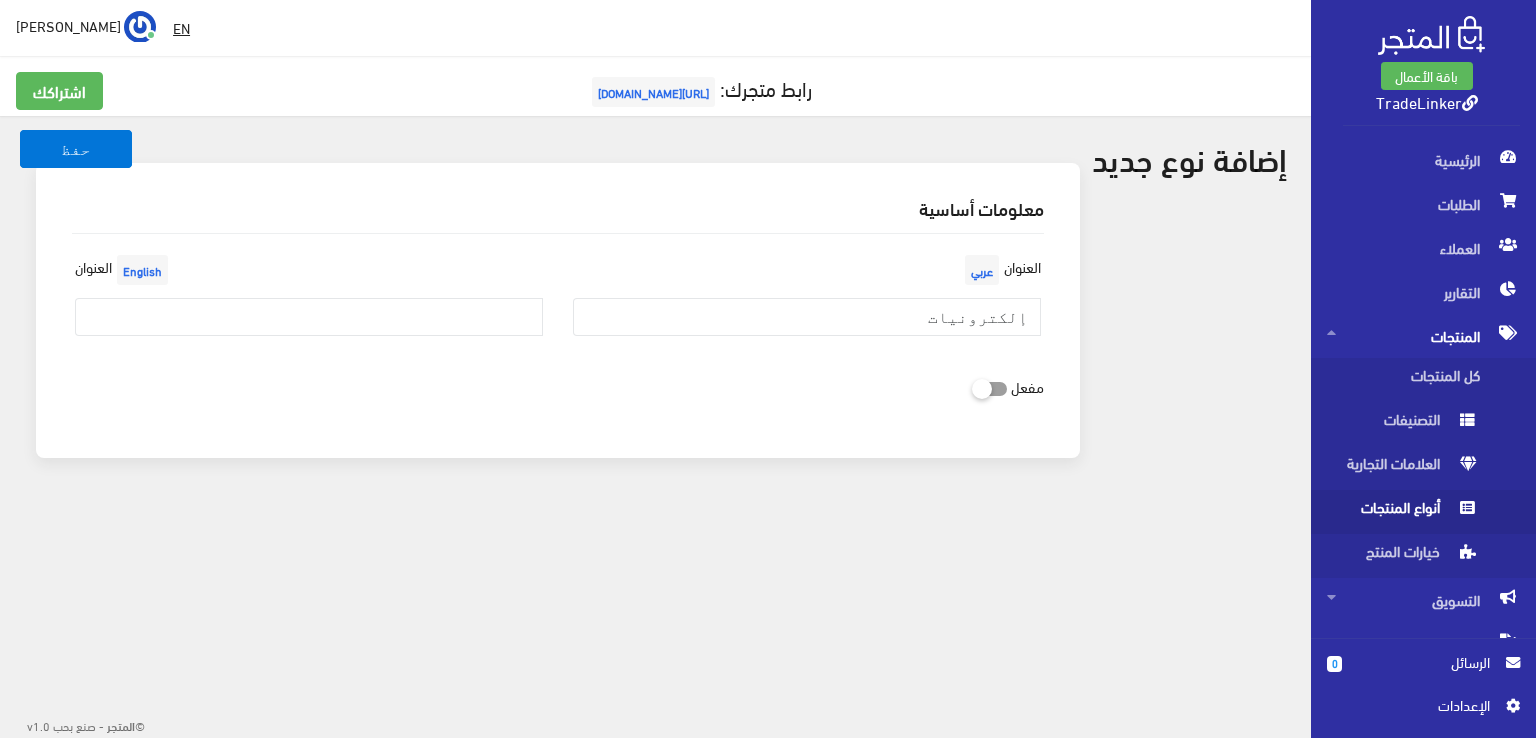 click at bounding box center (972, 388) 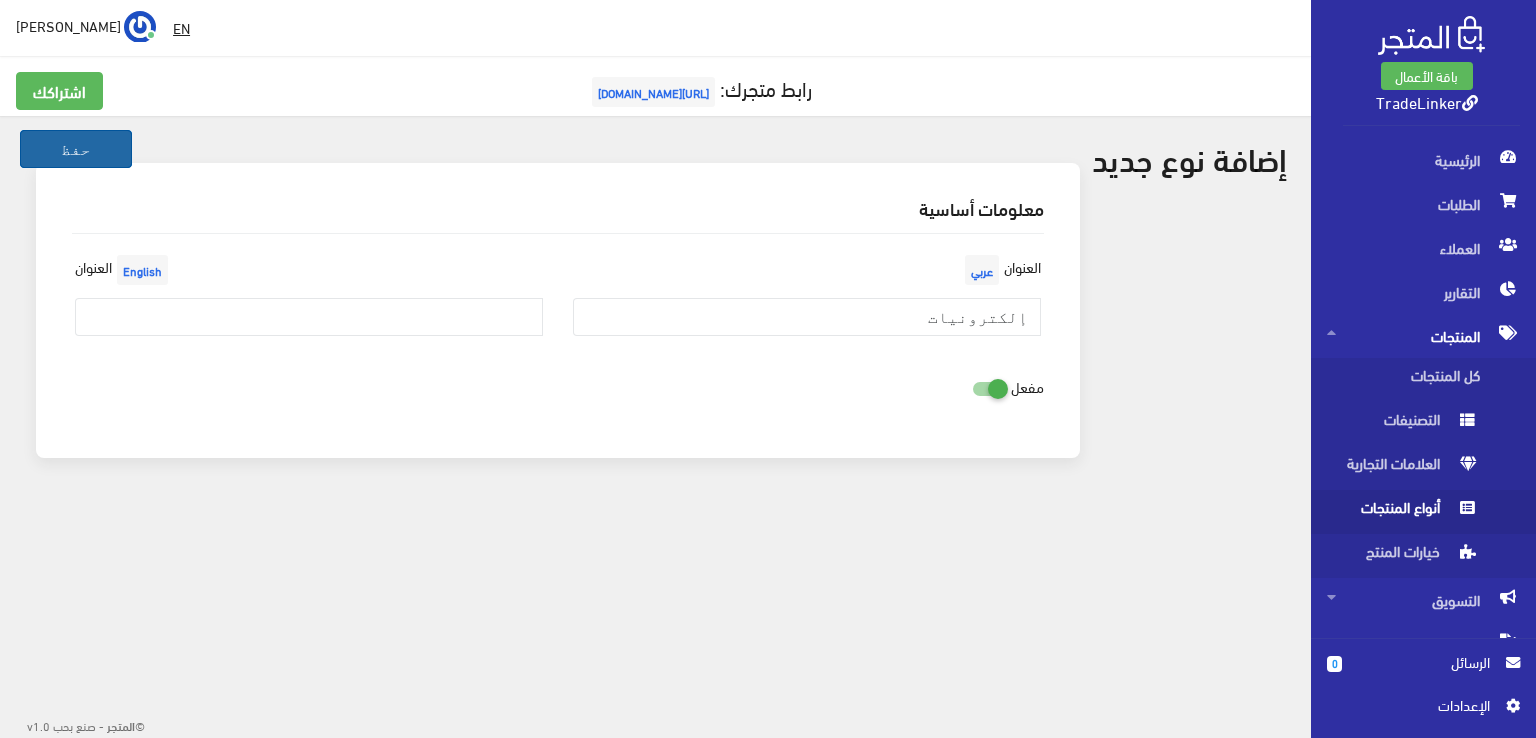 click on "حفظ" at bounding box center (76, 149) 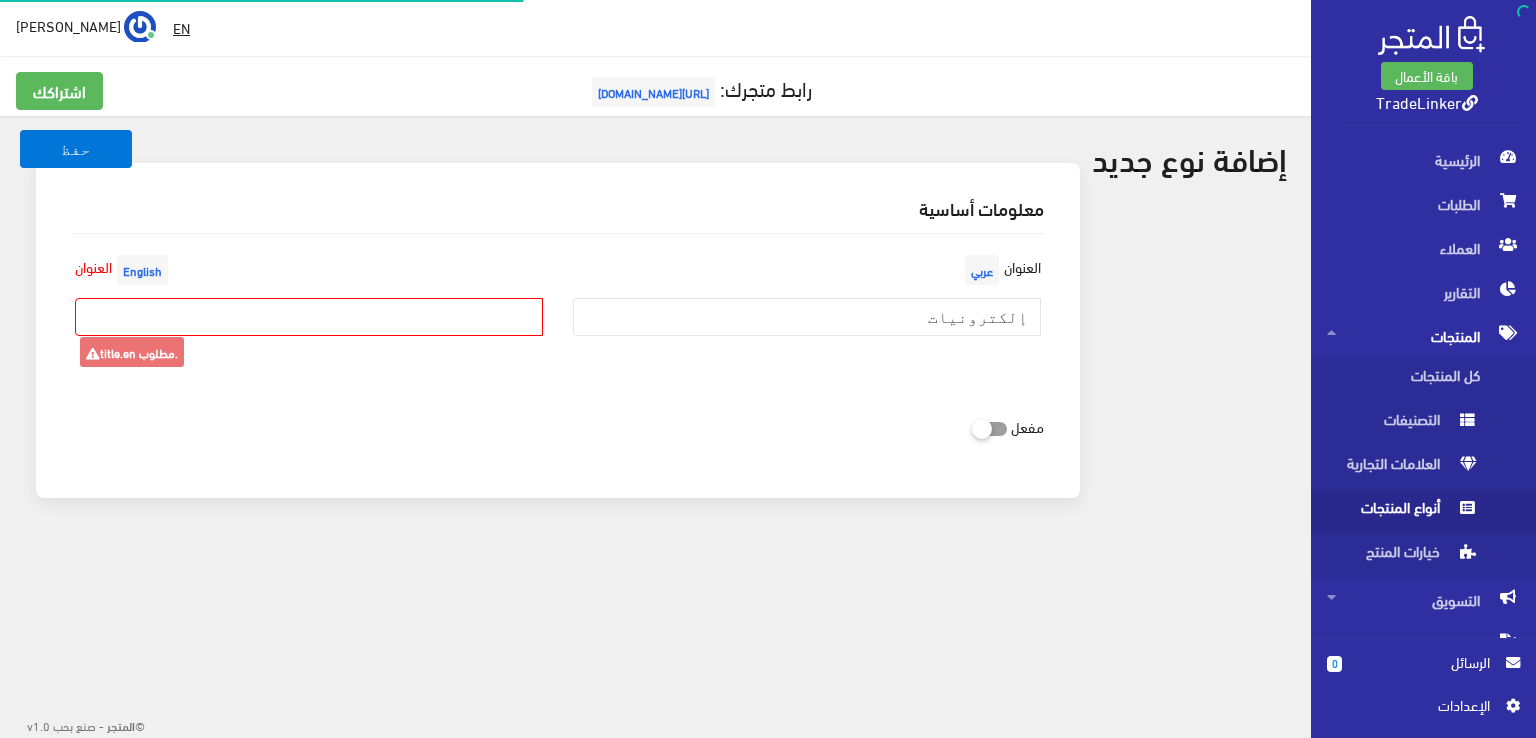 scroll, scrollTop: 0, scrollLeft: 0, axis: both 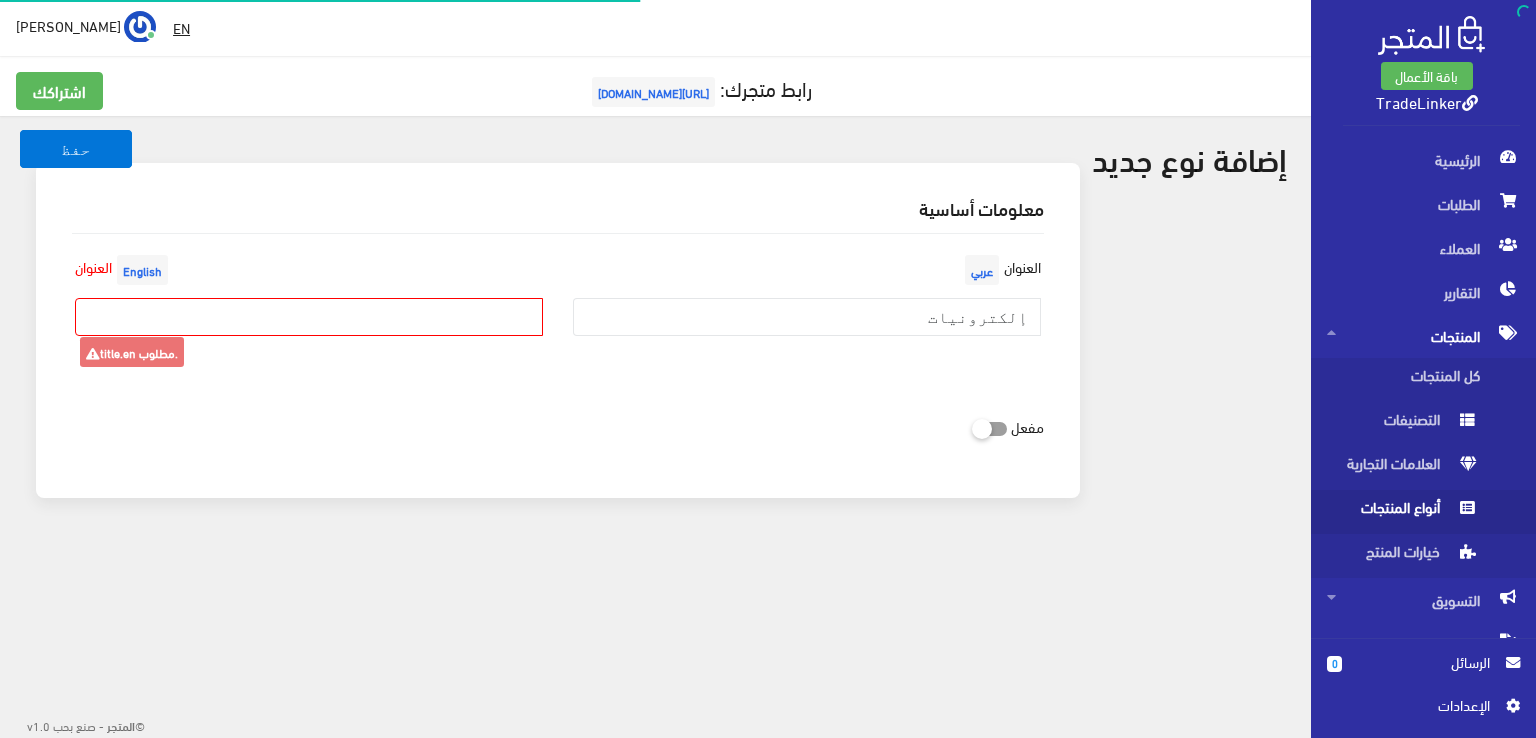click at bounding box center [309, 317] 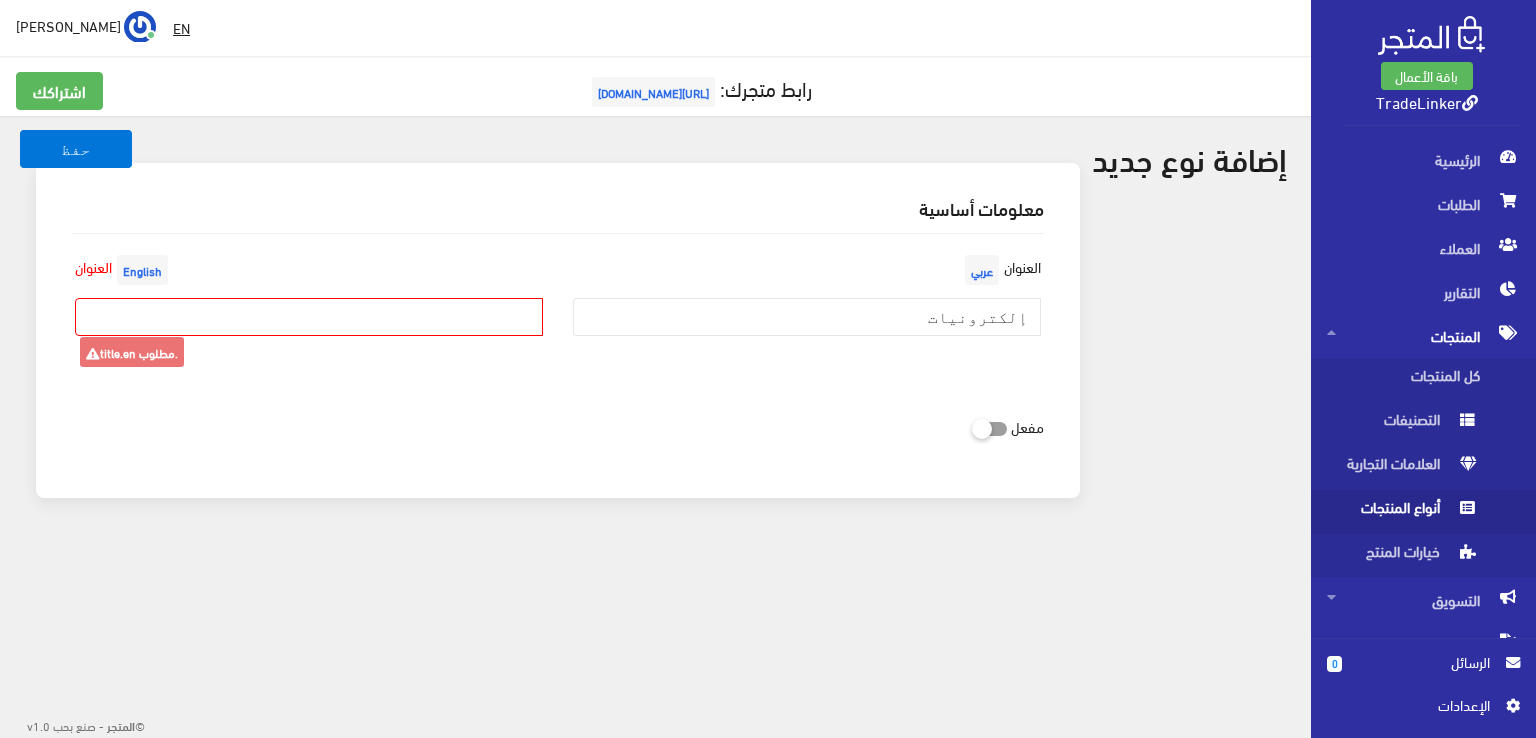 type on "ث" 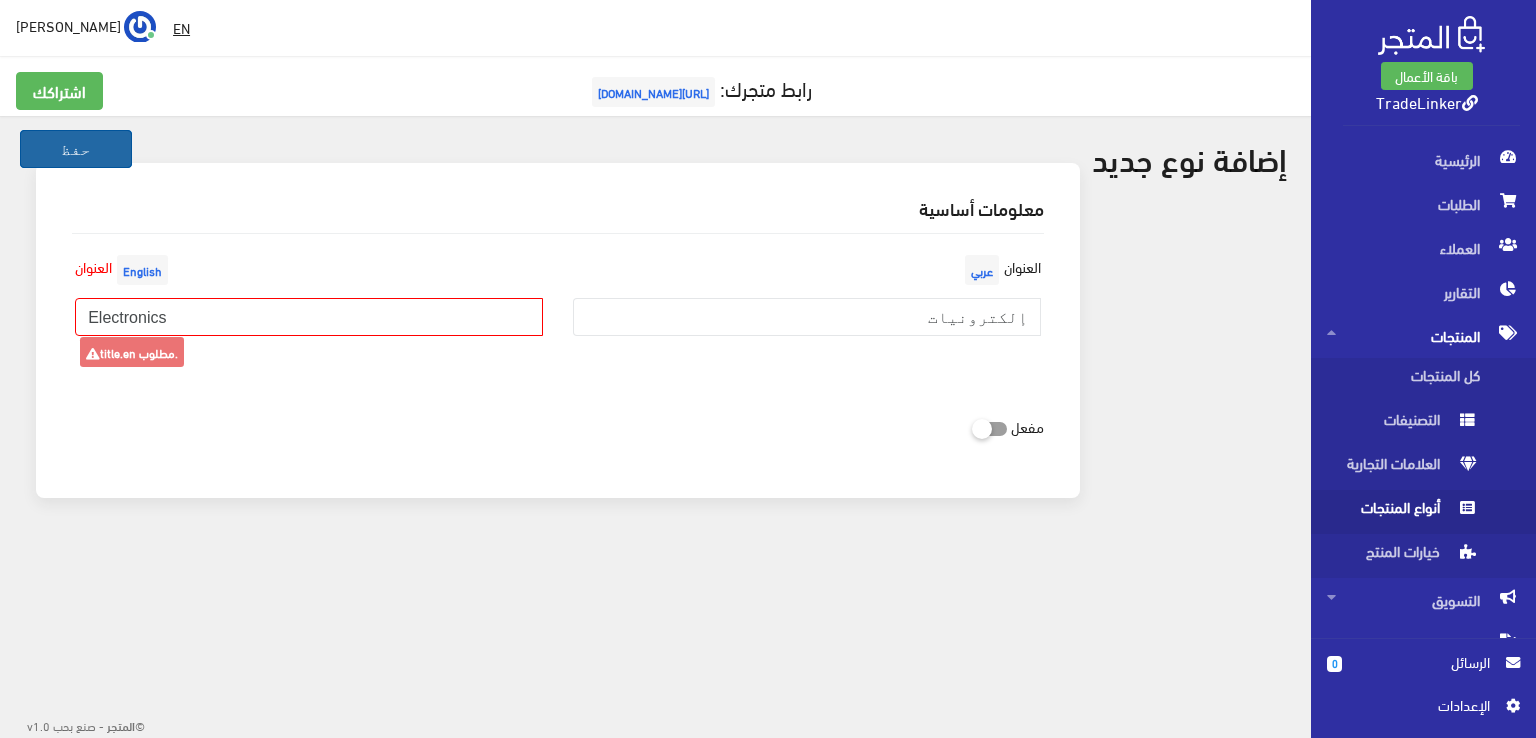 type on "Electronics" 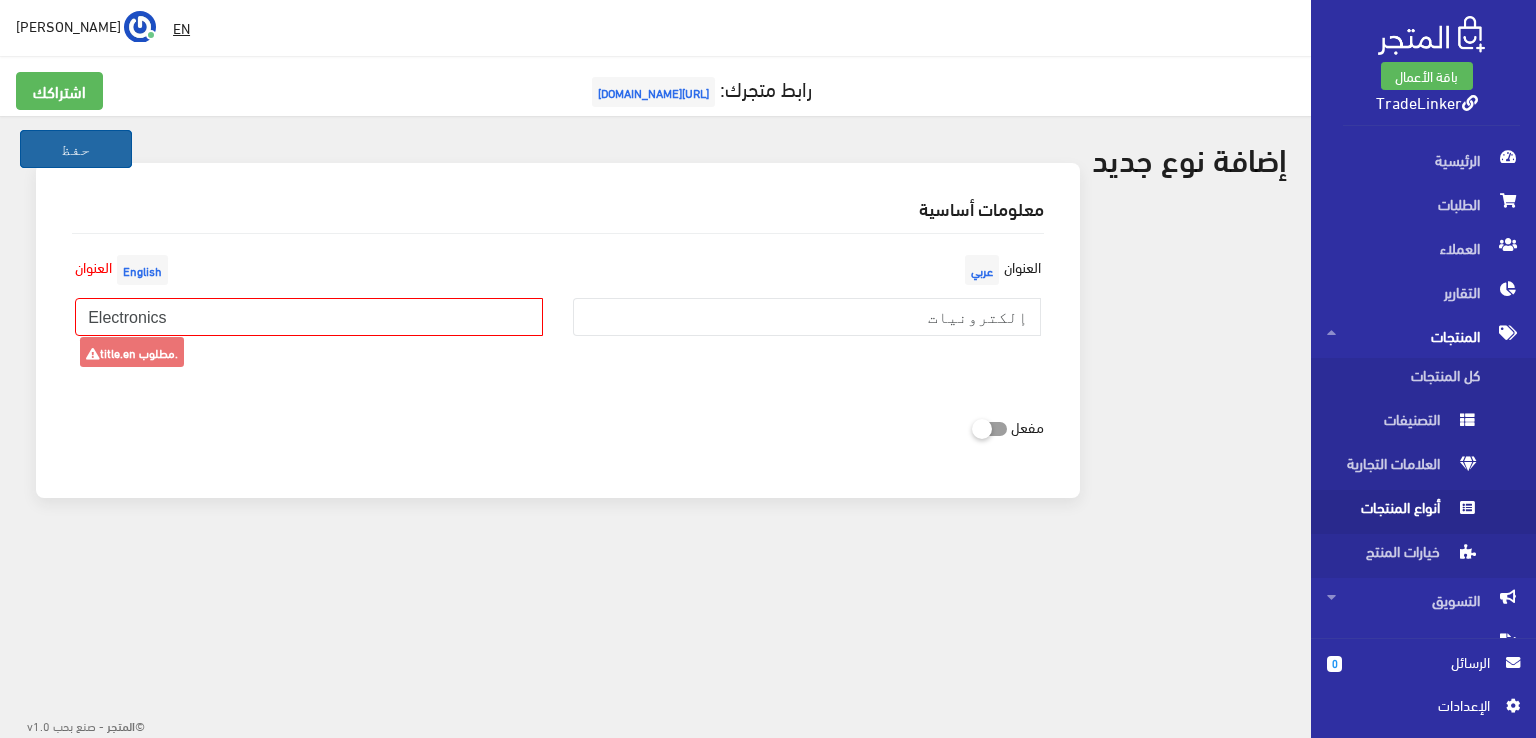 click on "حفظ" at bounding box center [76, 149] 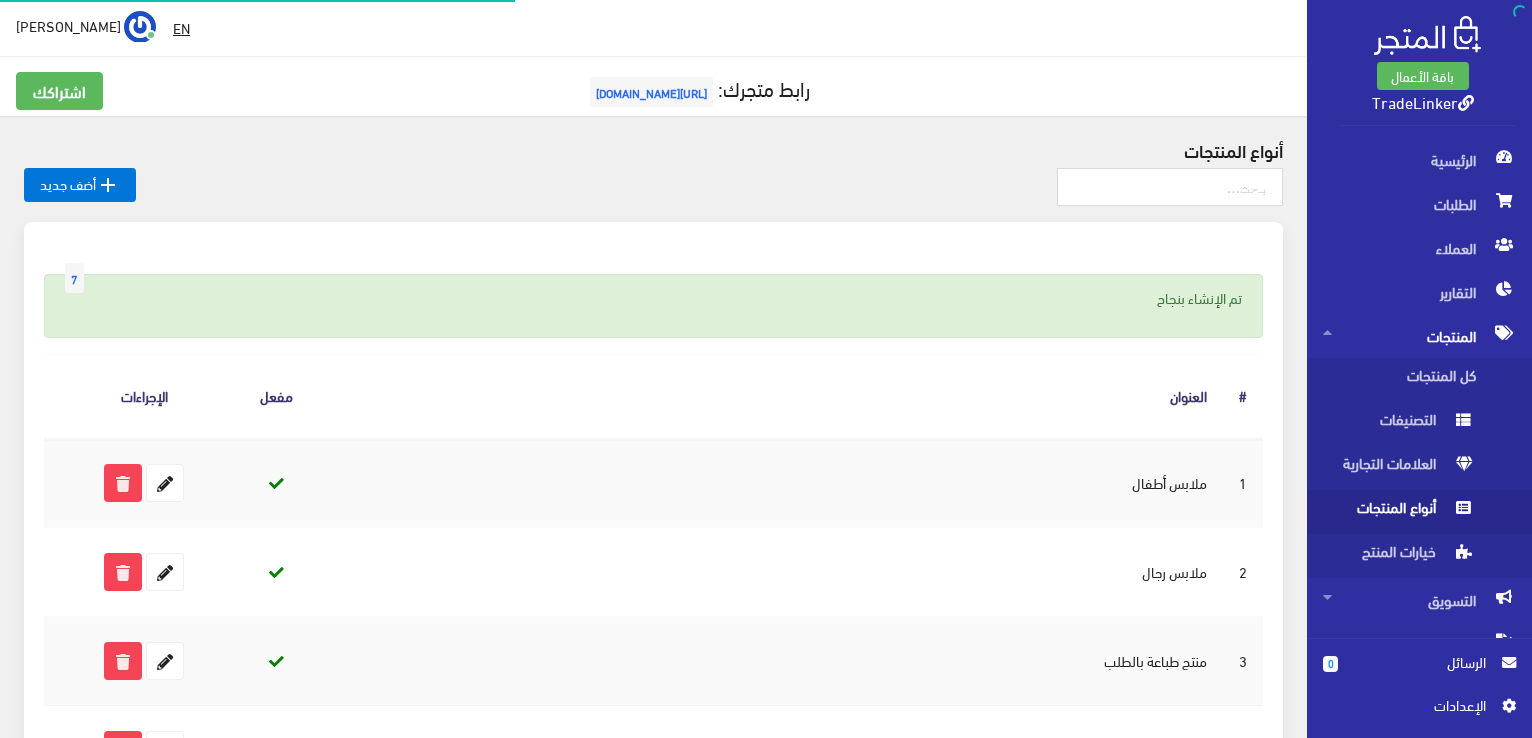 scroll, scrollTop: 0, scrollLeft: 0, axis: both 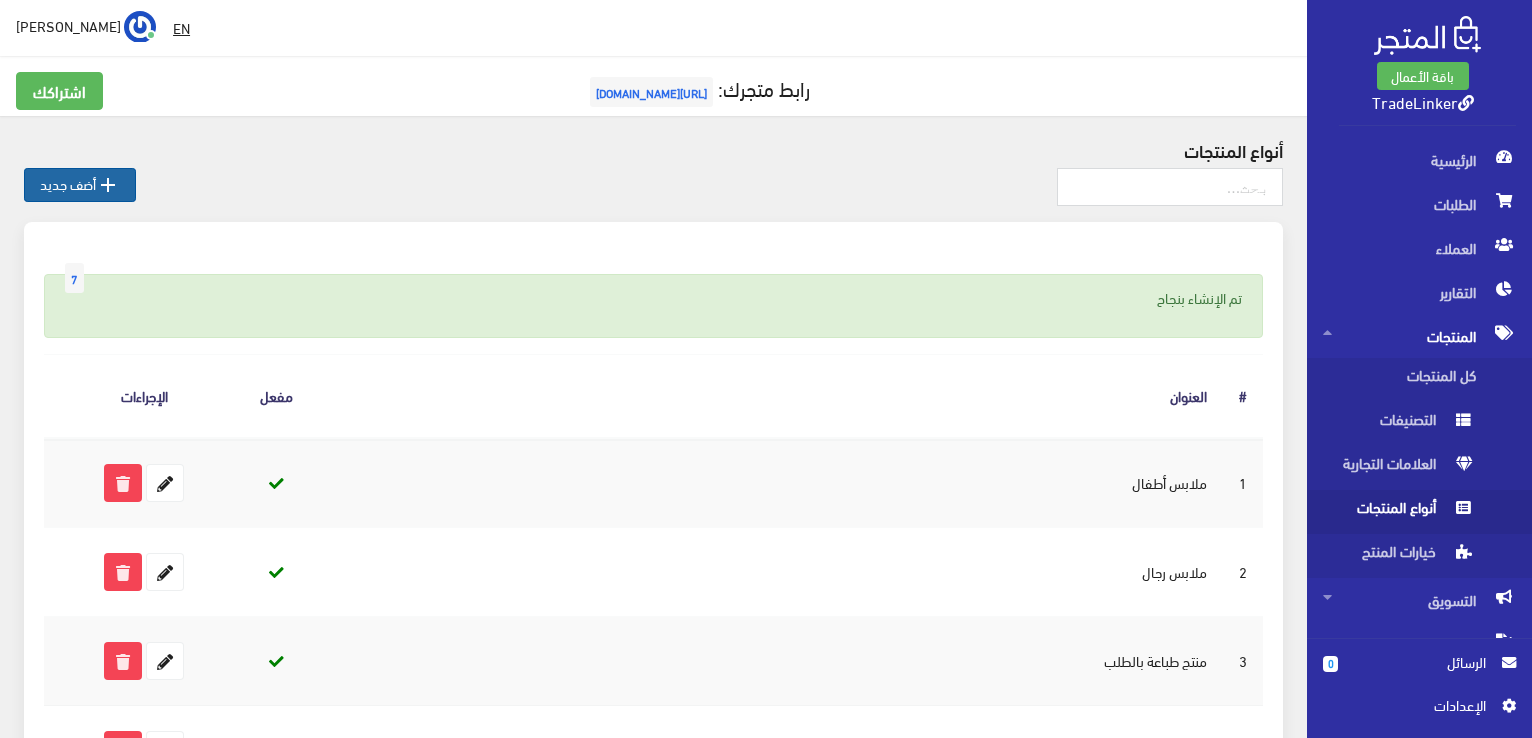 click on "" at bounding box center [108, 185] 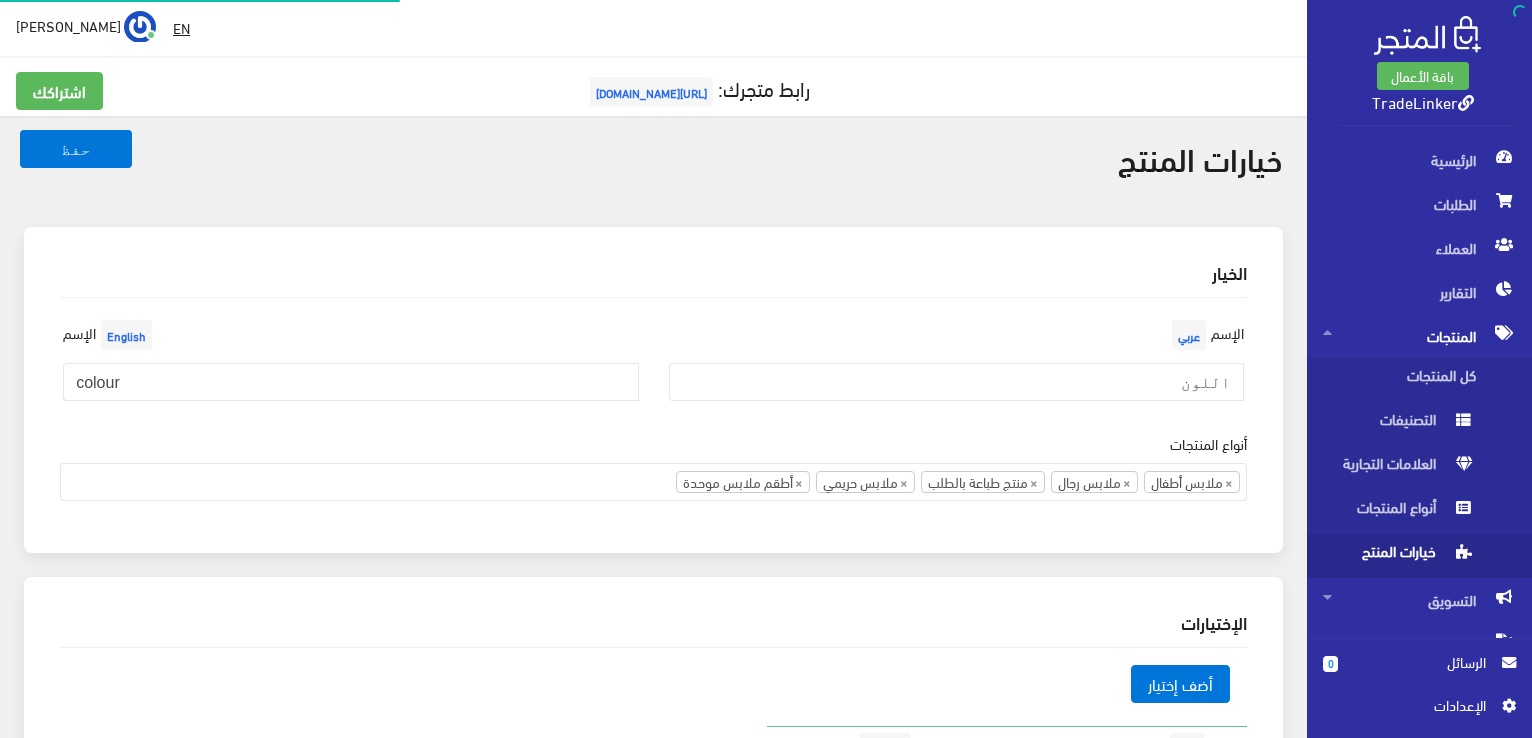 scroll, scrollTop: 0, scrollLeft: 0, axis: both 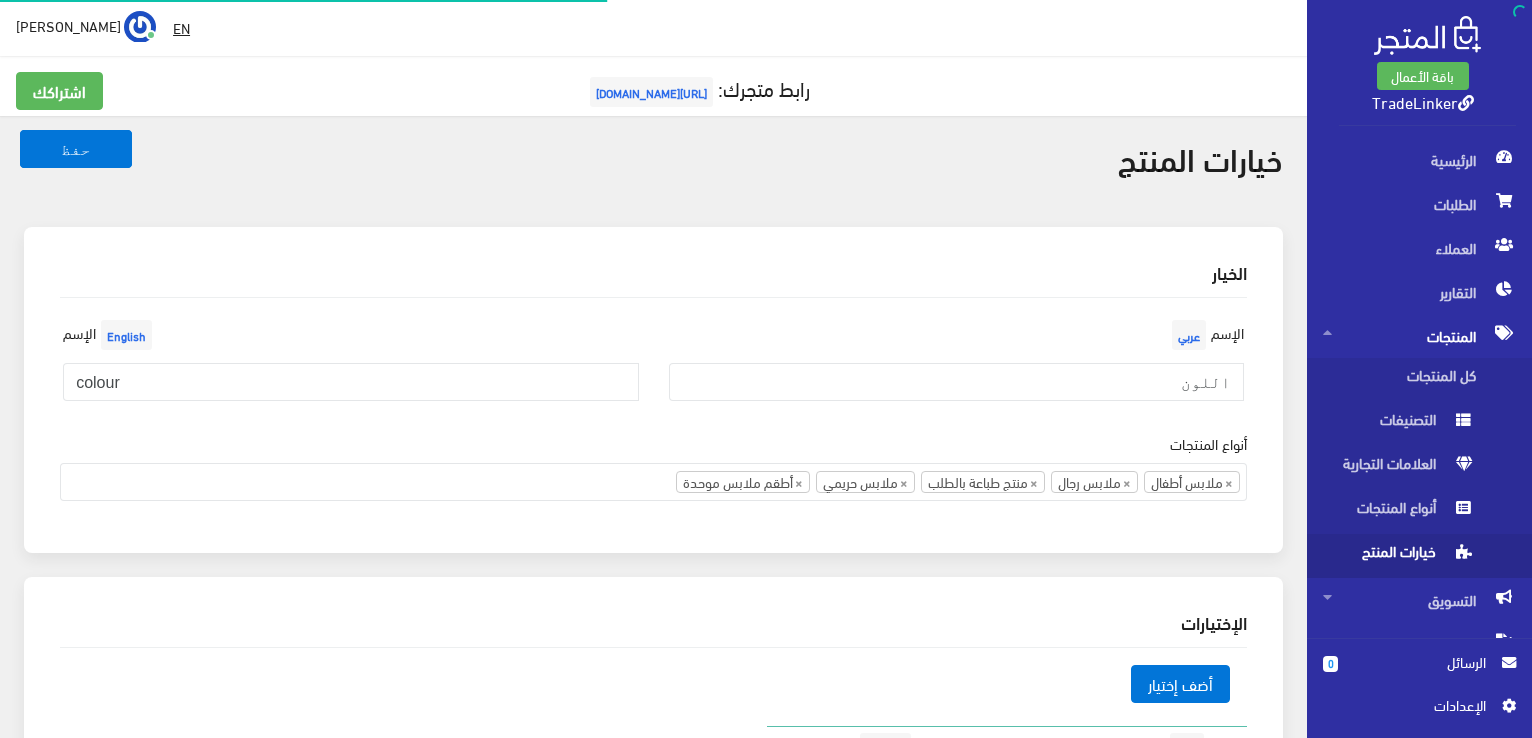 click on "× ملابس أطفال × ملابس رجال × منتج طباعة بالطلب × ملابس حريمي × أطقم ملابس موحدة" at bounding box center [653, 480] 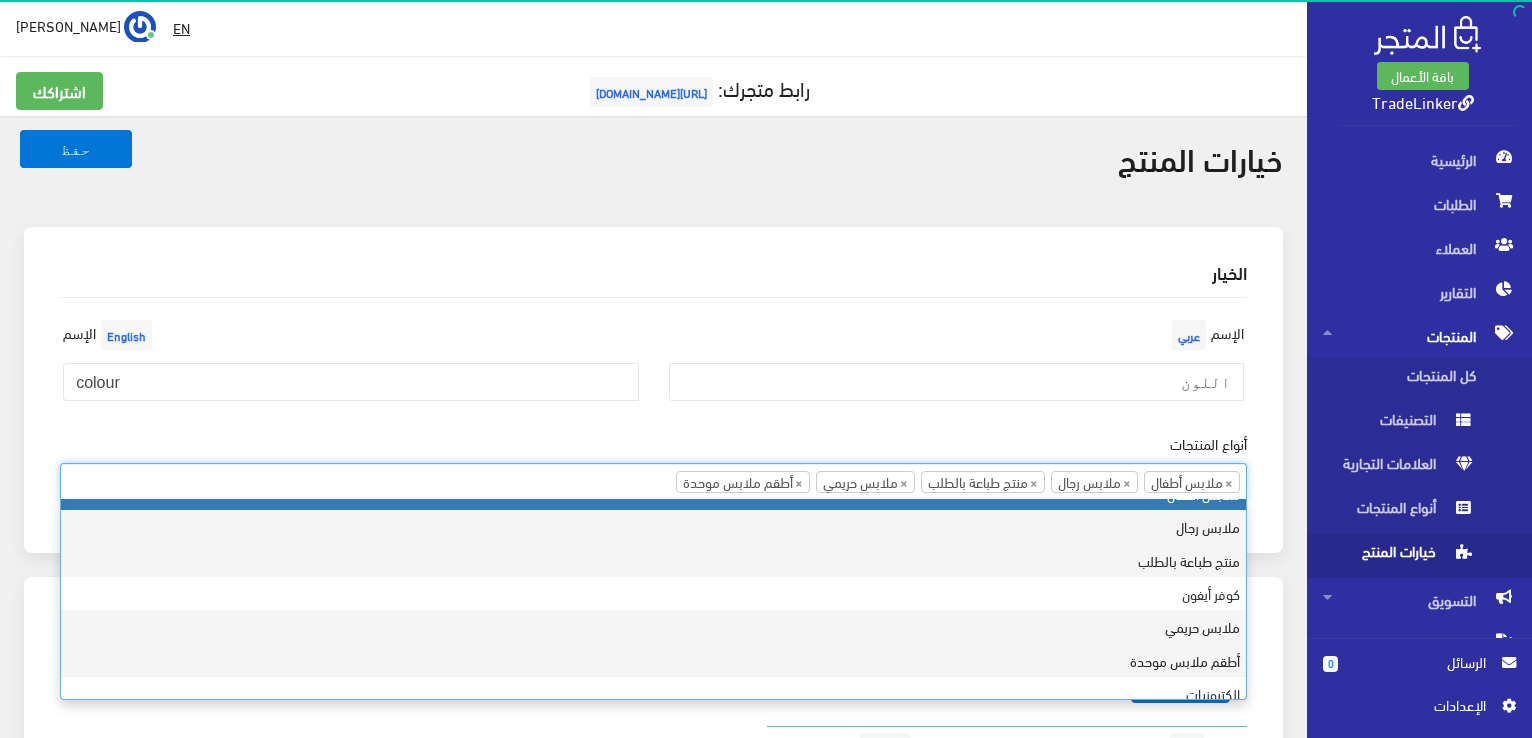 scroll, scrollTop: 33, scrollLeft: 0, axis: vertical 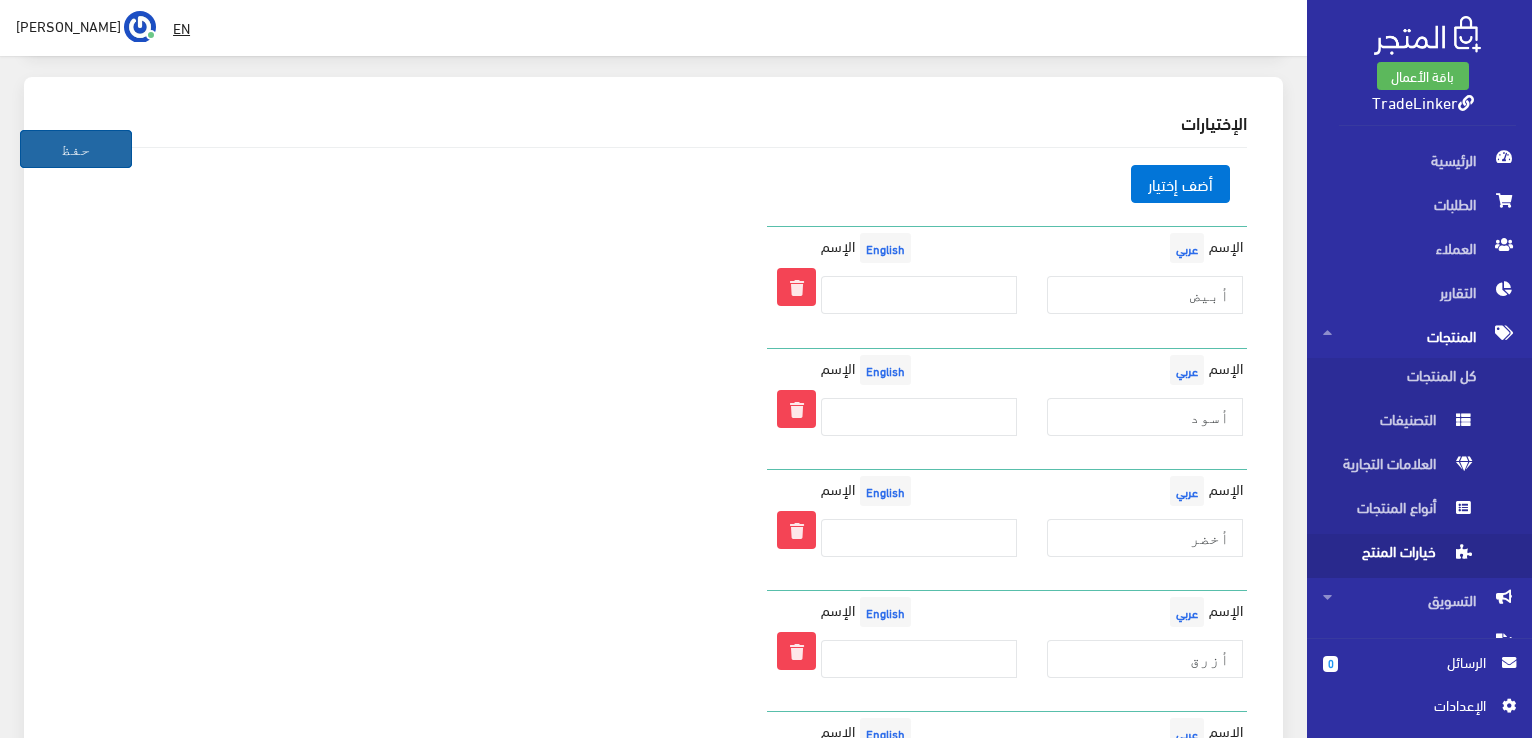 click on "حفظ" at bounding box center (76, 149) 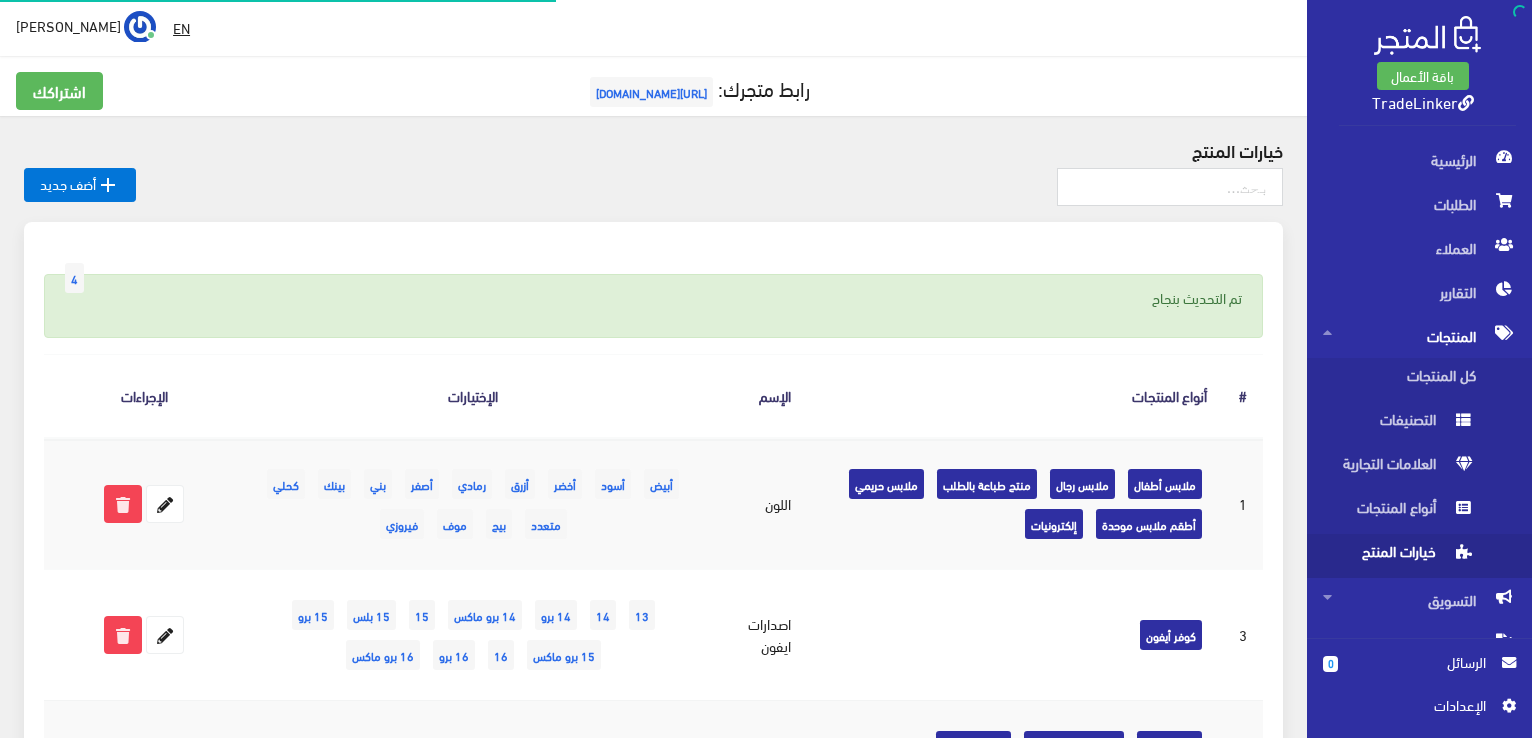 scroll, scrollTop: 0, scrollLeft: 0, axis: both 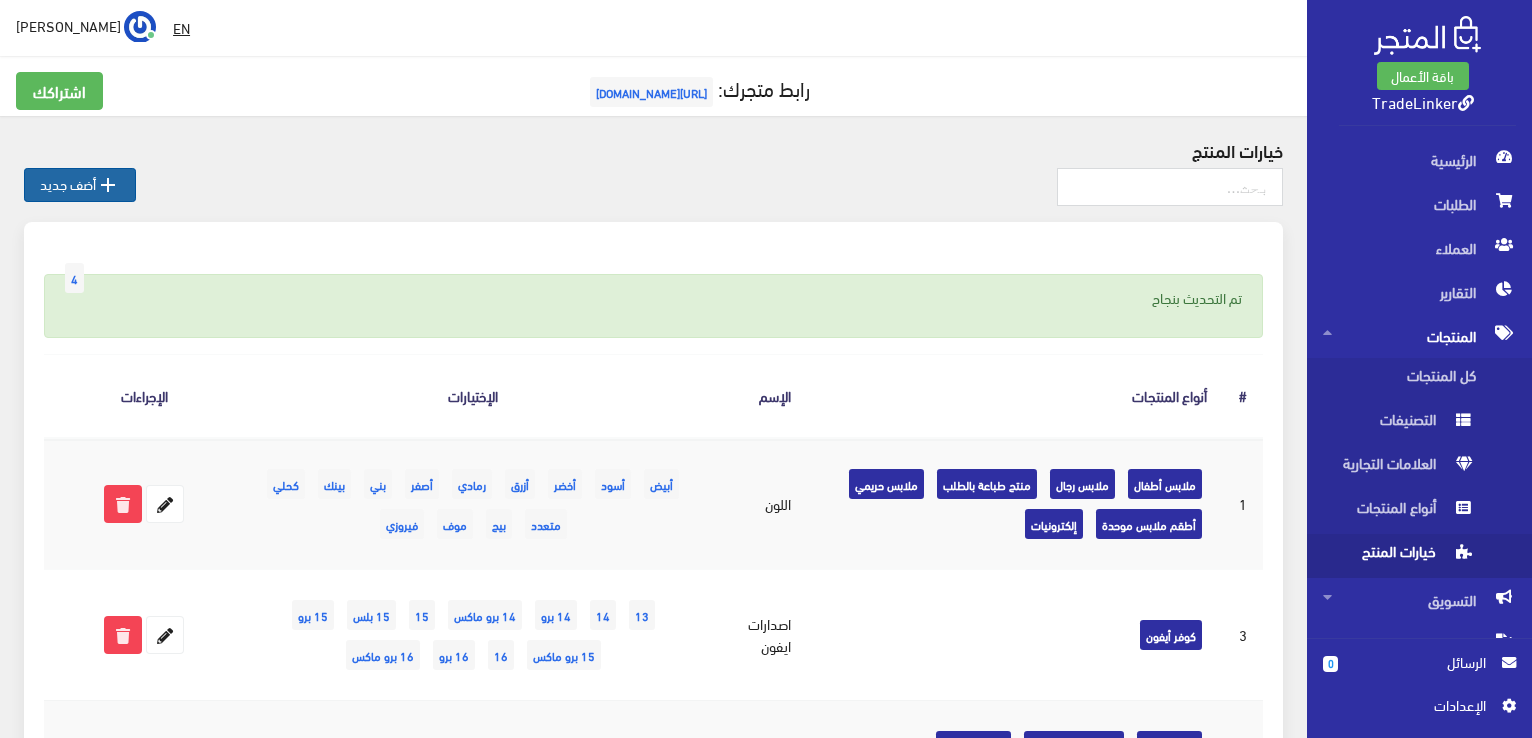 click on "" at bounding box center (108, 185) 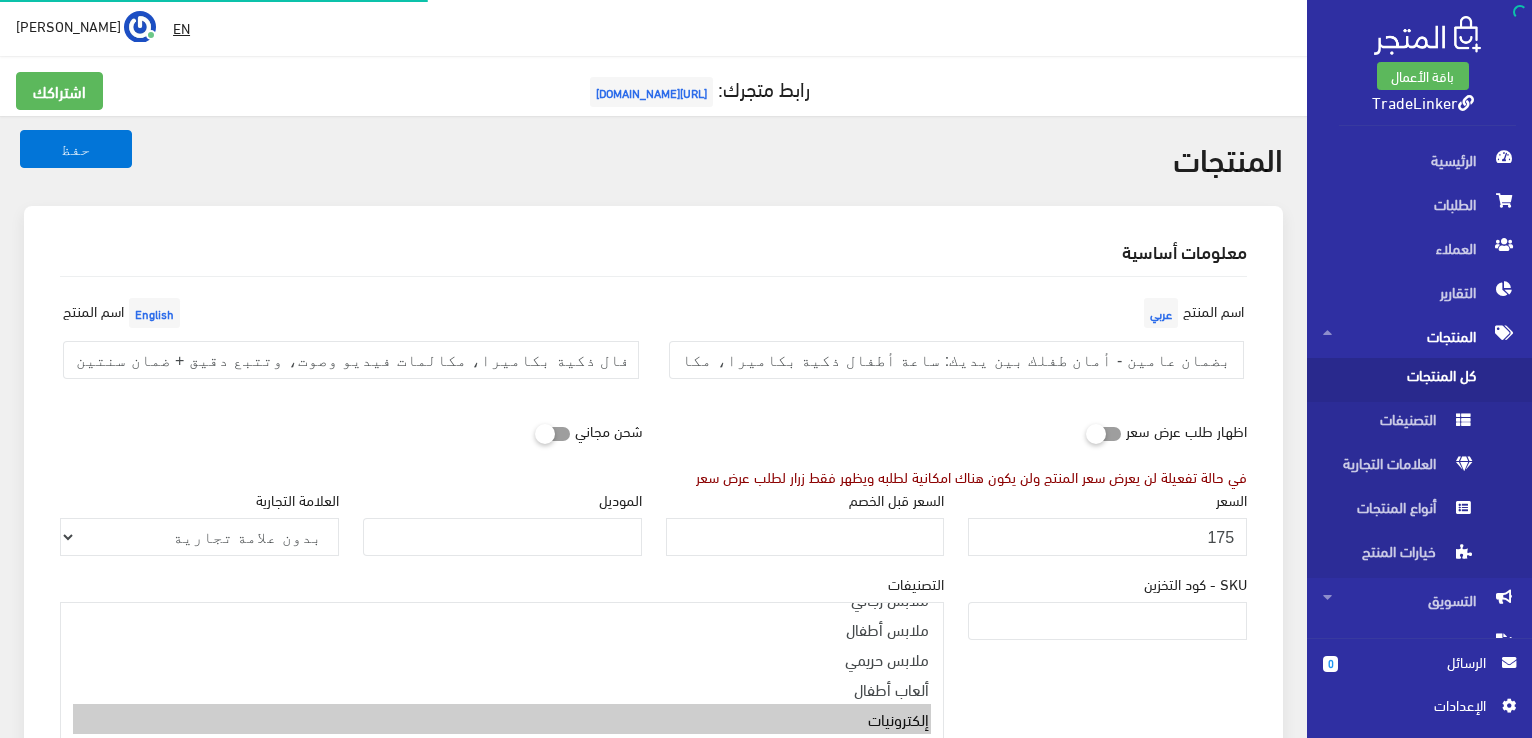 select 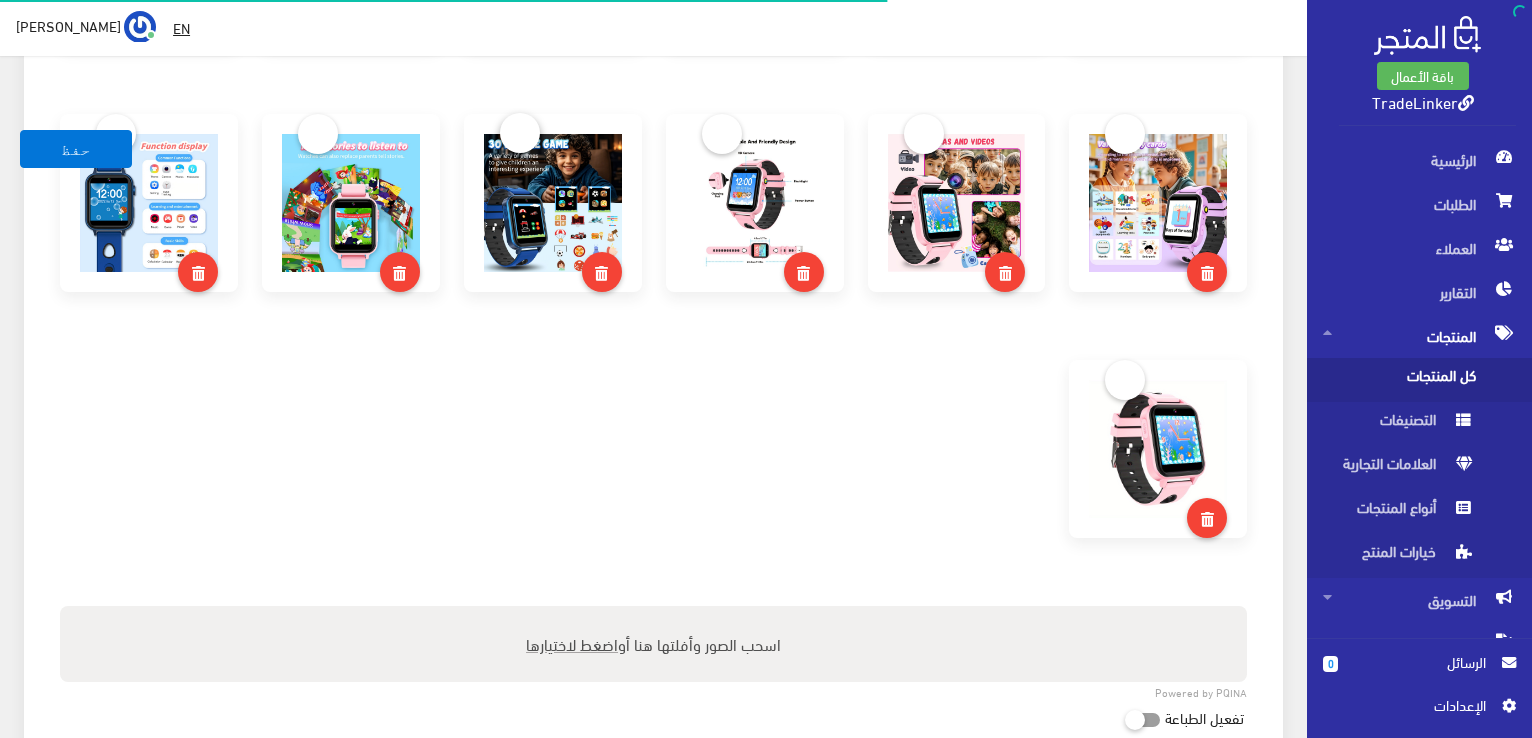 scroll, scrollTop: 2028, scrollLeft: 0, axis: vertical 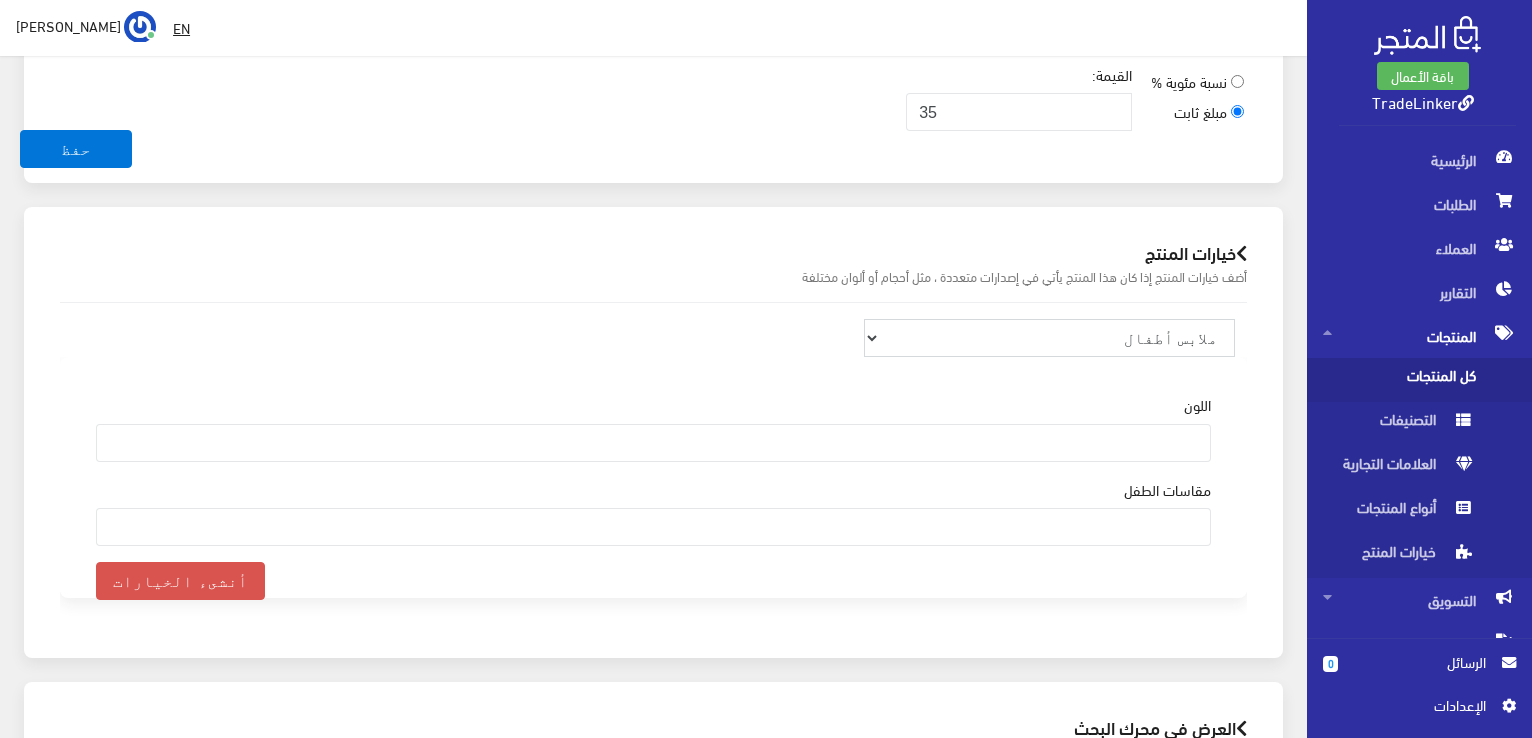 click on "ملابس أطفال
ملابس رجال
منتج طباعة بالطلب
كوفر أيفون
ملابس حريمي
أطقم ملابس موحدة
إلكترونيات" at bounding box center (1050, 338) 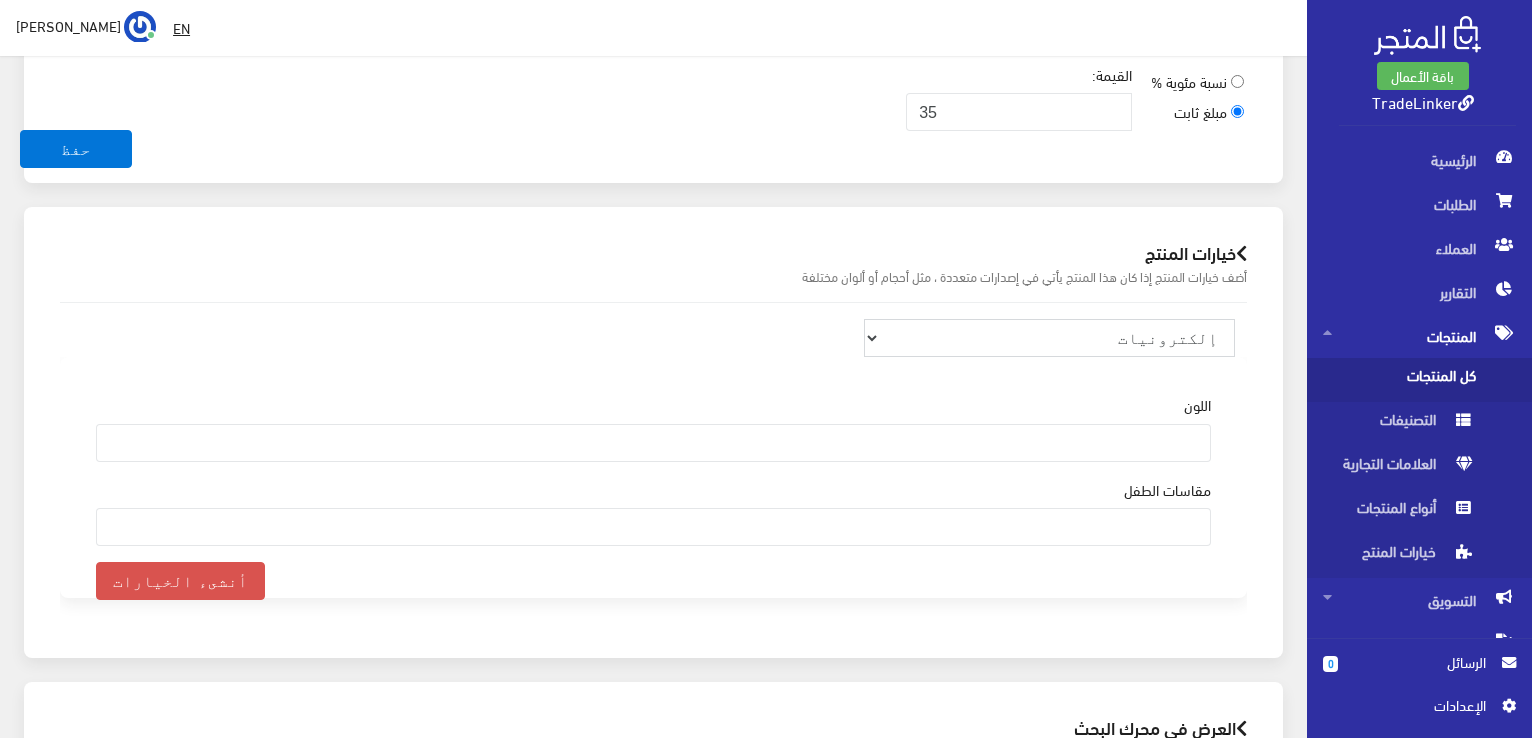 click on "ملابس أطفال
ملابس رجال
منتج طباعة بالطلب
كوفر أيفون
ملابس حريمي
أطقم ملابس موحدة
إلكترونيات" at bounding box center (1050, 338) 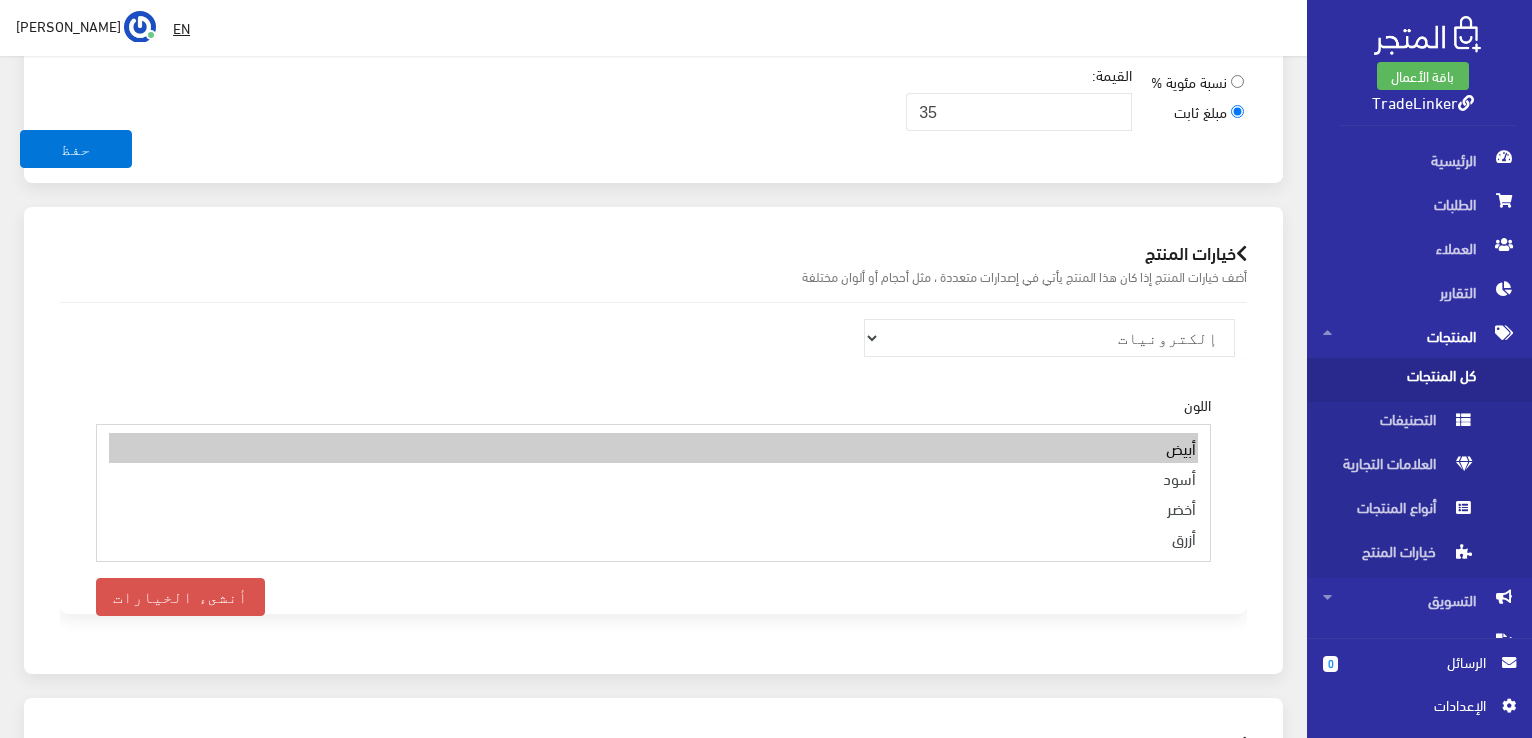 click on "أبيض" at bounding box center [653, 448] 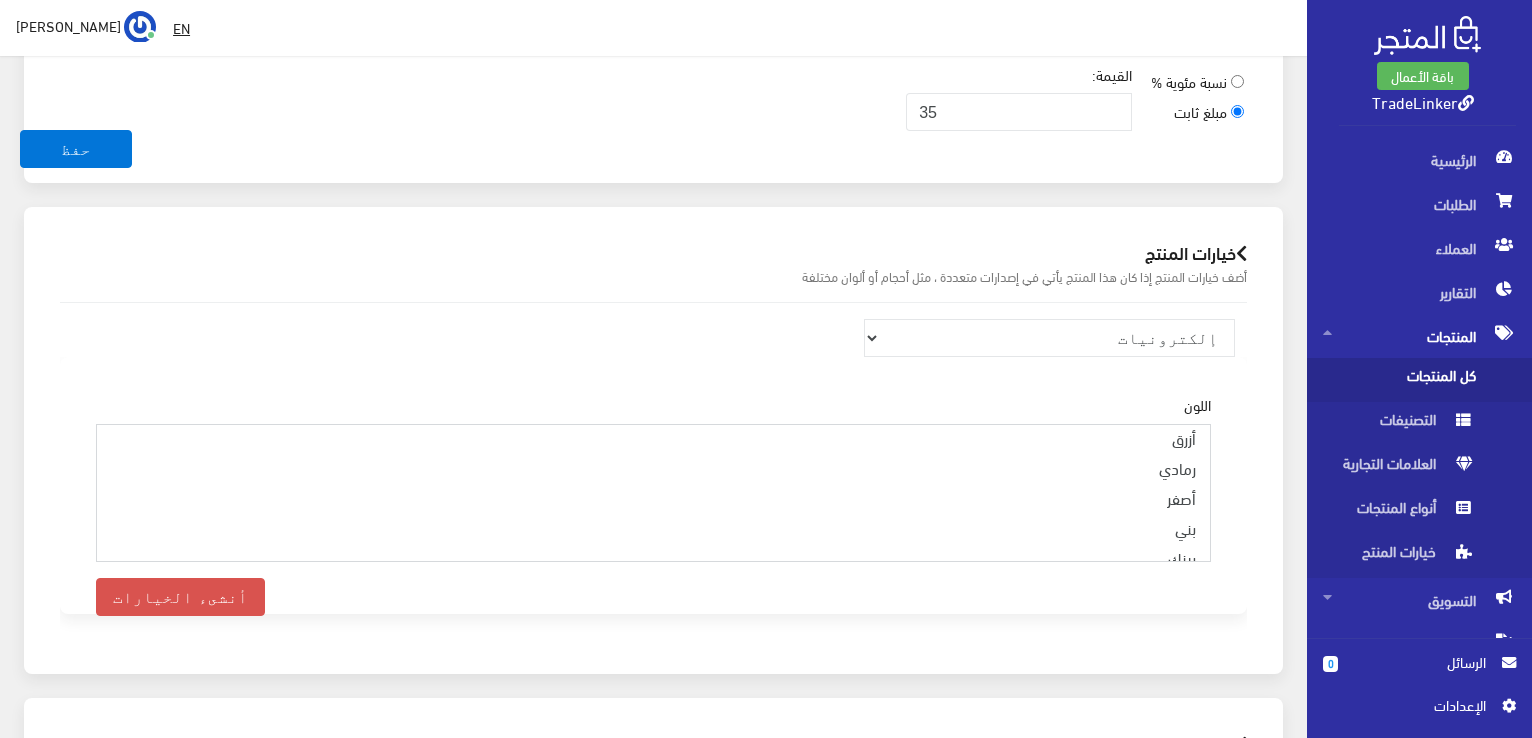 scroll, scrollTop: 0, scrollLeft: 0, axis: both 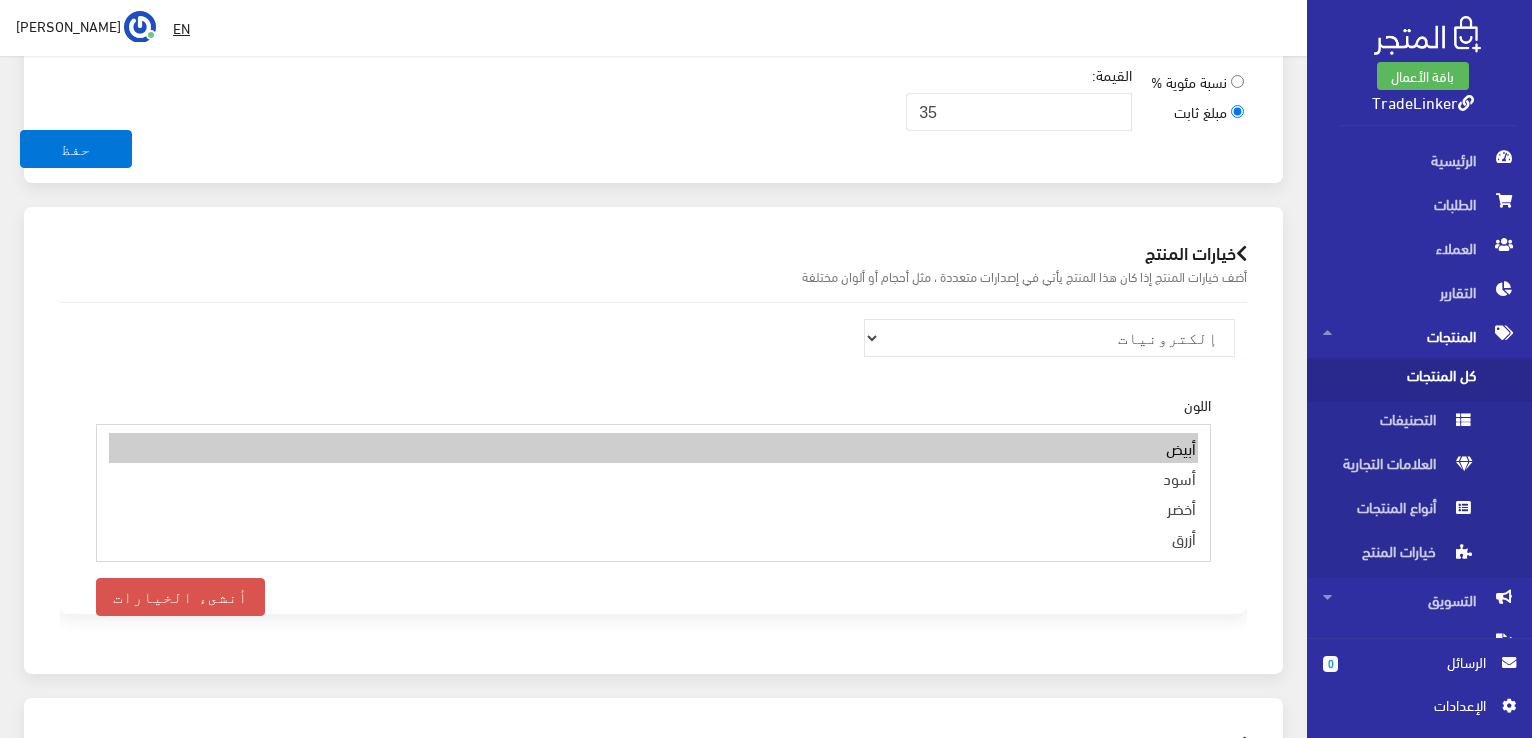 select on "4" 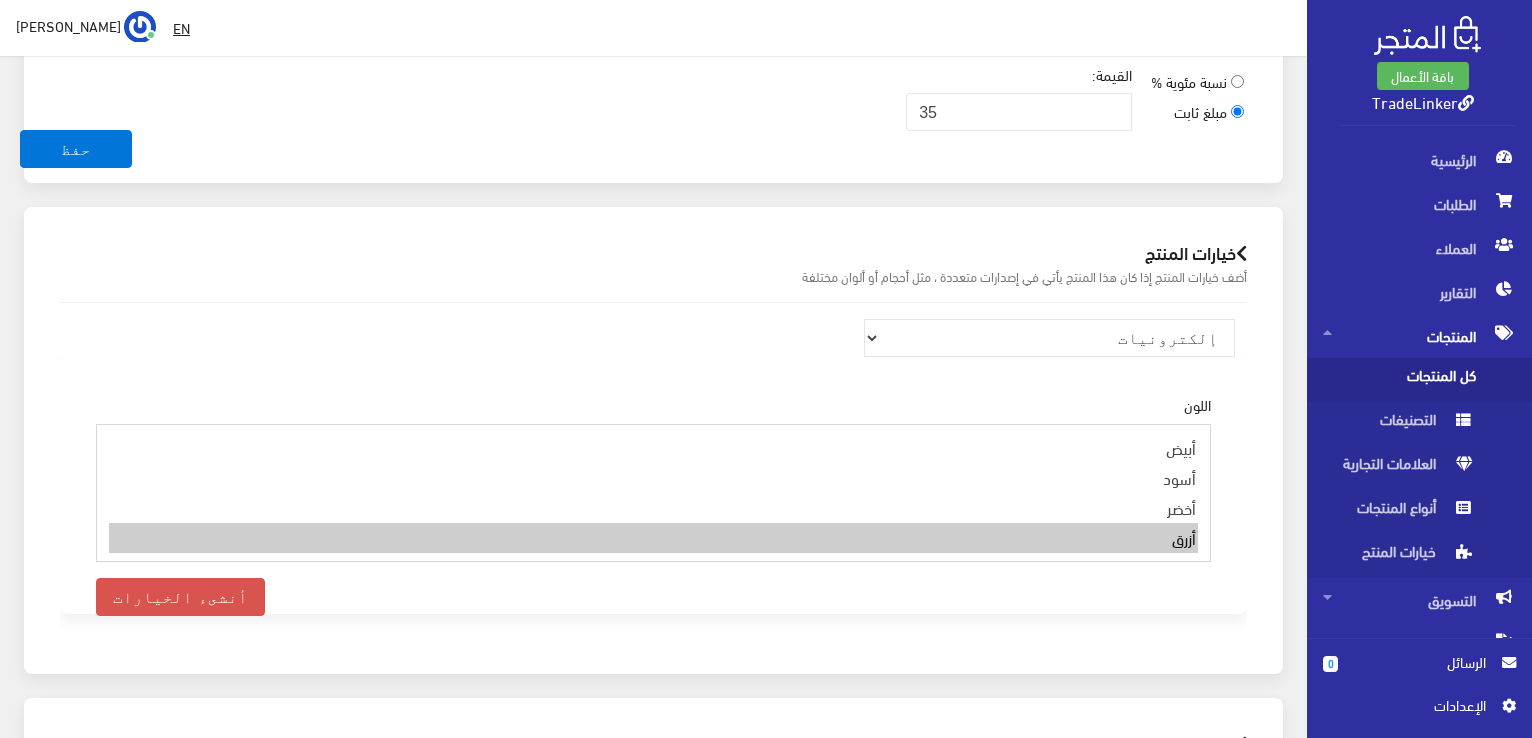 click on "أزرق" at bounding box center [653, 538] 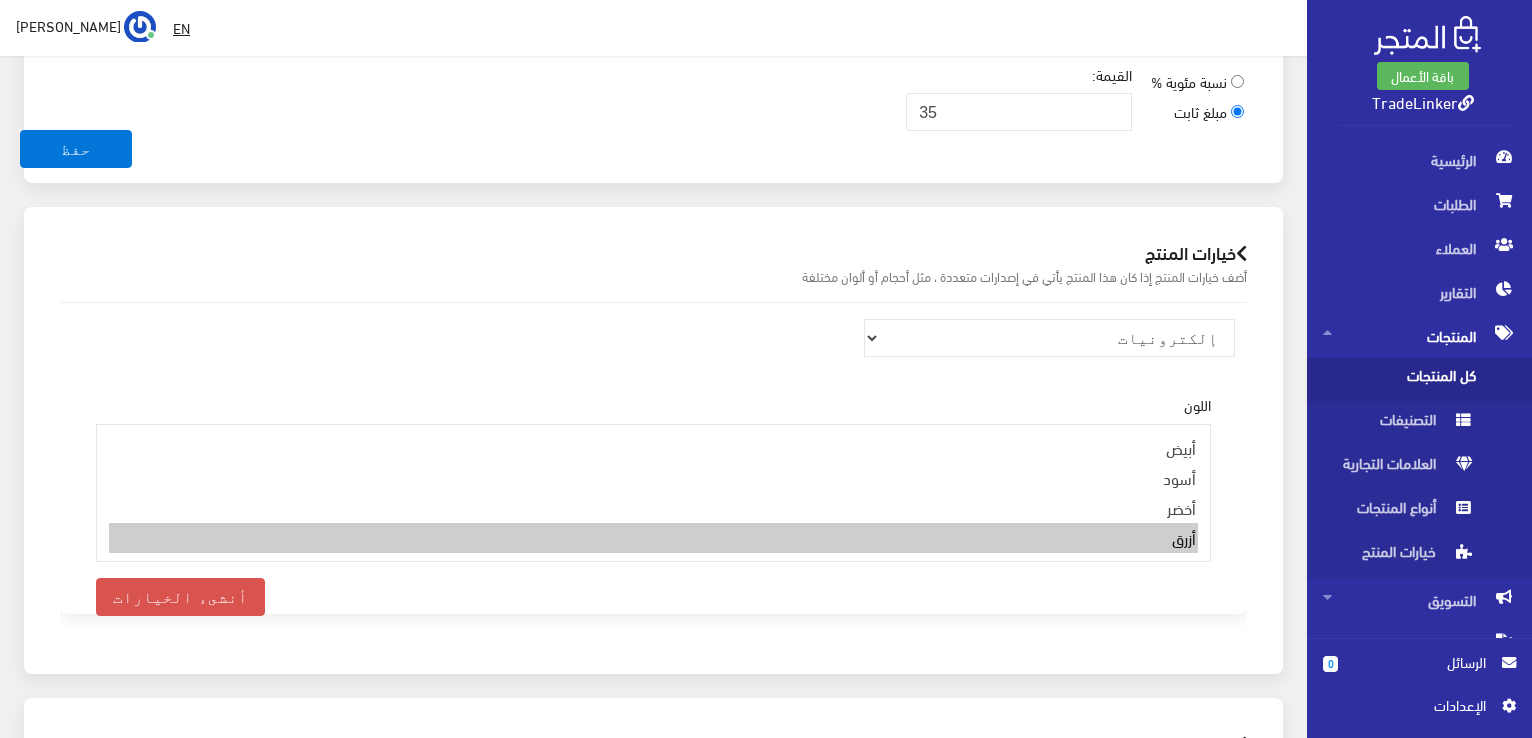 click on "ملابس أطفال
ملابس رجال
منتج طباعة بالطلب
كوفر أيفون
ملابس حريمي
أطقم ملابس موحدة
إلكترونيات
اللون
أبيض أسود أخضر أزرق رمادي" at bounding box center (653, 478) 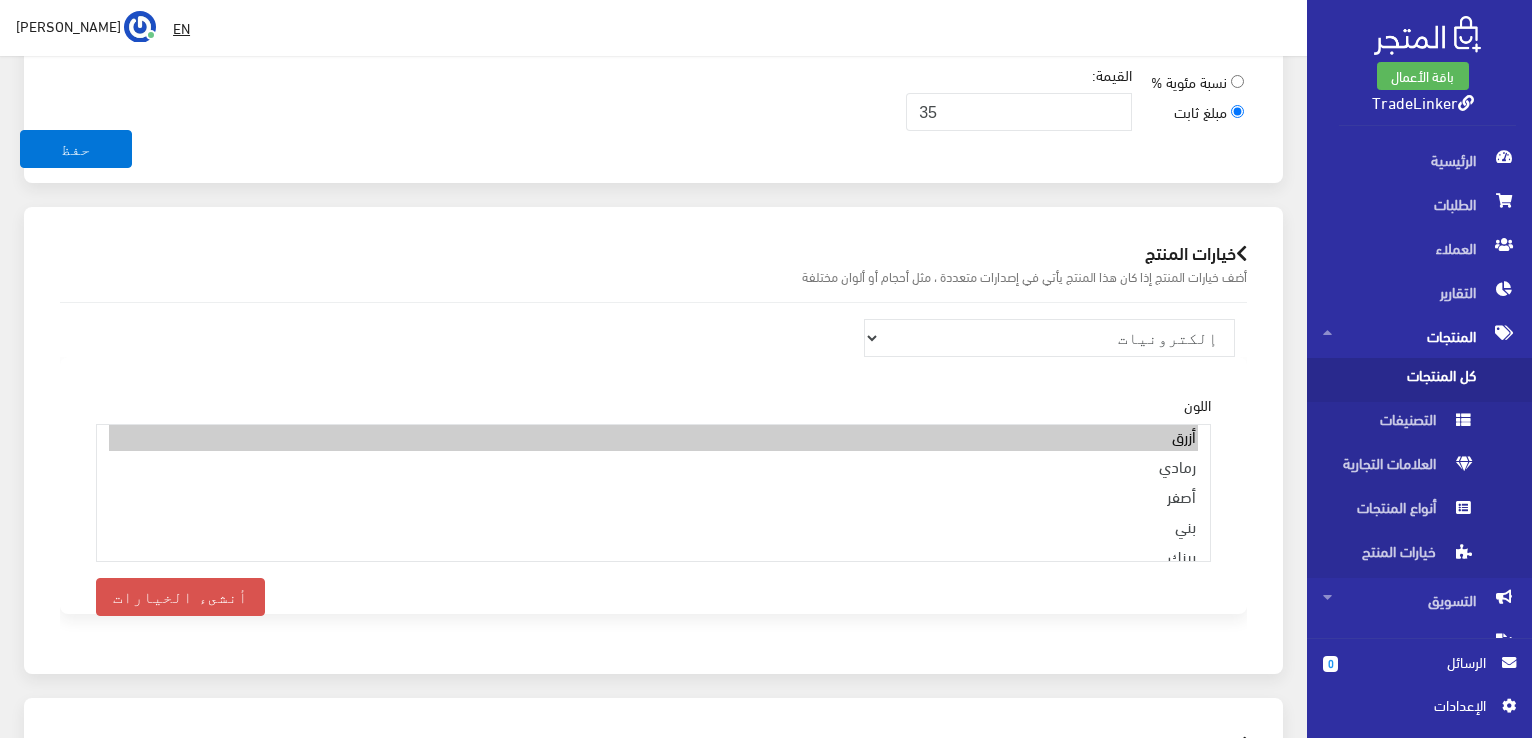 scroll, scrollTop: 200, scrollLeft: 0, axis: vertical 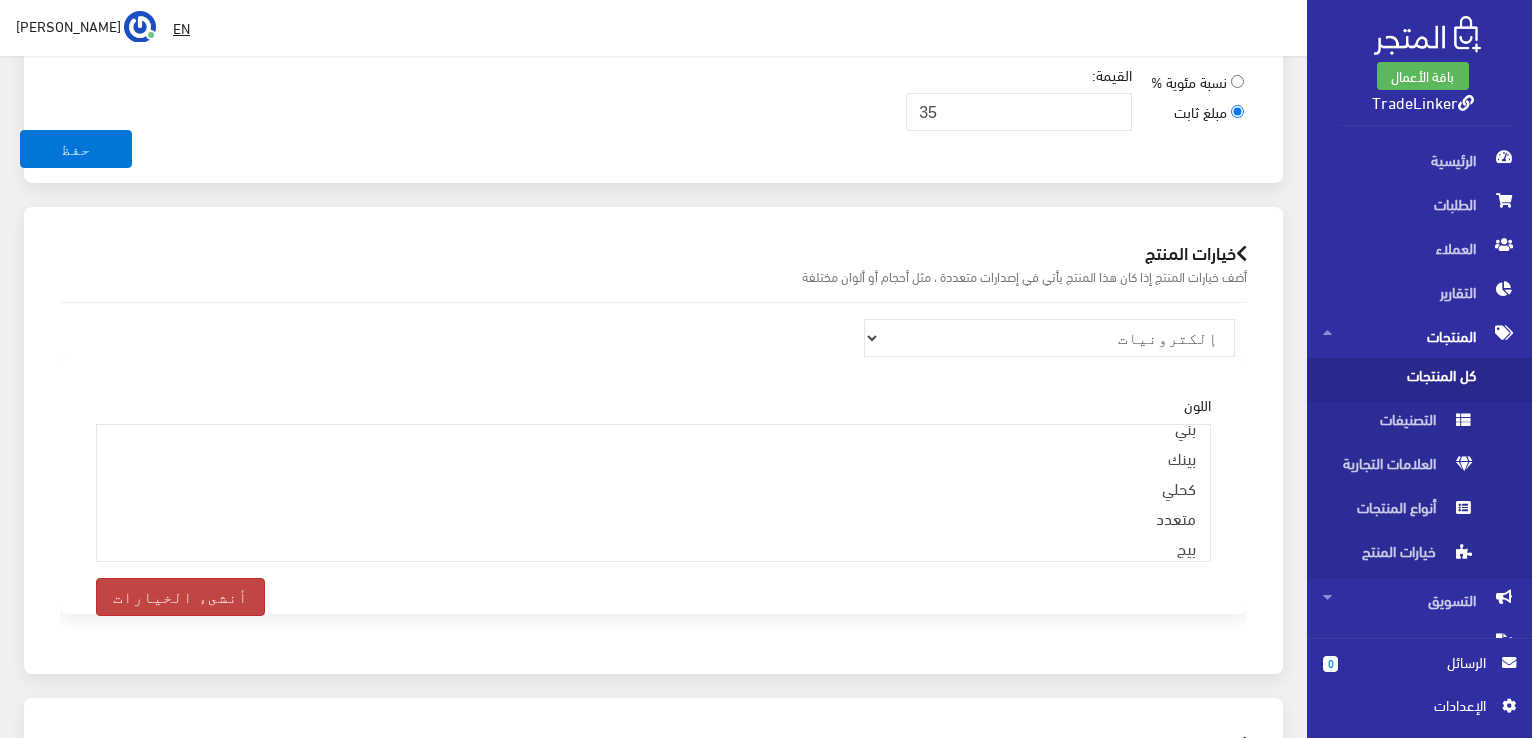 click on "أنشىء الخيارات" at bounding box center [180, 597] 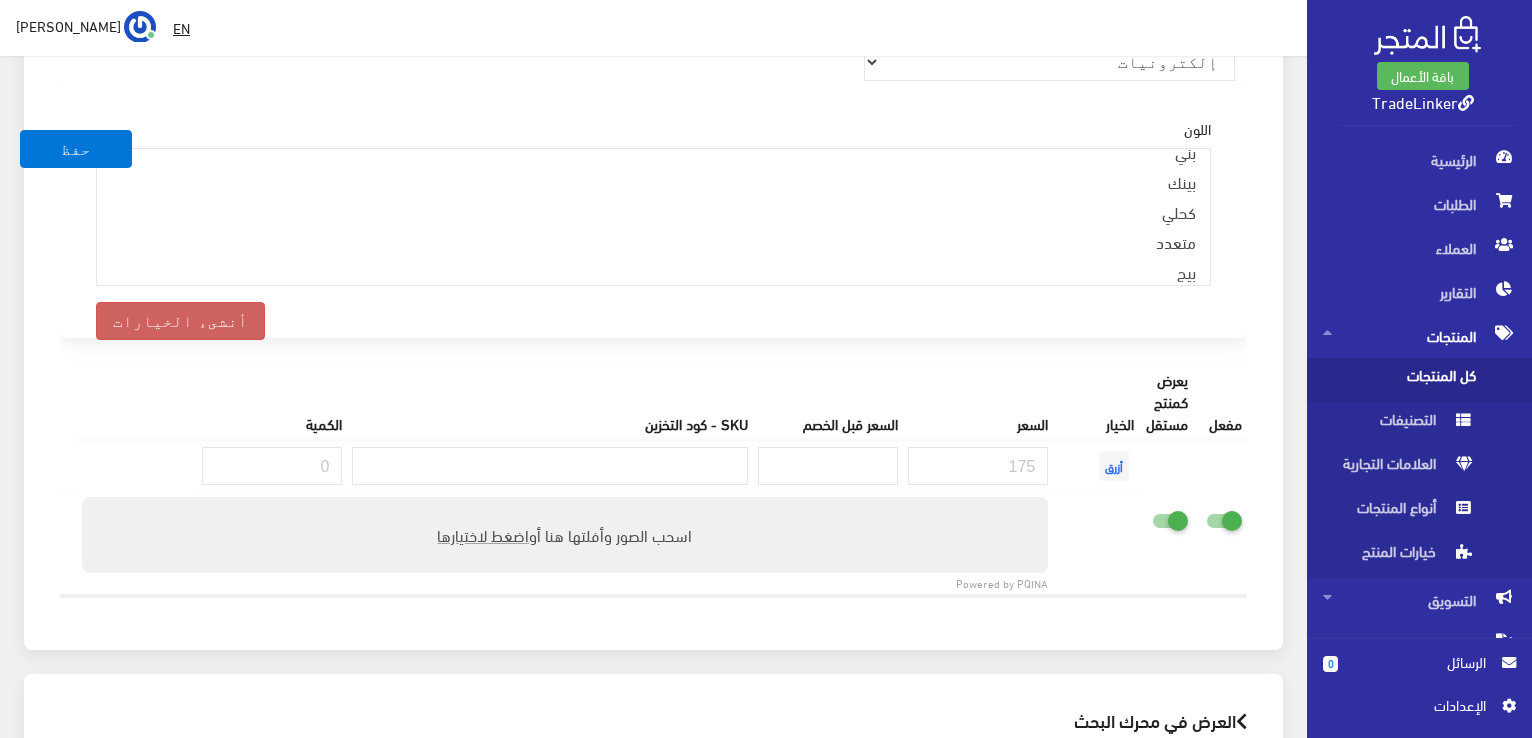 scroll, scrollTop: 3228, scrollLeft: 0, axis: vertical 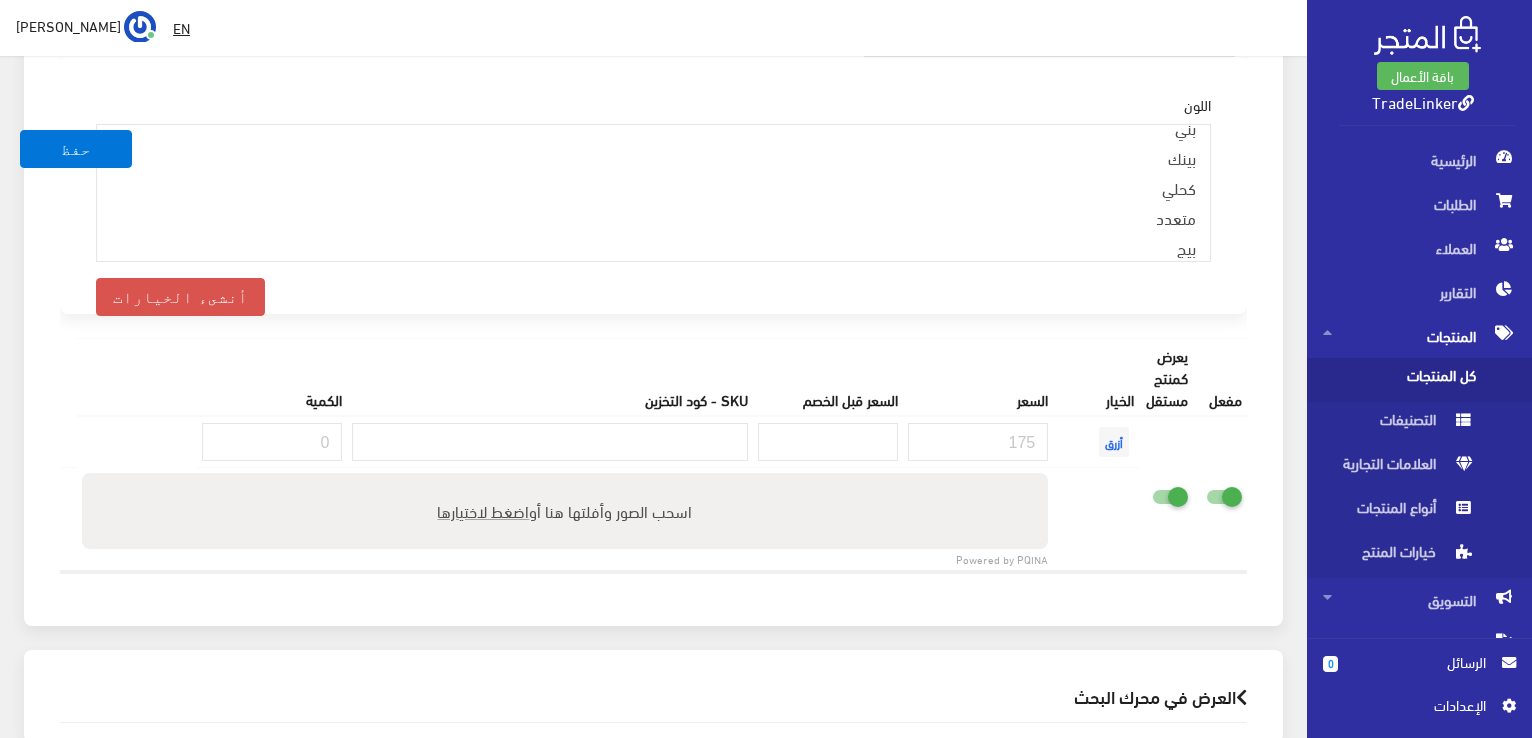click at bounding box center (1188, 493) 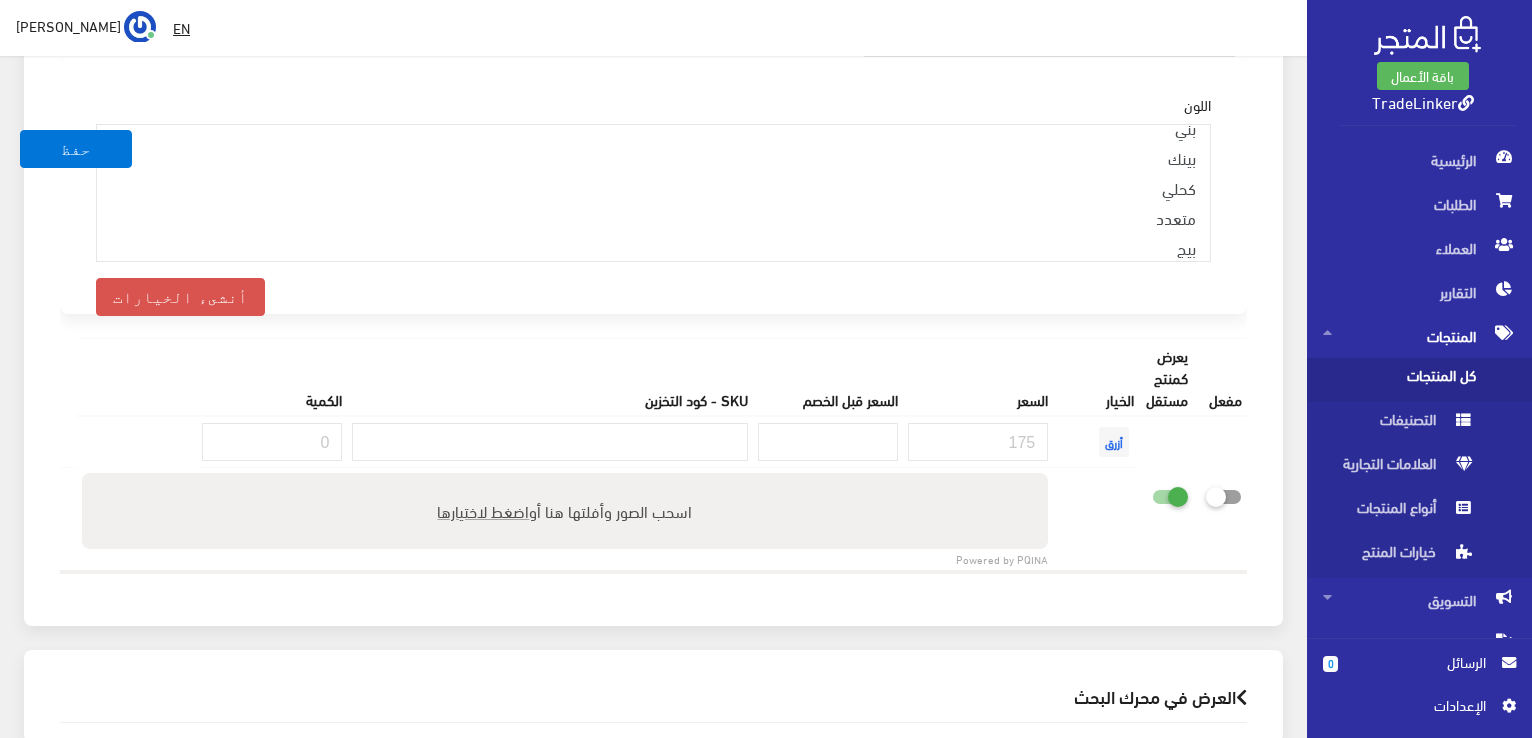 click at bounding box center [1188, 493] 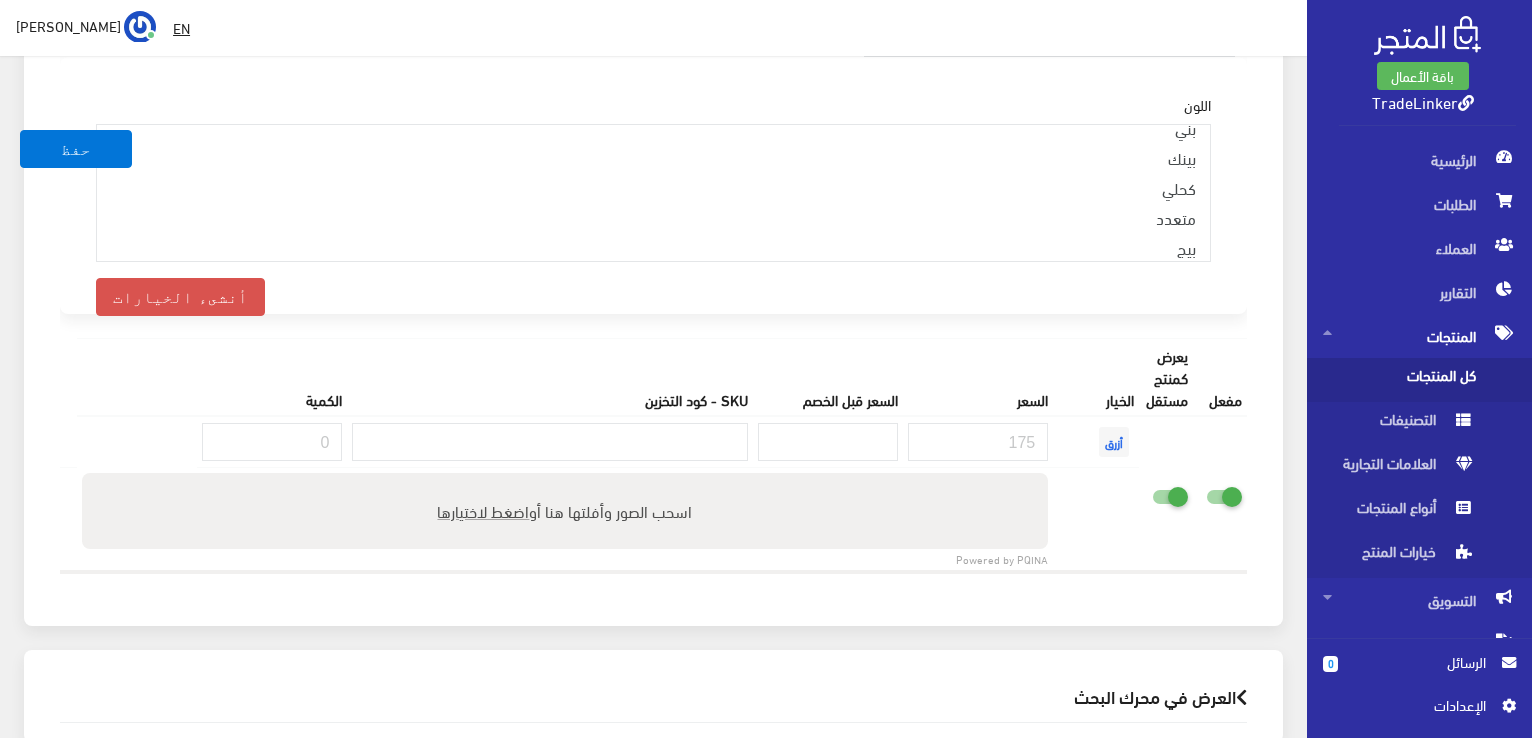 click at bounding box center (1166, 494) 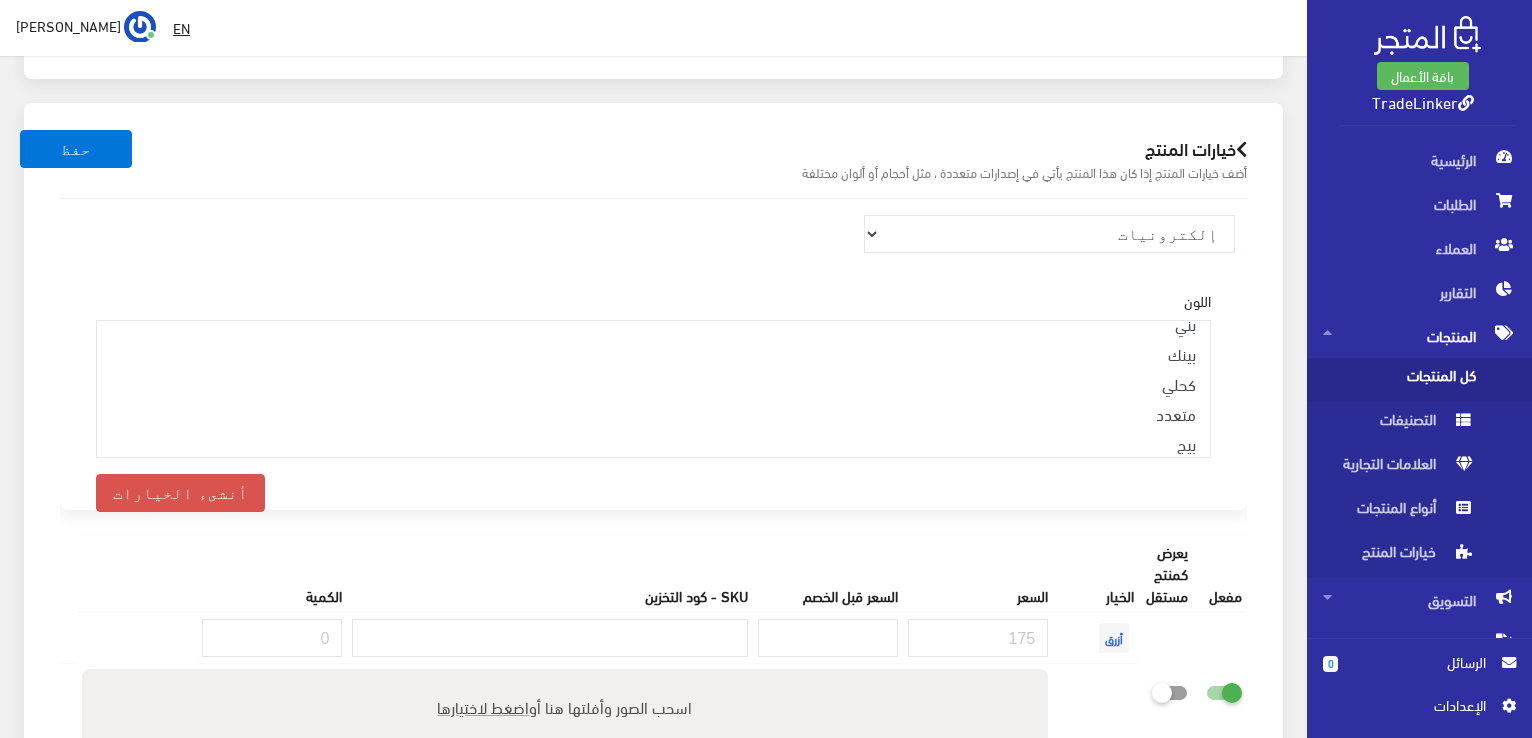 scroll, scrollTop: 3028, scrollLeft: 0, axis: vertical 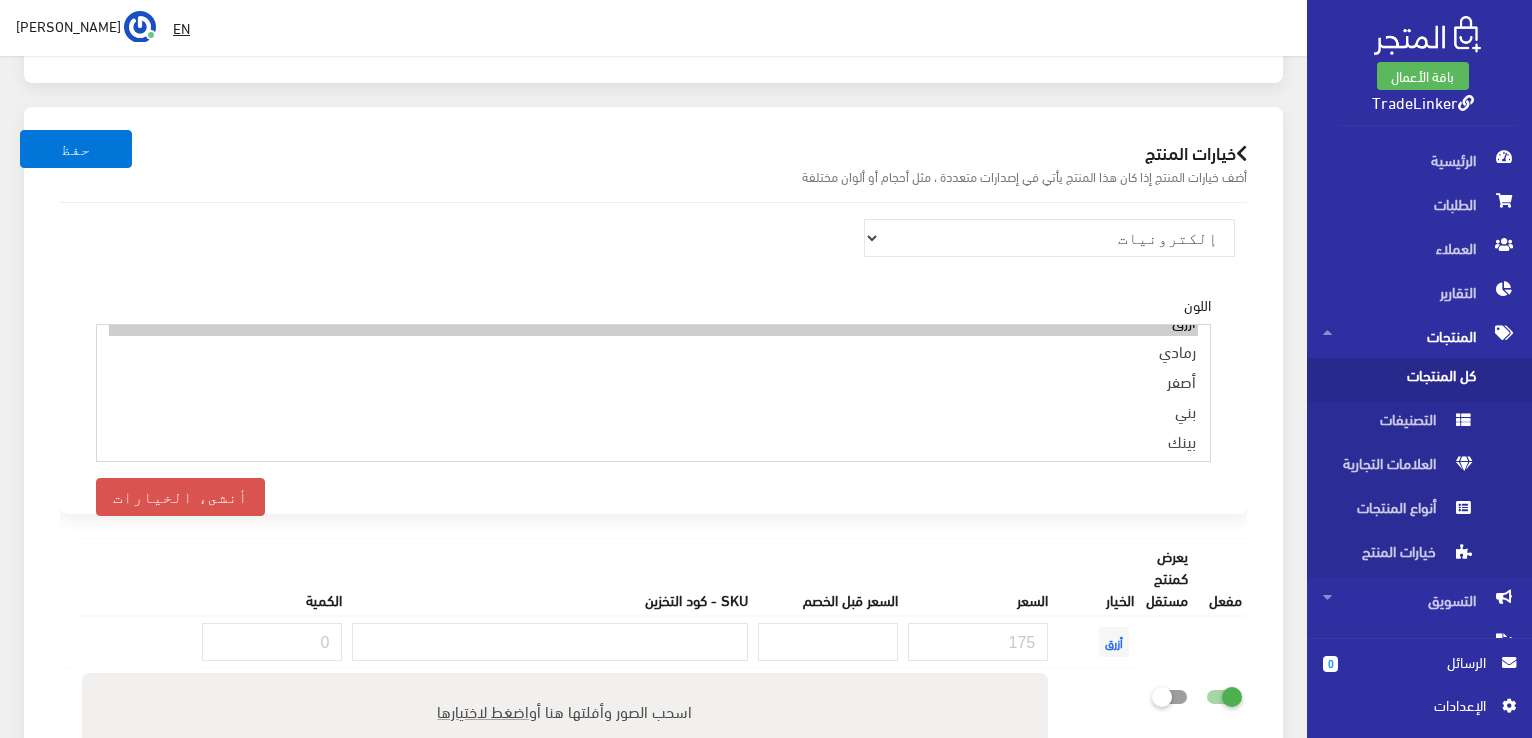 select on "12" 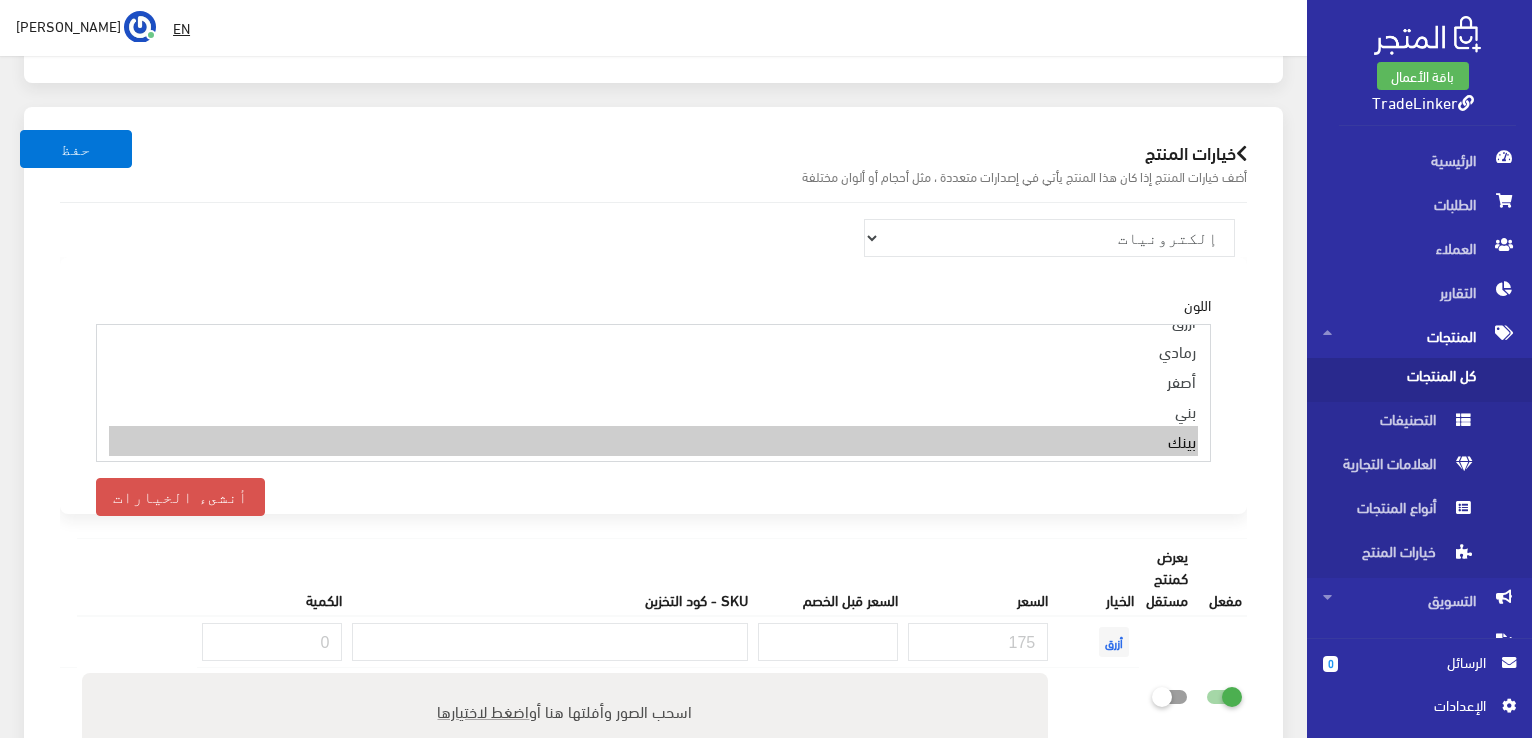 click on "بينك" at bounding box center [653, 441] 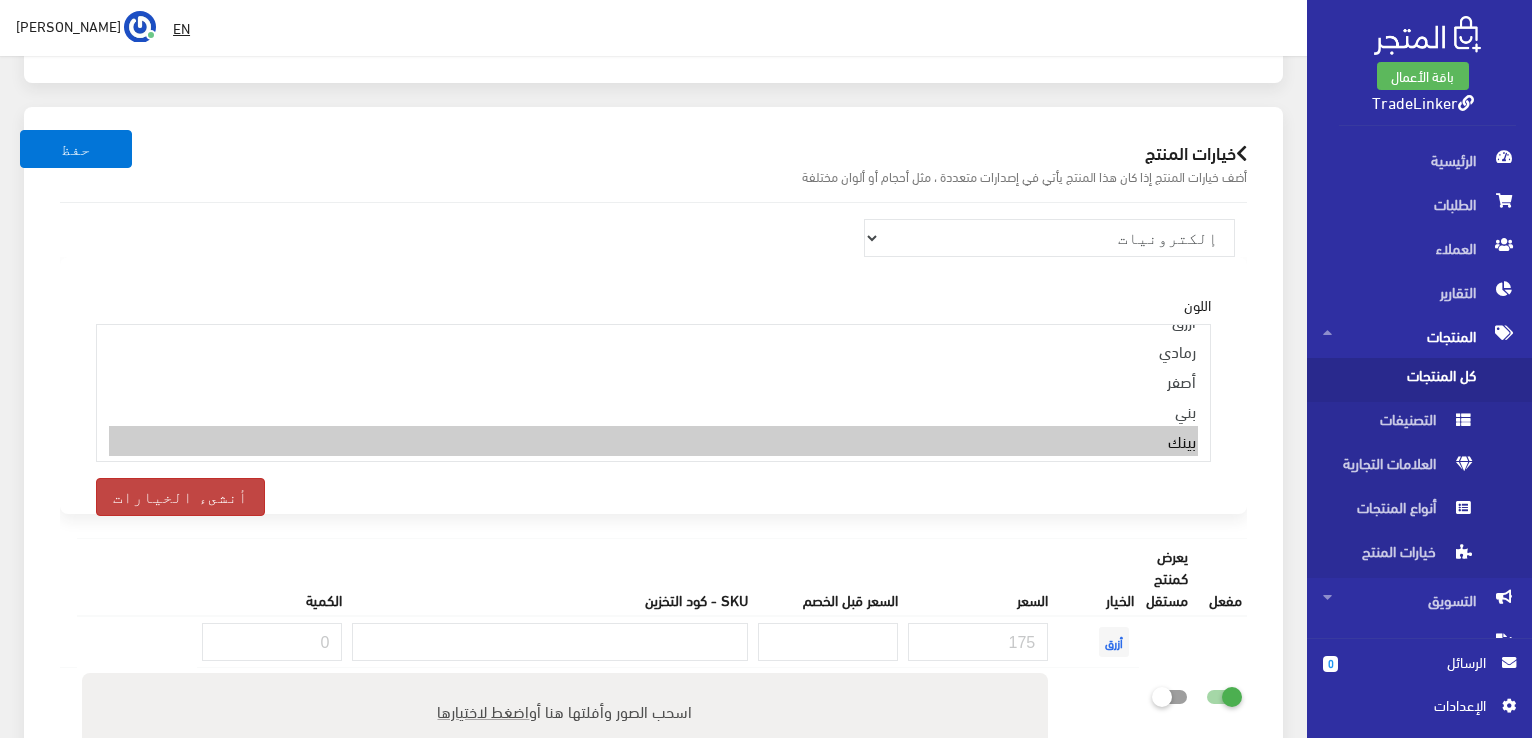 click on "أنشىء الخيارات" at bounding box center [180, 497] 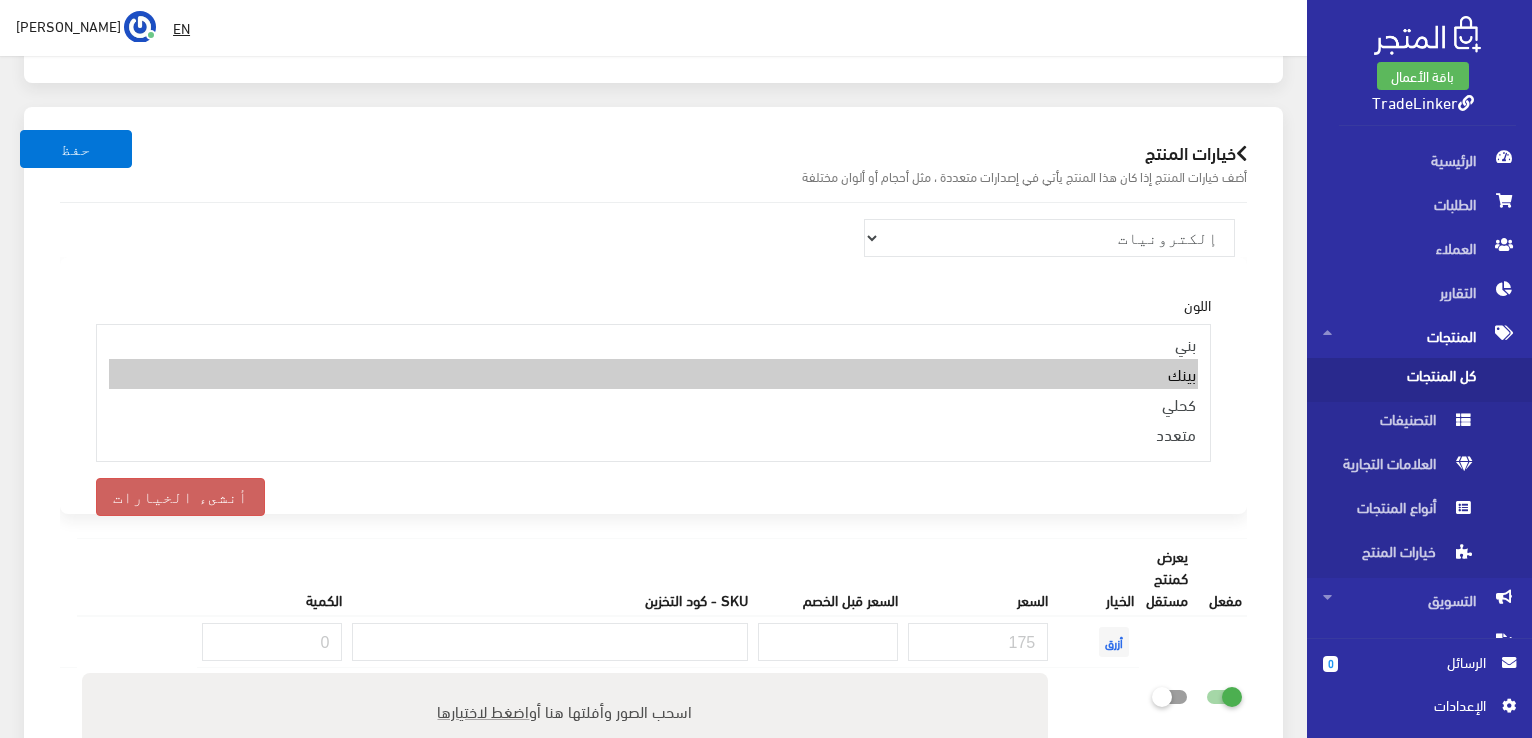 scroll, scrollTop: 217, scrollLeft: 0, axis: vertical 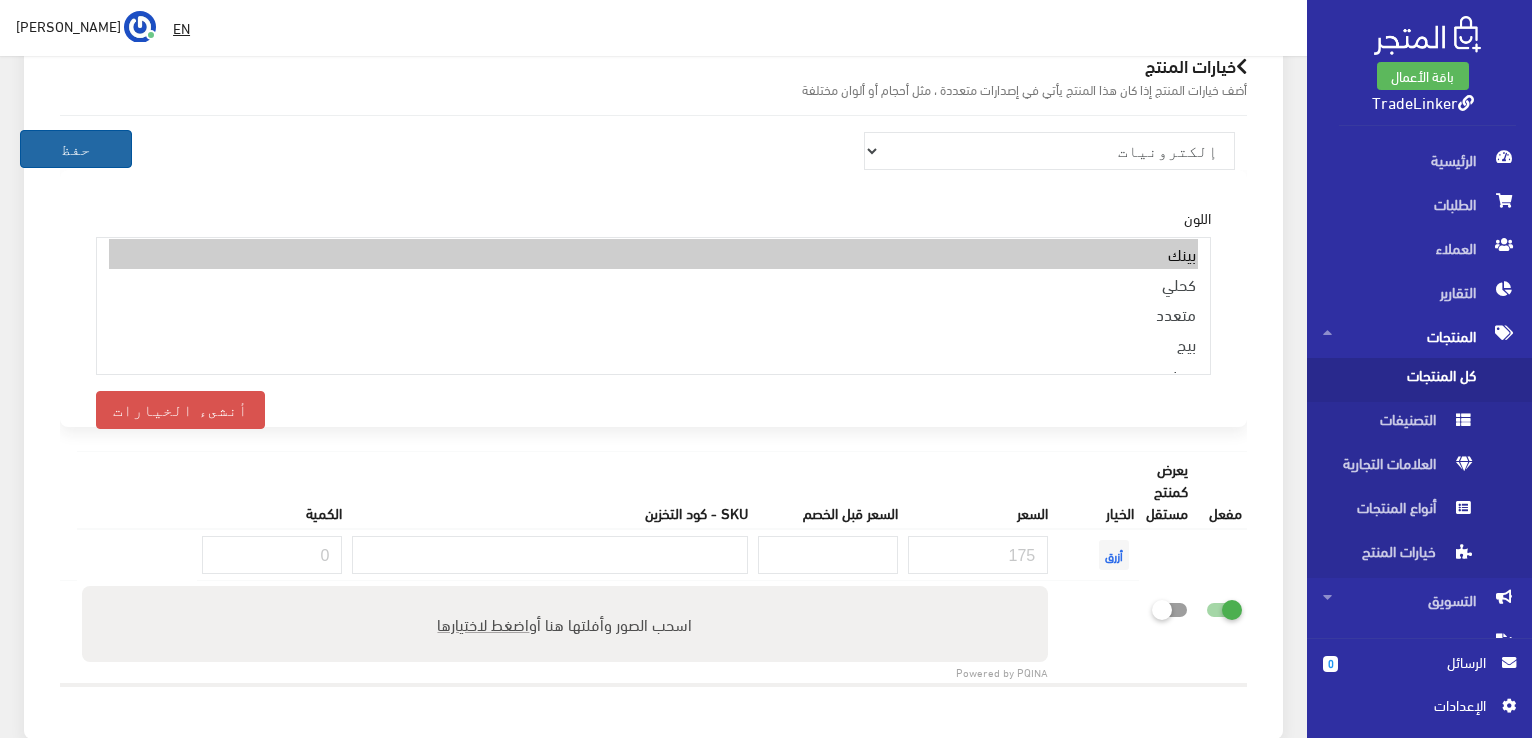 click on "حفظ" at bounding box center (76, 149) 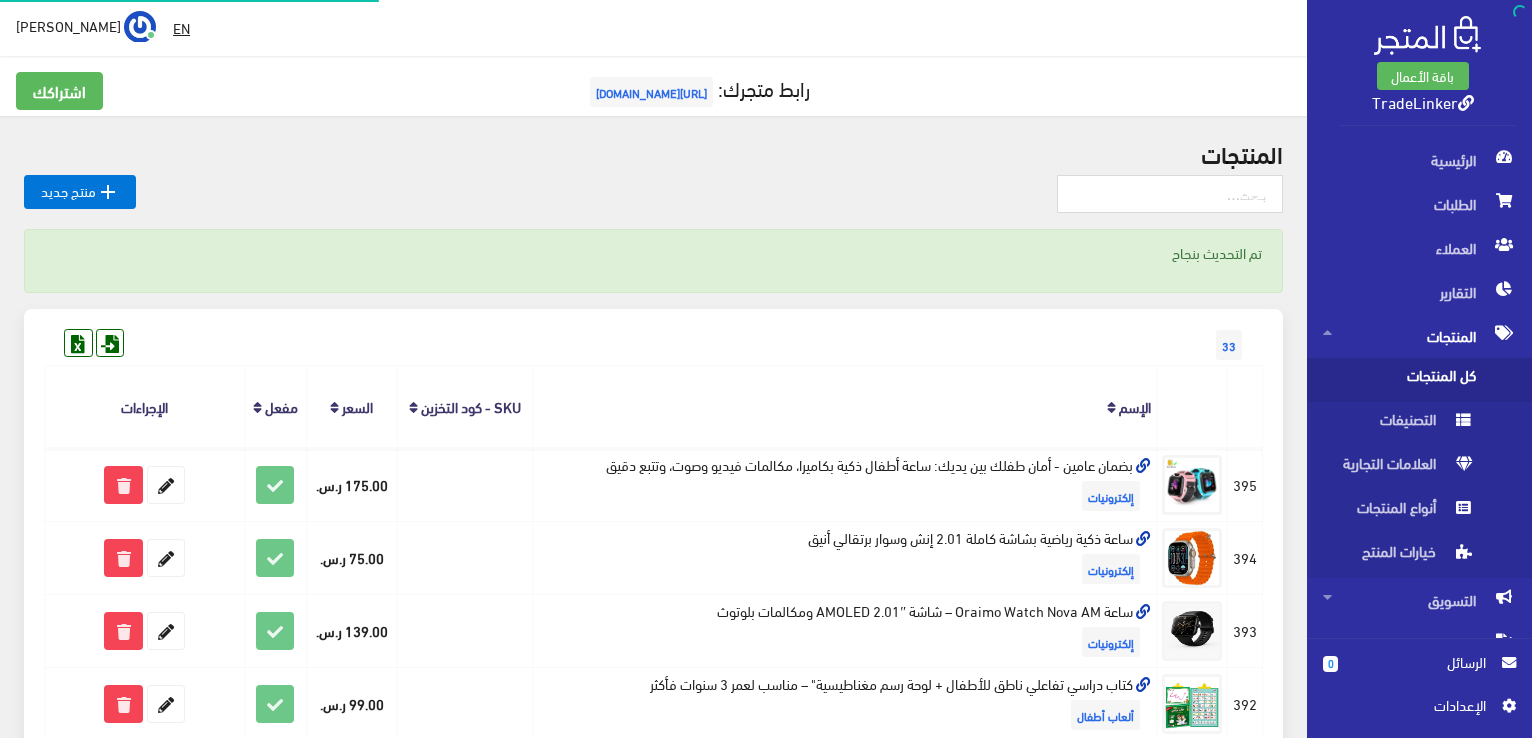 scroll, scrollTop: 0, scrollLeft: 0, axis: both 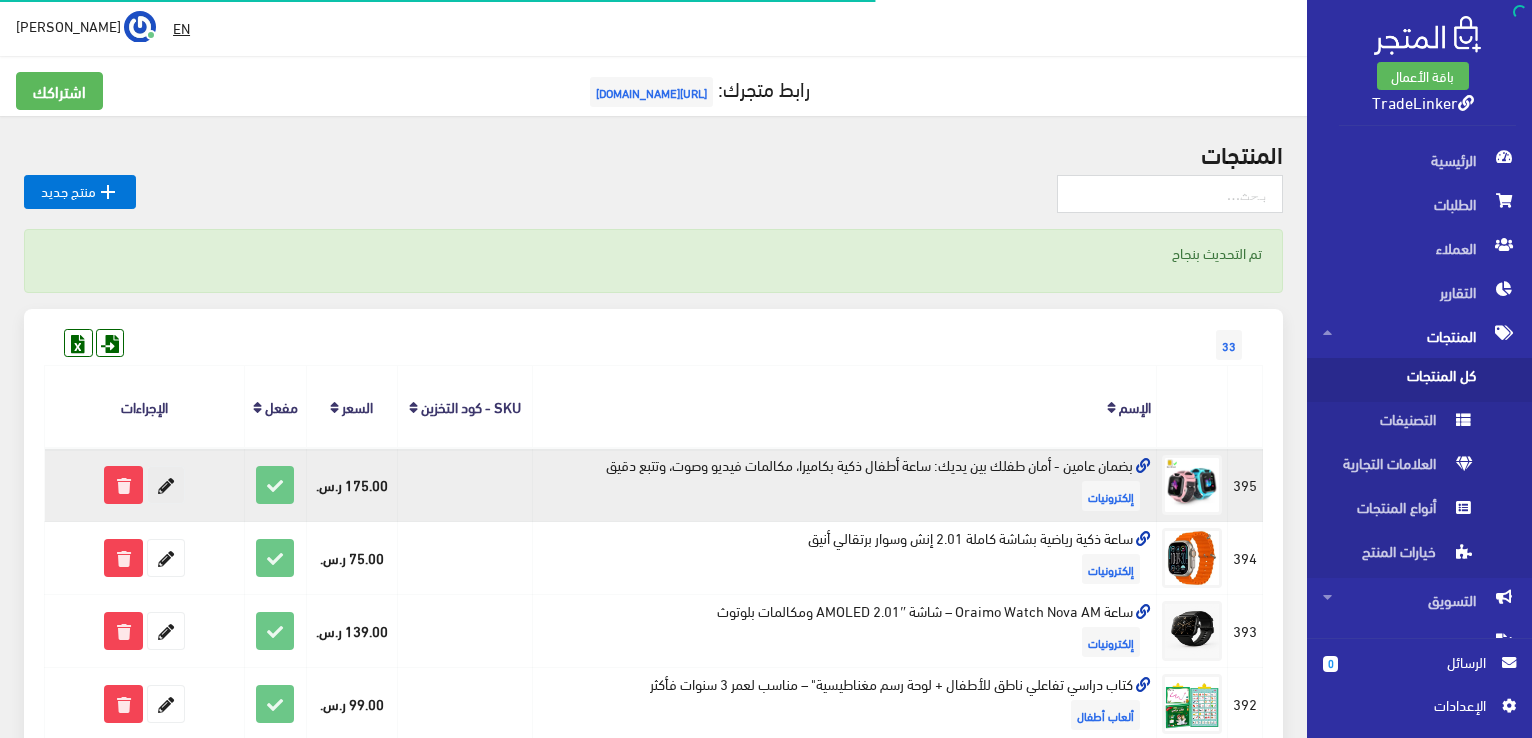 click at bounding box center (166, 485) 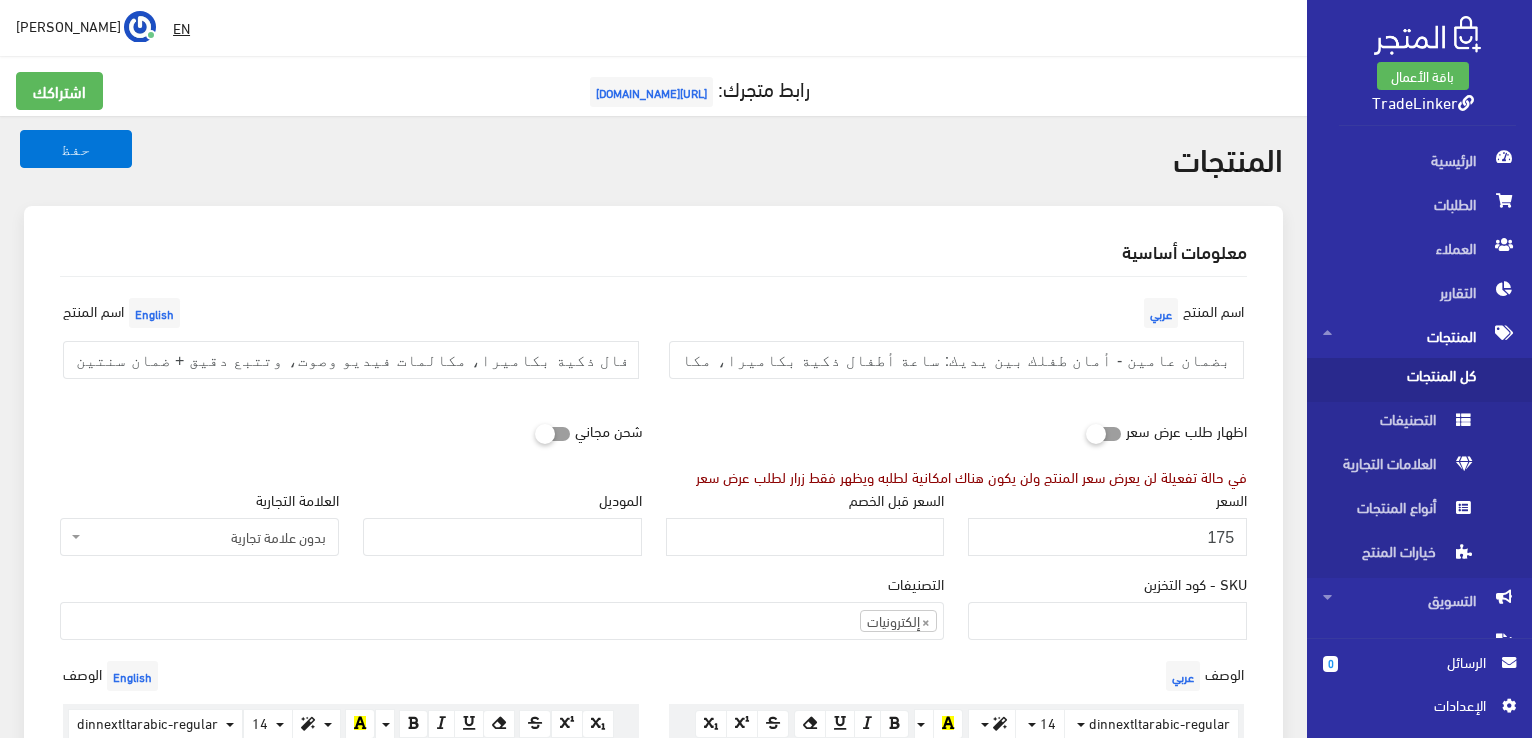 select on "7" 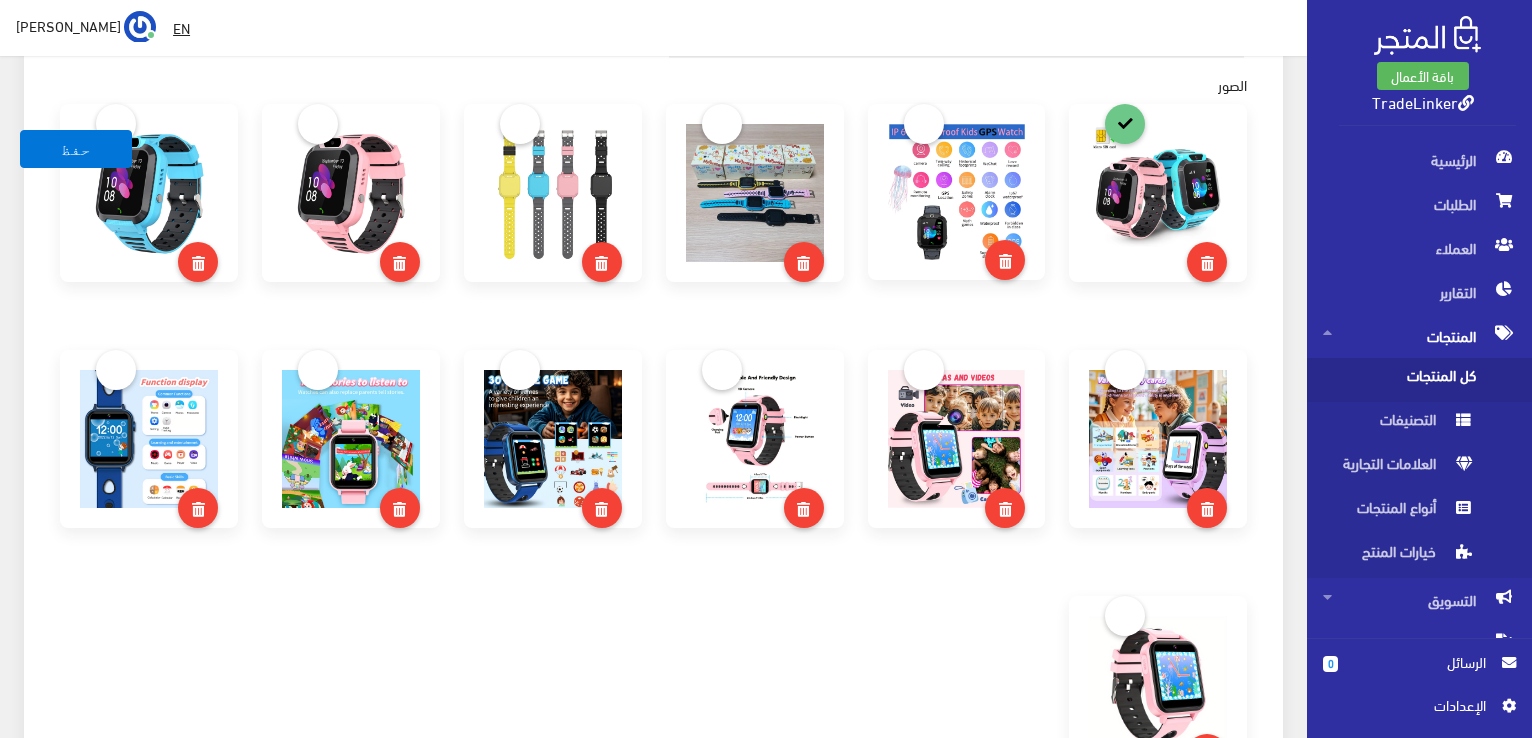 scroll, scrollTop: 60, scrollLeft: 0, axis: vertical 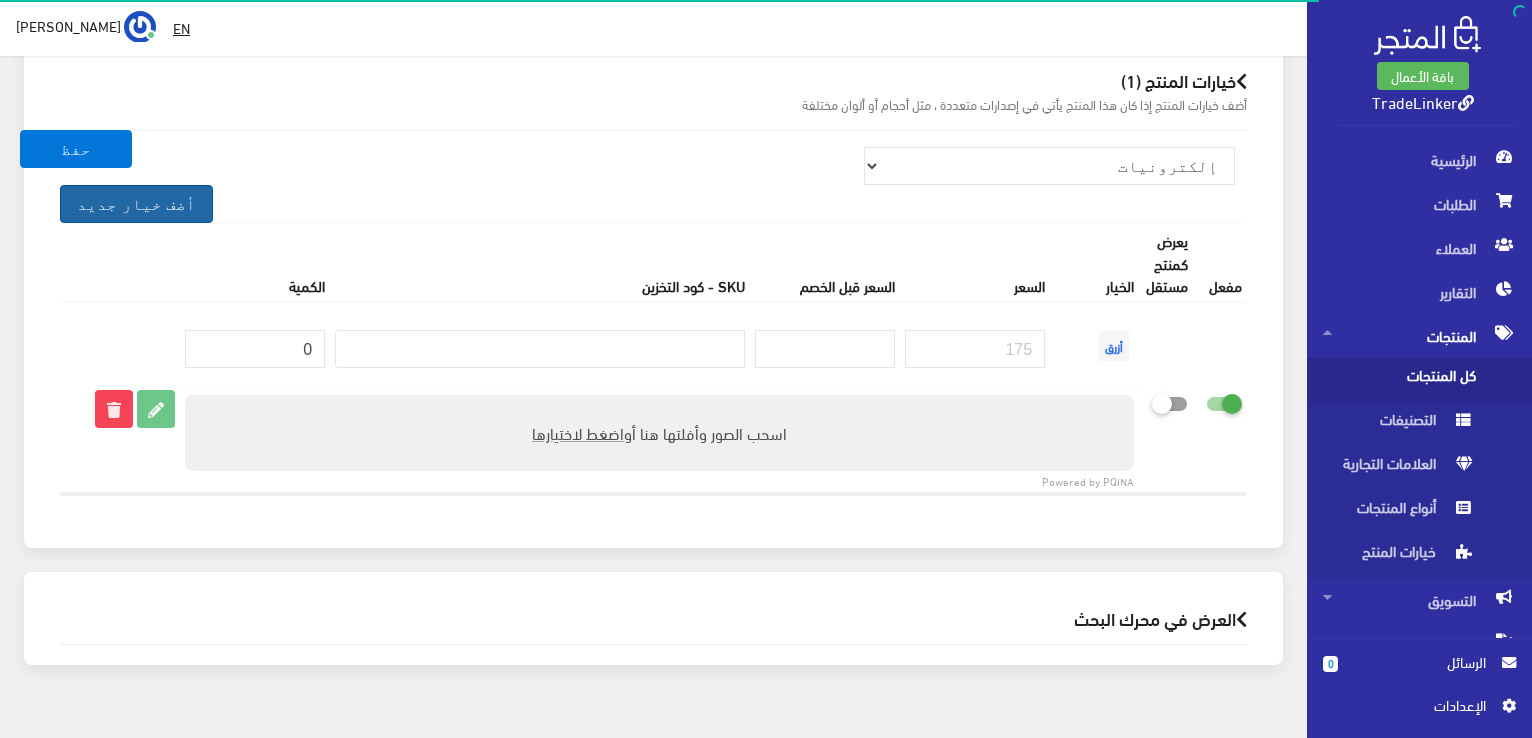 click on "أضف خيار جديد" at bounding box center [136, 204] 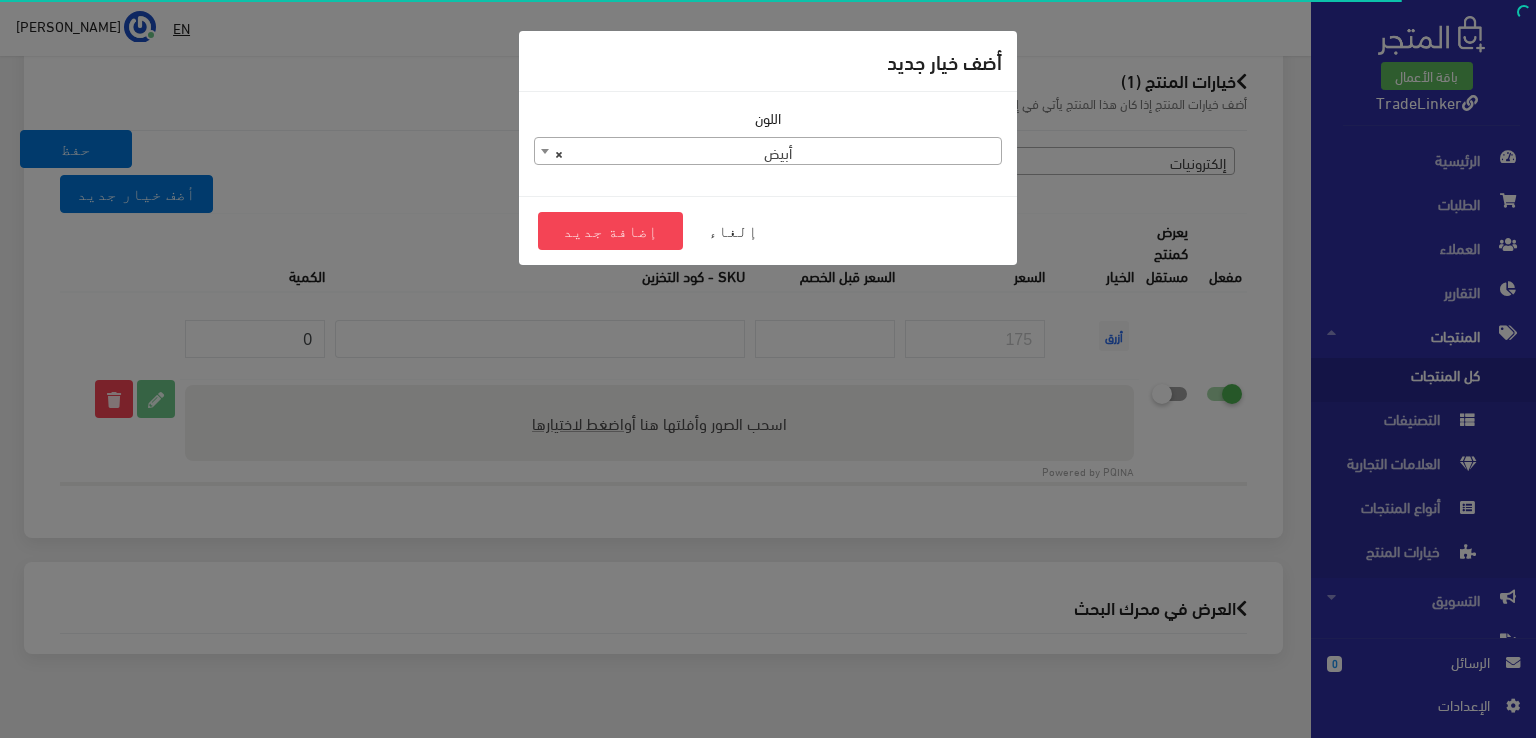 click on "× أبيض" at bounding box center [768, 152] 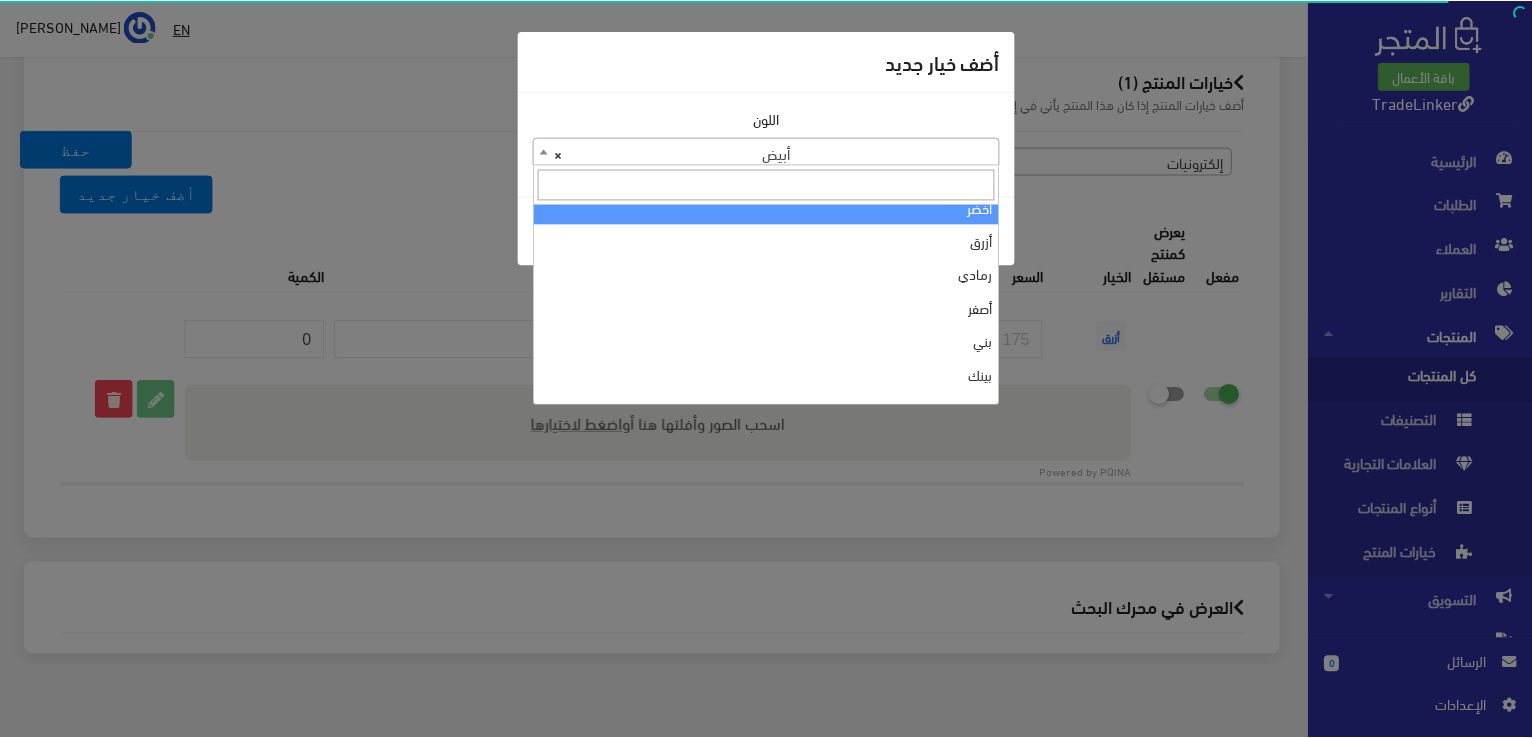 scroll, scrollTop: 200, scrollLeft: 0, axis: vertical 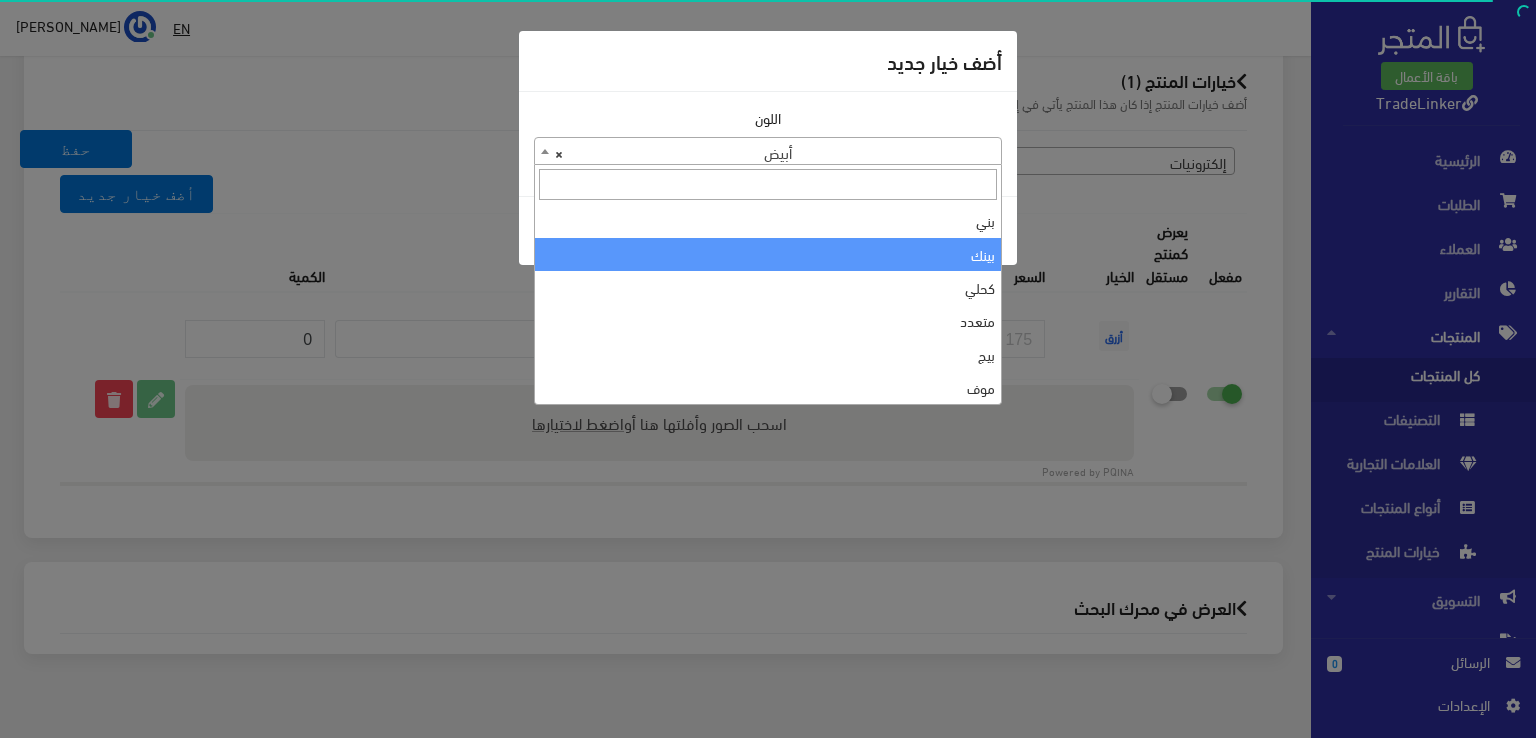 select on "12" 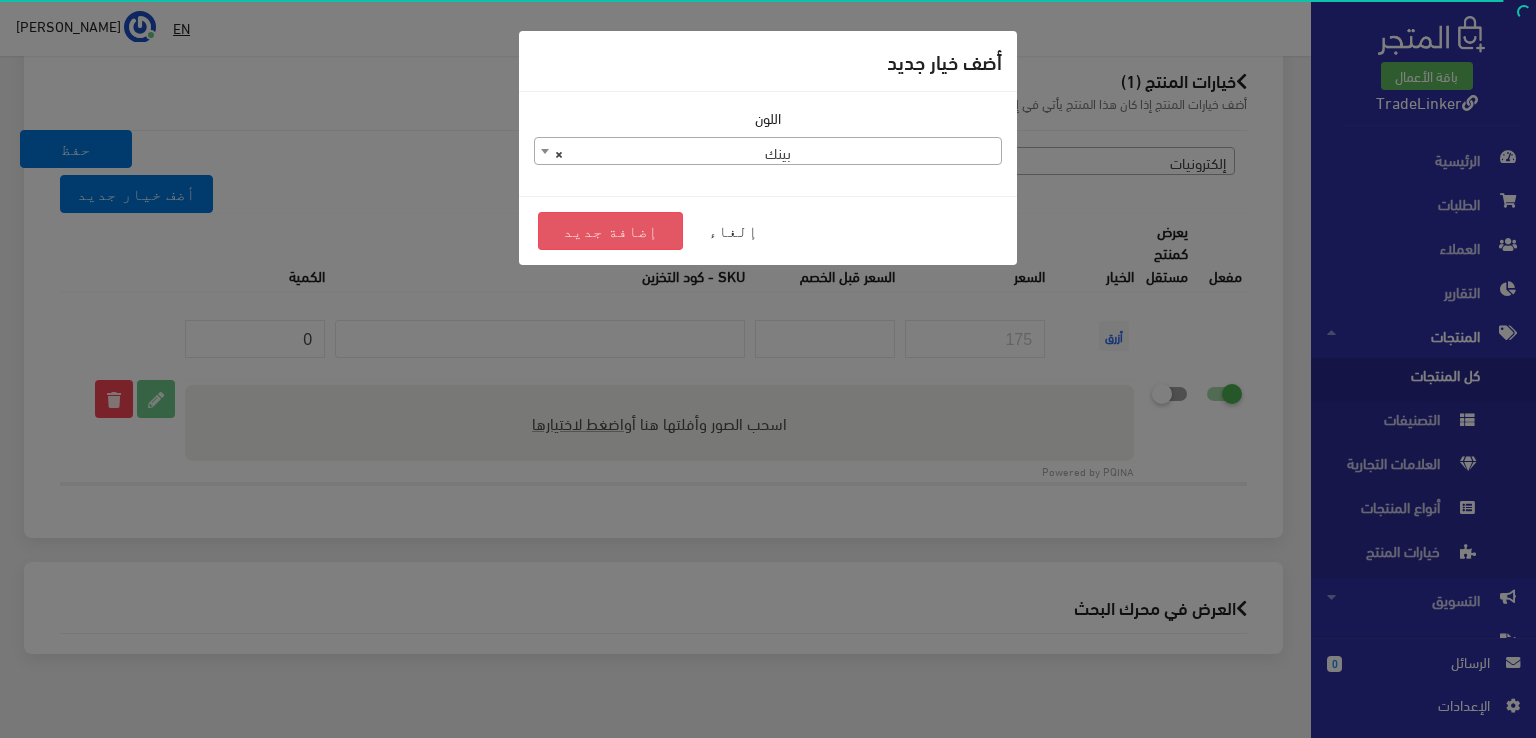 click on "إضافة جديد" at bounding box center (610, 231) 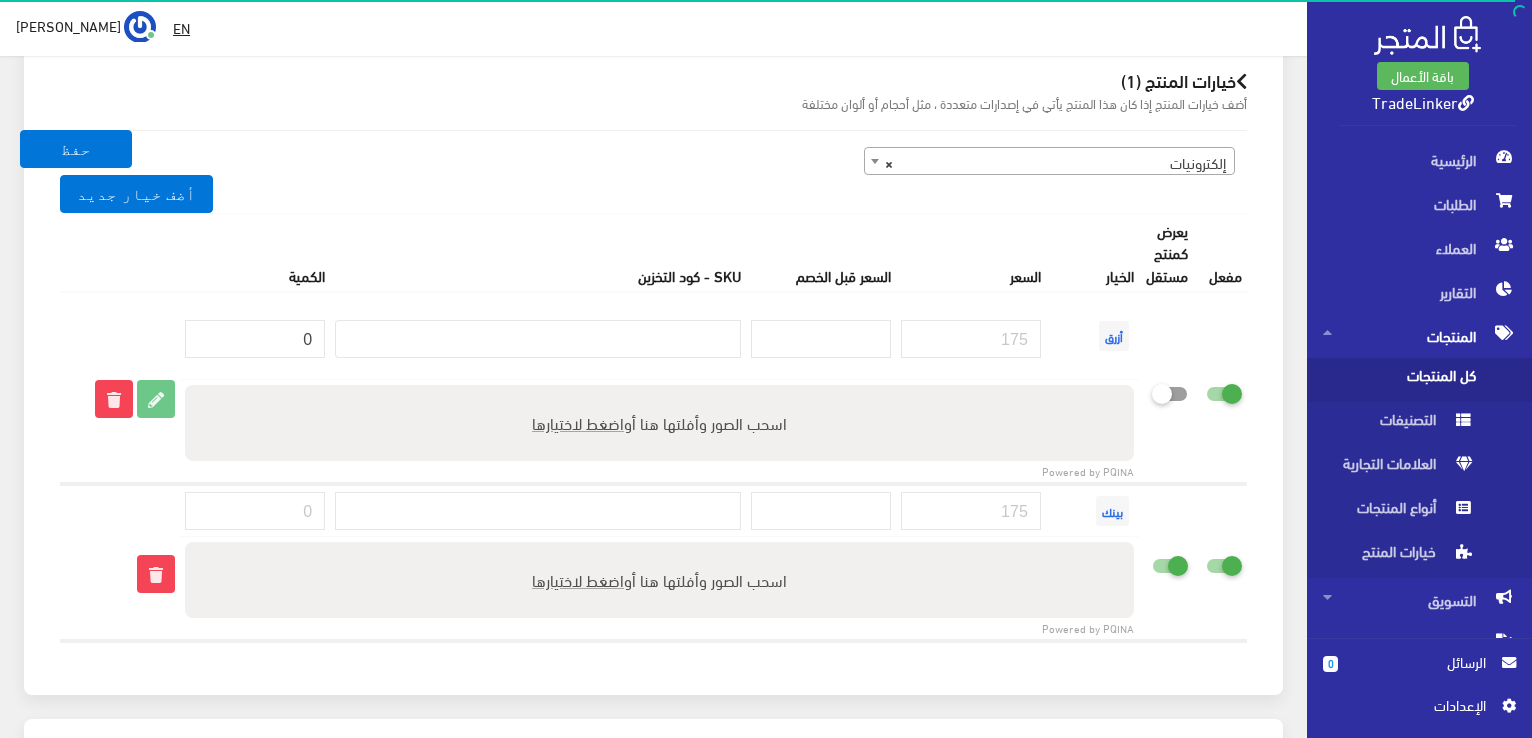 click at bounding box center [1166, 562] 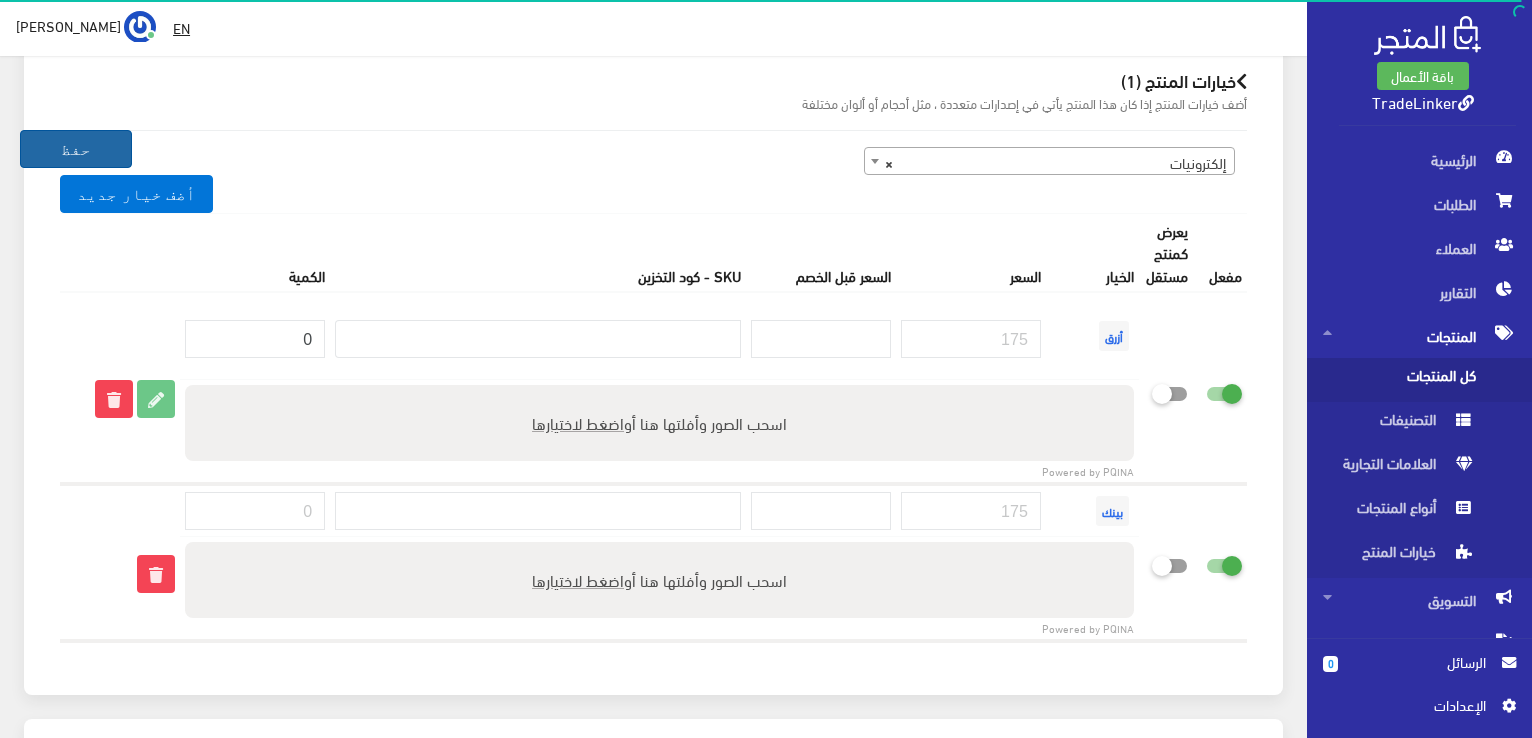 click on "حفظ" at bounding box center [76, 149] 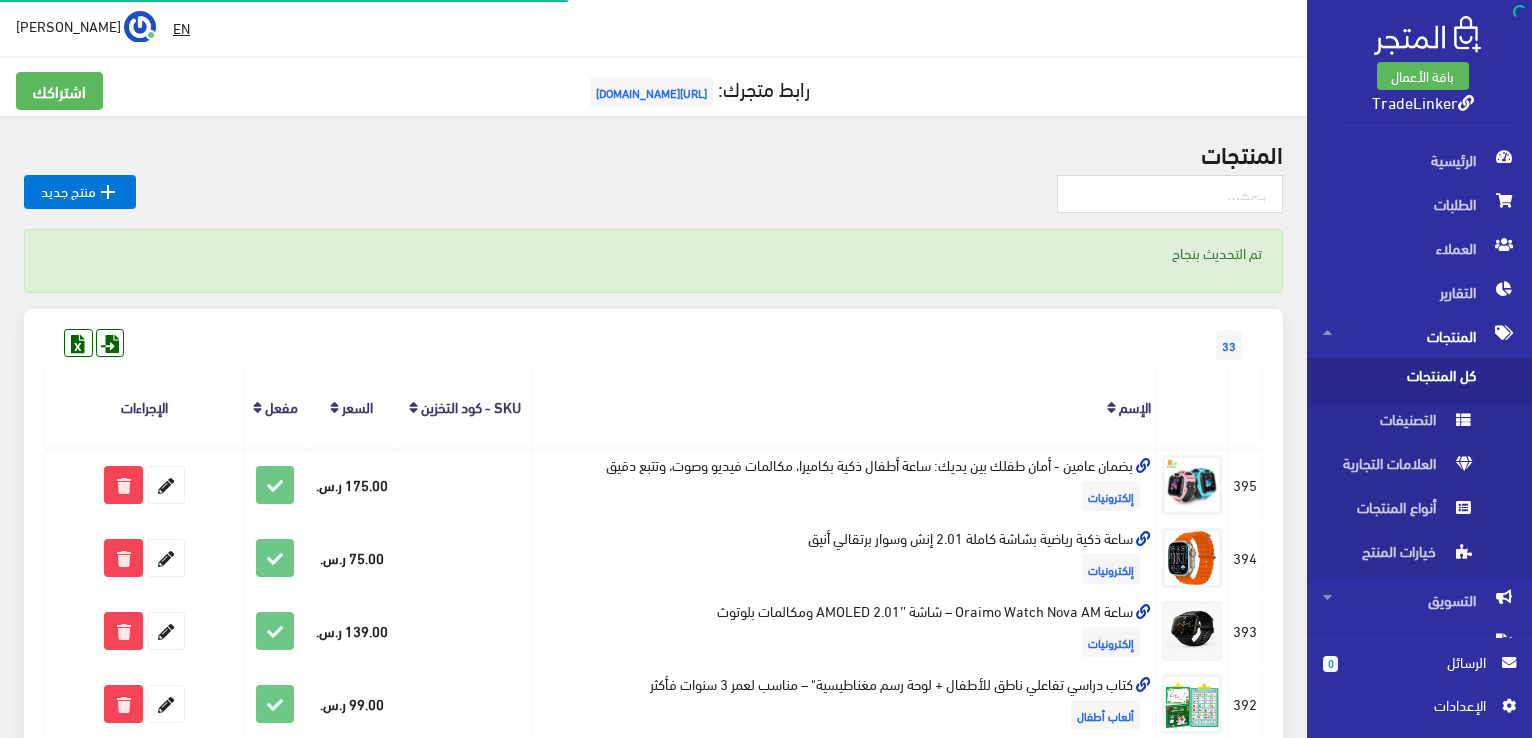 scroll, scrollTop: 0, scrollLeft: 0, axis: both 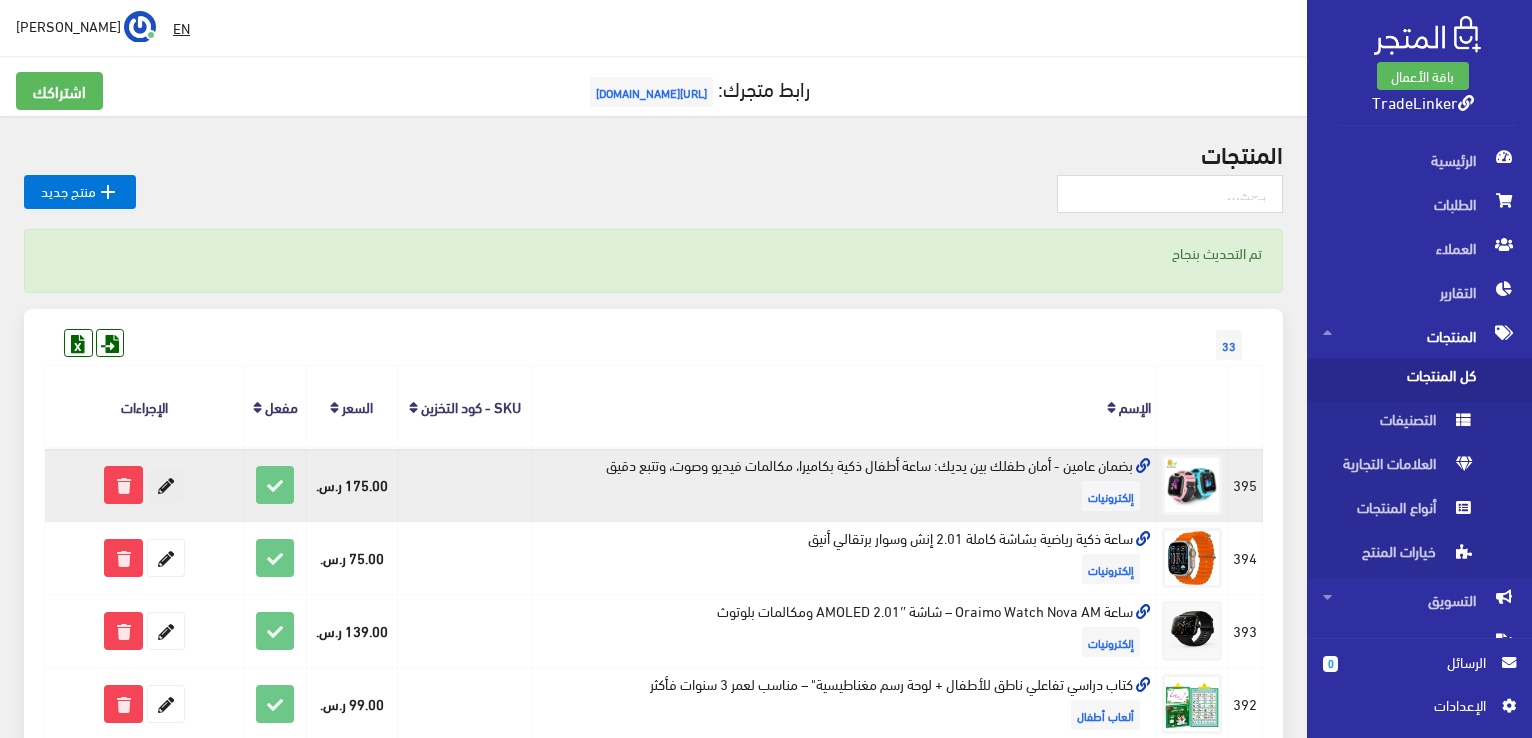click at bounding box center (166, 485) 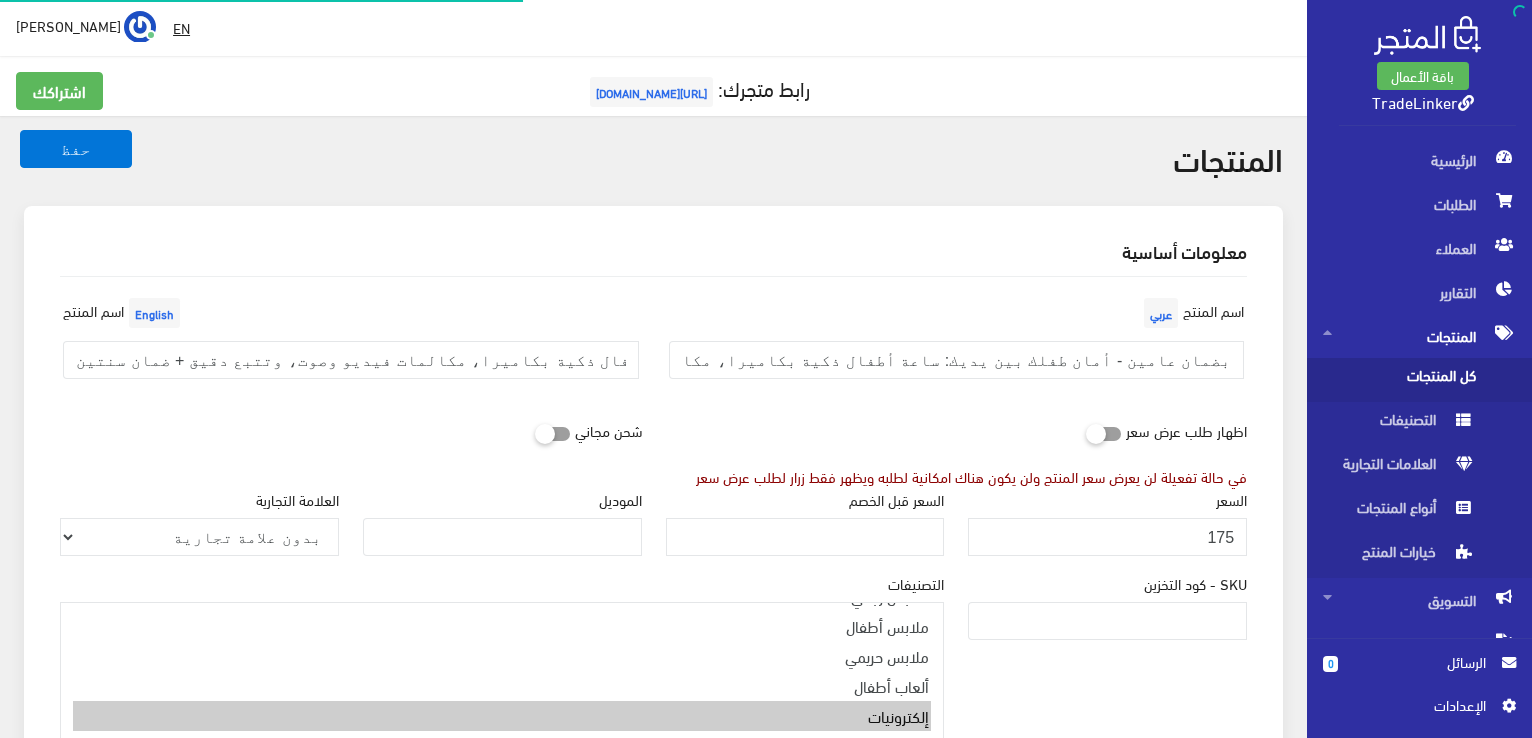 scroll, scrollTop: 0, scrollLeft: 0, axis: both 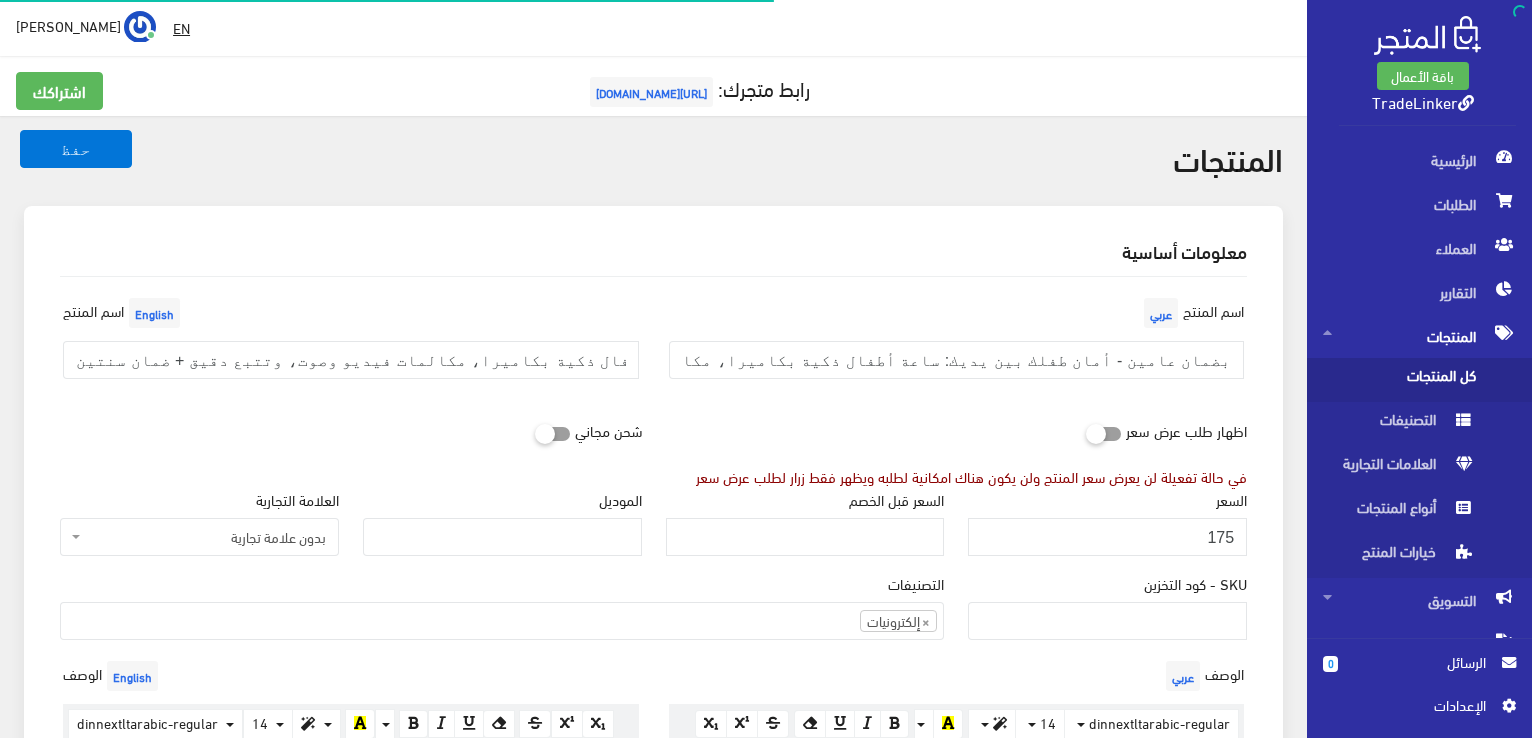 select on "7" 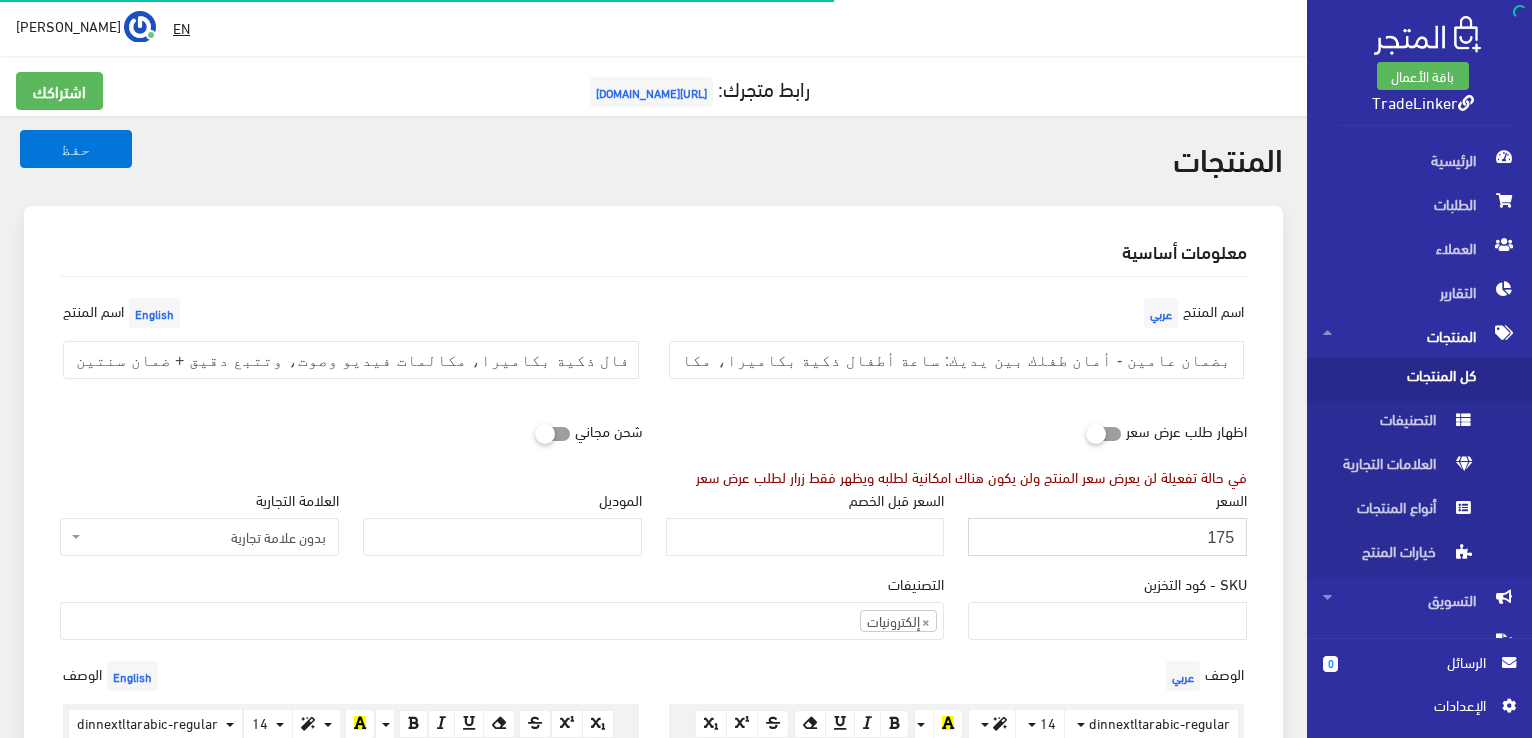 click on "175" at bounding box center (1107, 537) 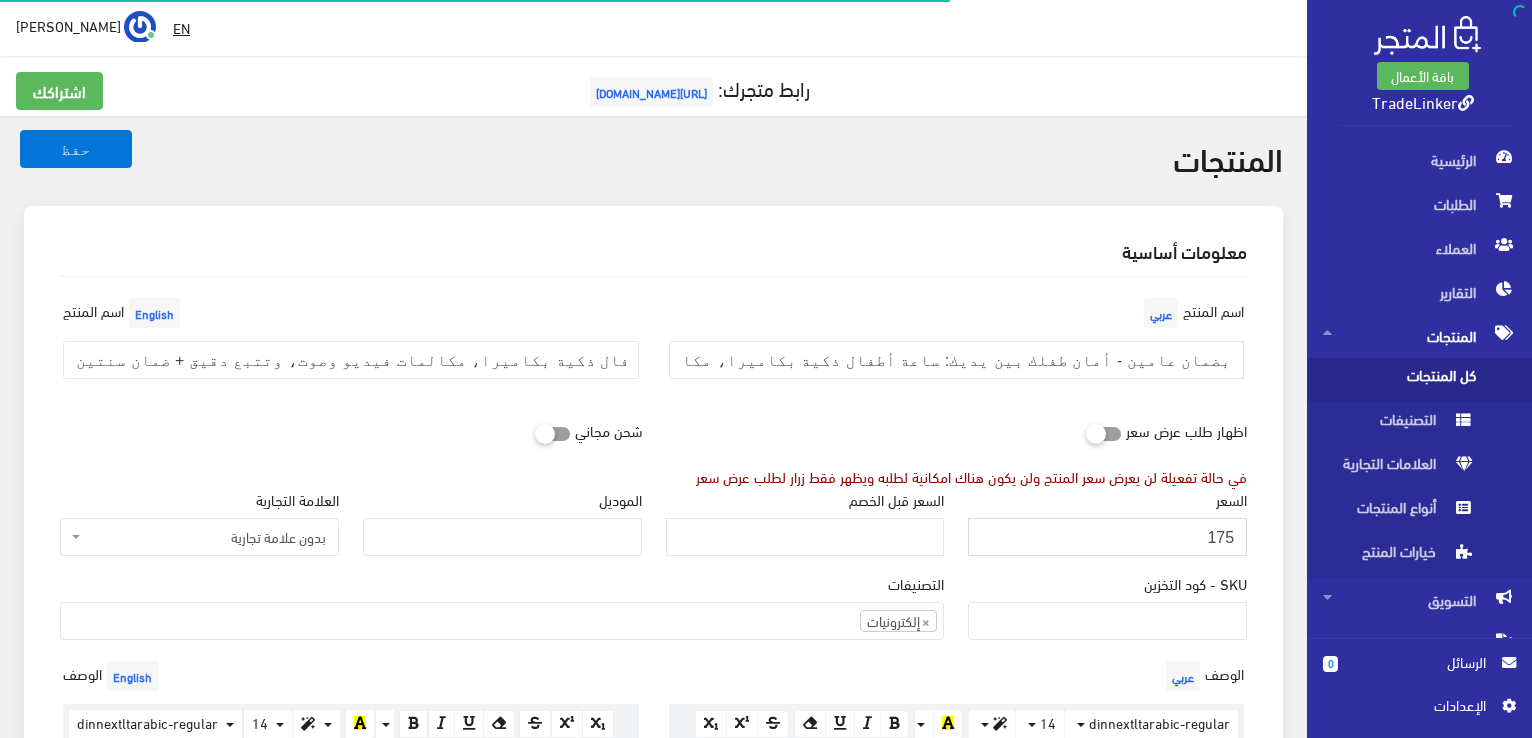click on "175" at bounding box center (1107, 537) 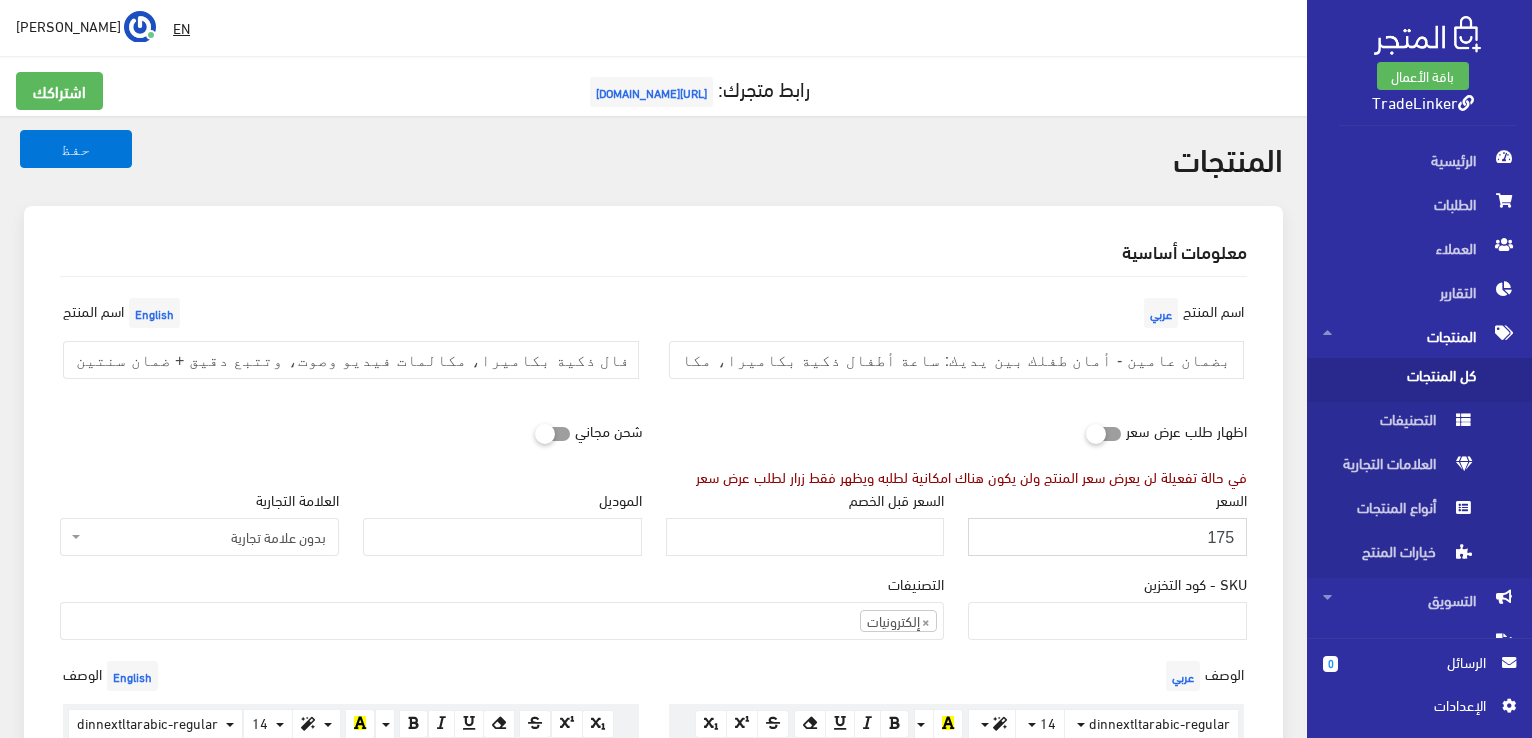 drag, startPoint x: 1188, startPoint y: 539, endPoint x: 1246, endPoint y: 539, distance: 58 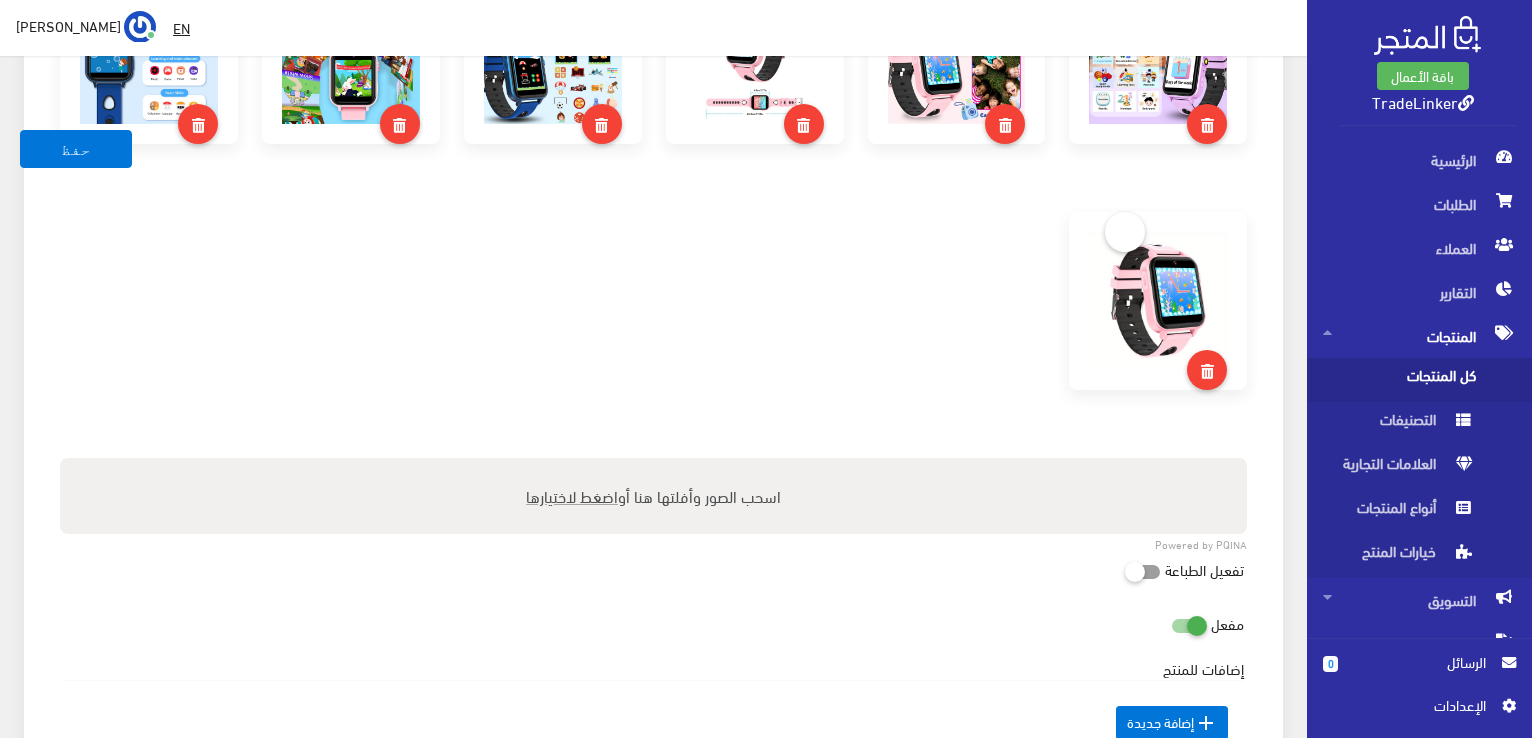 scroll, scrollTop: 2400, scrollLeft: 0, axis: vertical 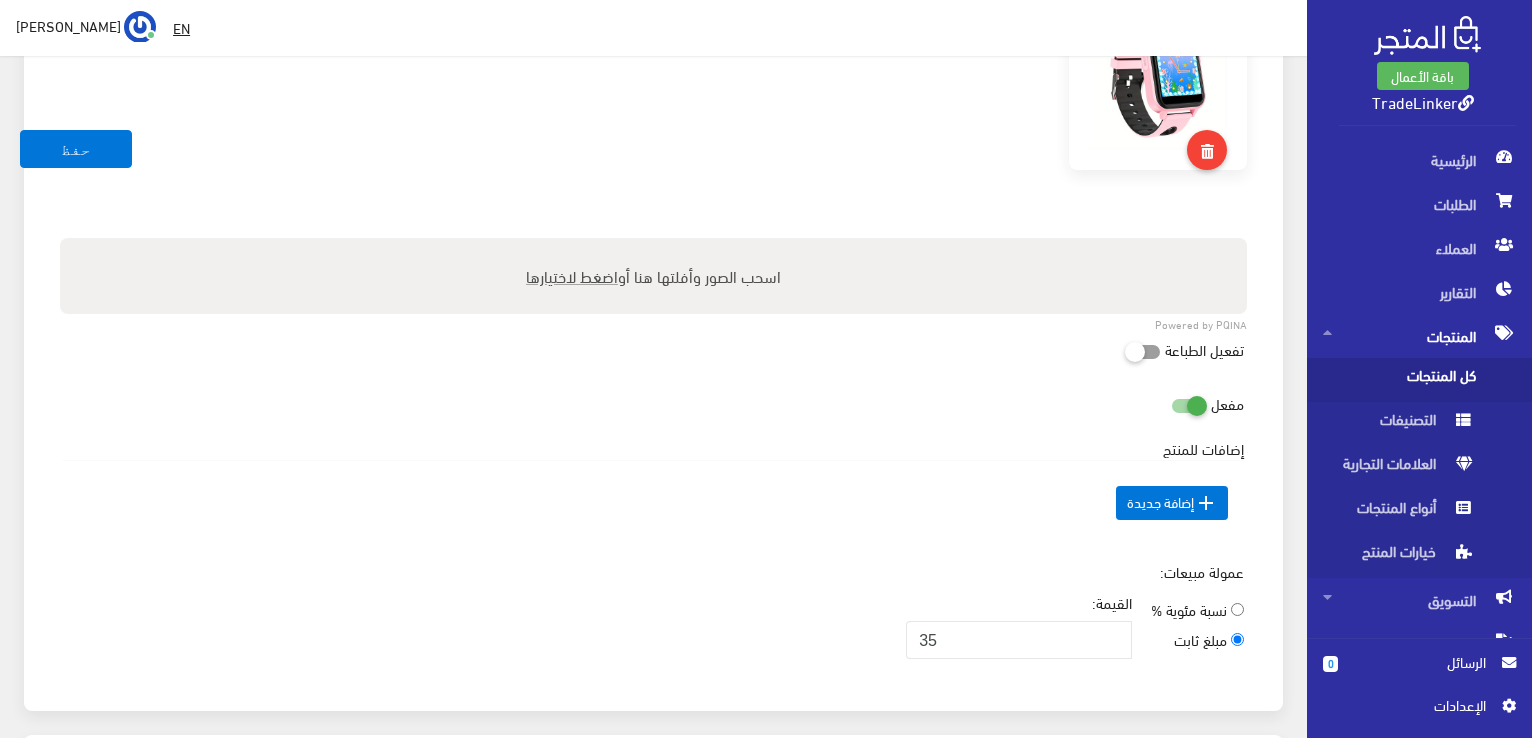 type on "199" 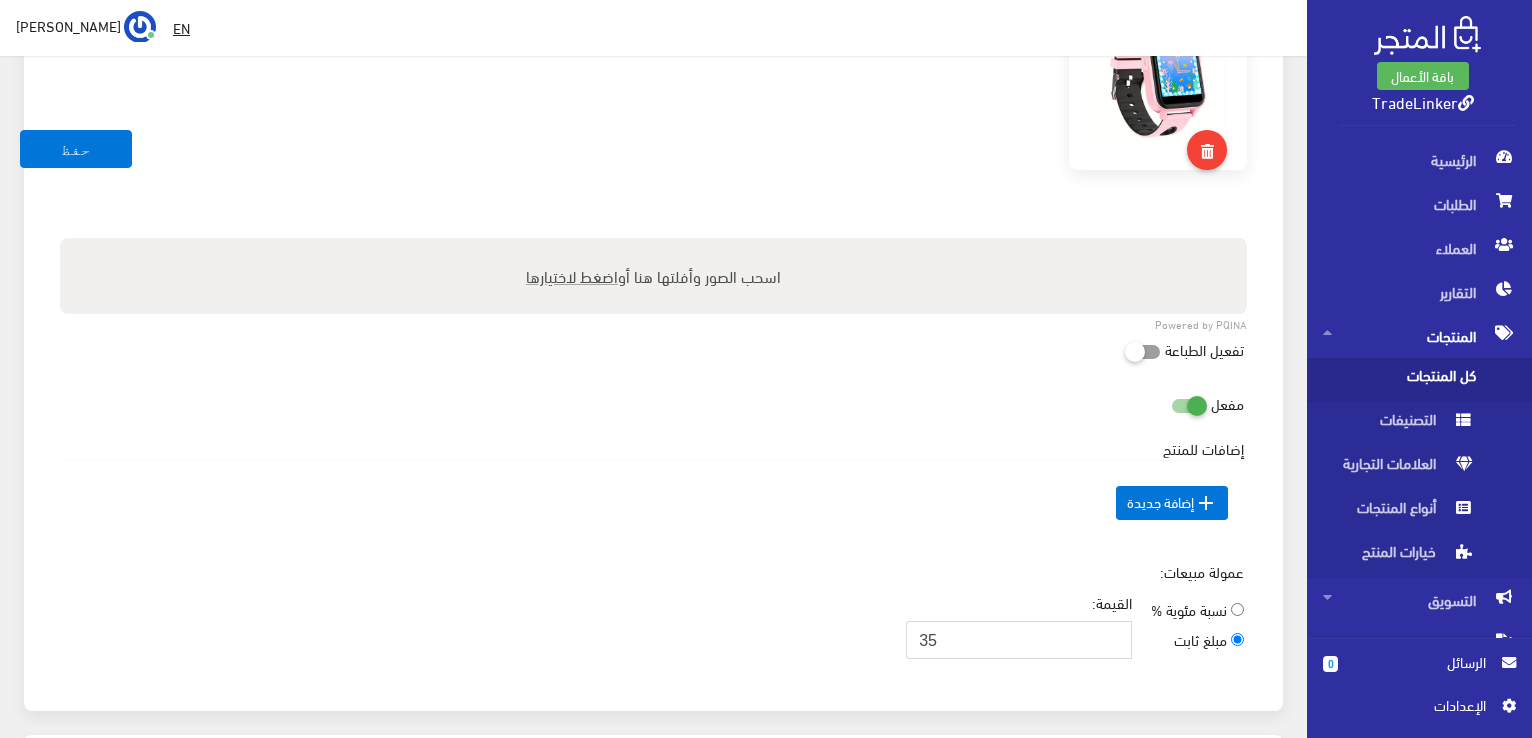 drag, startPoint x: 959, startPoint y: 628, endPoint x: 871, endPoint y: 643, distance: 89.26926 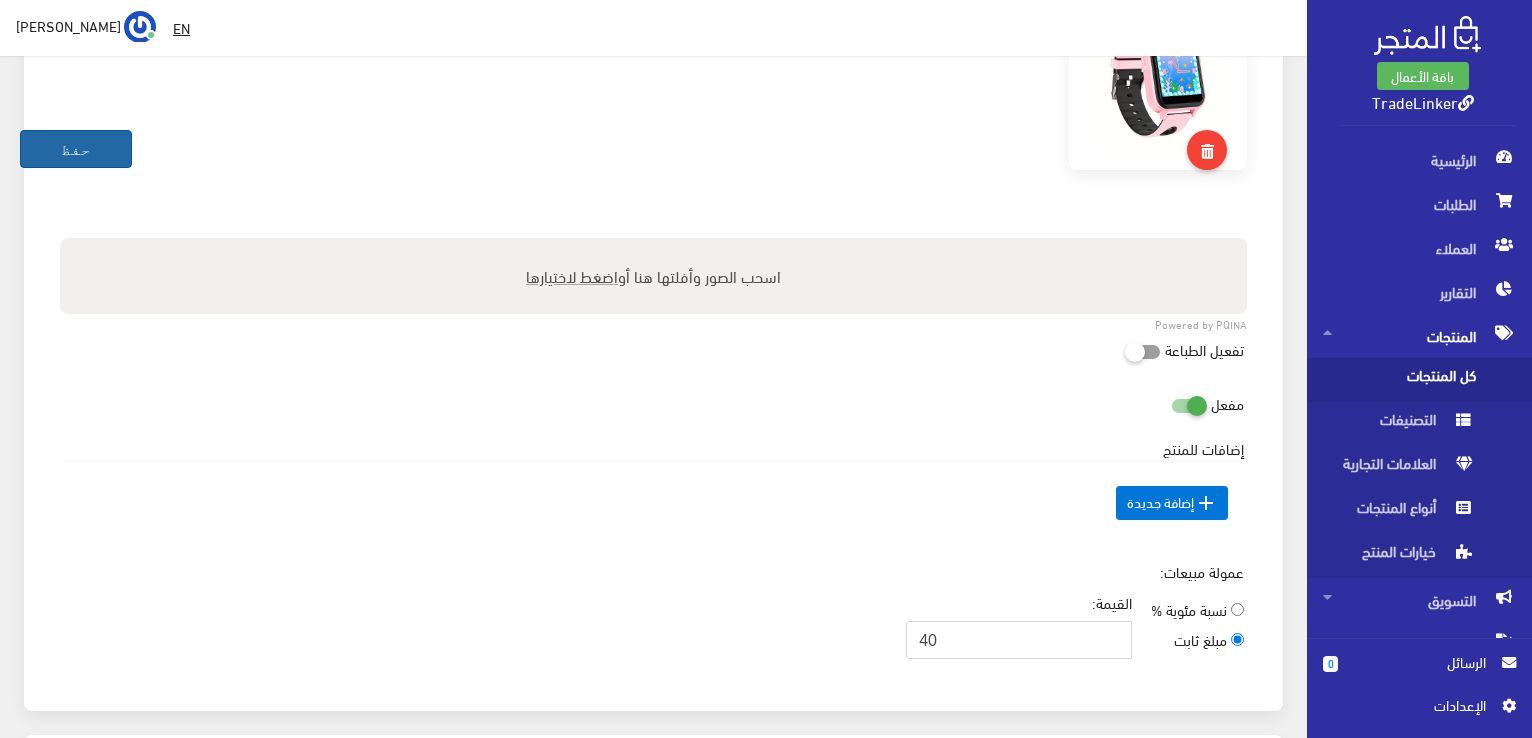 type on "40" 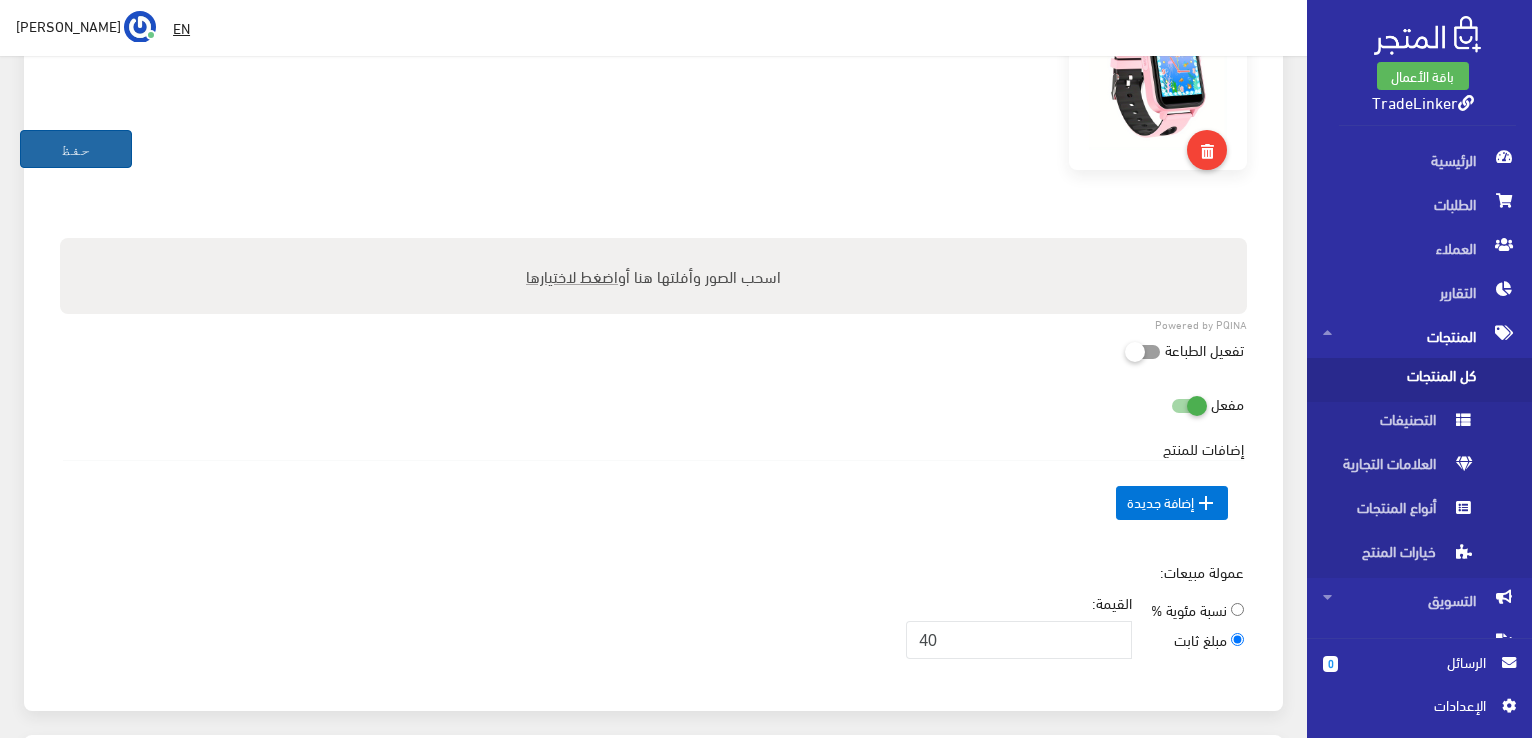 click on "حفظ" at bounding box center (76, 149) 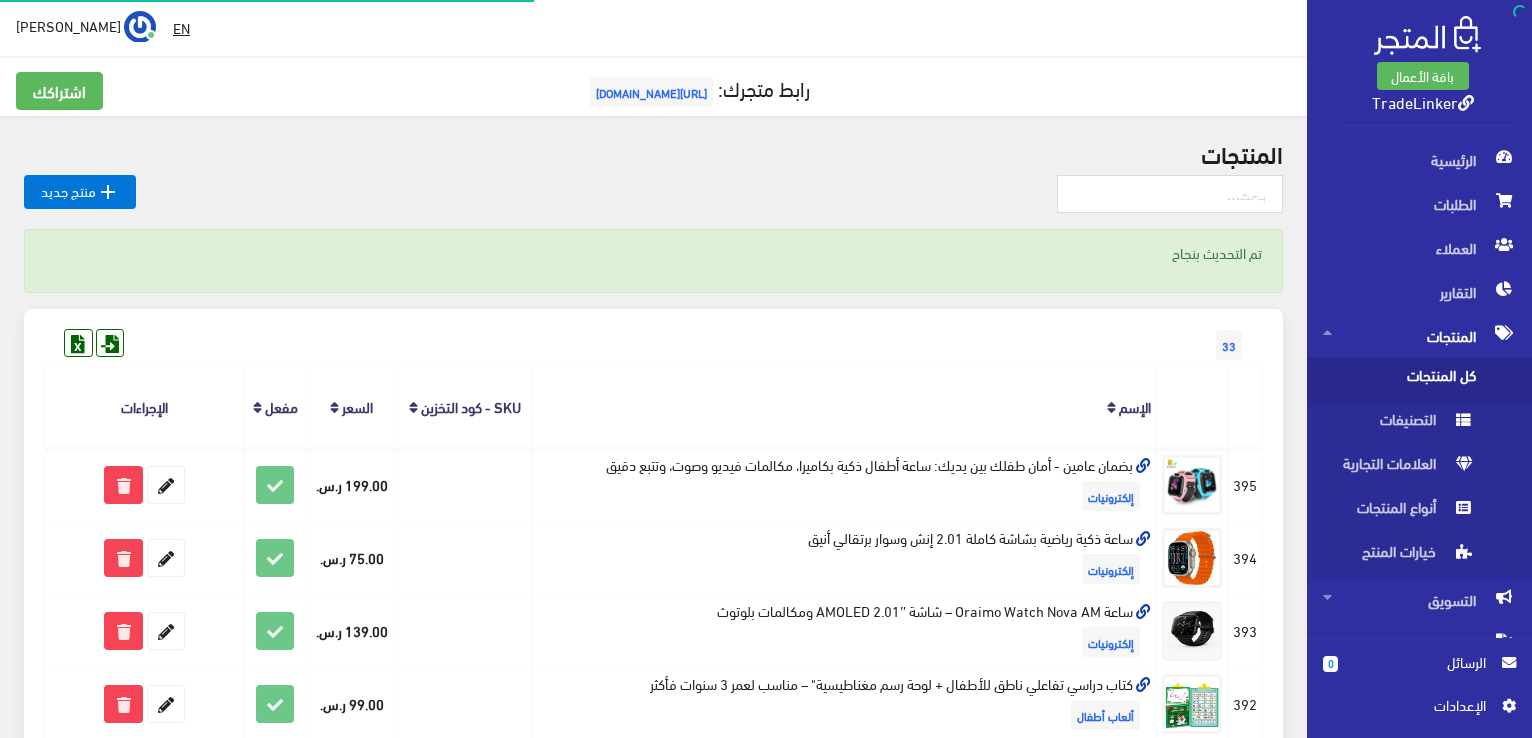 scroll, scrollTop: 0, scrollLeft: 0, axis: both 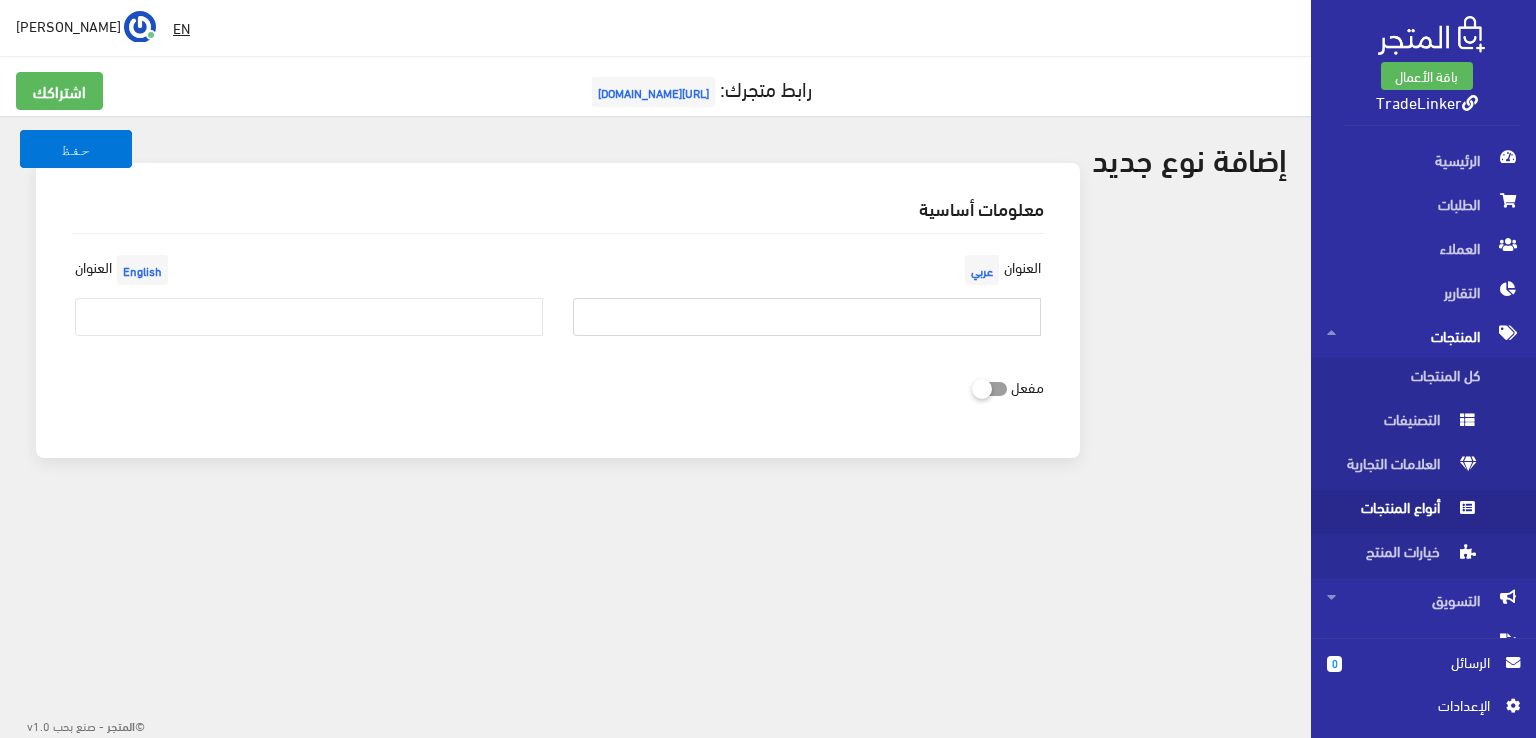 click at bounding box center (807, 317) 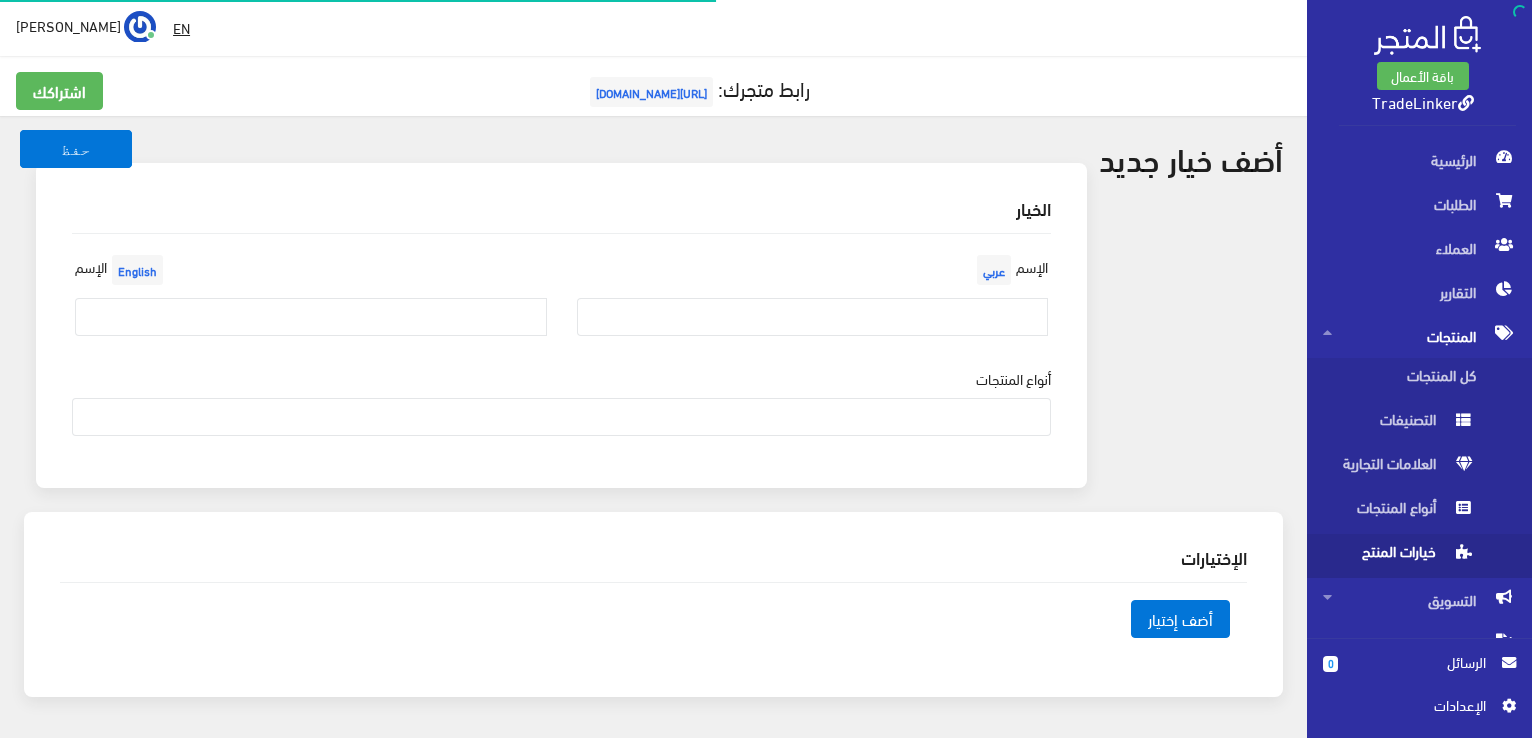 select 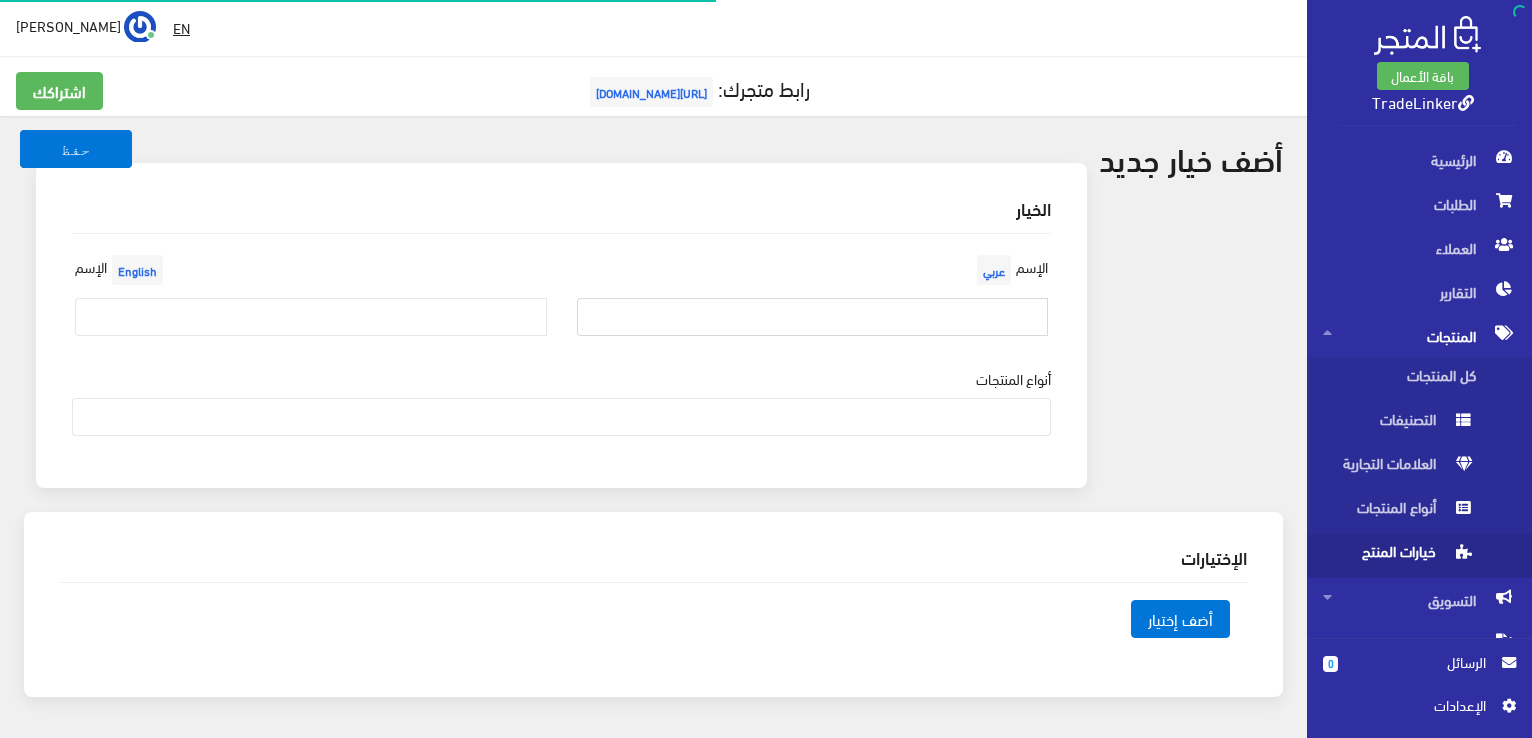 click at bounding box center [813, 317] 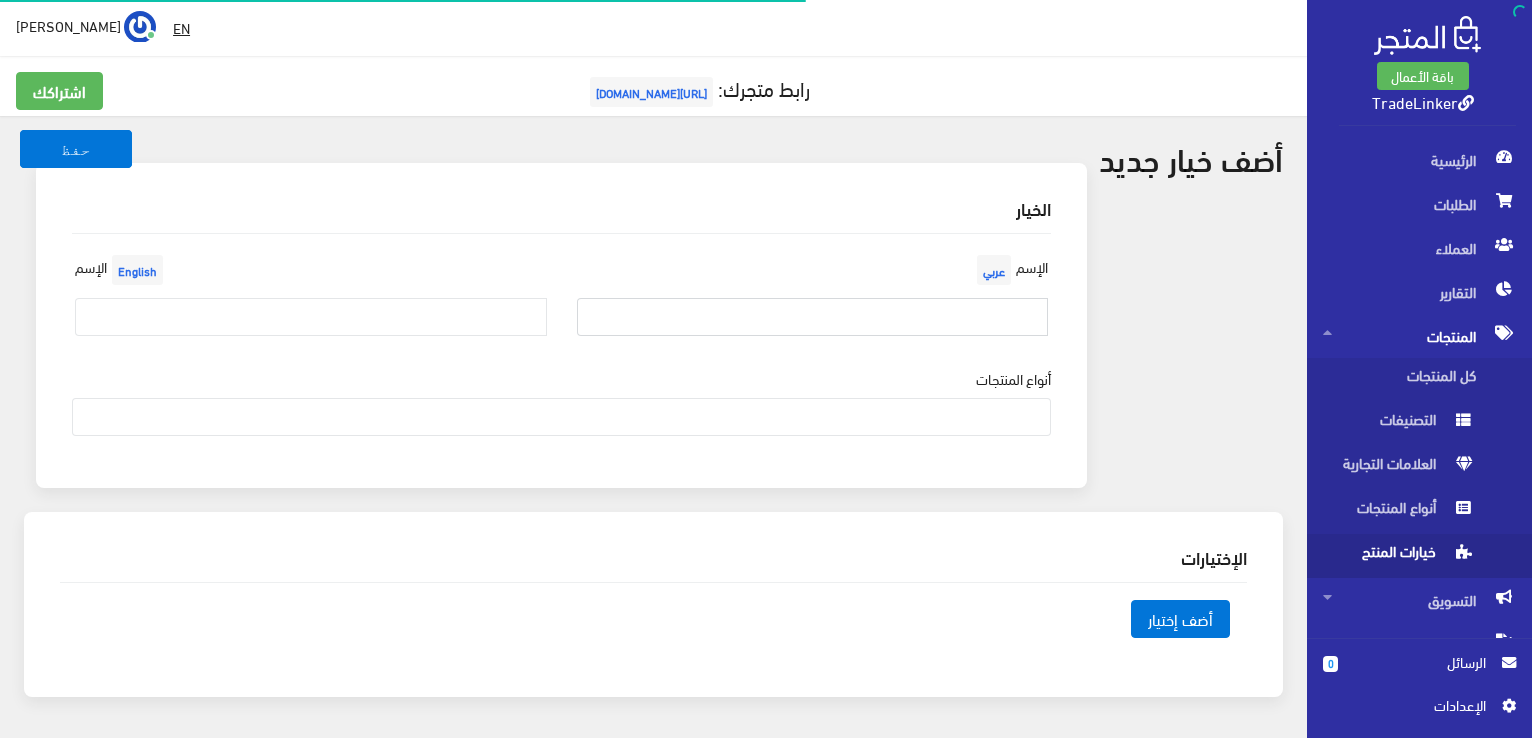 paste on "سماعات أذن لاسلكية Spon - صوت غامر وتصميم أنيق مع حزام محمول" 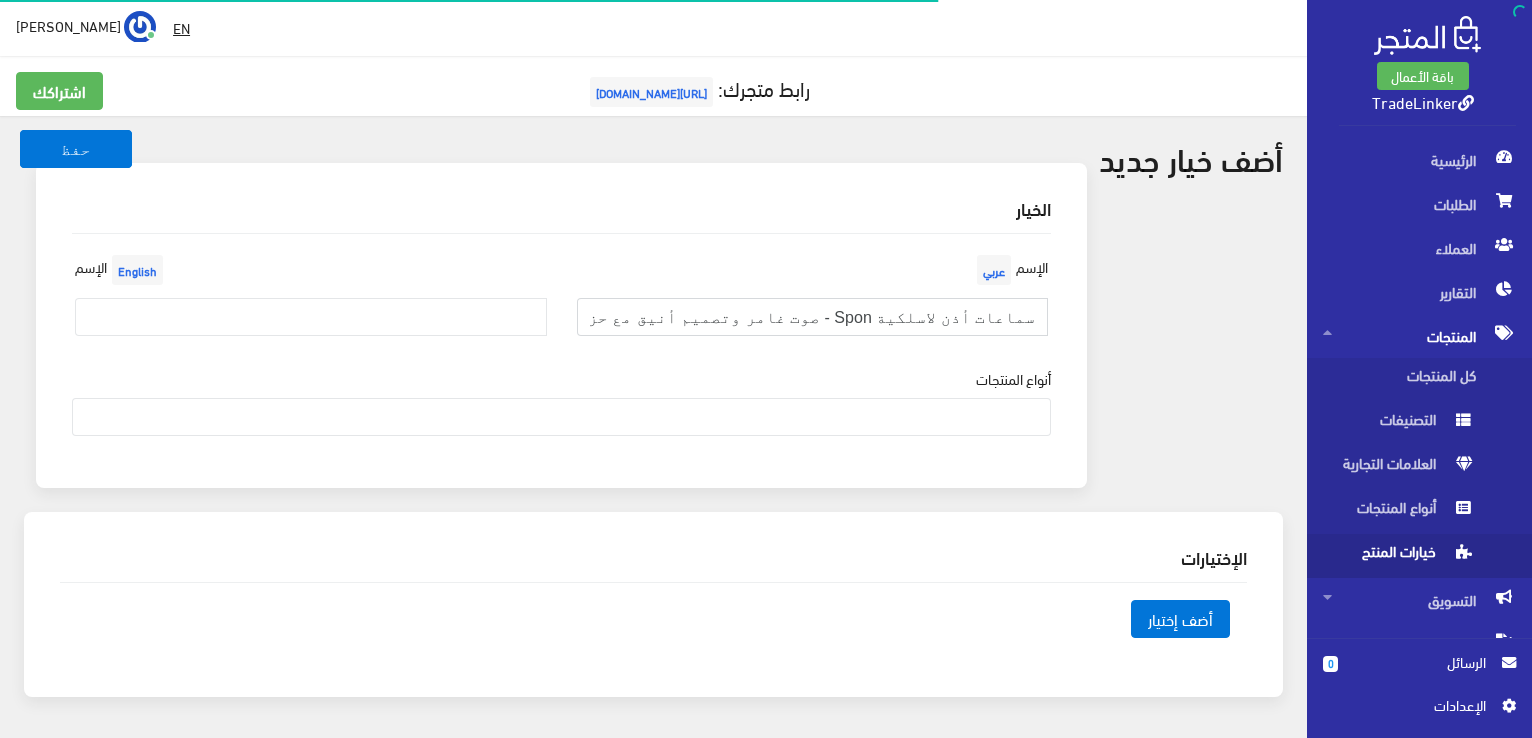 scroll, scrollTop: 0, scrollLeft: -18, axis: horizontal 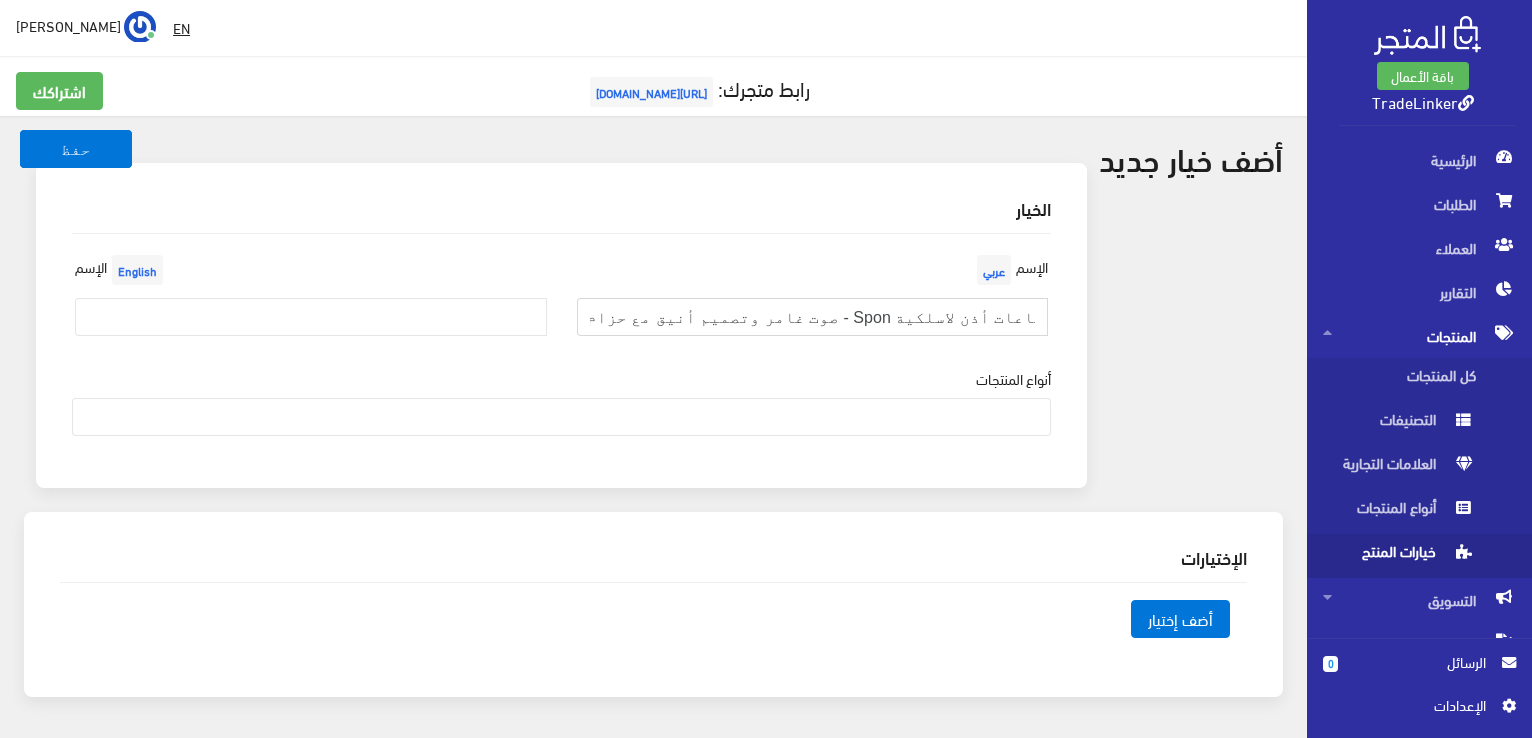 type on "سماعات أذن لاسلكية Spon - صوت غامر وتصميم أنيق مع حزام محمول" 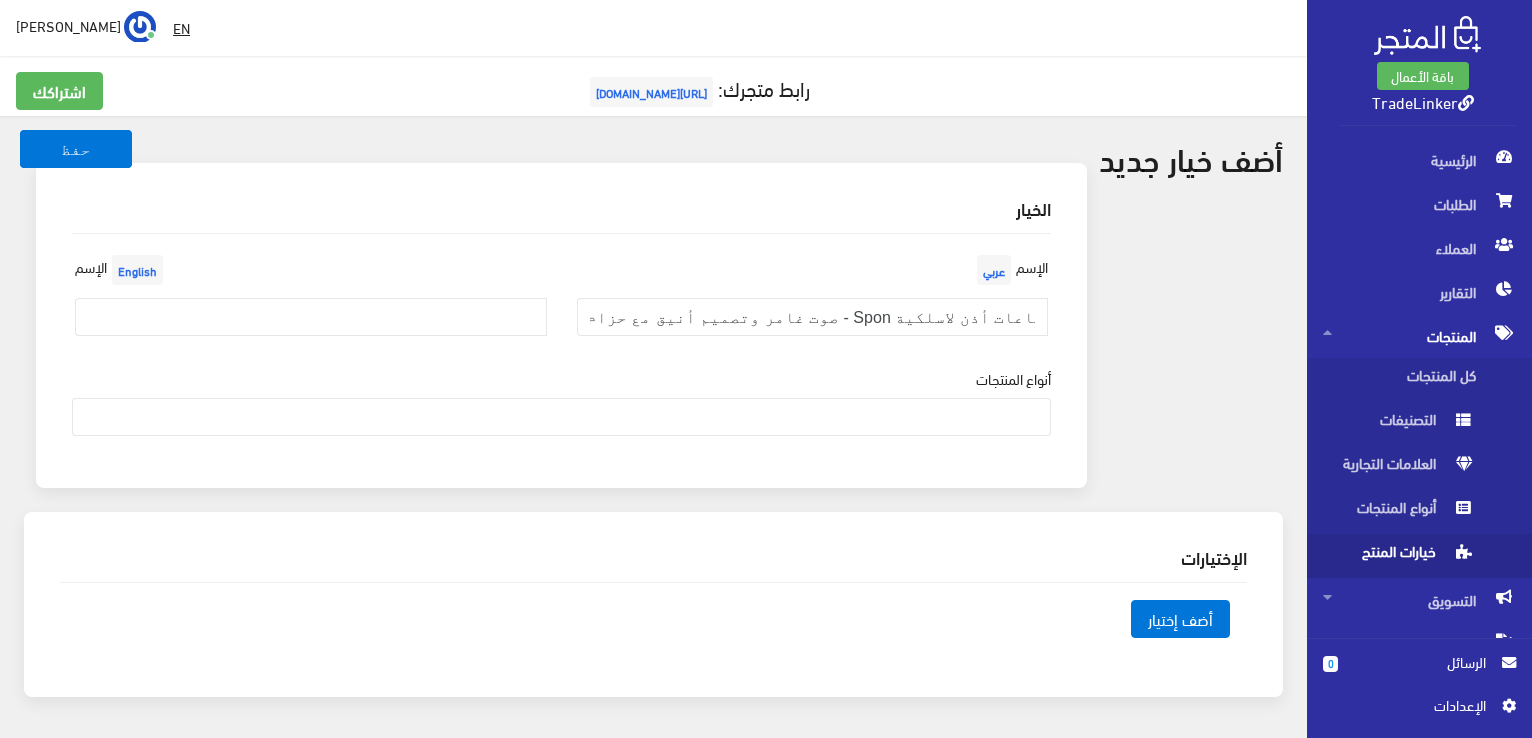 click on "المنتجات" at bounding box center (1419, 336) 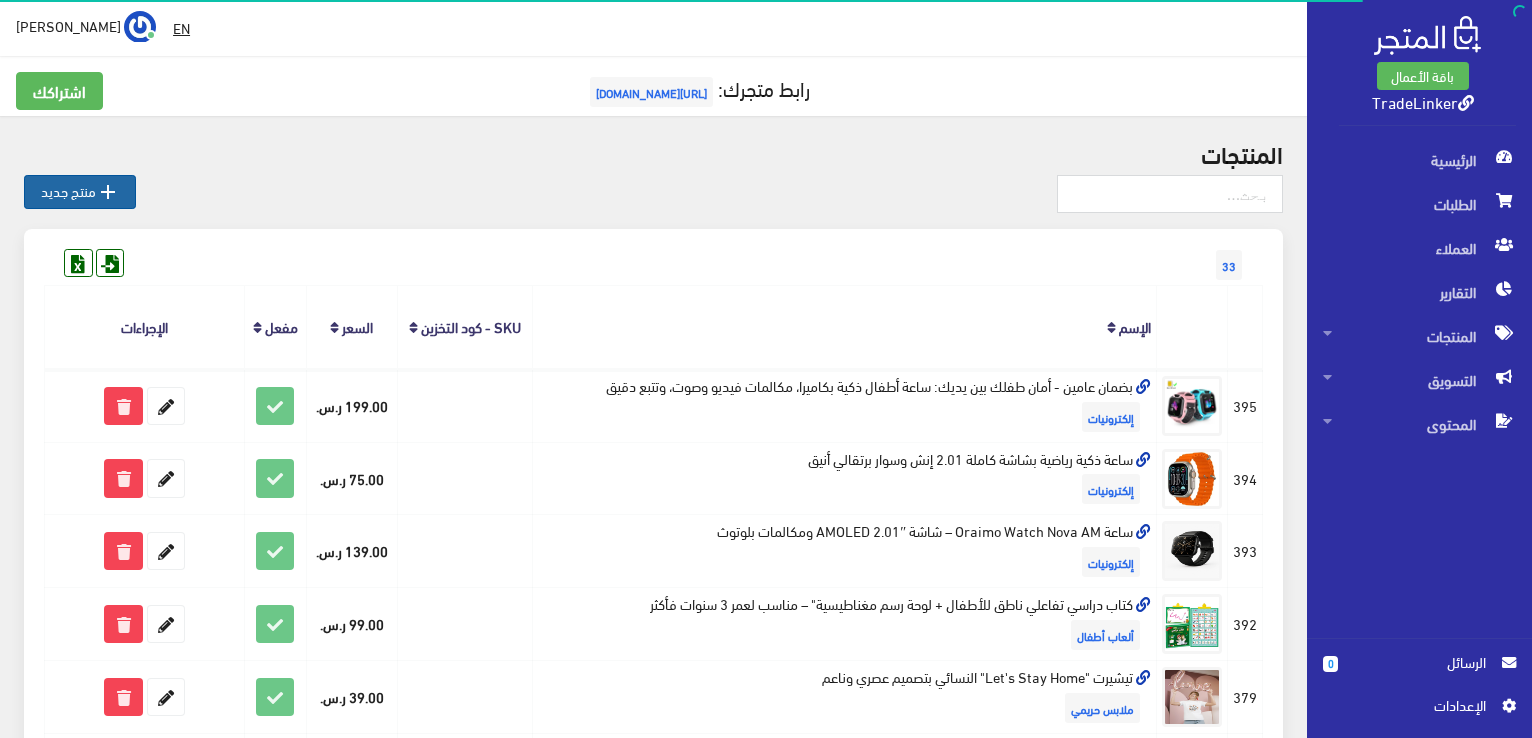 click on "" at bounding box center (108, 192) 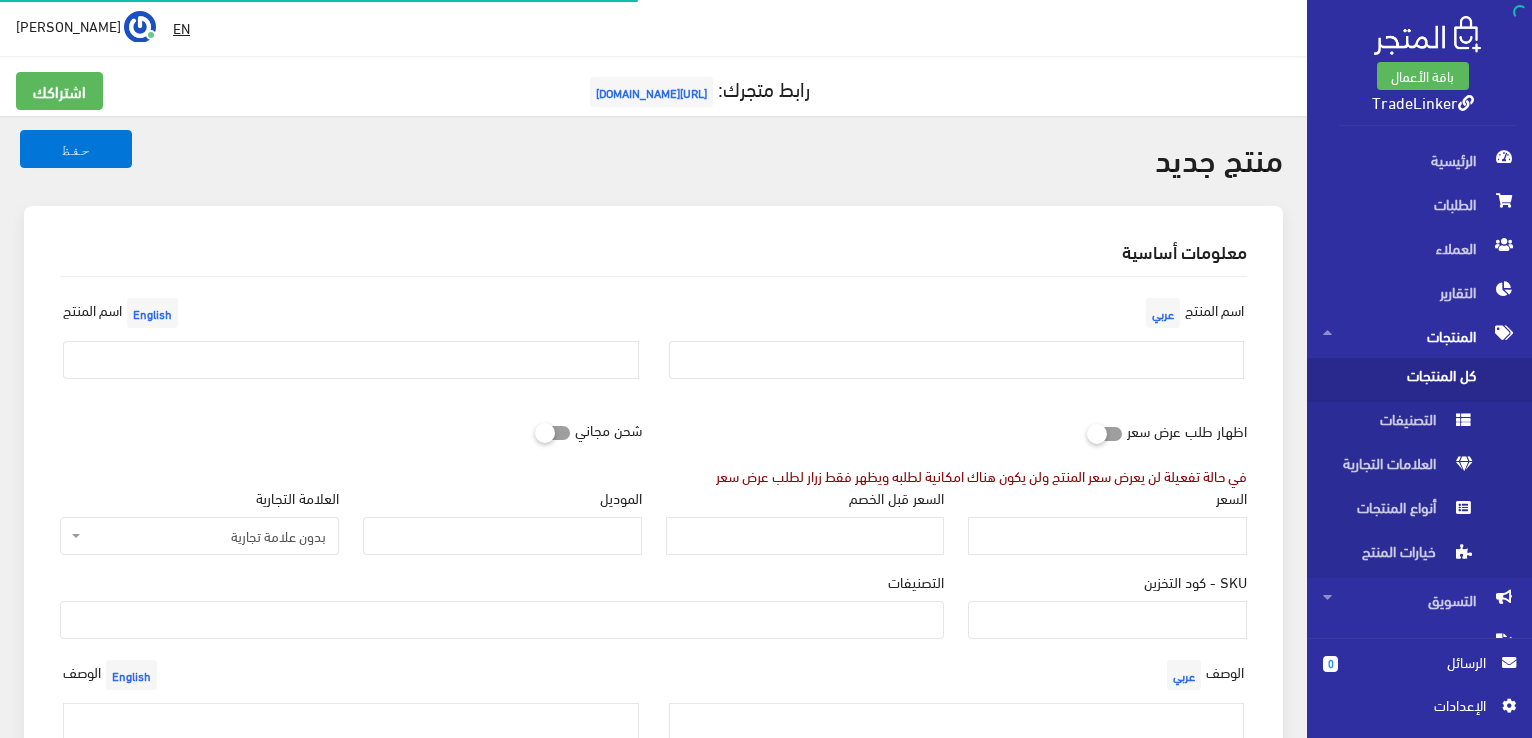 select 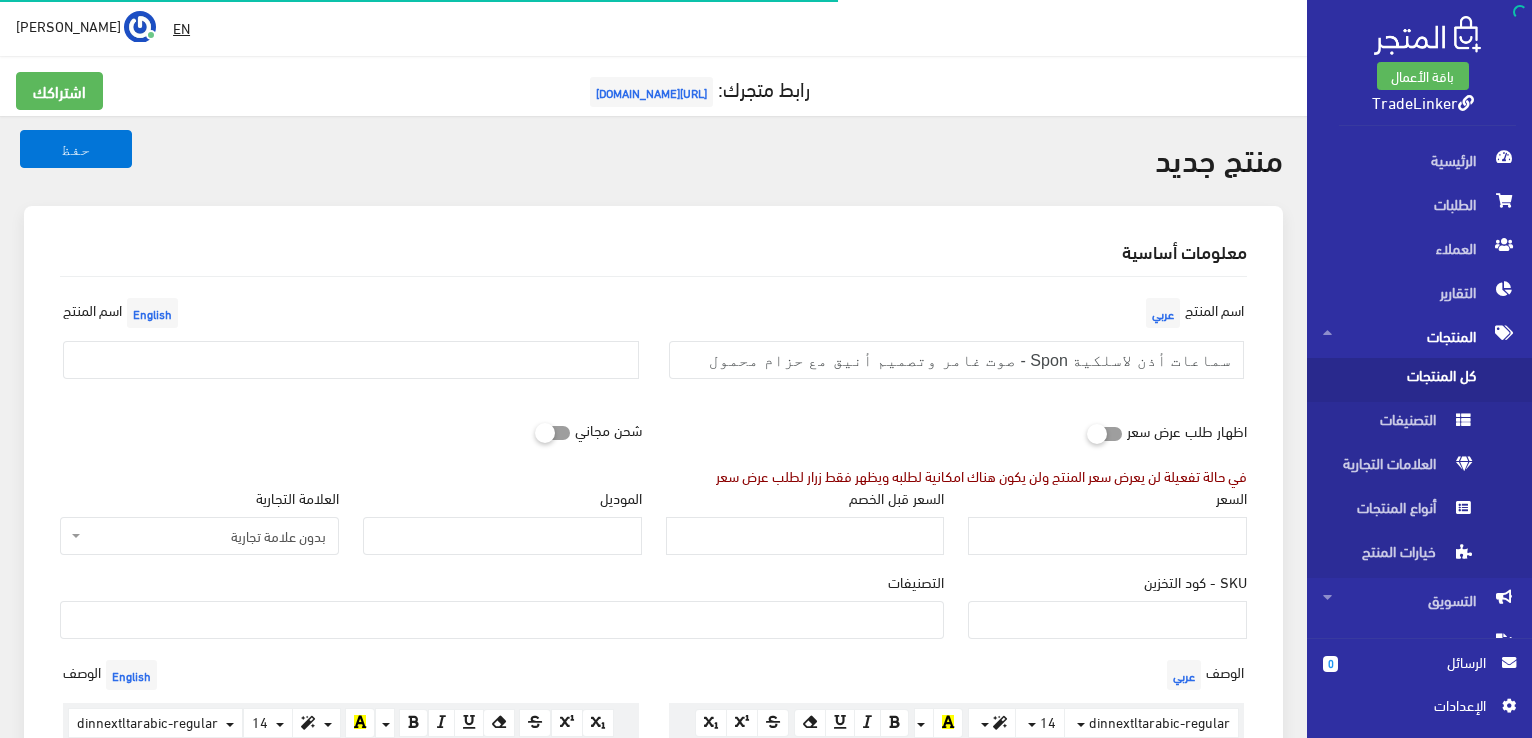 type on "سماعات أذن لاسلكية Spon - صوت غامر وتصميم أنيق مع حزام محمول" 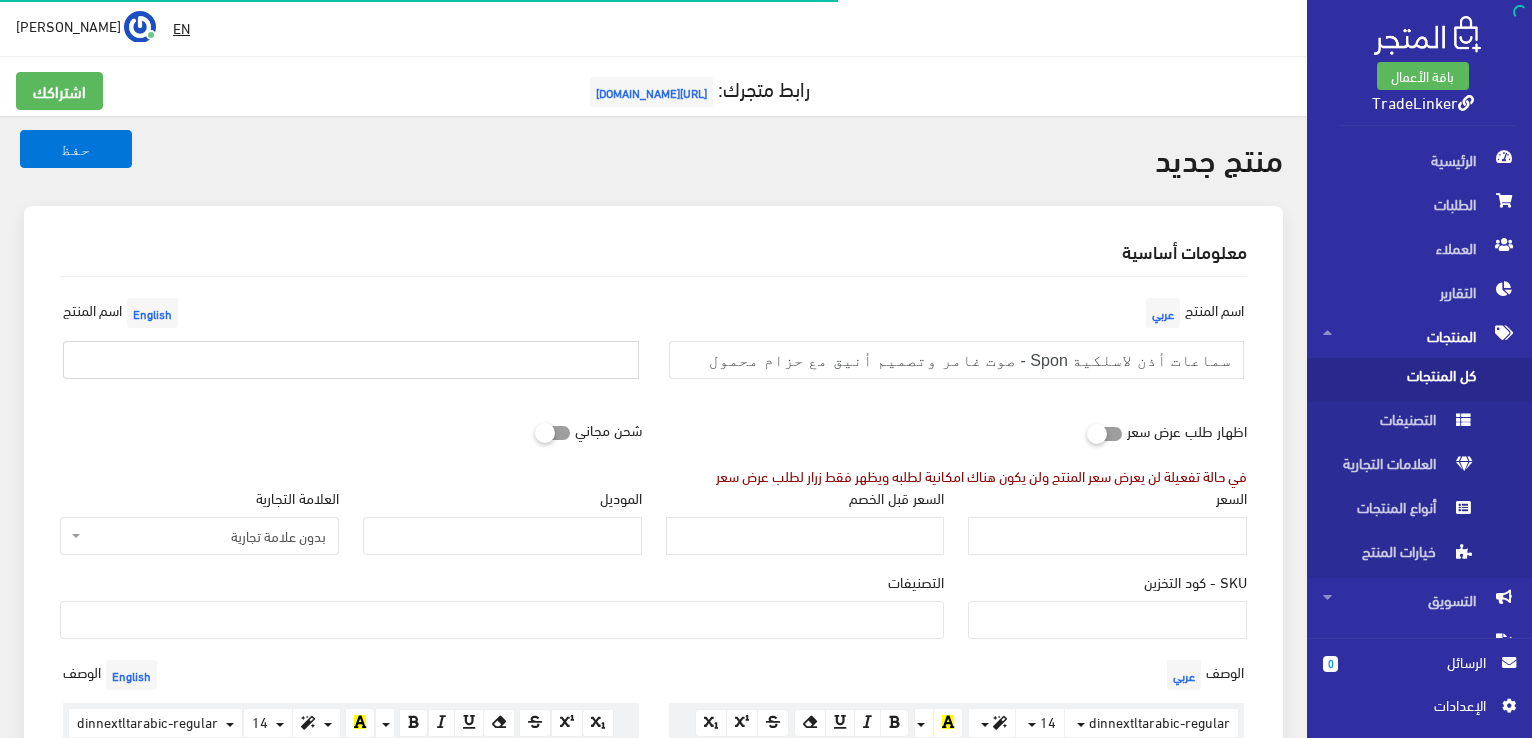 click at bounding box center (351, 360) 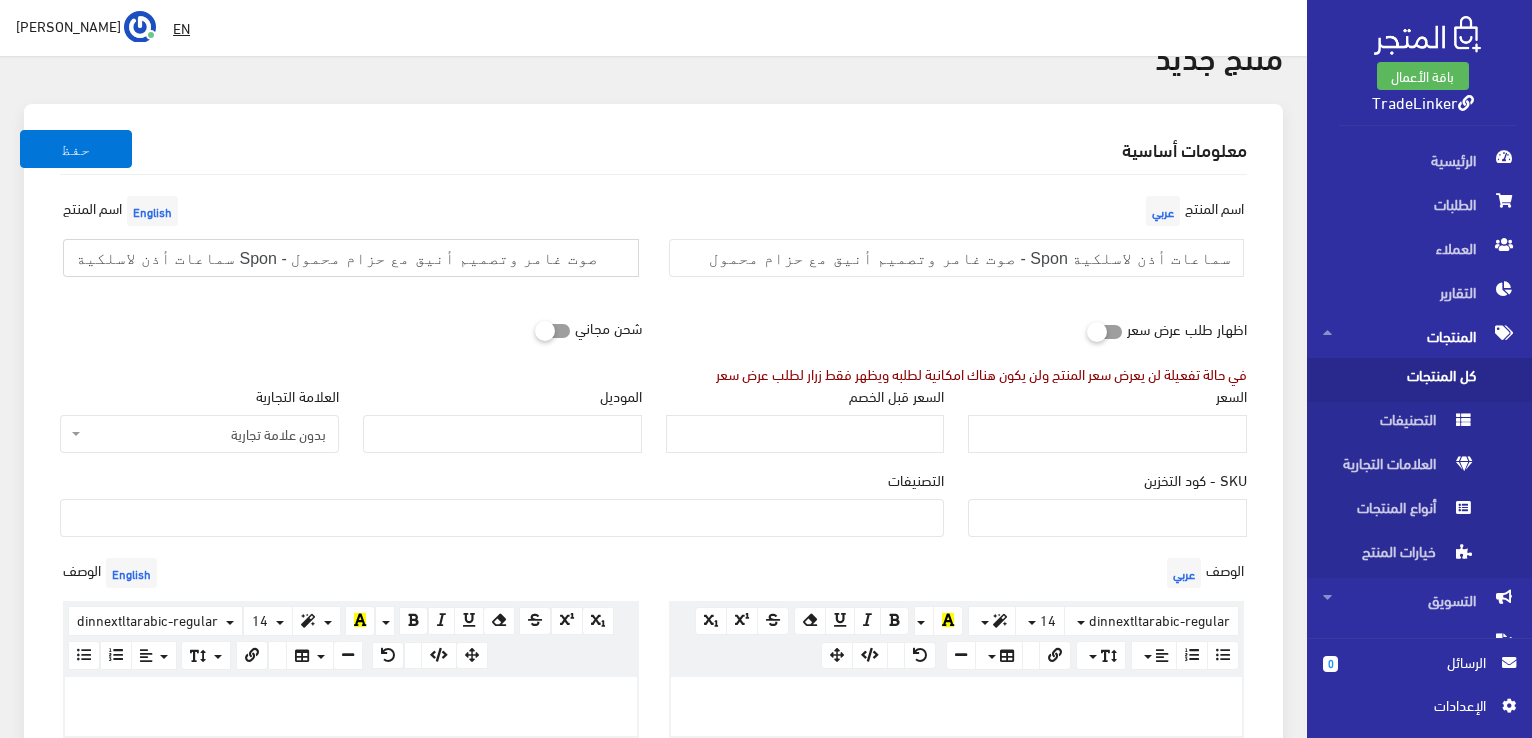 scroll, scrollTop: 0, scrollLeft: 0, axis: both 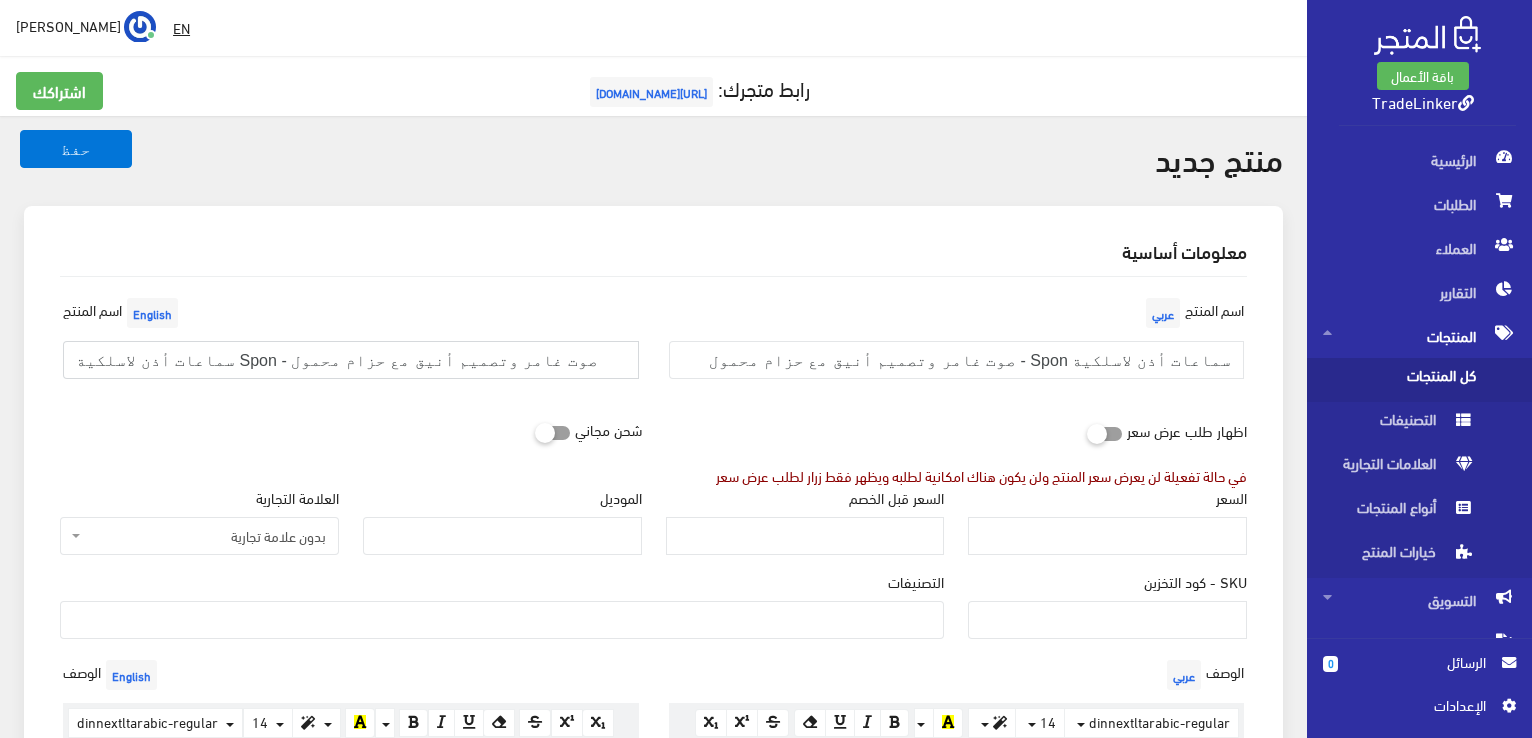 type on "سماعات أذن لاسلكية Spon - صوت غامر وتصميم أنيق مع حزام محمول" 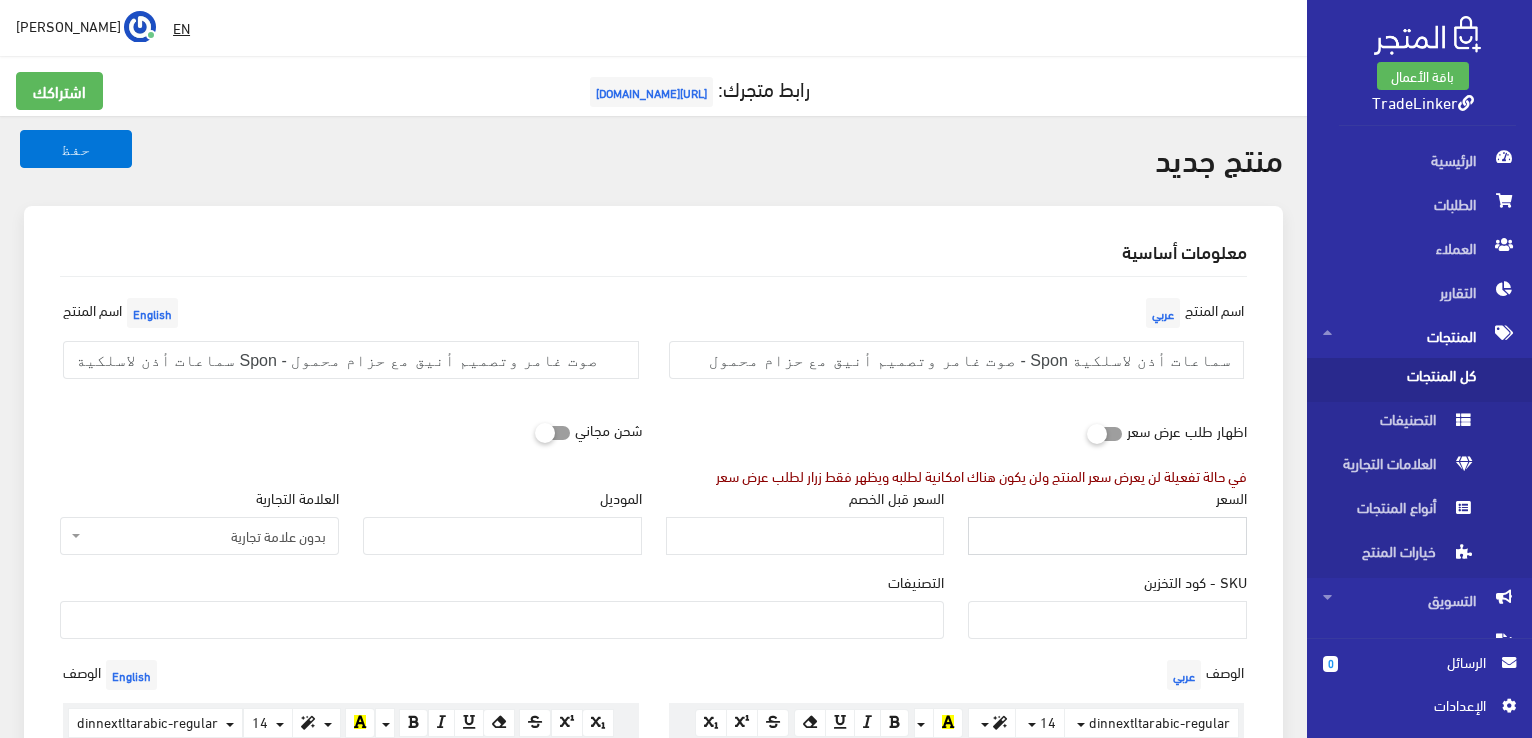click on "السعر" at bounding box center [1107, 536] 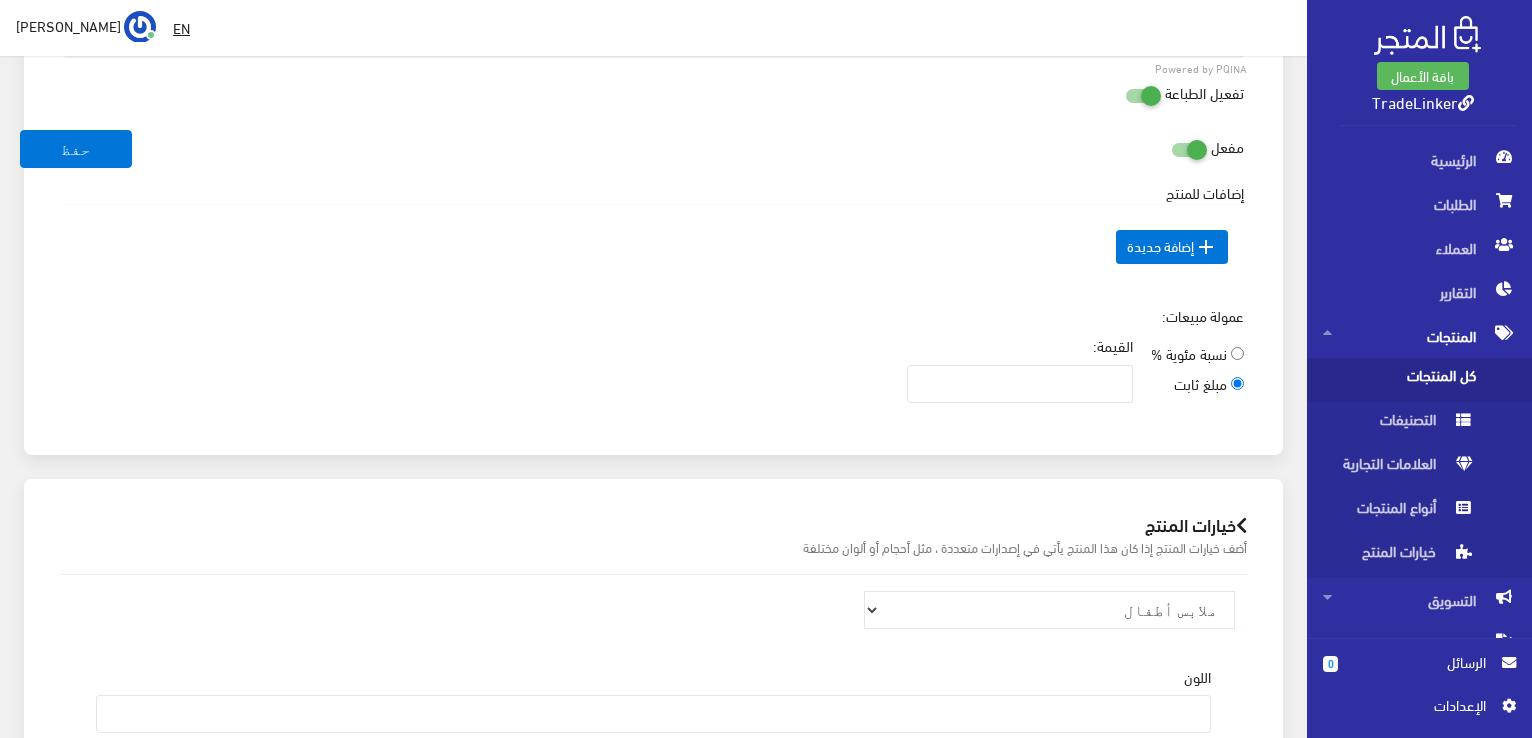 scroll, scrollTop: 900, scrollLeft: 0, axis: vertical 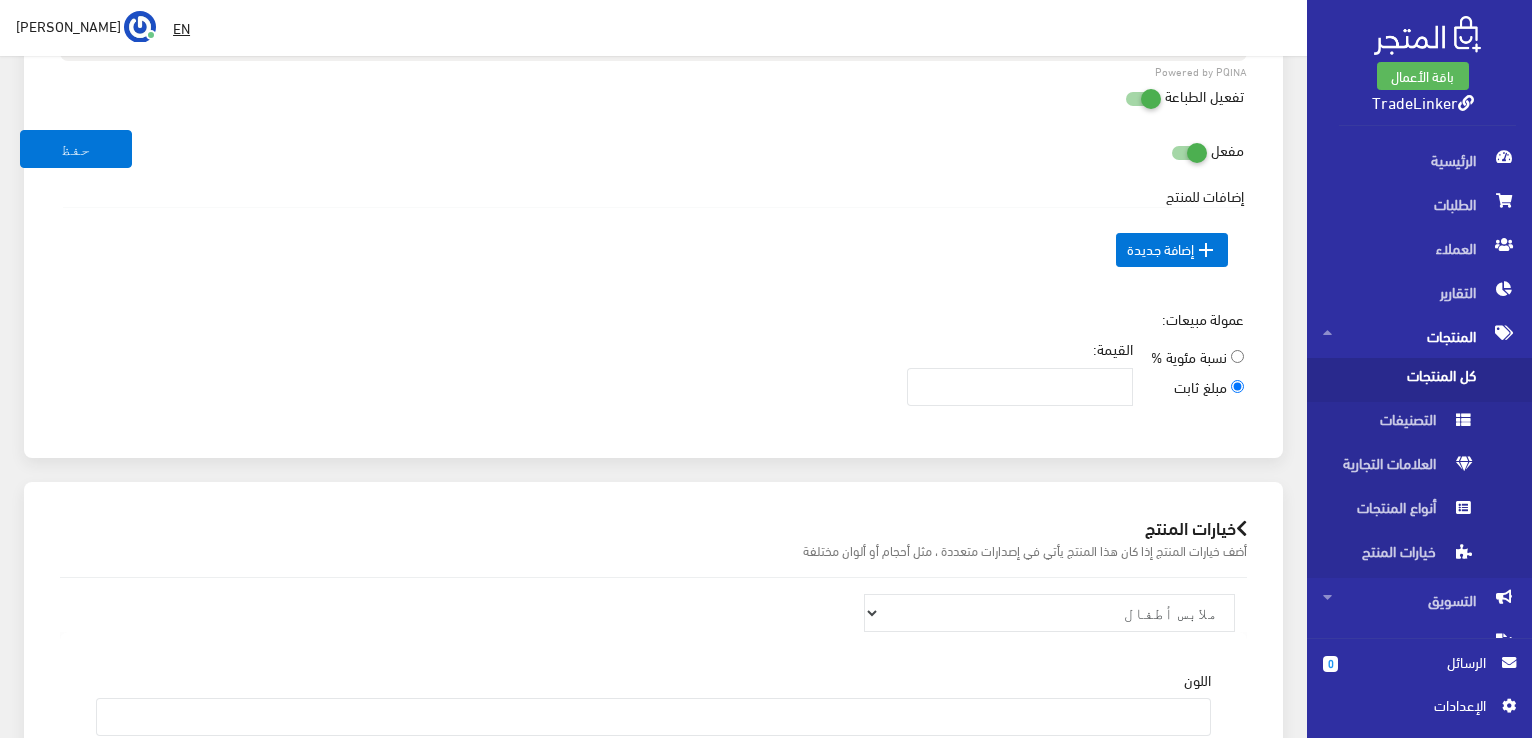 type on "120" 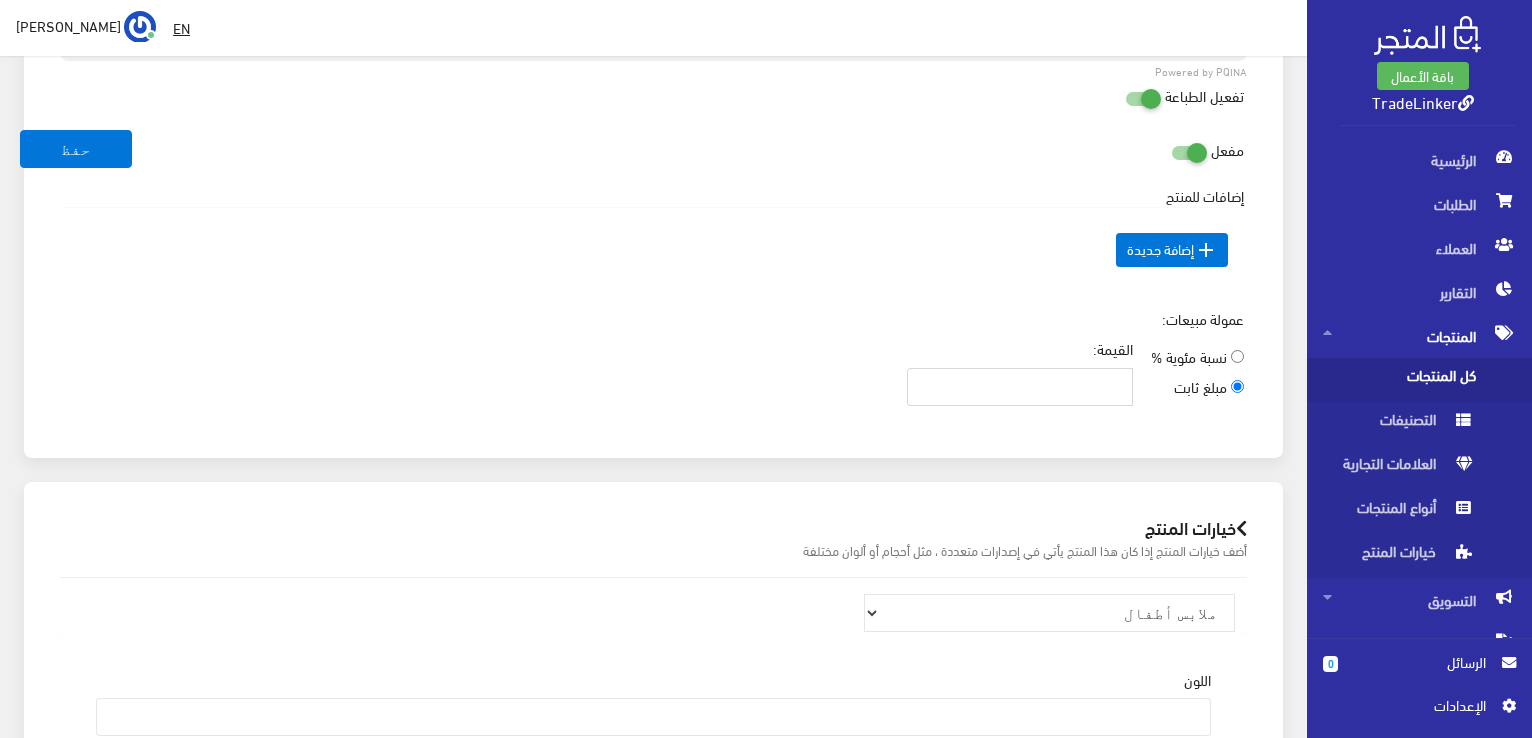 click on "القيمة:" at bounding box center [1020, 387] 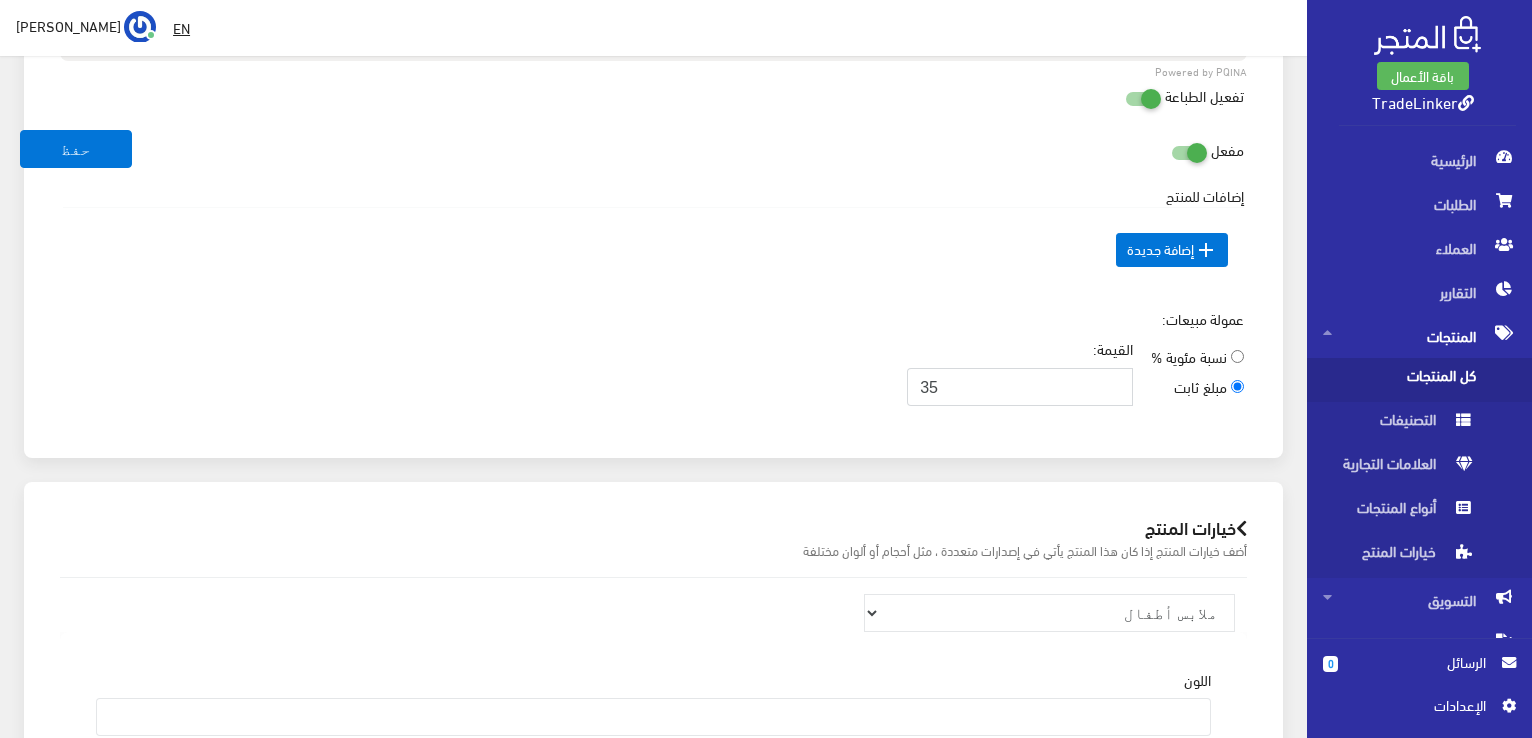 type on "35" 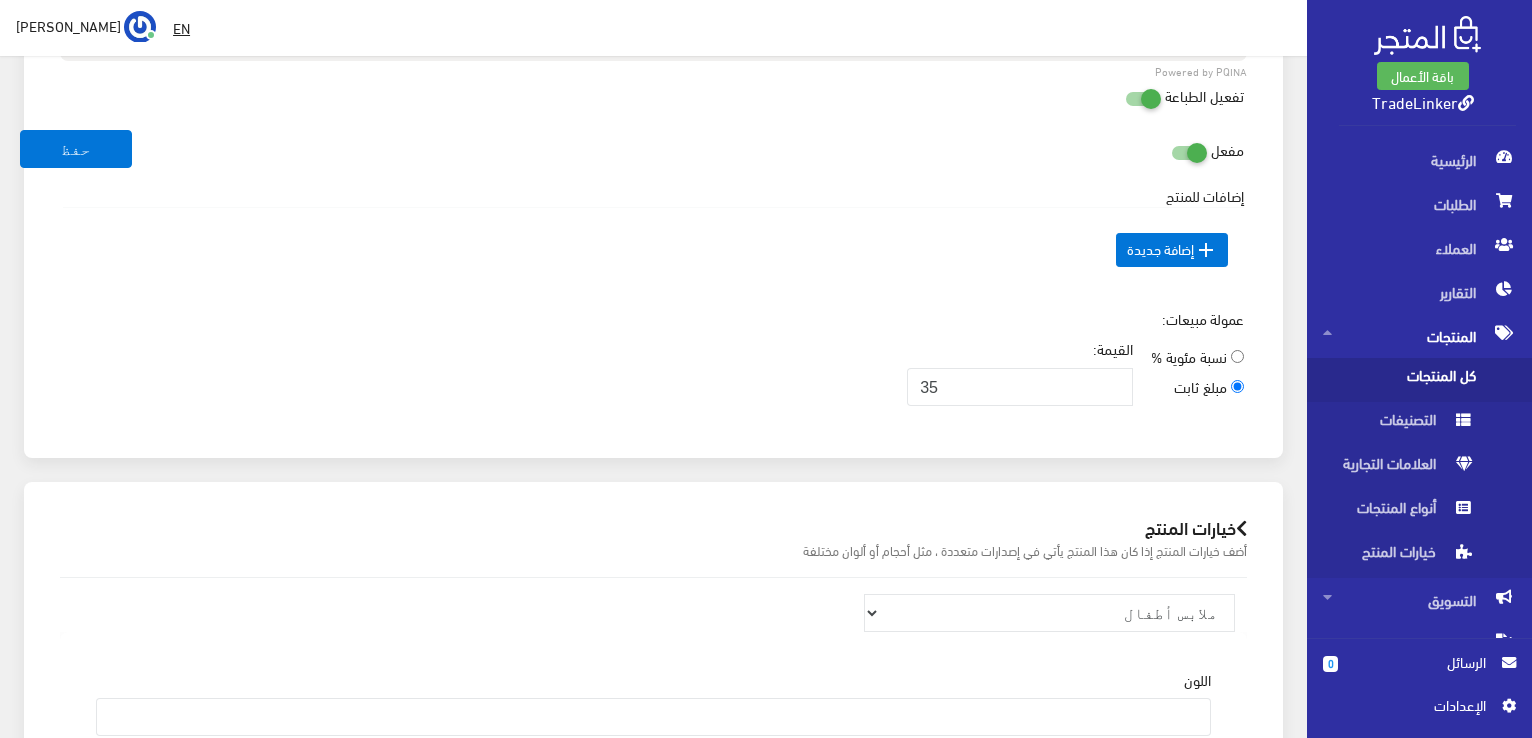 click on "اسم المنتج  عربي
سماعات أذن لاسلكية Spon - صوت غامر وتصميم أنيق مع حزام محمول
اسم المنتج  English
سماعات أذن لاسلكية Spon - صوت غامر وتصميم أنيق مع حزام محمول
اظهار طلب عرض سعر" at bounding box center [653, -93] 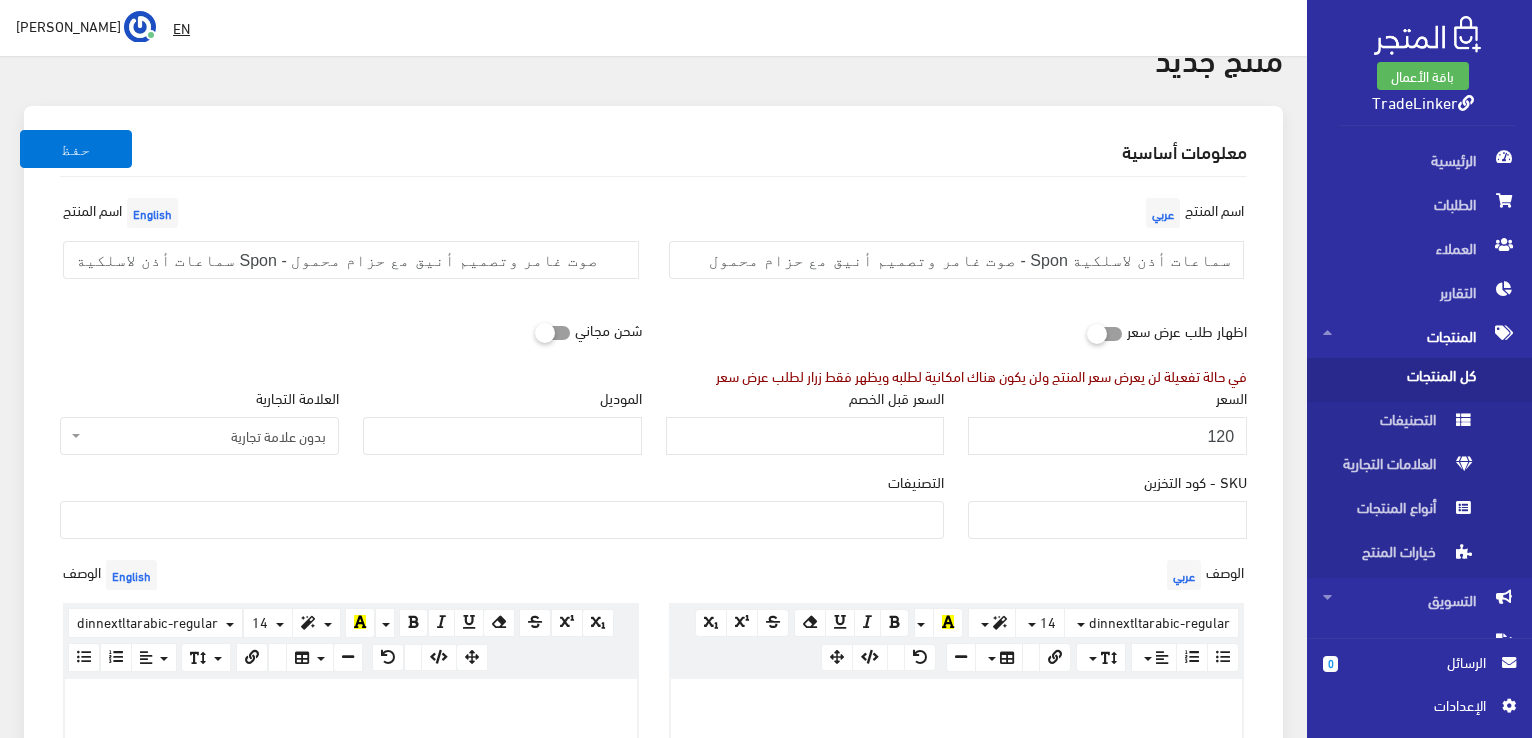 scroll, scrollTop: 0, scrollLeft: 0, axis: both 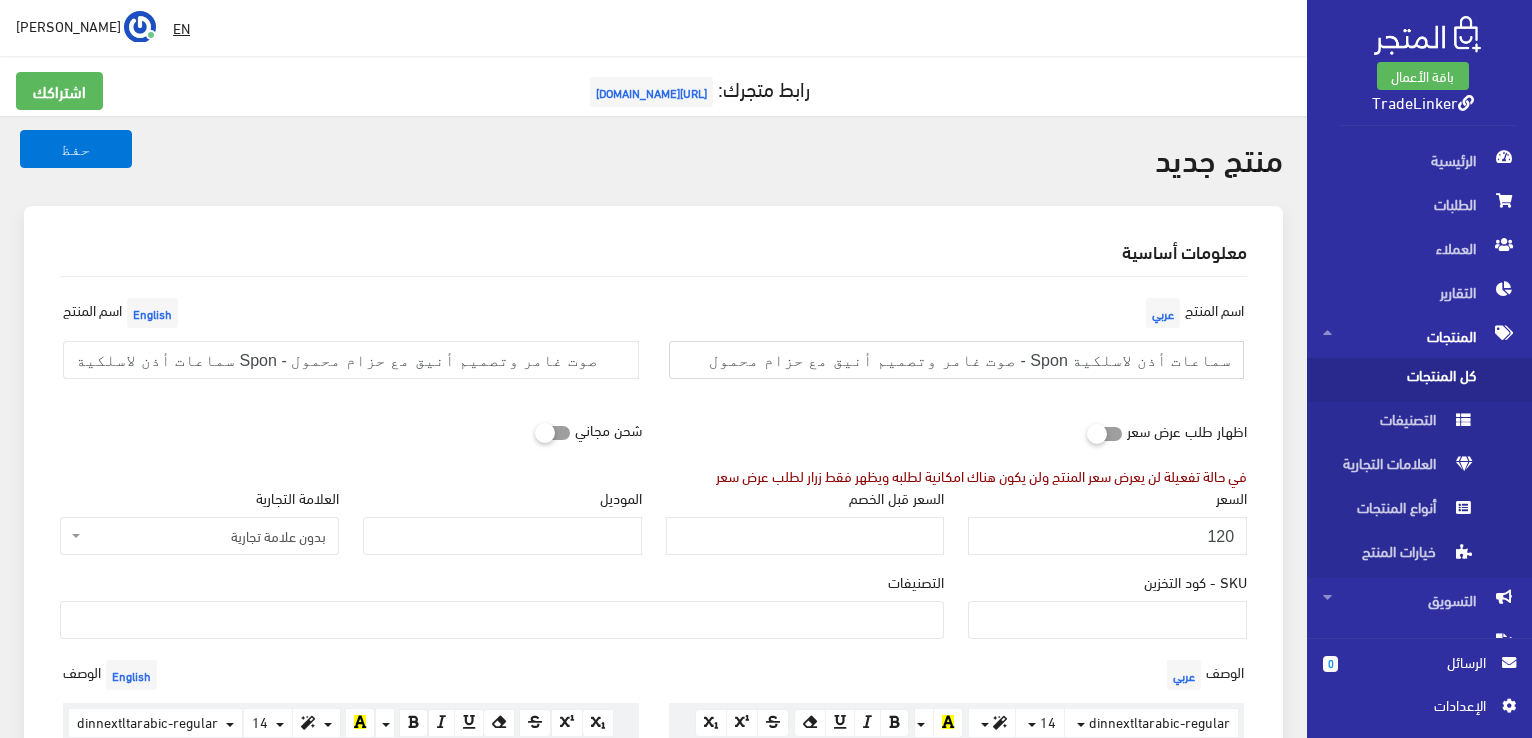 click on "سماعات أذن لاسلكية Spon - صوت غامر وتصميم أنيق مع حزام محمول" at bounding box center [957, 360] 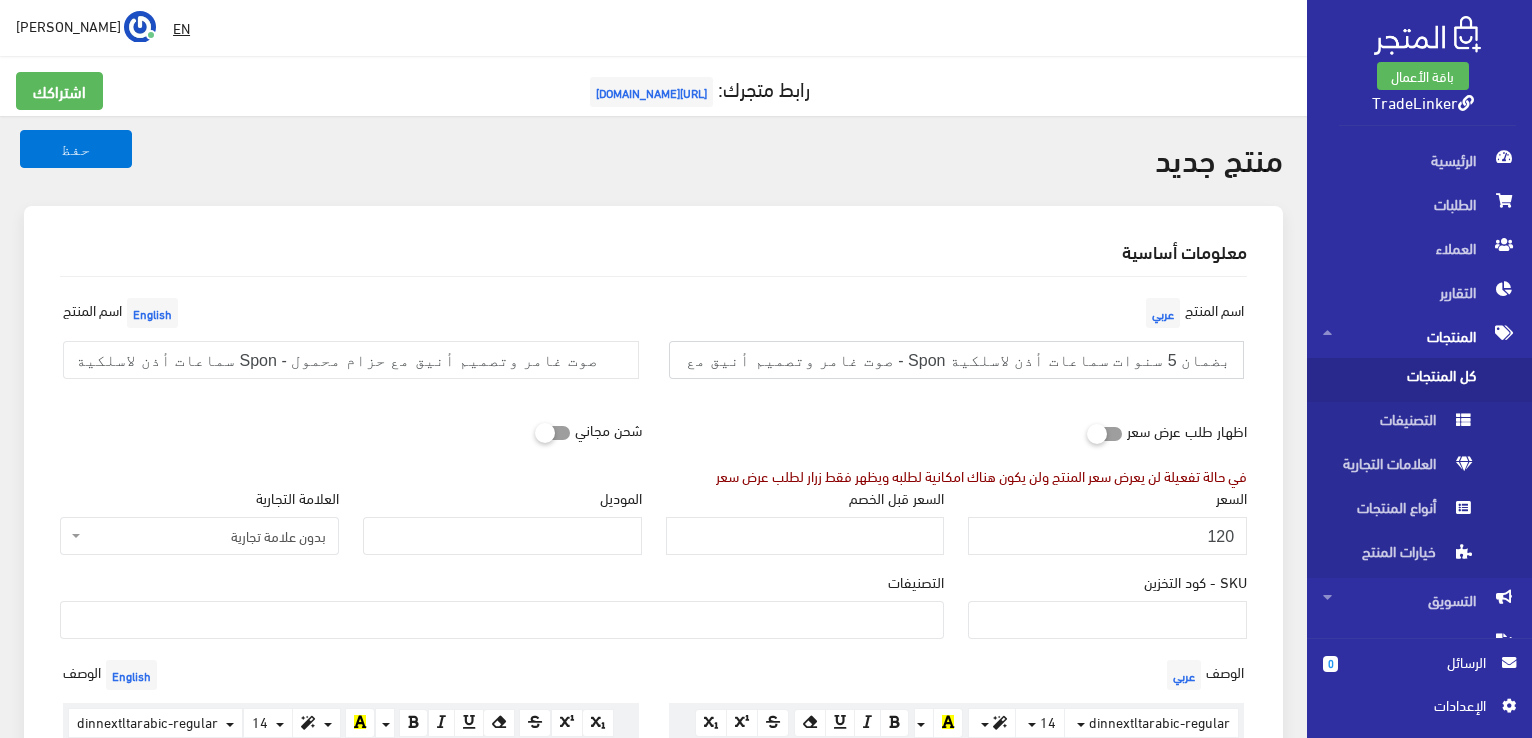 click on "بضمان 5 سنوات سماعات أذن لاسلكية Spon - صوت غامر وتصميم أنيق مع حزام محمول" at bounding box center [957, 360] 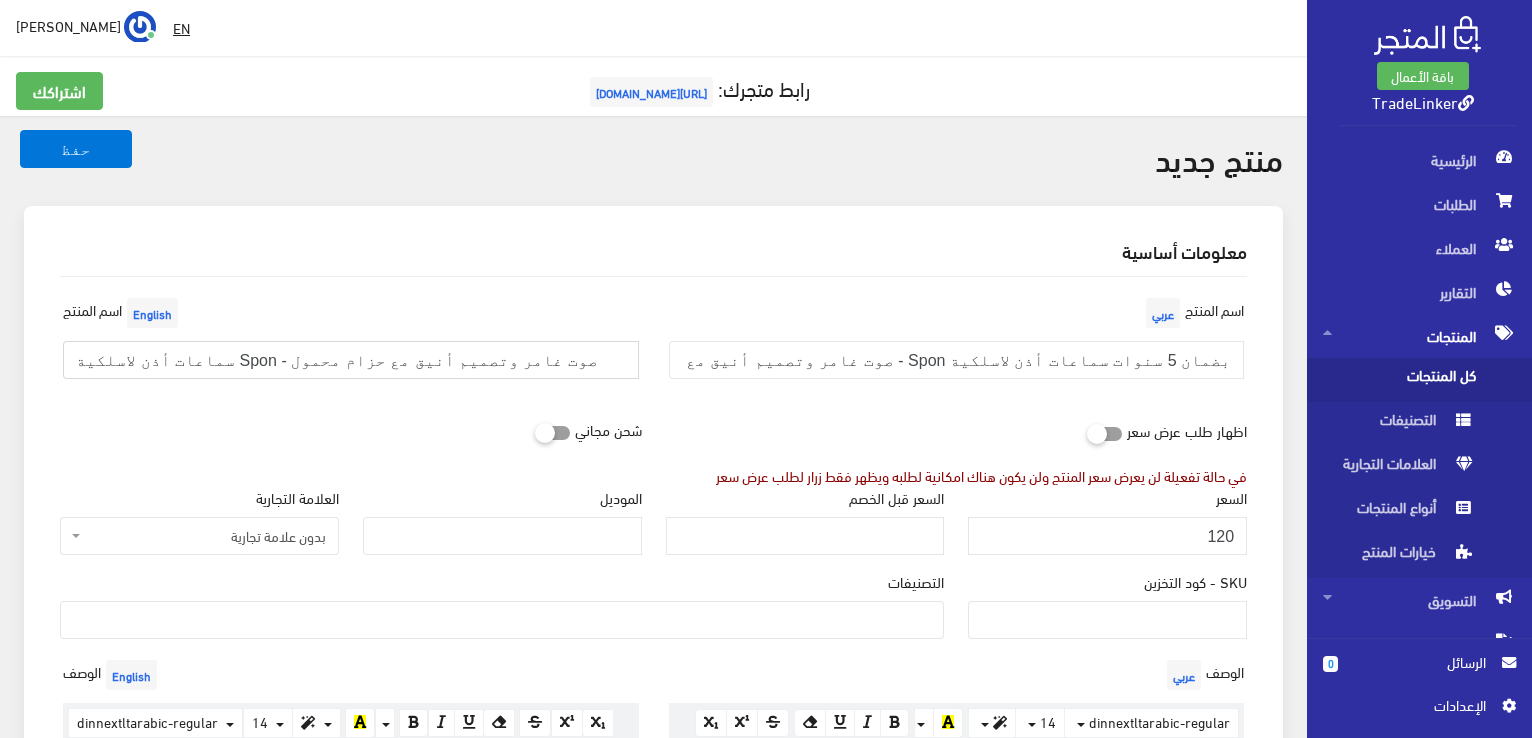 click on "سماعات أذن لاسلكية Spon - صوت غامر وتصميم أنيق مع حزام محمول" at bounding box center [351, 360] 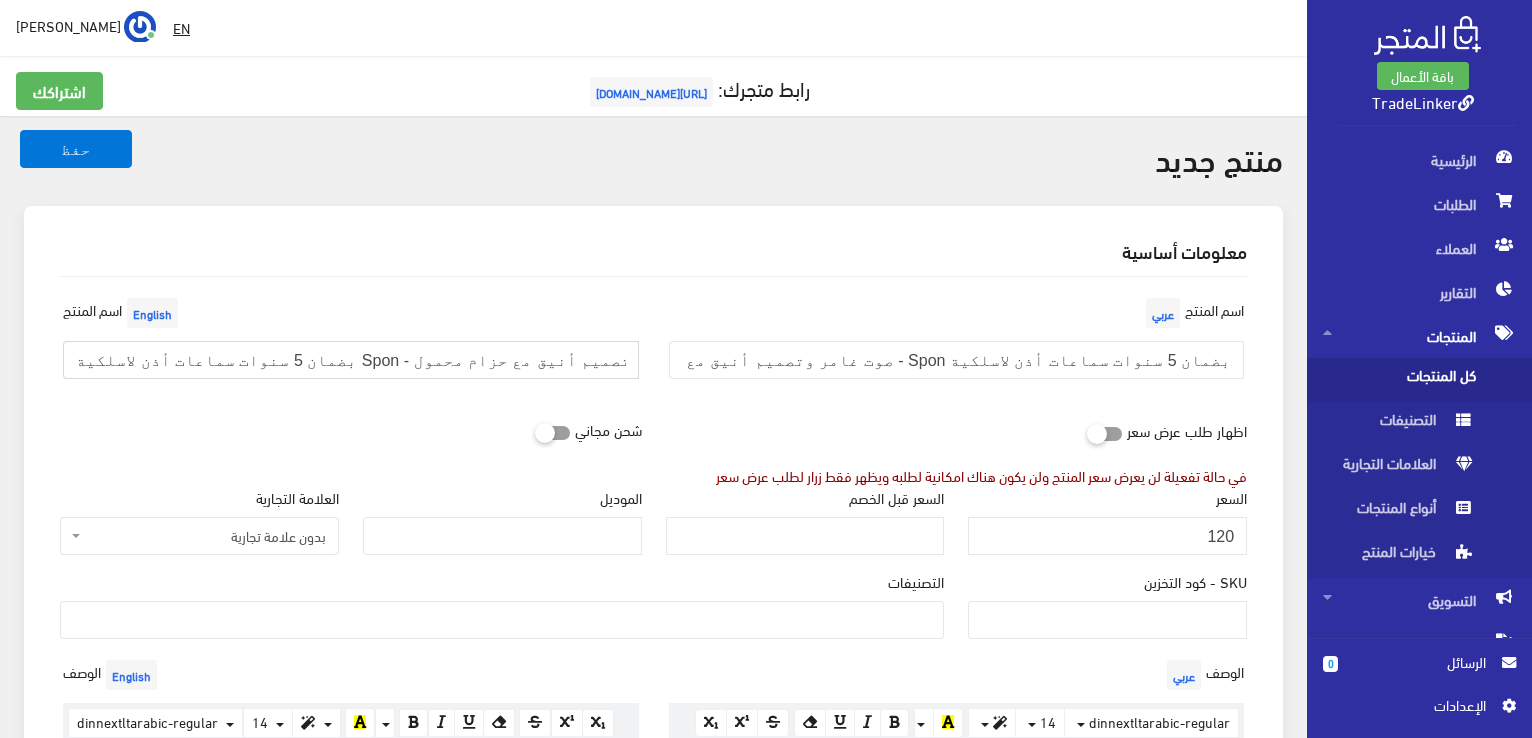 scroll, scrollTop: 0, scrollLeft: 24, axis: horizontal 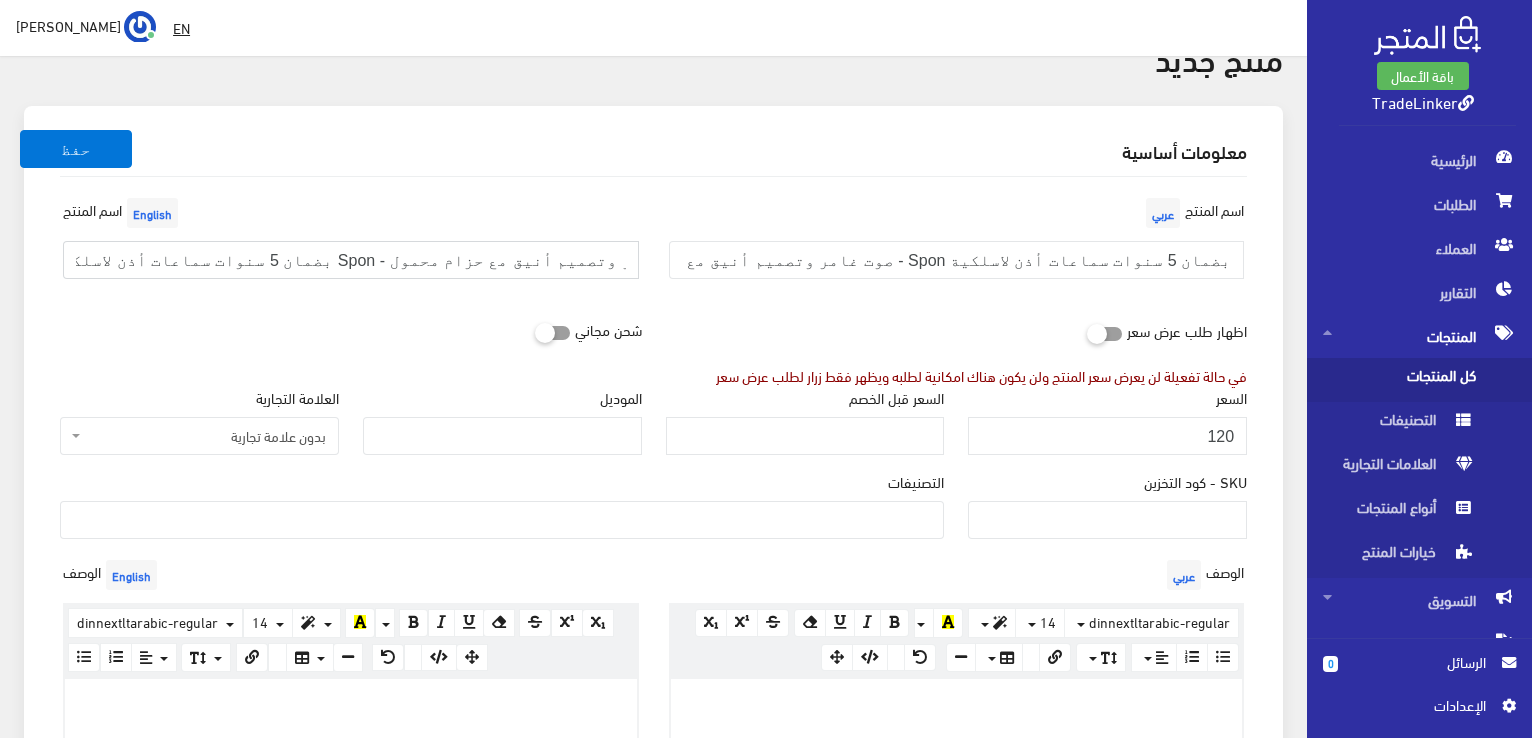 drag, startPoint x: 559, startPoint y: 249, endPoint x: 679, endPoint y: 257, distance: 120.26637 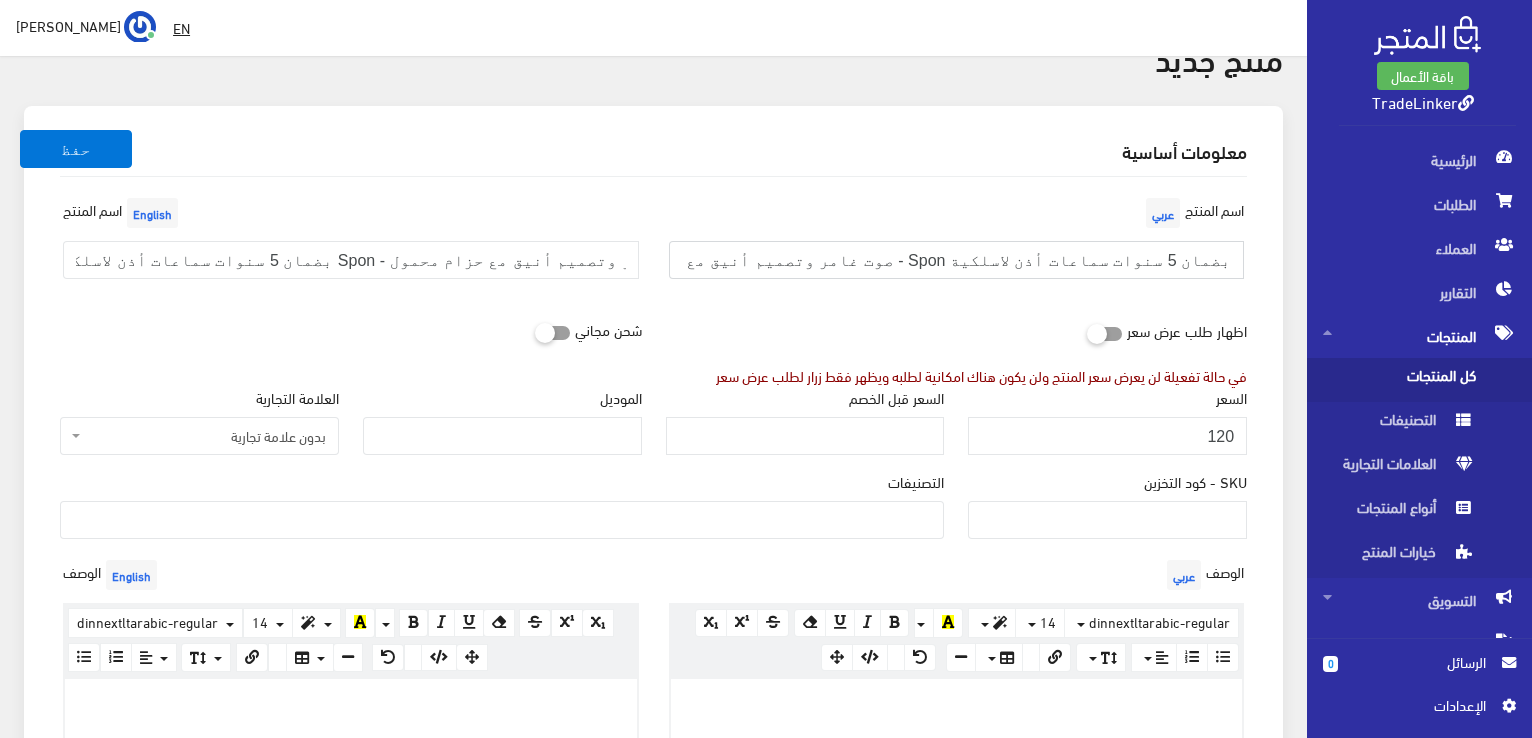 scroll, scrollTop: 0, scrollLeft: 0, axis: both 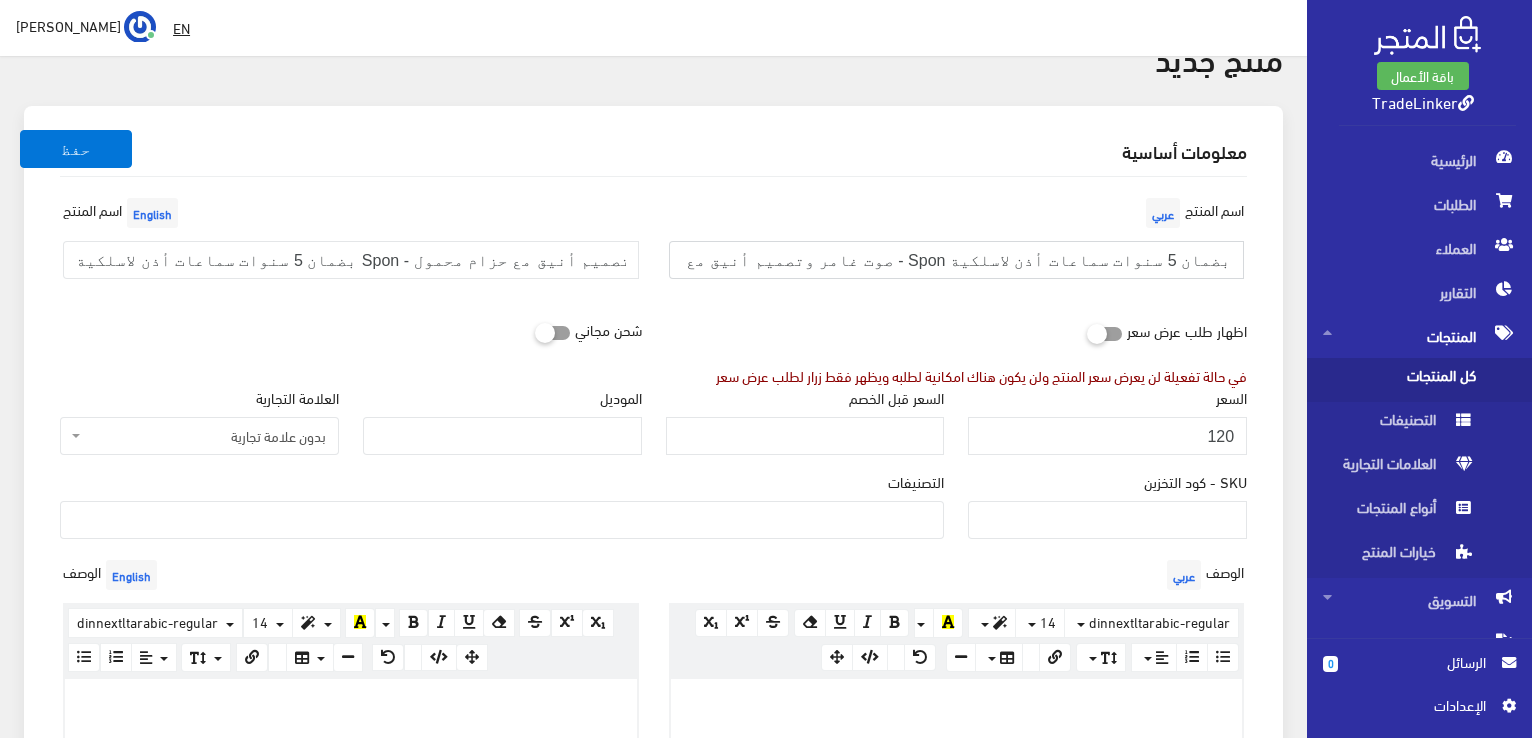 drag, startPoint x: 1174, startPoint y: 250, endPoint x: 1272, endPoint y: 263, distance: 98.85848 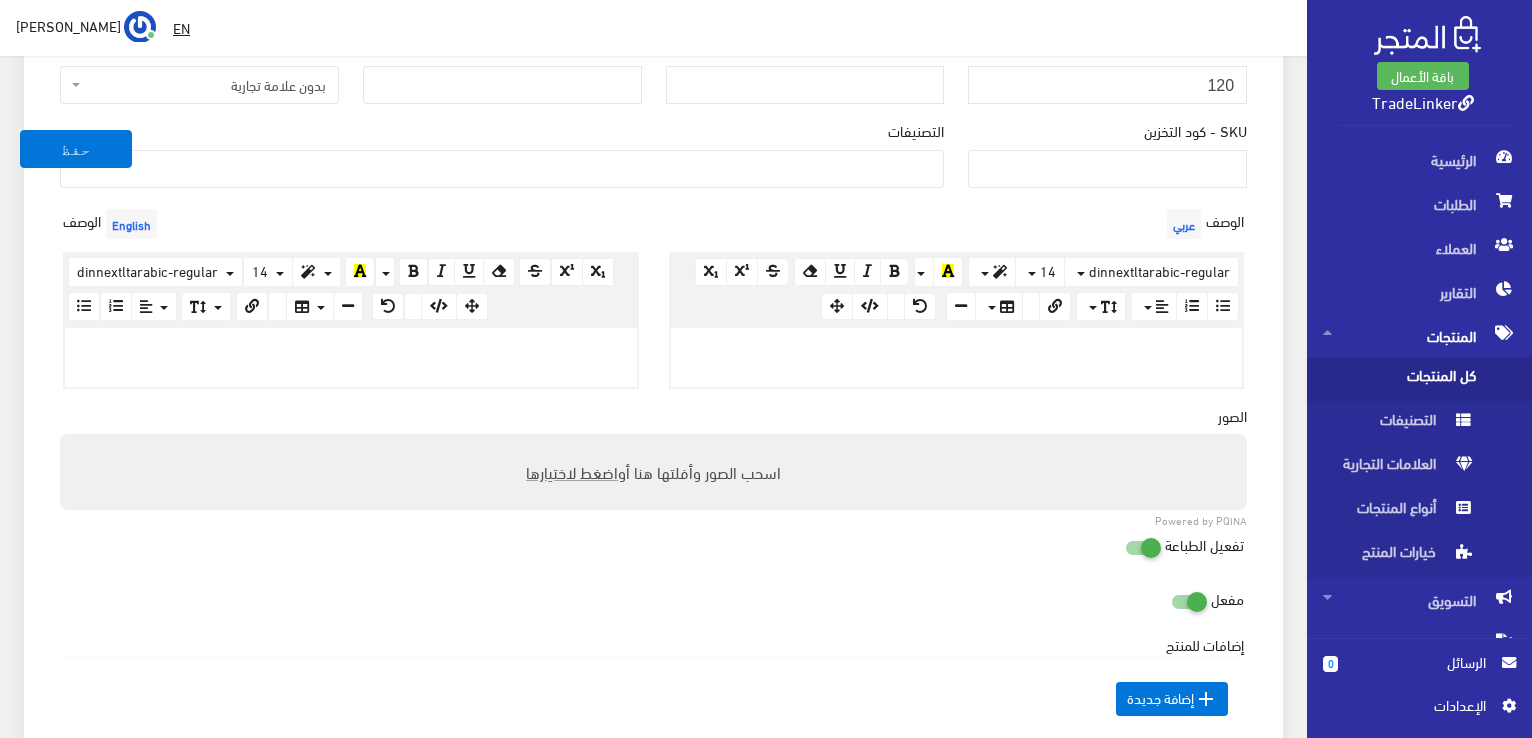 scroll, scrollTop: 500, scrollLeft: 0, axis: vertical 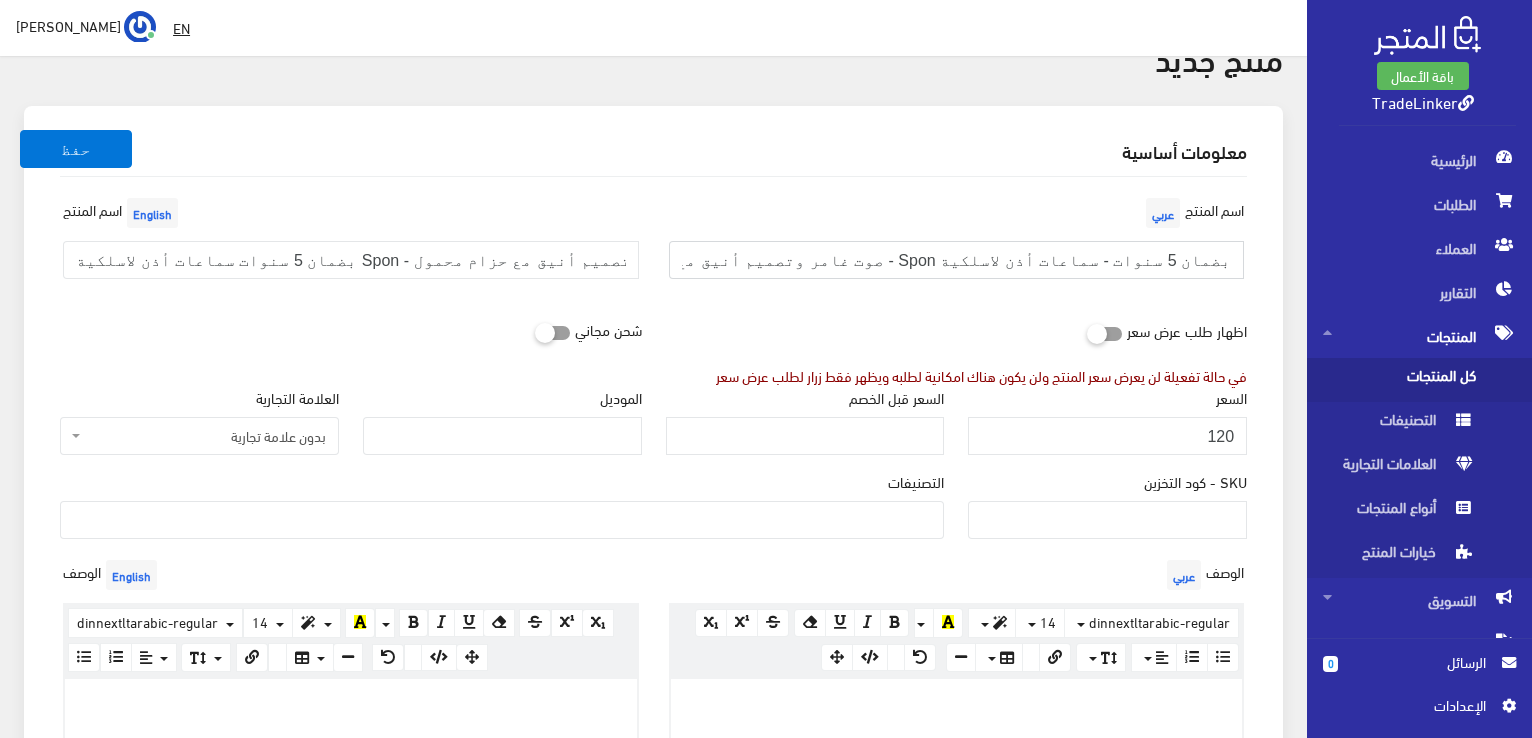 click on "بضمان 5 سنوات - سماعات أذن لاسلكية Spon - صوت غامر وتصميم أنيق مع حزام محمول" at bounding box center [957, 260] 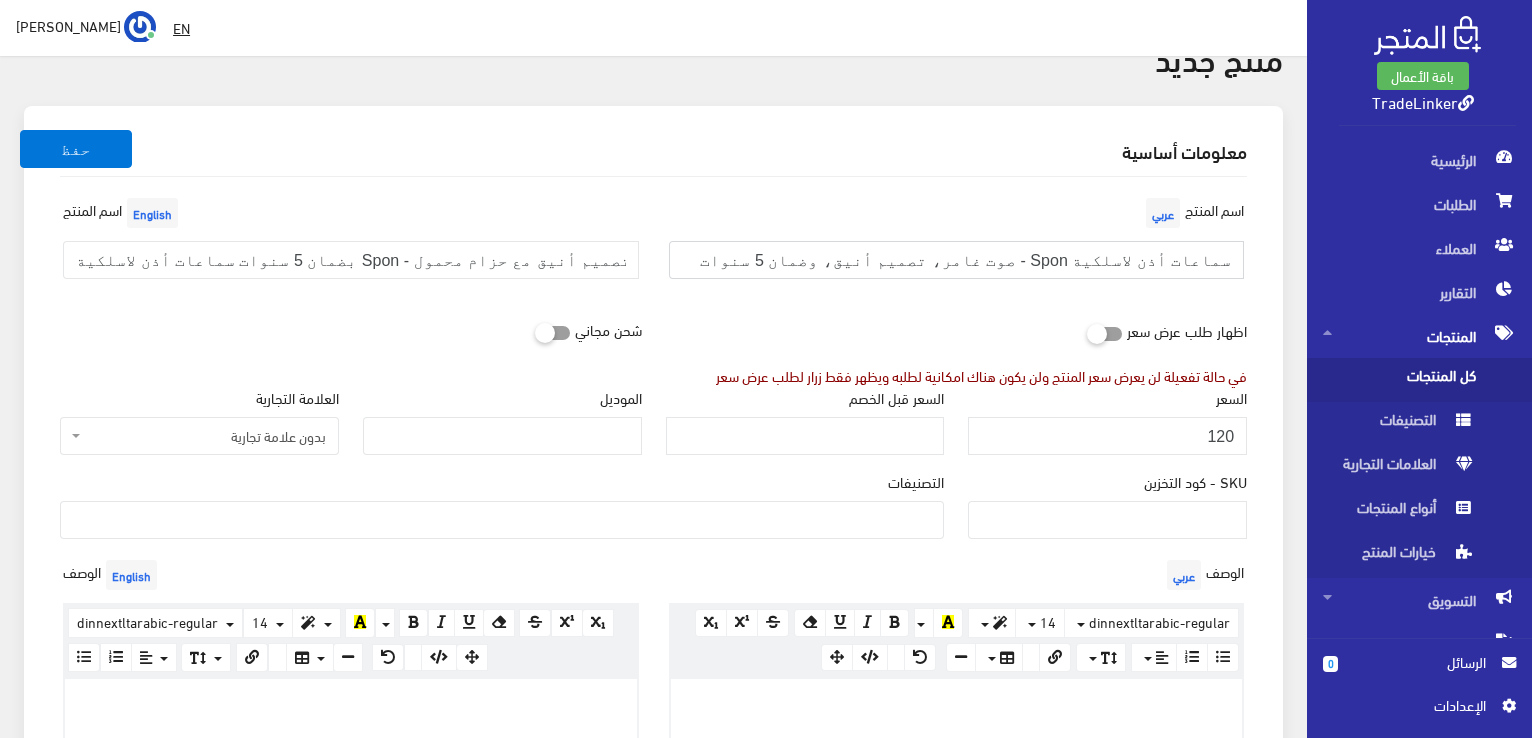 type on "سماعات أذن لاسلكية Spon - صوت غامر، تصميم أنيق، وضمان 5 سنوات" 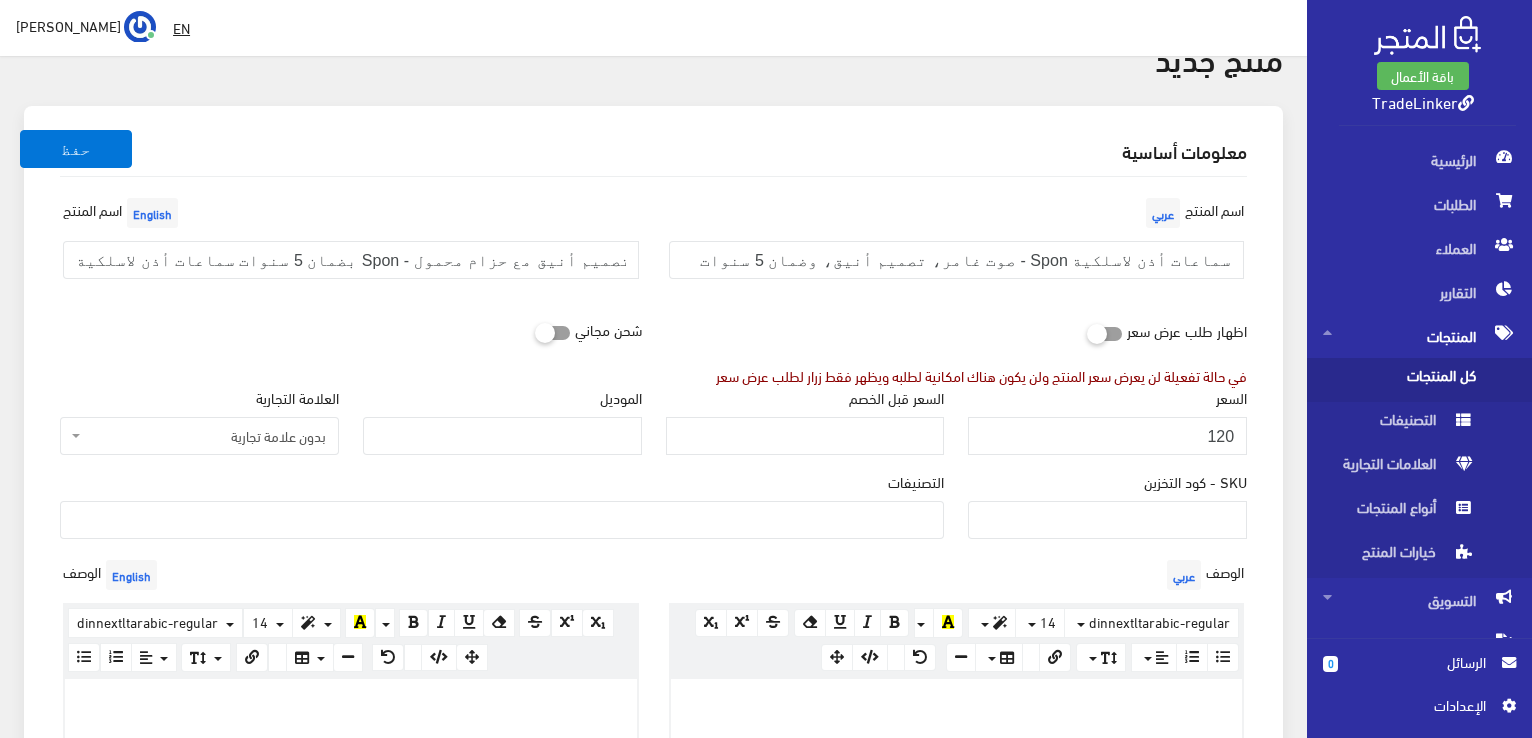 click on "اسم المنتج  English
بضمان 5 سنوات سماعات أذن لاسلكية Spon - صوت غامر وتصميم أنيق مع حزام محمول" at bounding box center [351, 244] 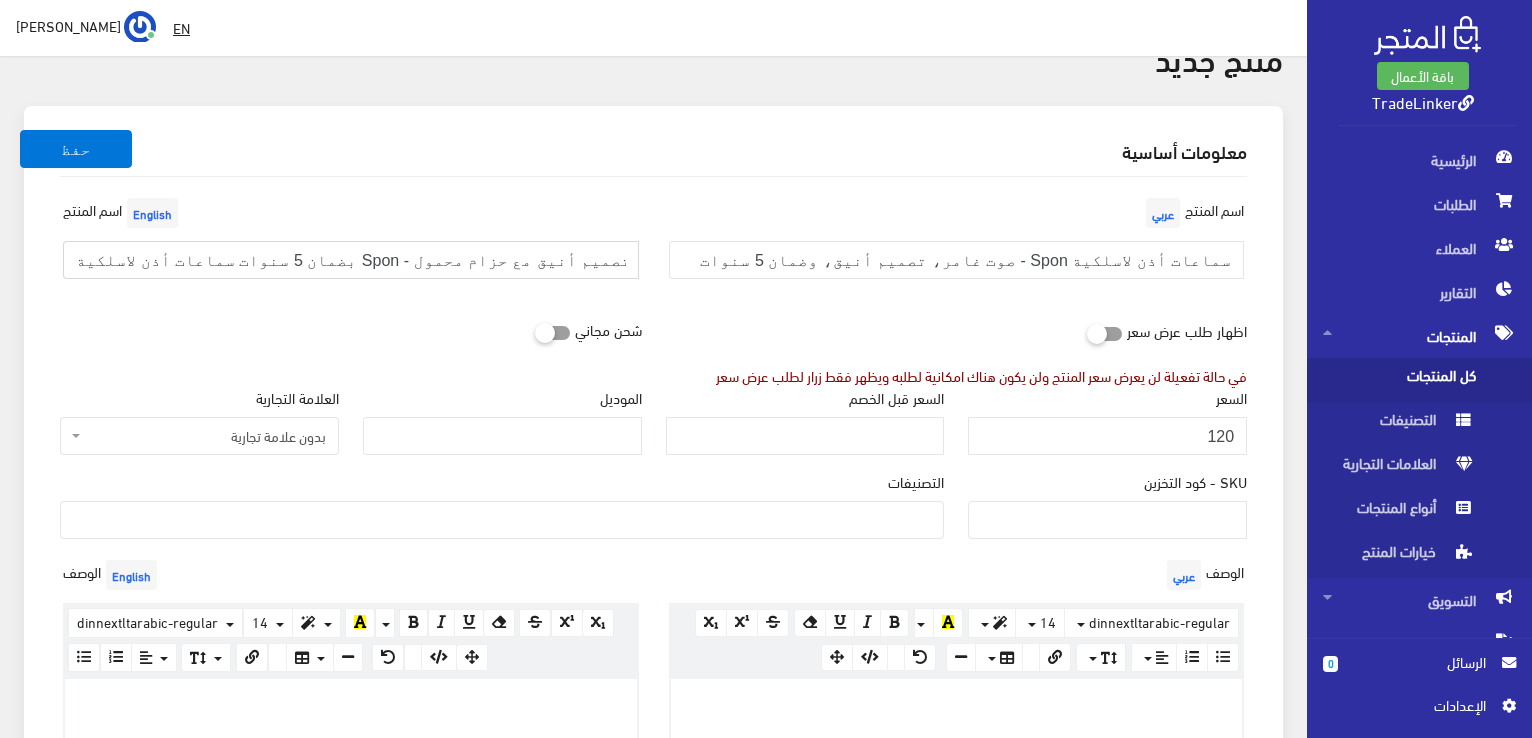 click on "بضمان 5 سنوات سماعات أذن لاسلكية Spon - صوت غامر وتصميم أنيق مع حزام محمول" at bounding box center [351, 260] 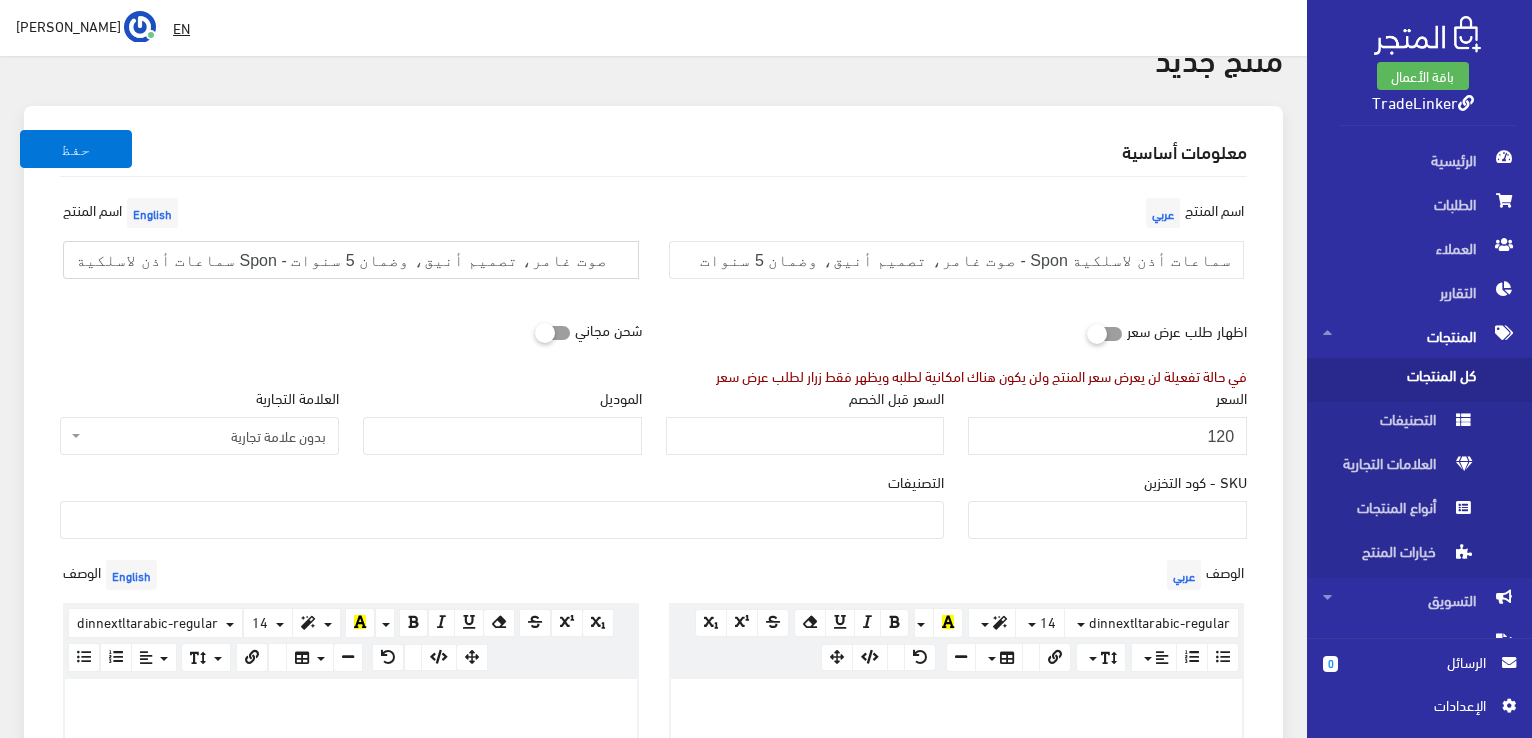 type on "سماعات أذن لاسلكية Spon - صوت غامر، تصميم أنيق، وضمان 5 سنوات" 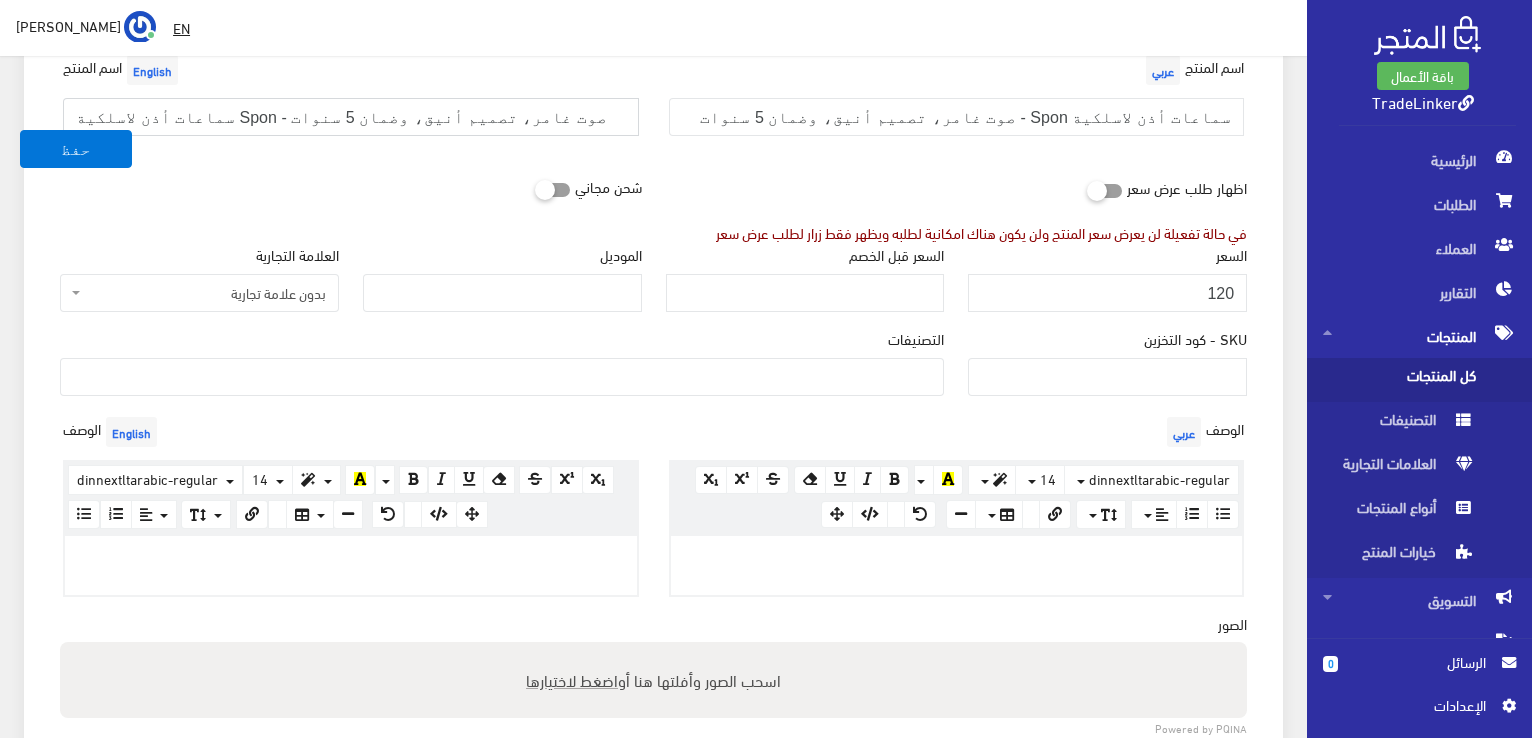 scroll, scrollTop: 300, scrollLeft: 0, axis: vertical 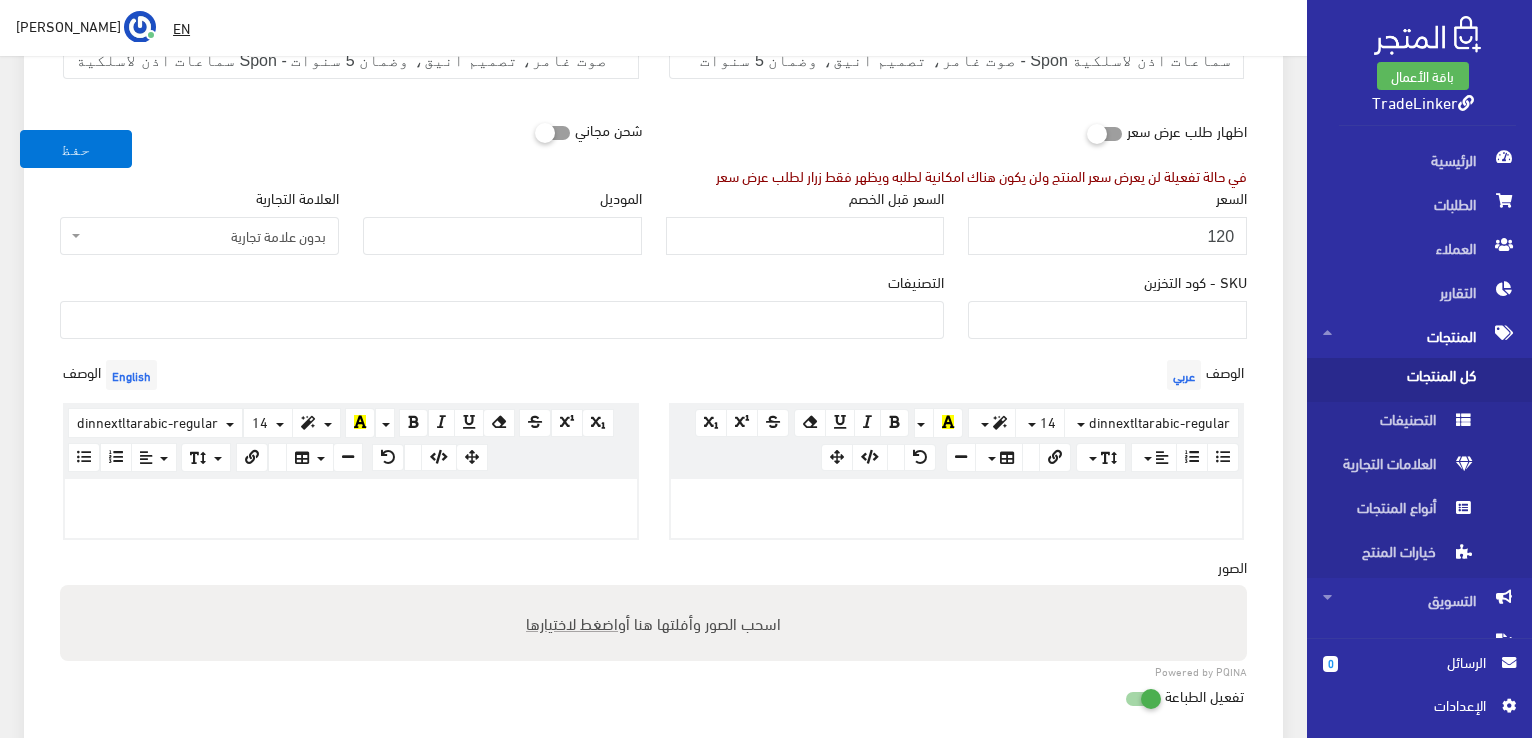 paste 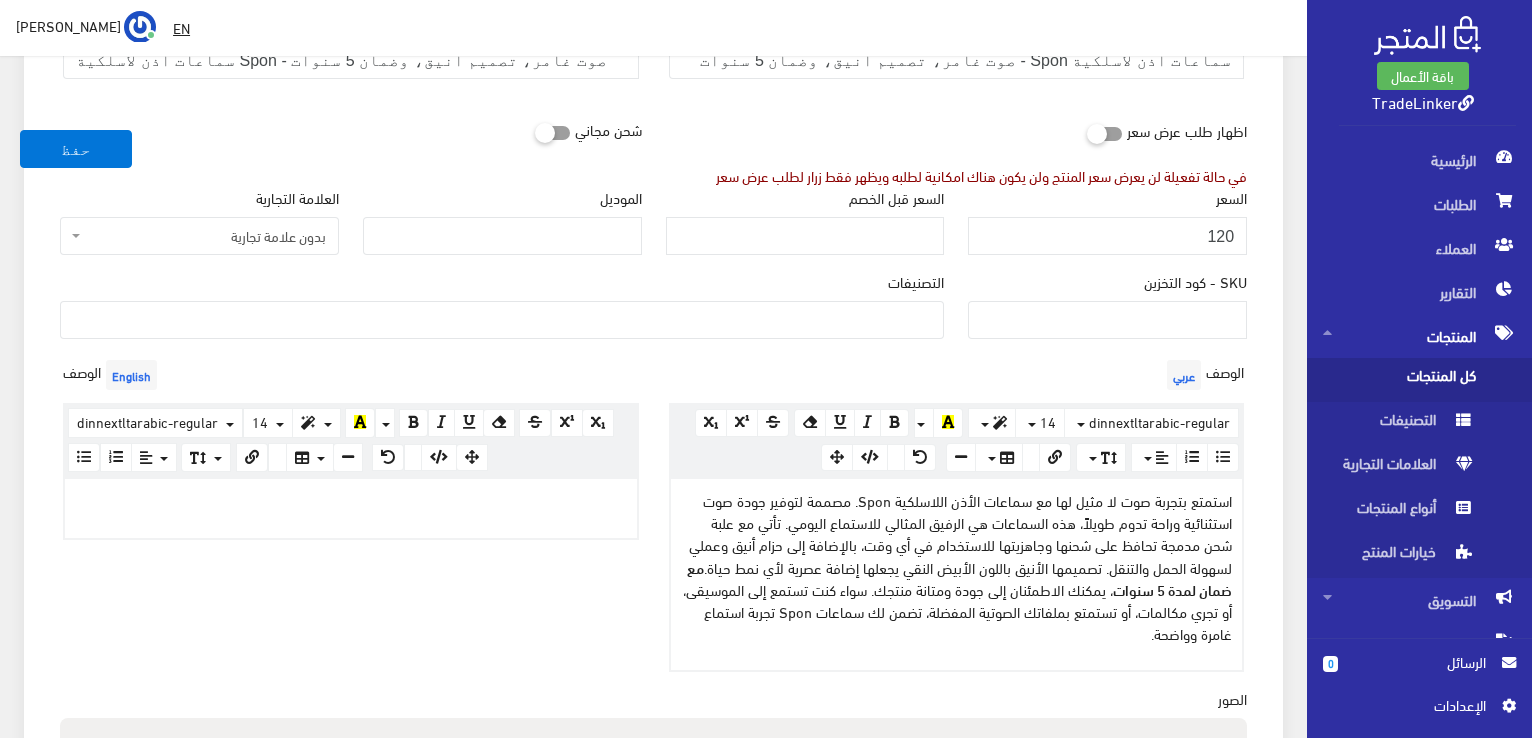 type 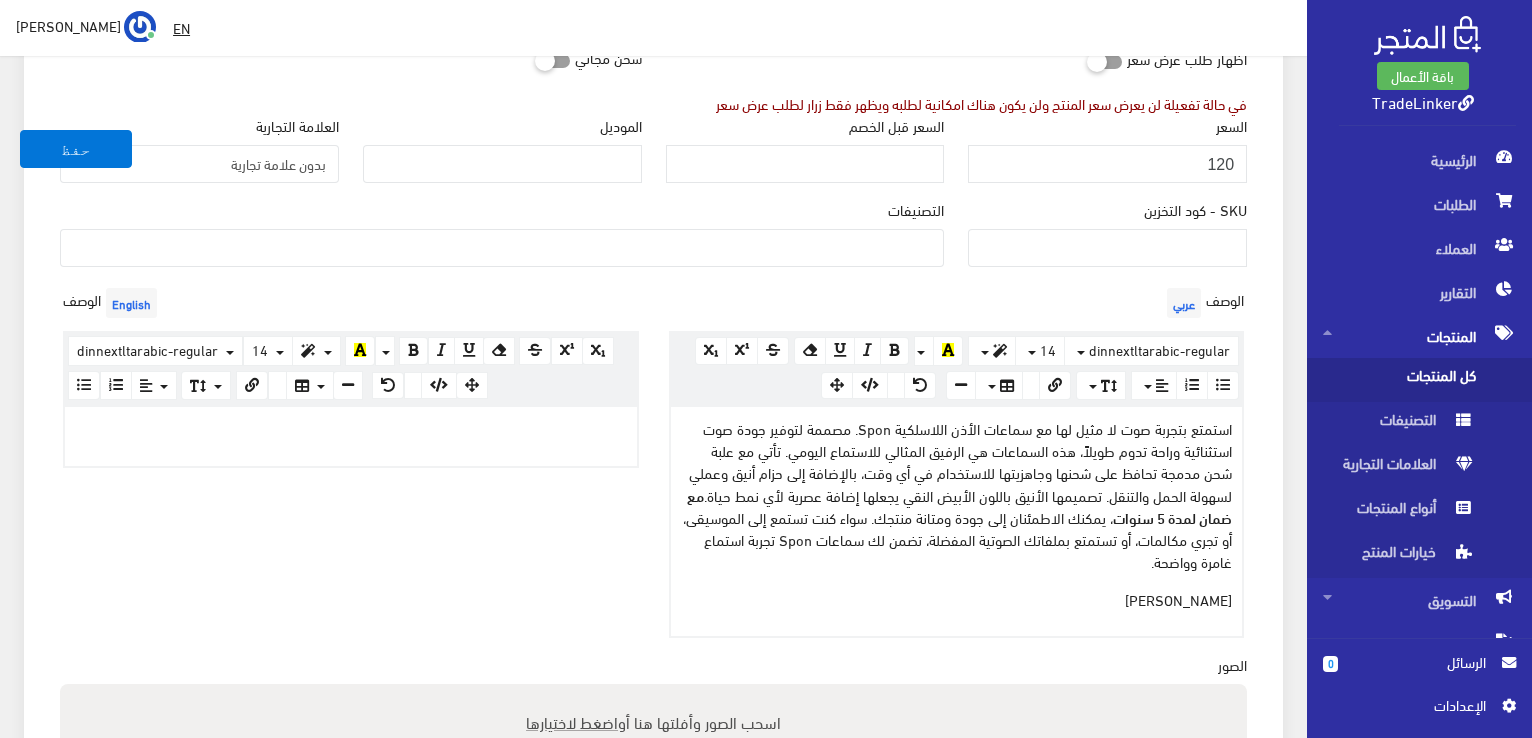scroll, scrollTop: 800, scrollLeft: 0, axis: vertical 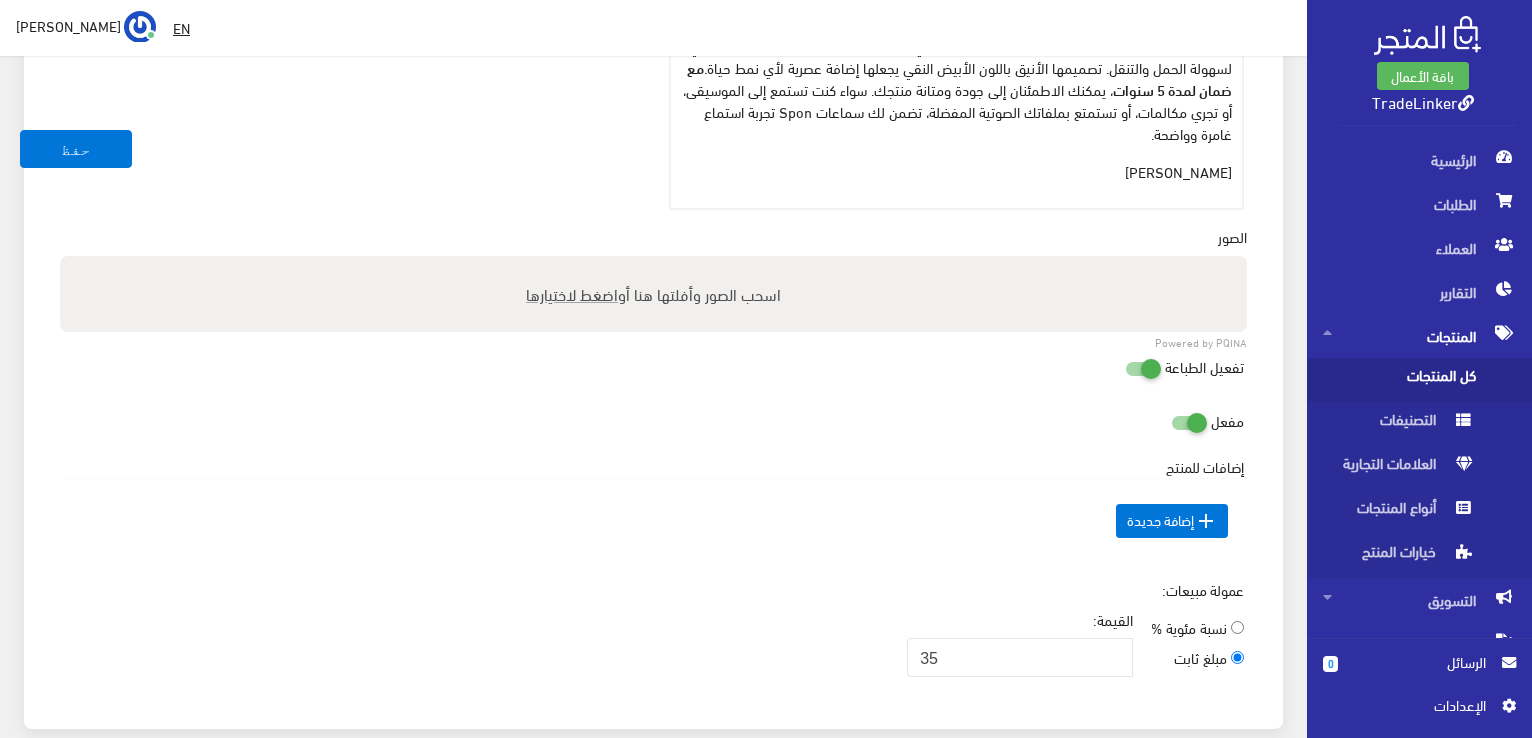 click on "اضغط لاختيارها" at bounding box center (572, 293) 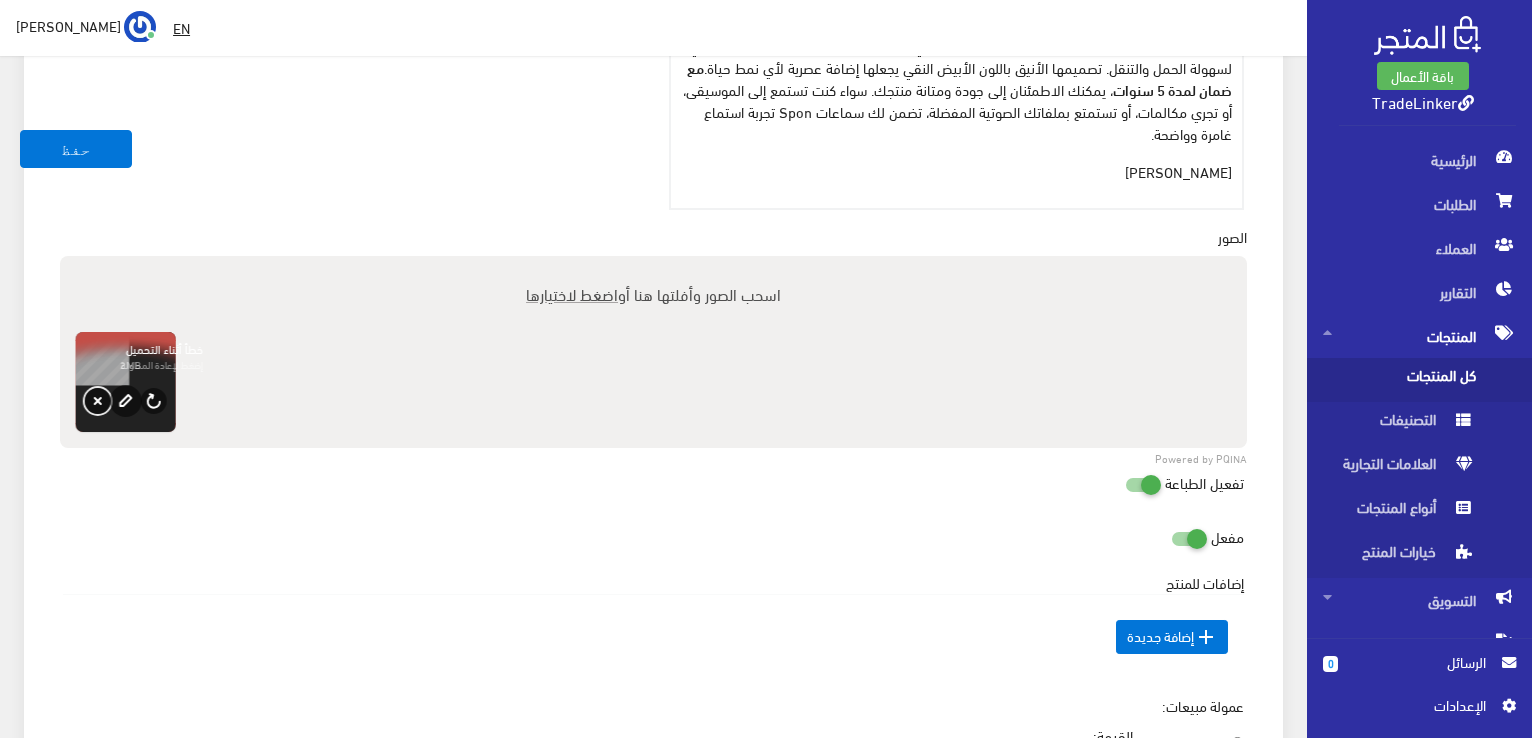 click on "حذف" at bounding box center (98, 401) 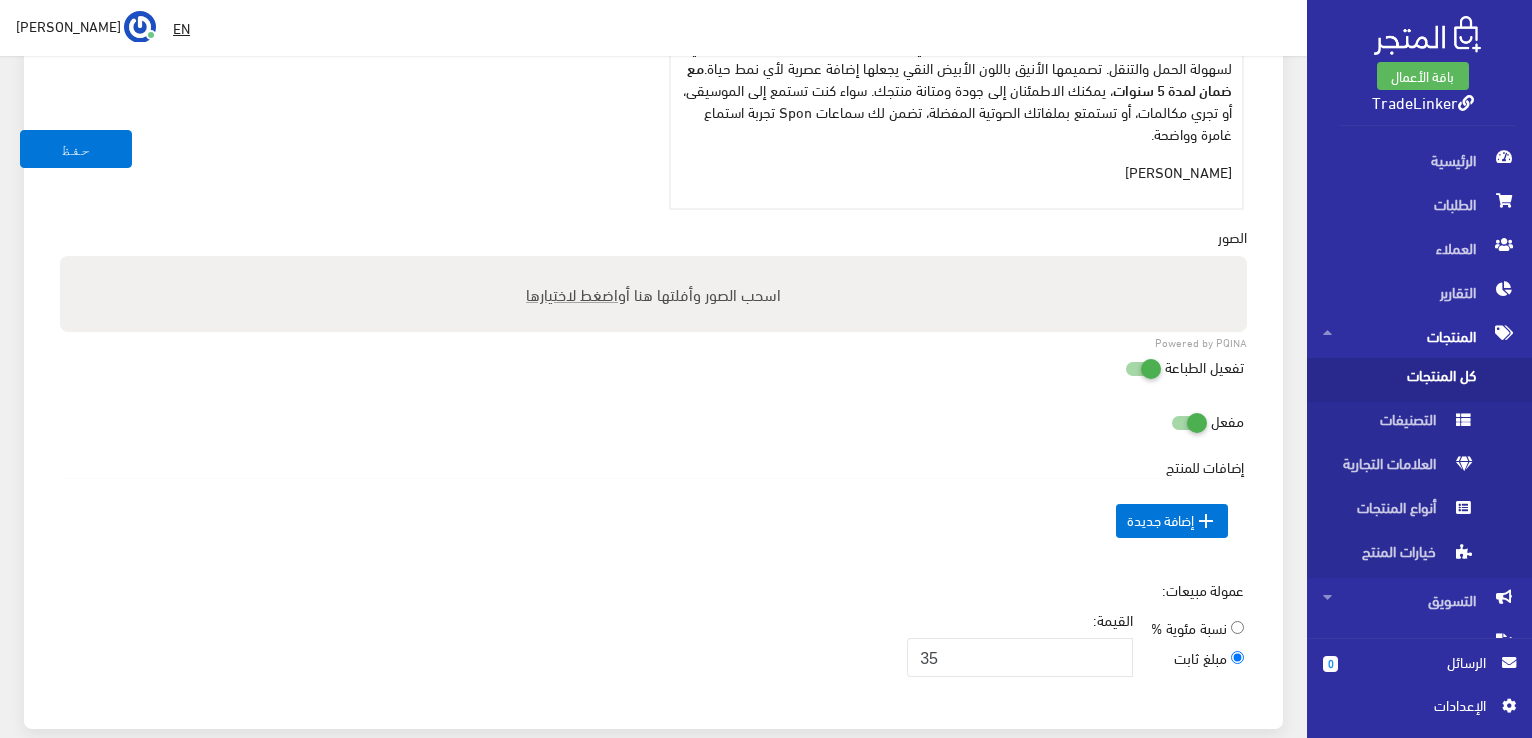 click on "اضغط لاختيارها" at bounding box center [572, 293] 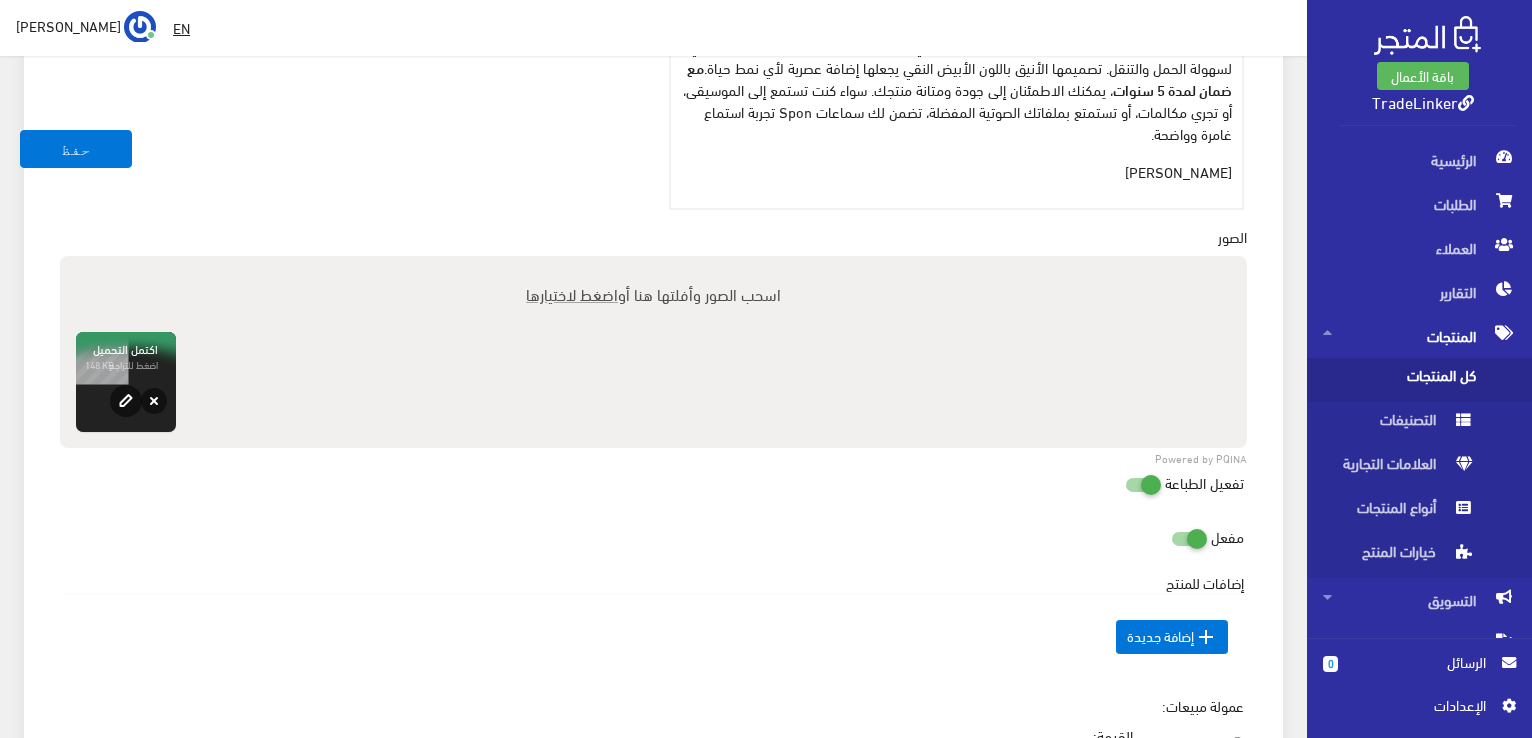 click on "اضغط لاختيارها" at bounding box center [572, 293] 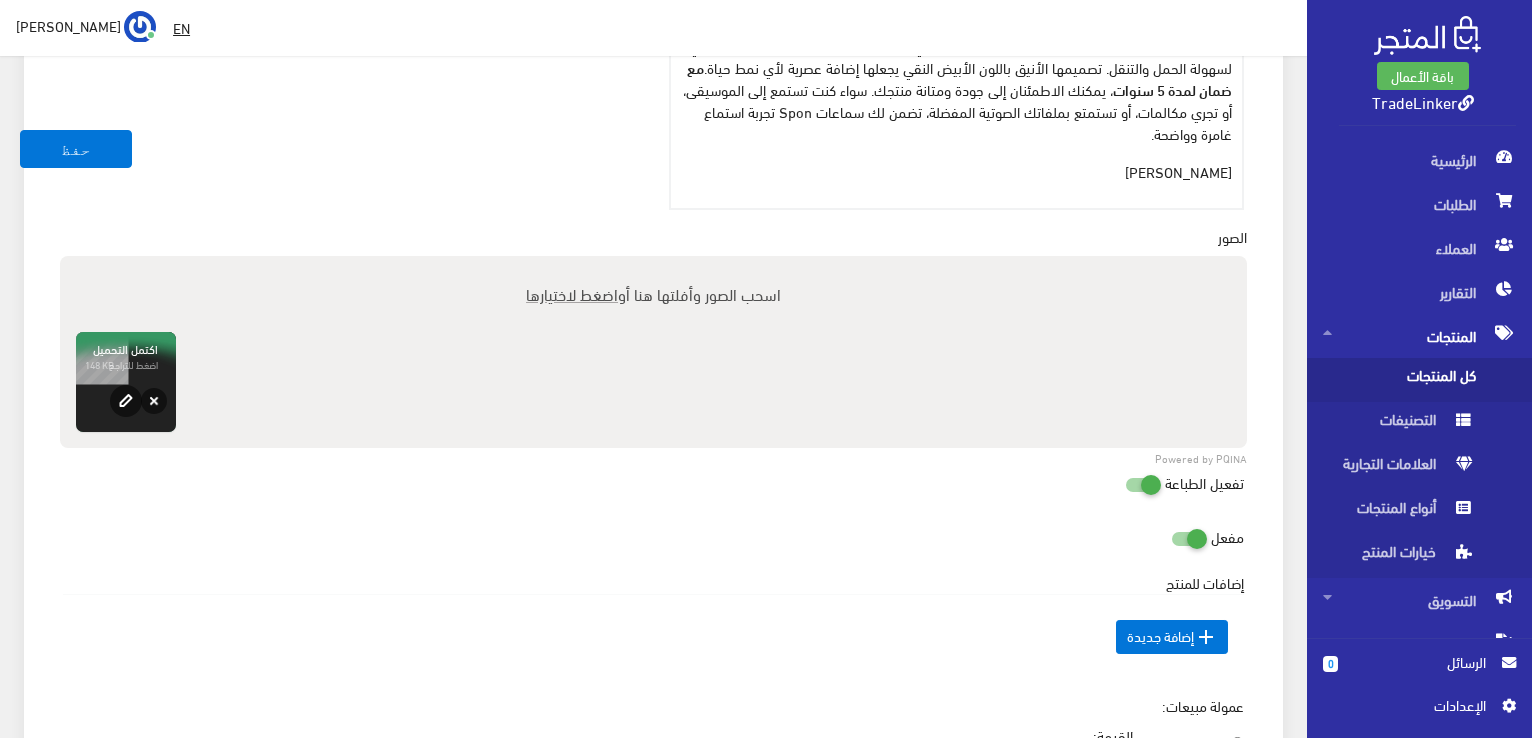 type on "C:\fakepath\WhatsApp Image 2025-07-11 at 2.38.36 PM.jpeg" 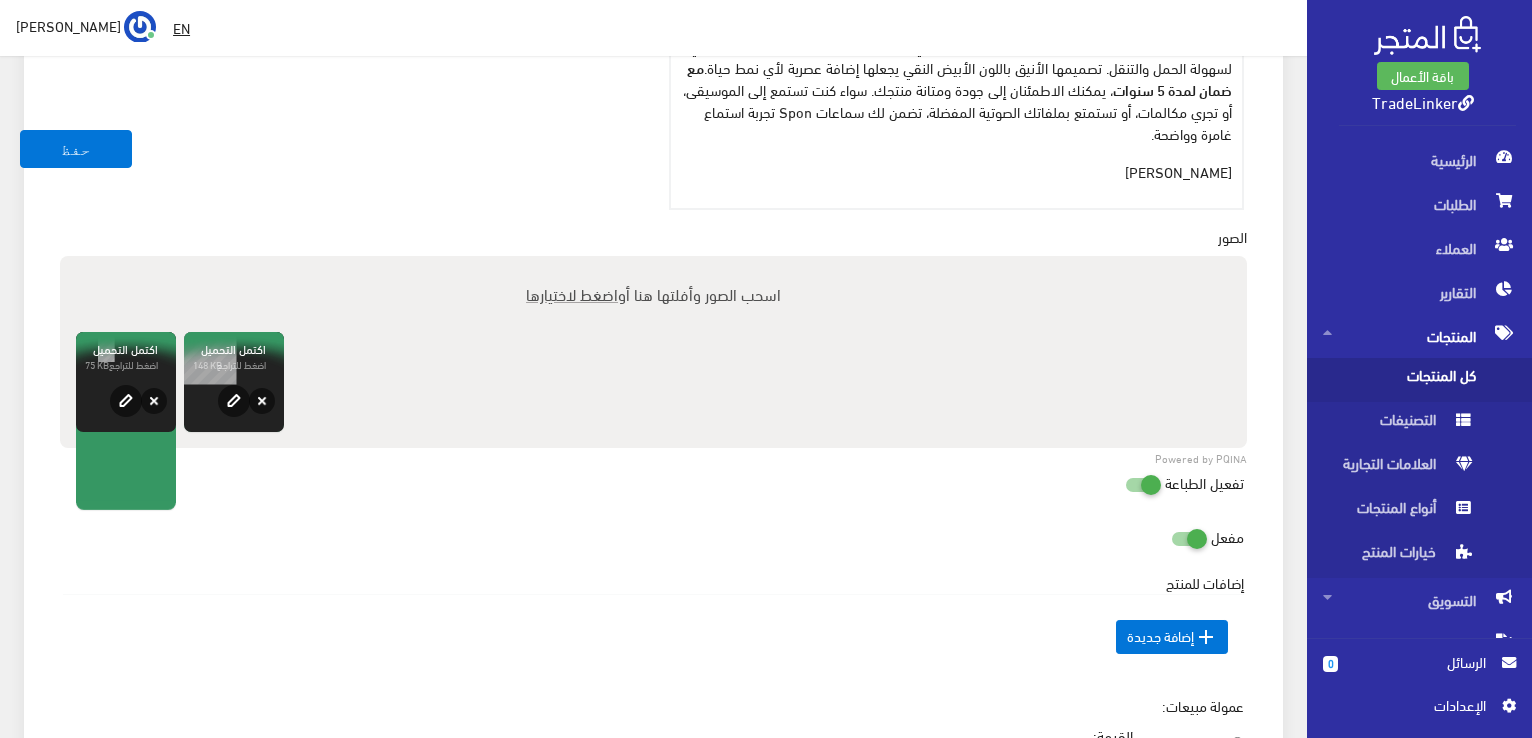 click on "اضغط لاختيارها" at bounding box center [572, 293] 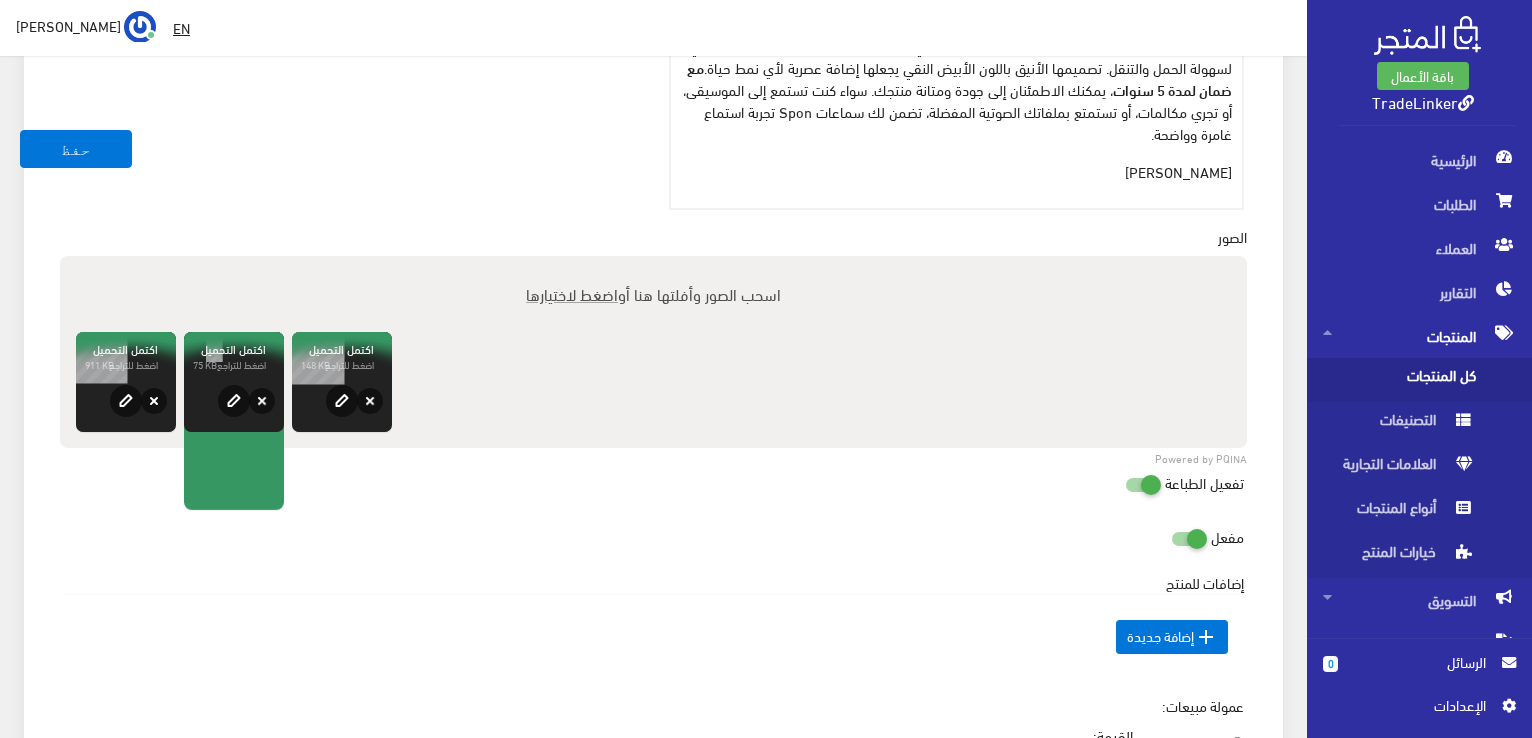 click on "اضغط لاختيارها" at bounding box center [572, 293] 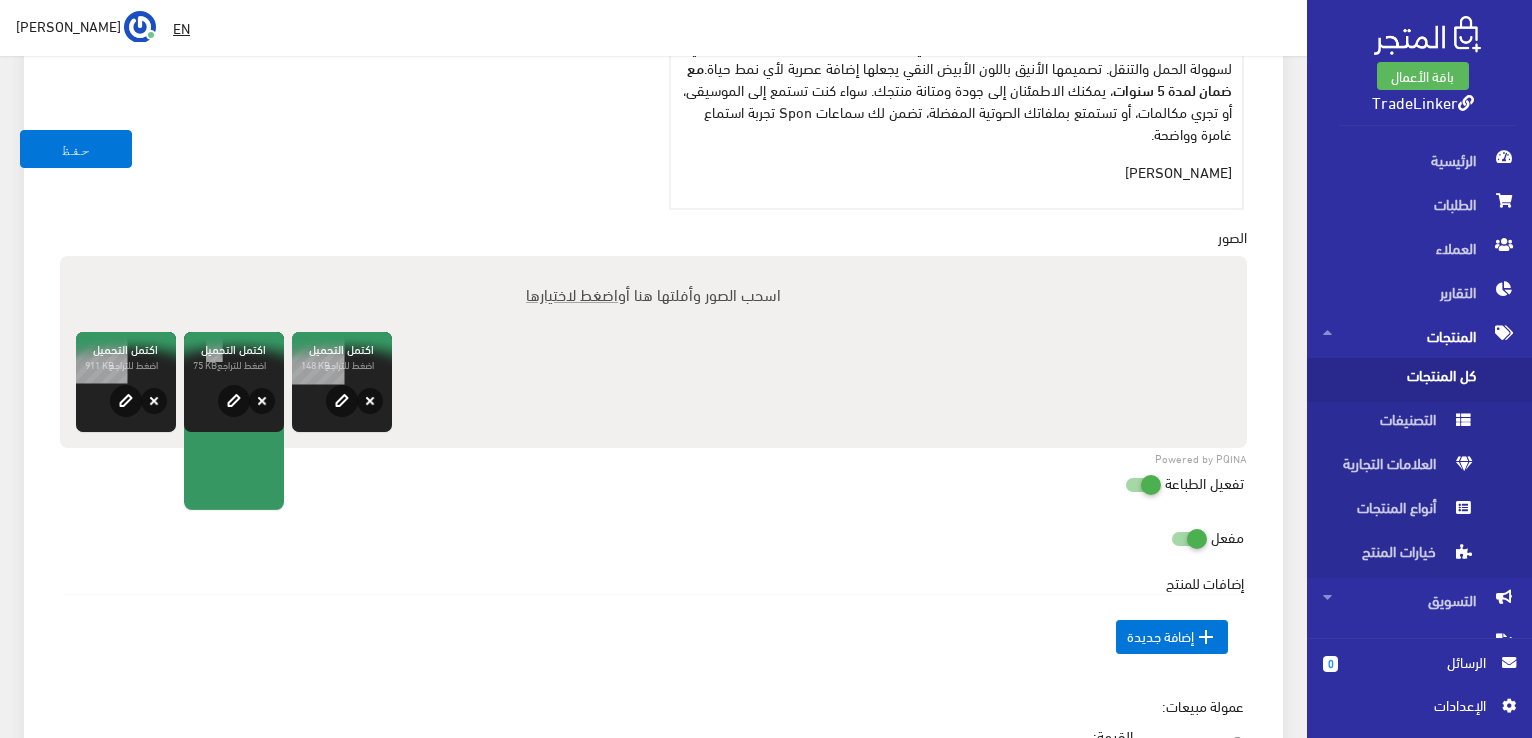 click on "اضغط لاختيارها" at bounding box center (572, 293) 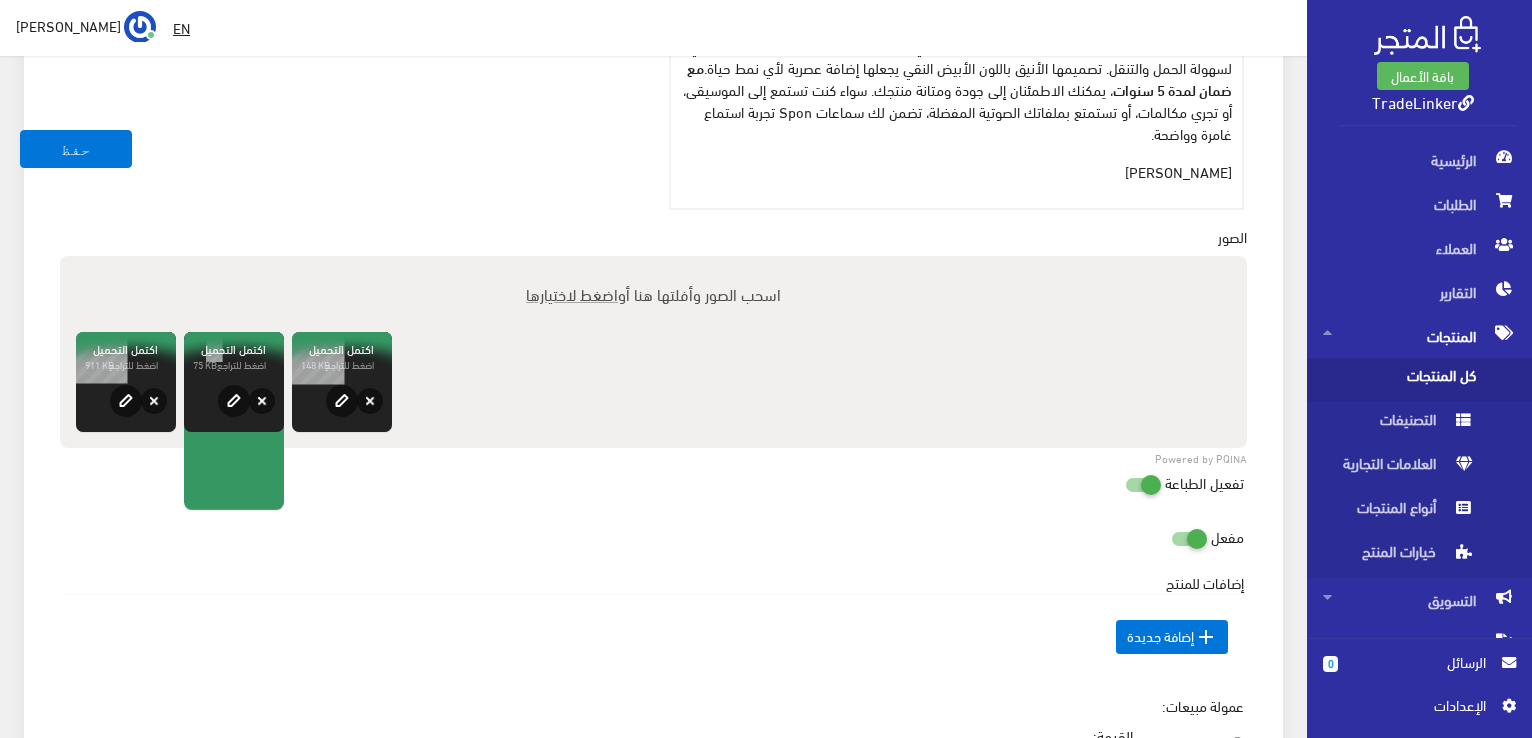 type on "C:\fakepath\تصميم بدون عنوان (1).png" 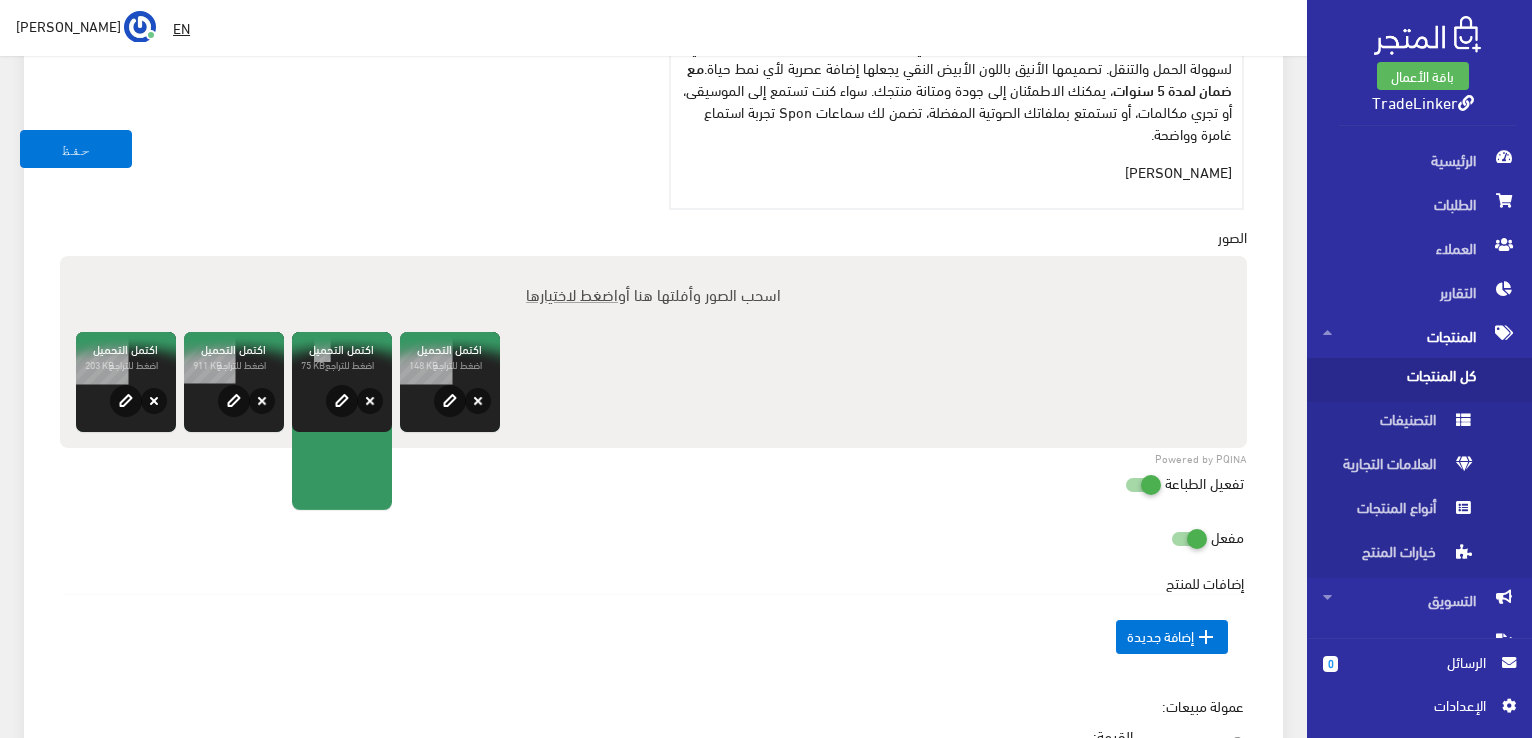 click on "اضغط لاختيارها" at bounding box center [572, 293] 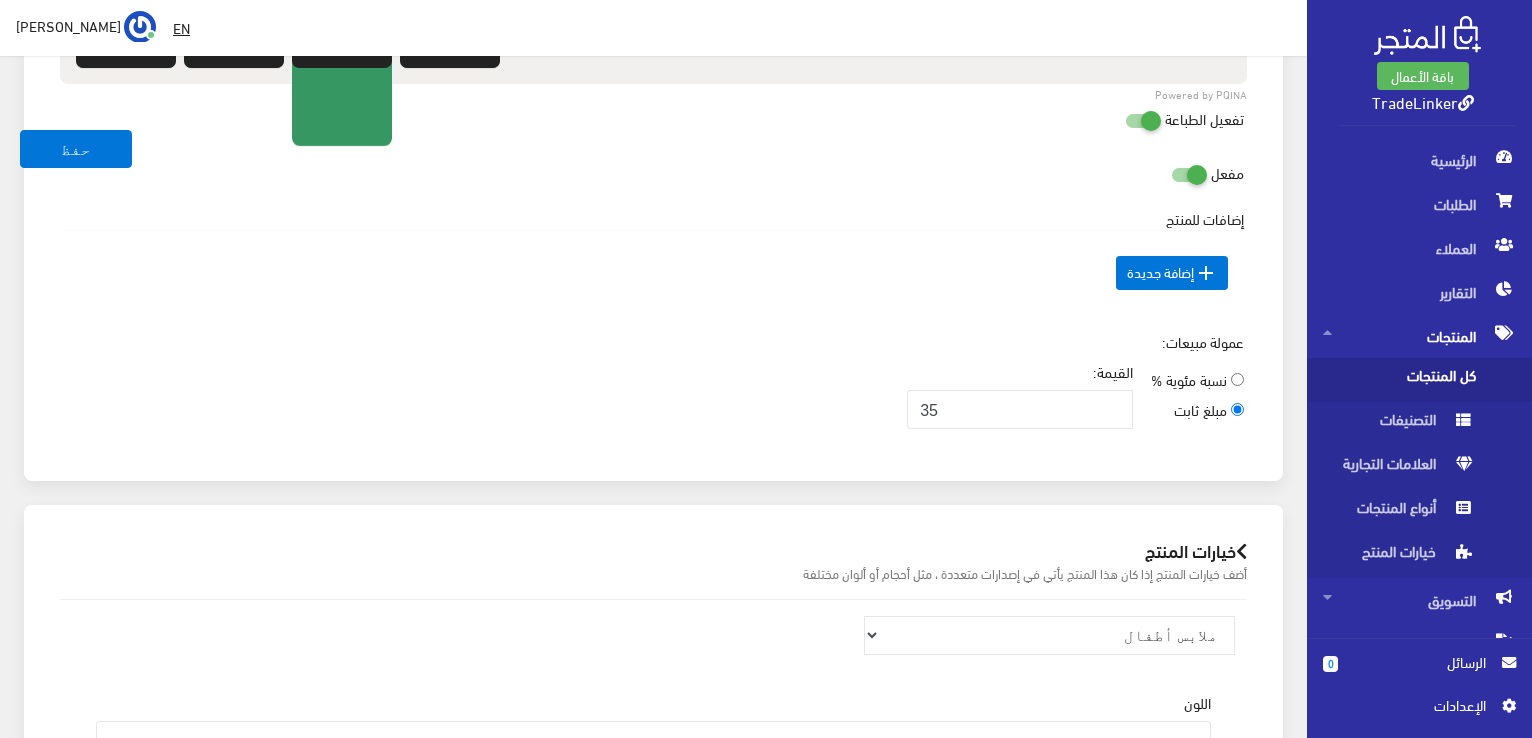 scroll, scrollTop: 1000, scrollLeft: 0, axis: vertical 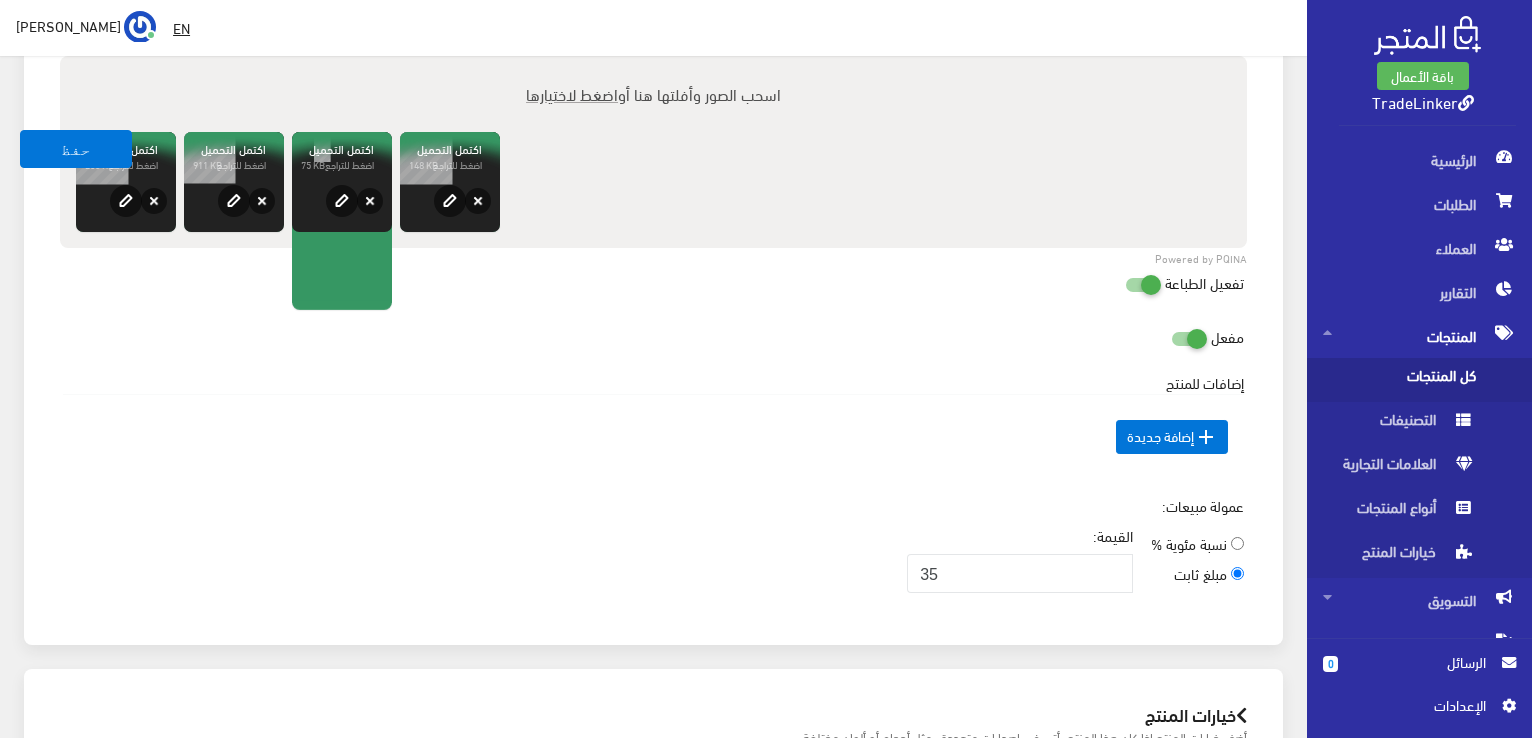 click at bounding box center (1125, 284) 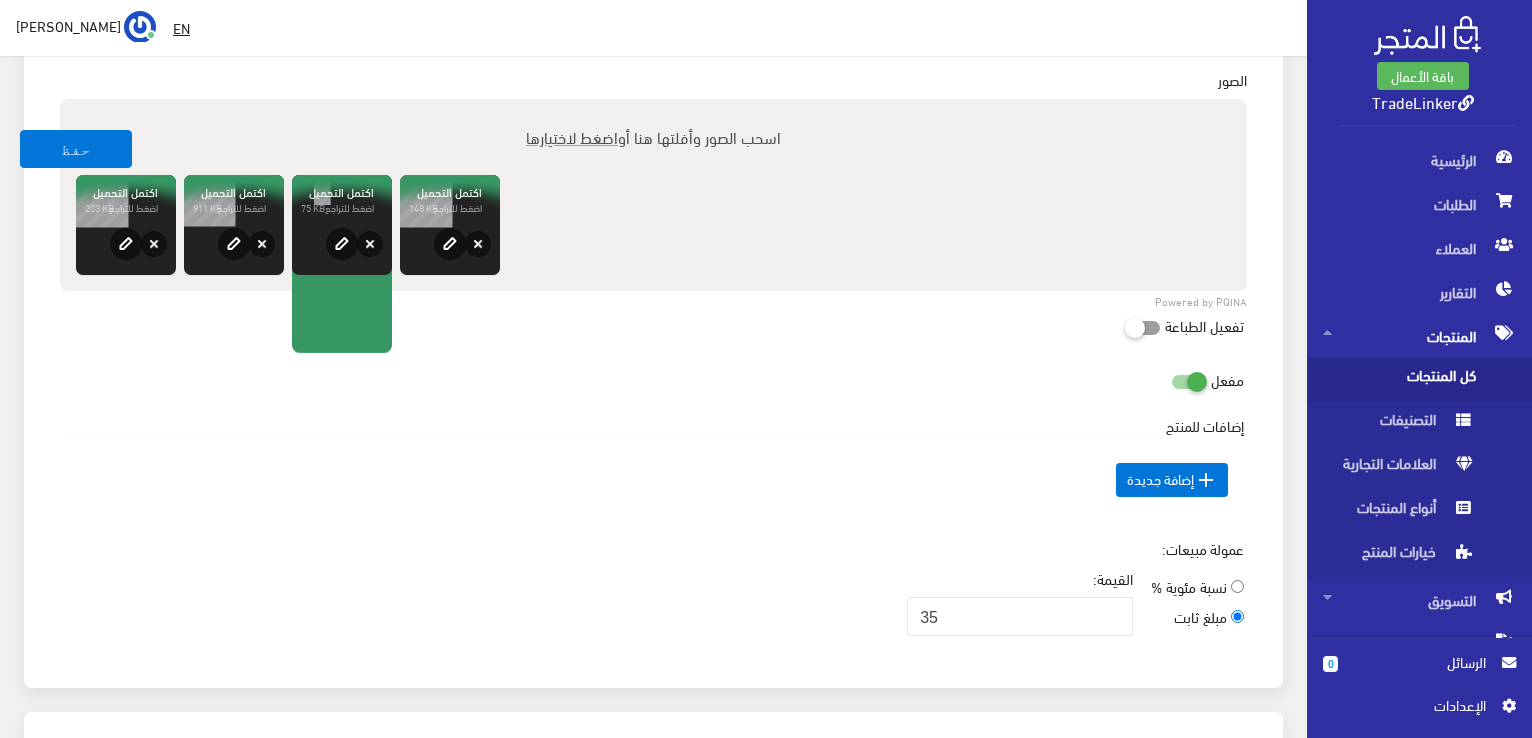 scroll, scrollTop: 1200, scrollLeft: 0, axis: vertical 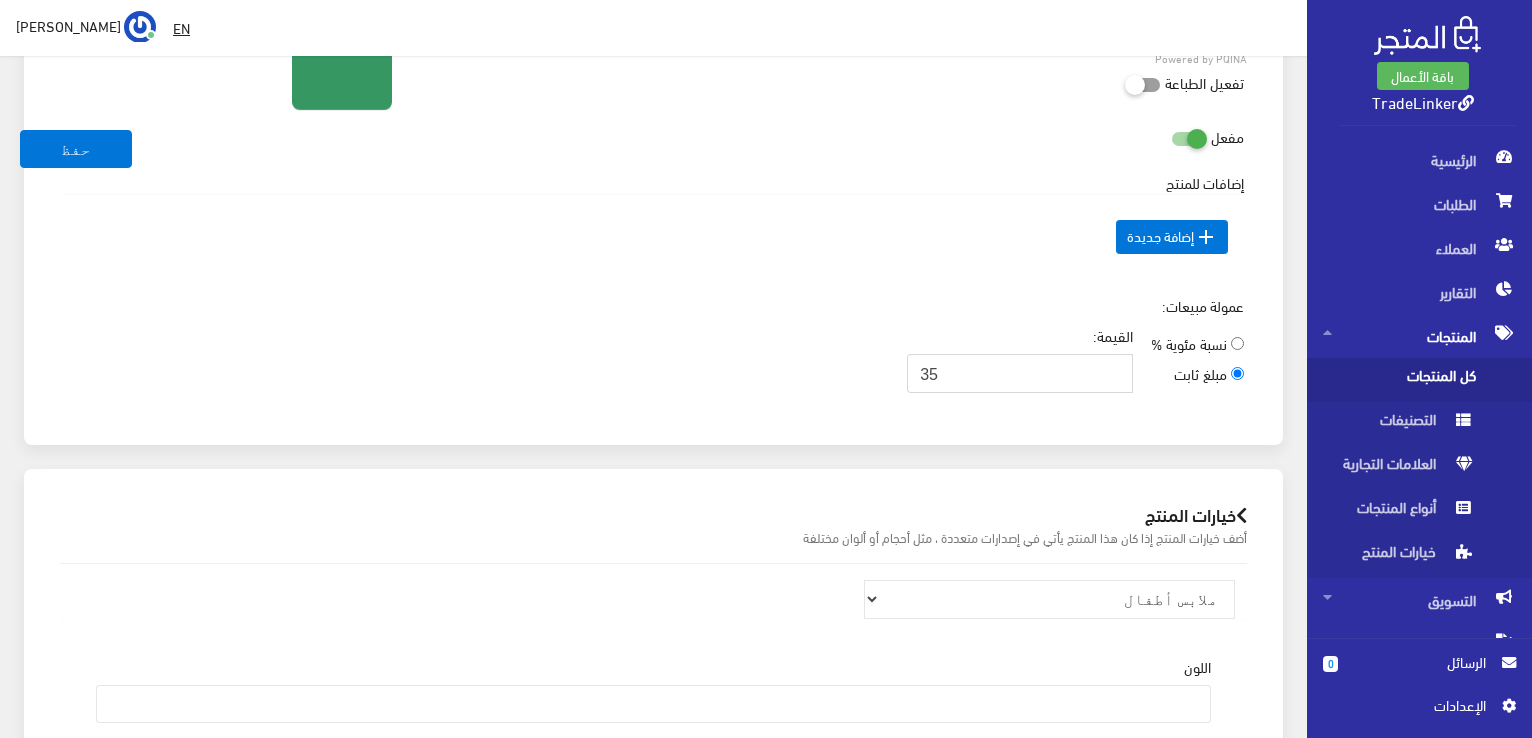 drag, startPoint x: 958, startPoint y: 373, endPoint x: 888, endPoint y: 361, distance: 71.021126 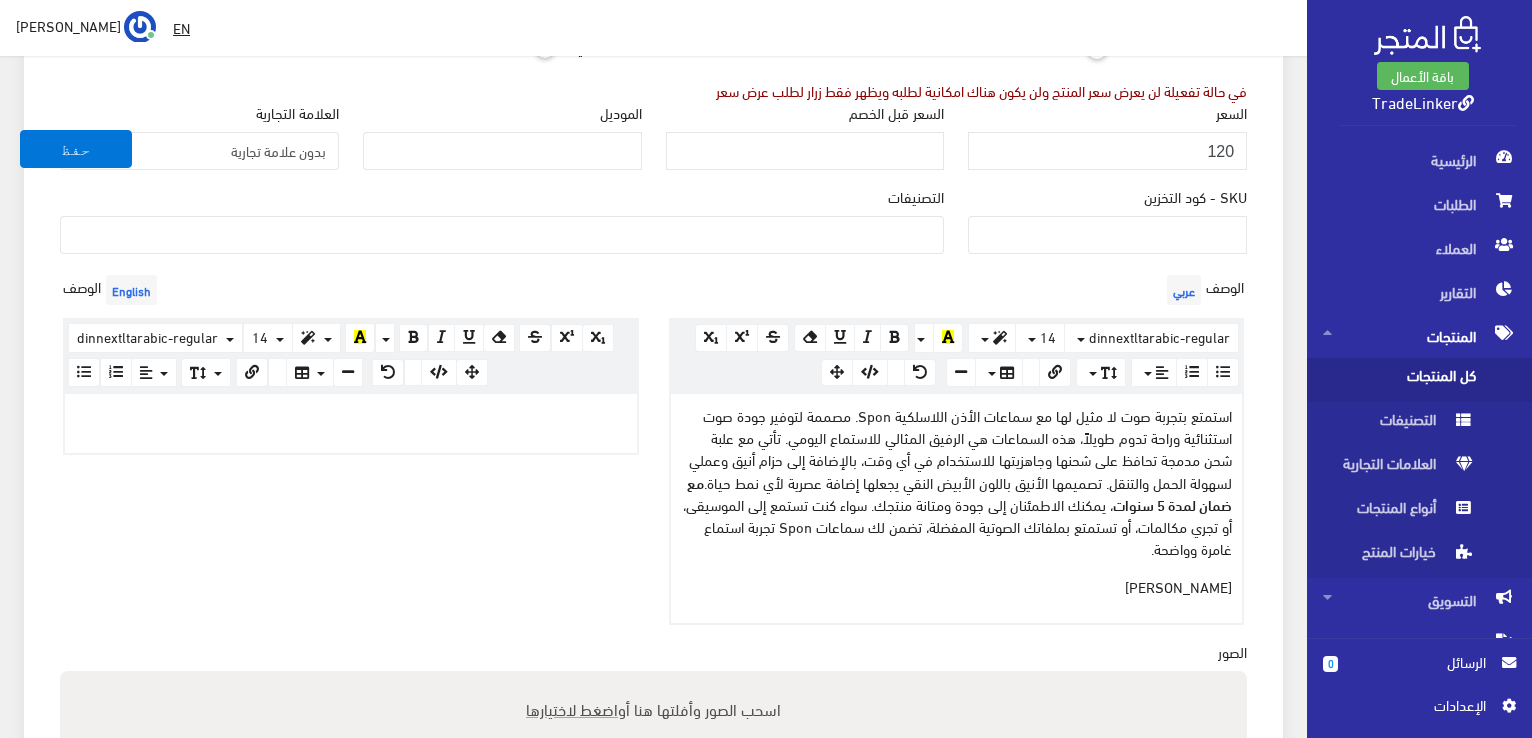 scroll, scrollTop: 400, scrollLeft: 0, axis: vertical 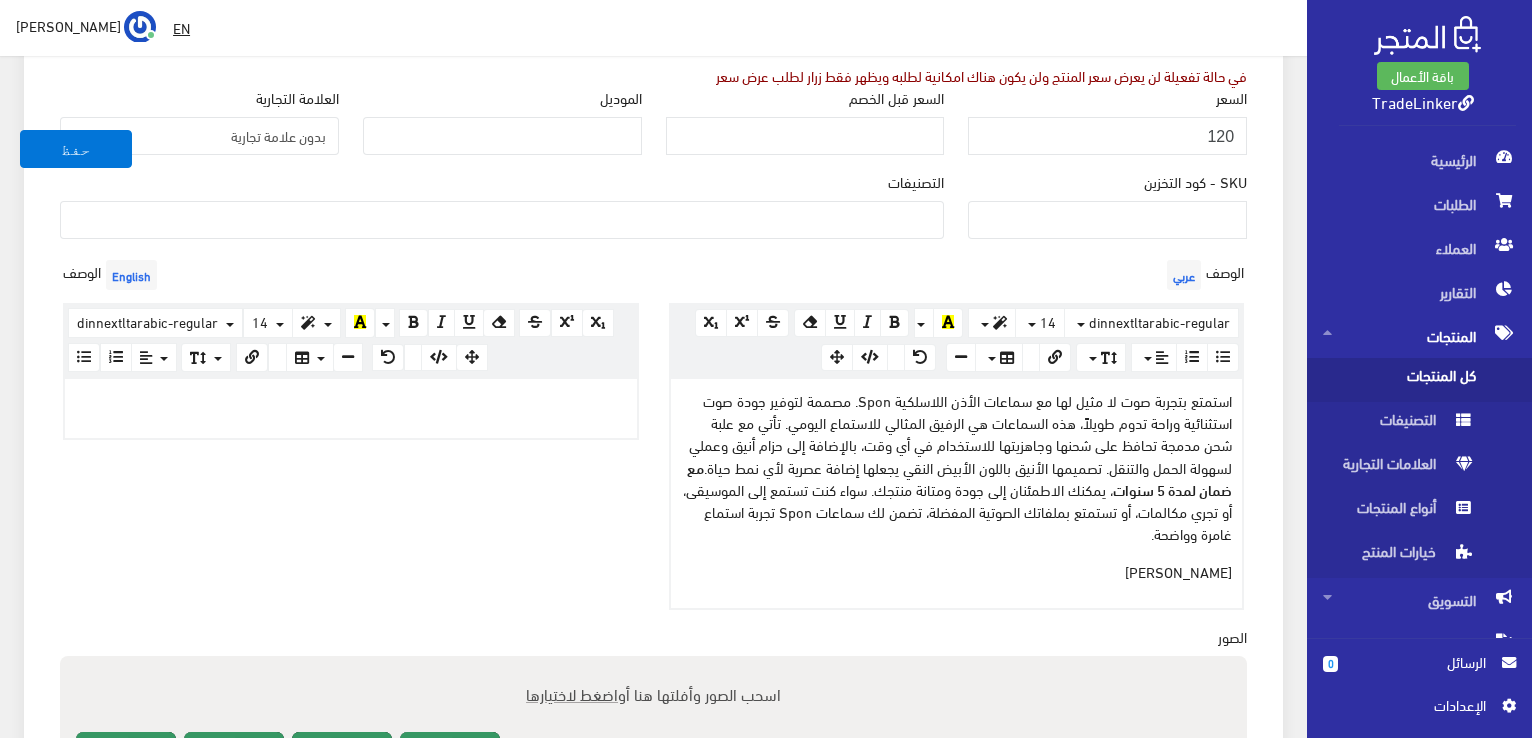 type on "30" 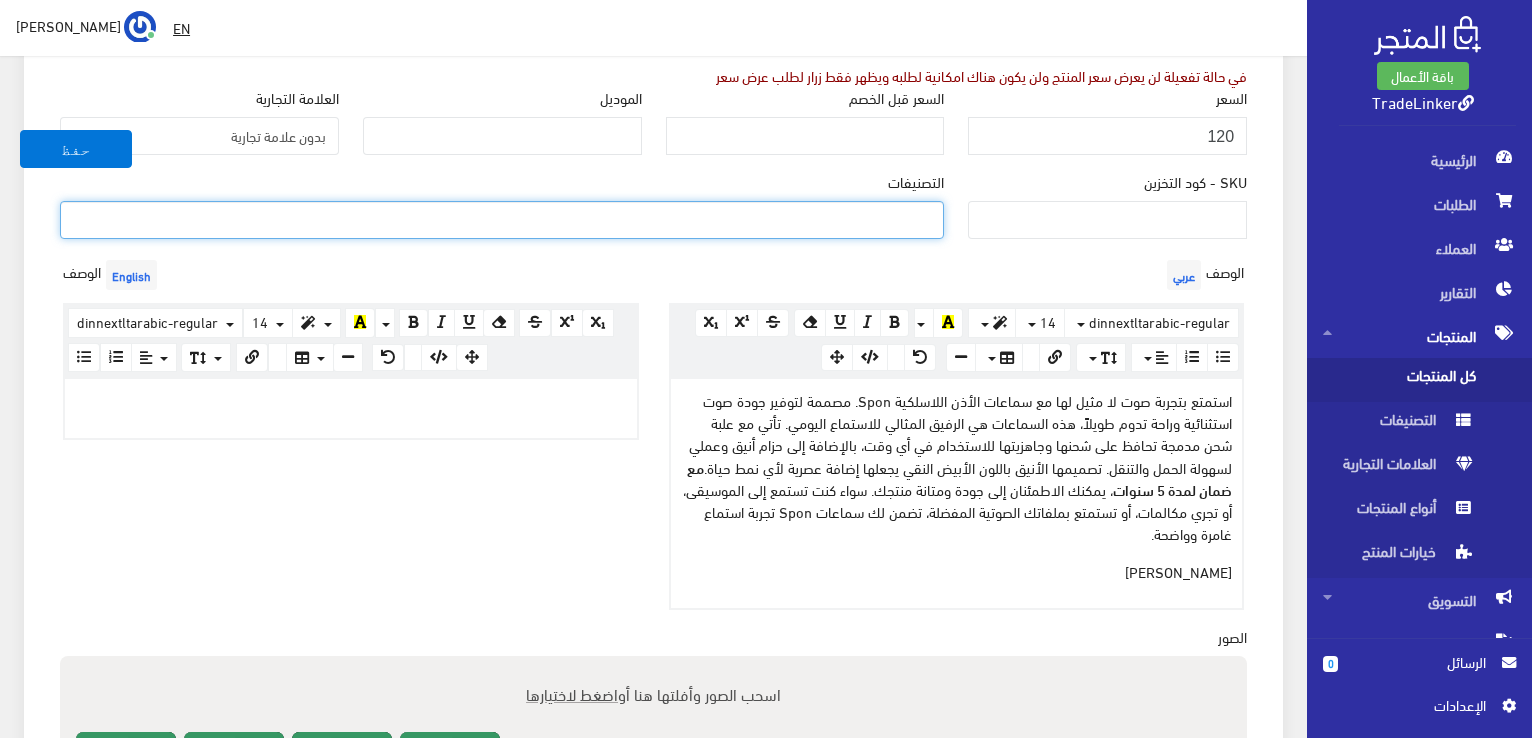 click at bounding box center [502, 218] 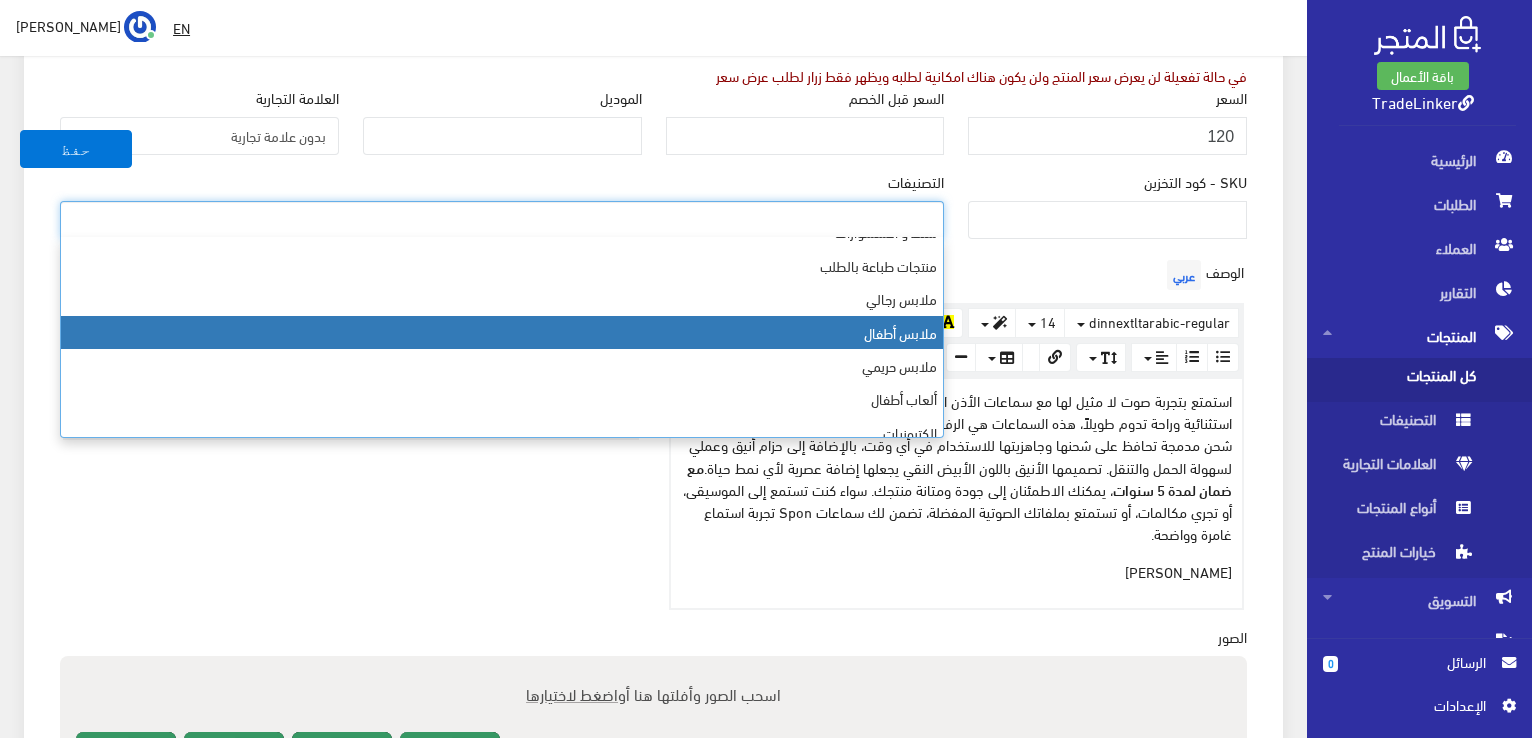 scroll, scrollTop: 33, scrollLeft: 0, axis: vertical 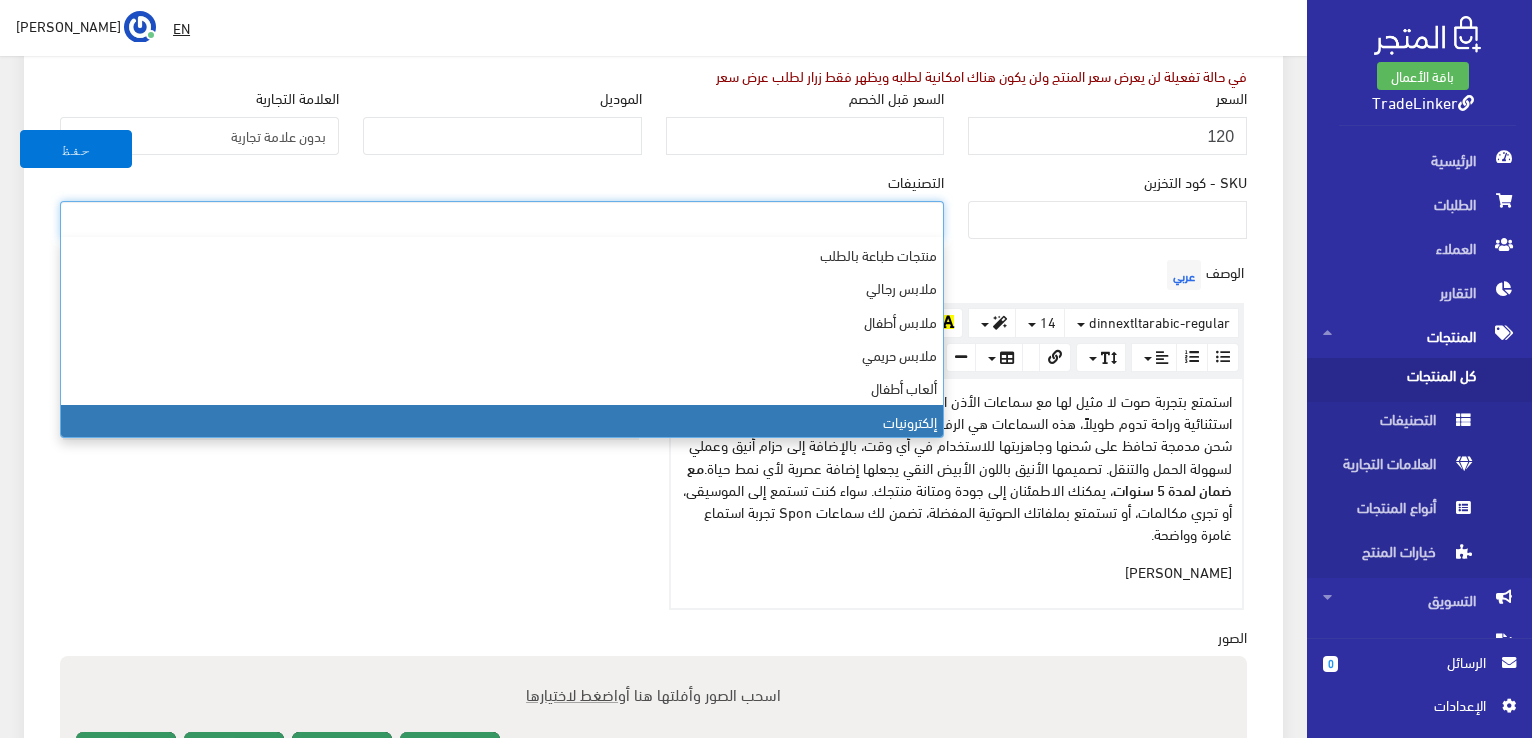 select on "12" 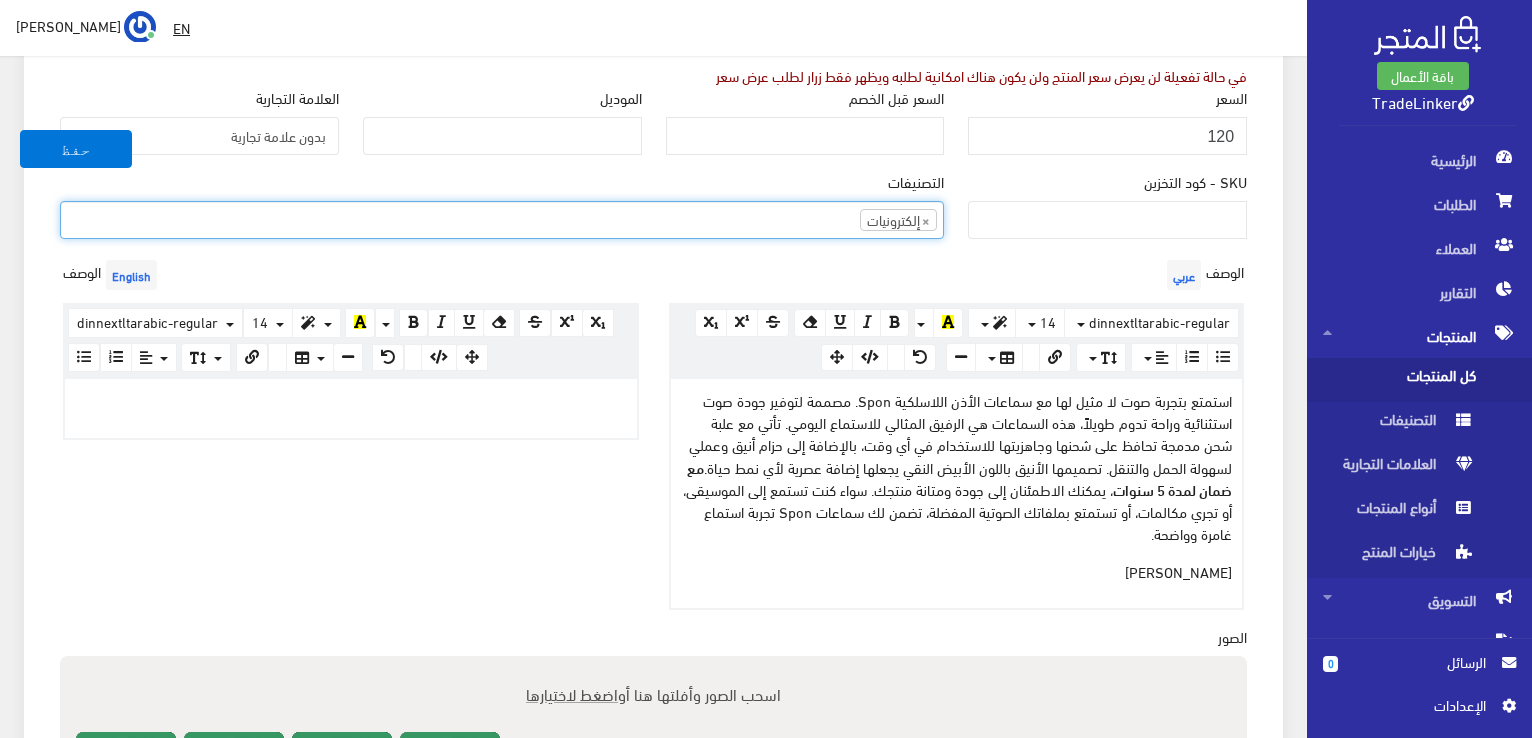 scroll, scrollTop: 145, scrollLeft: 0, axis: vertical 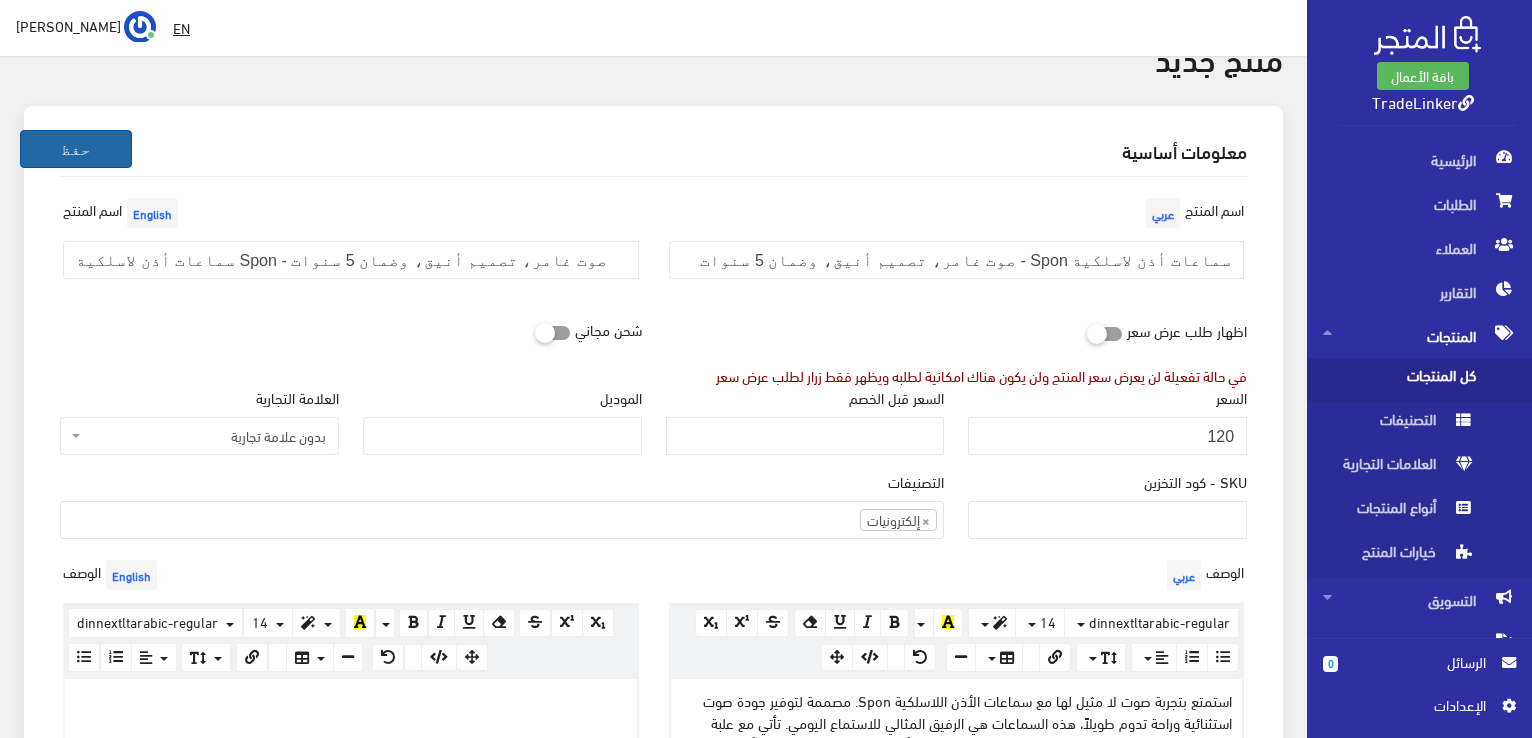 click on "حفظ" at bounding box center (76, 149) 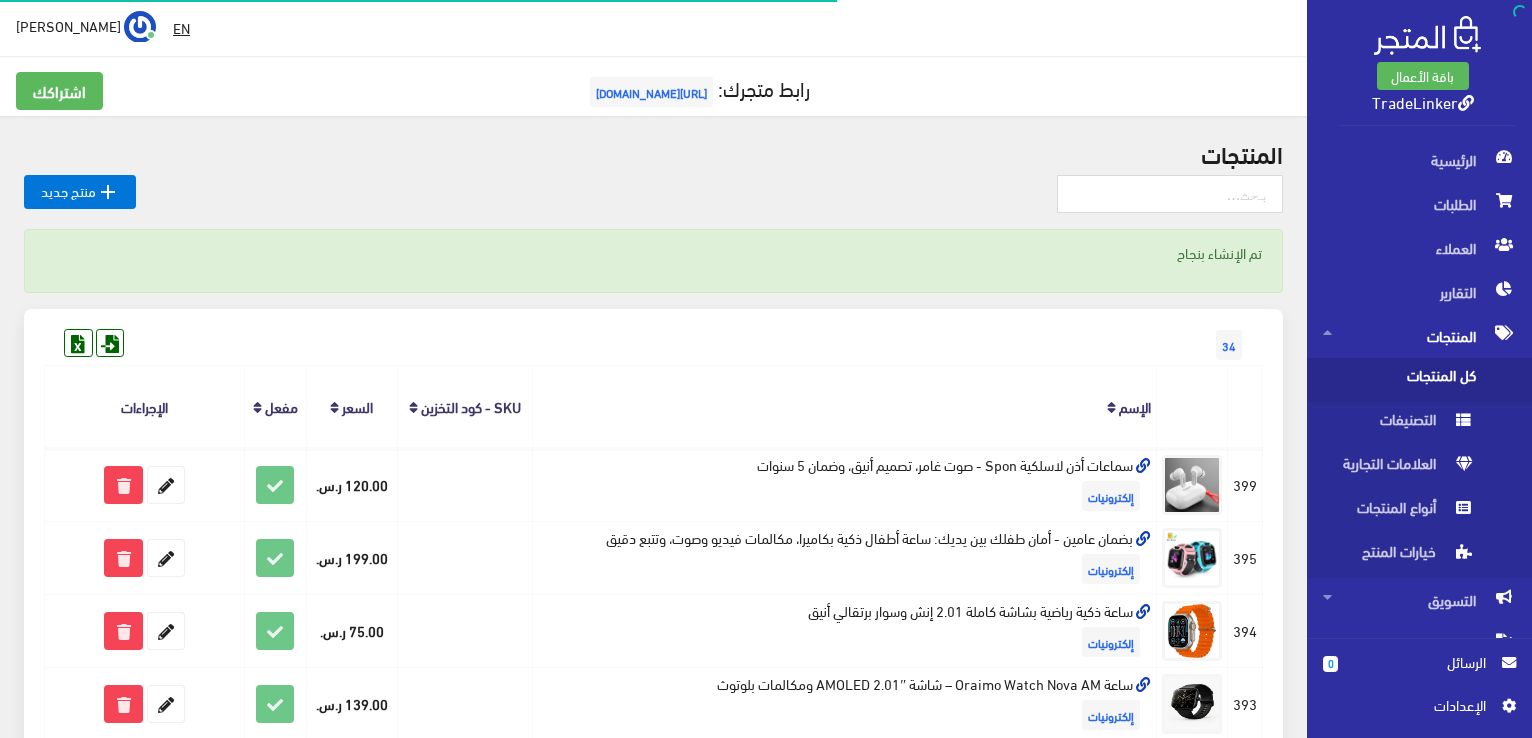 scroll, scrollTop: 0, scrollLeft: 0, axis: both 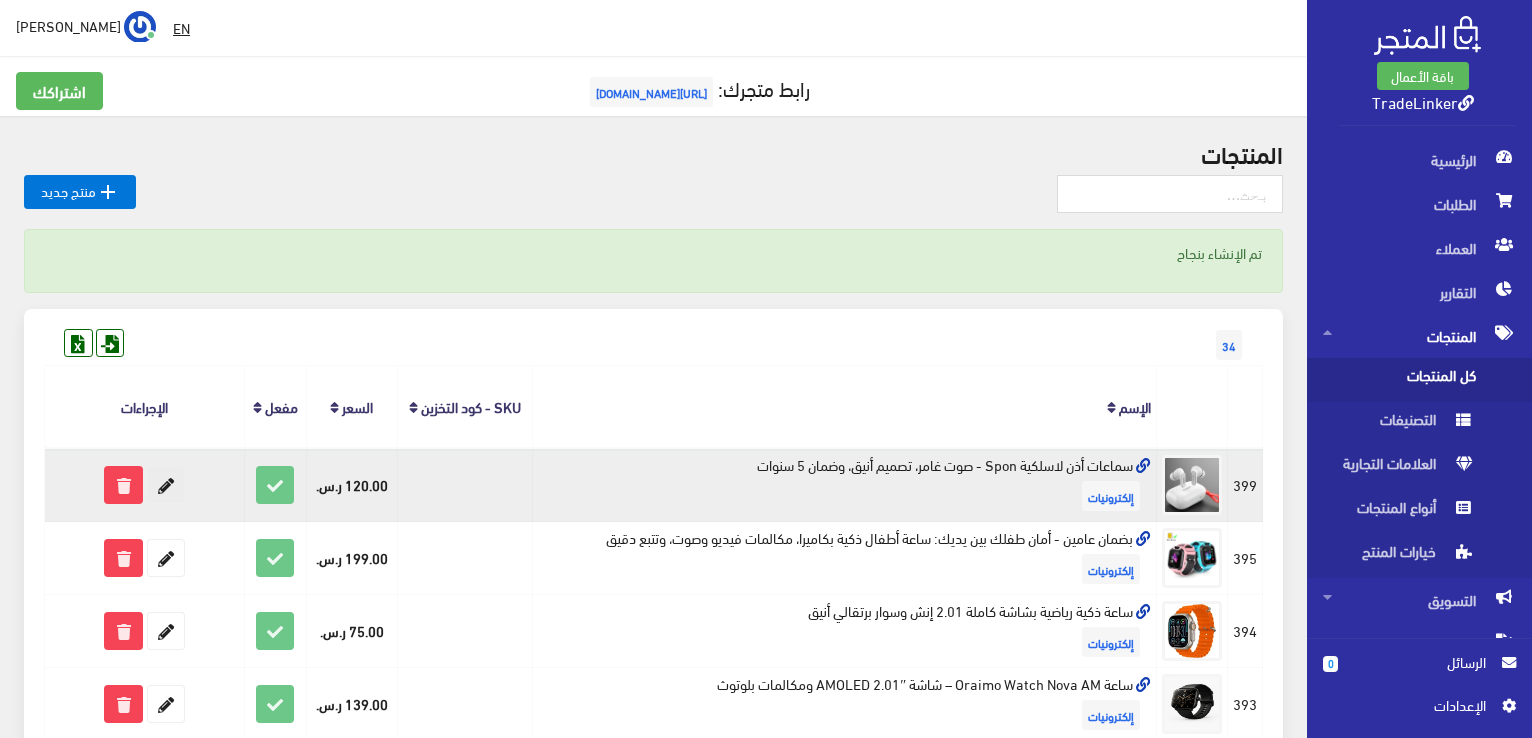 click at bounding box center (166, 485) 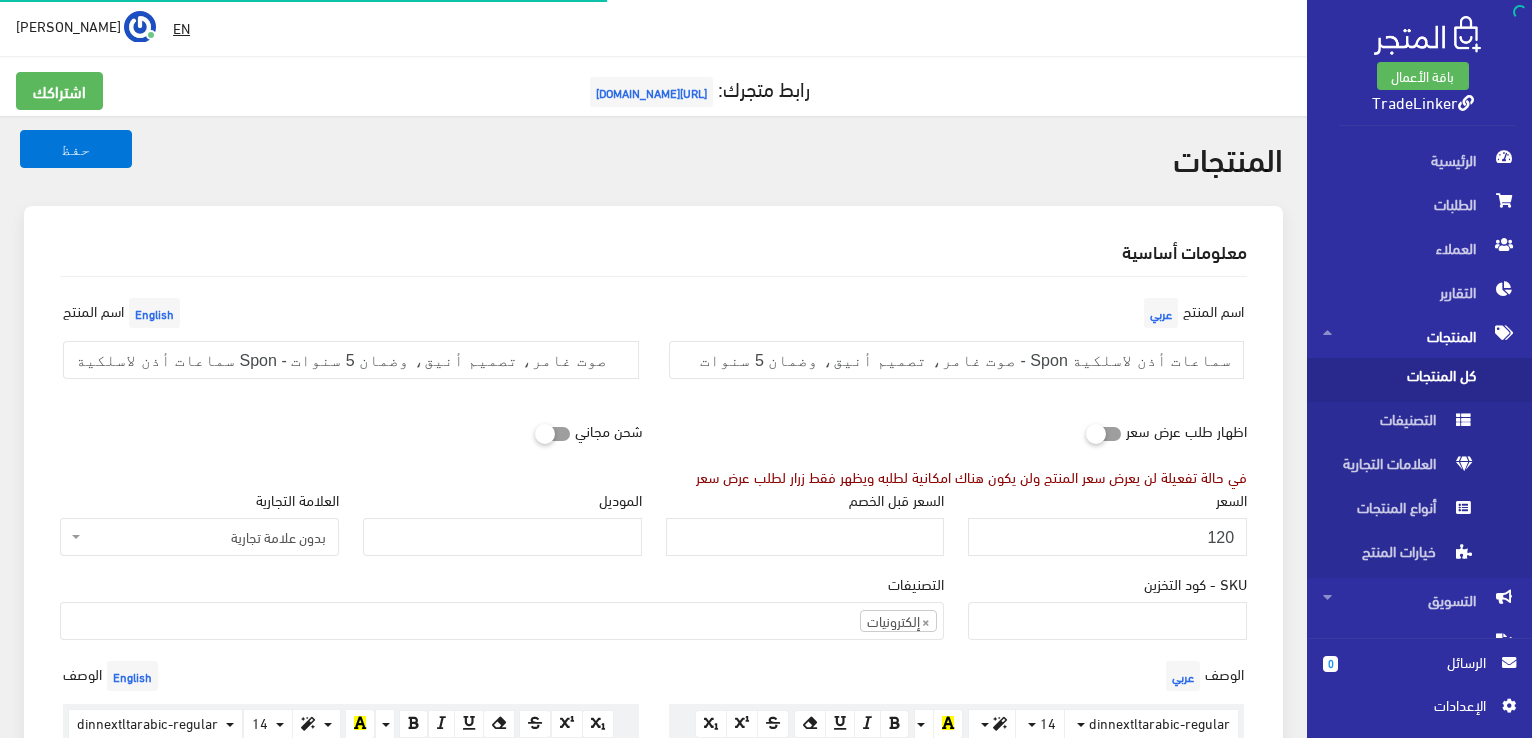 select 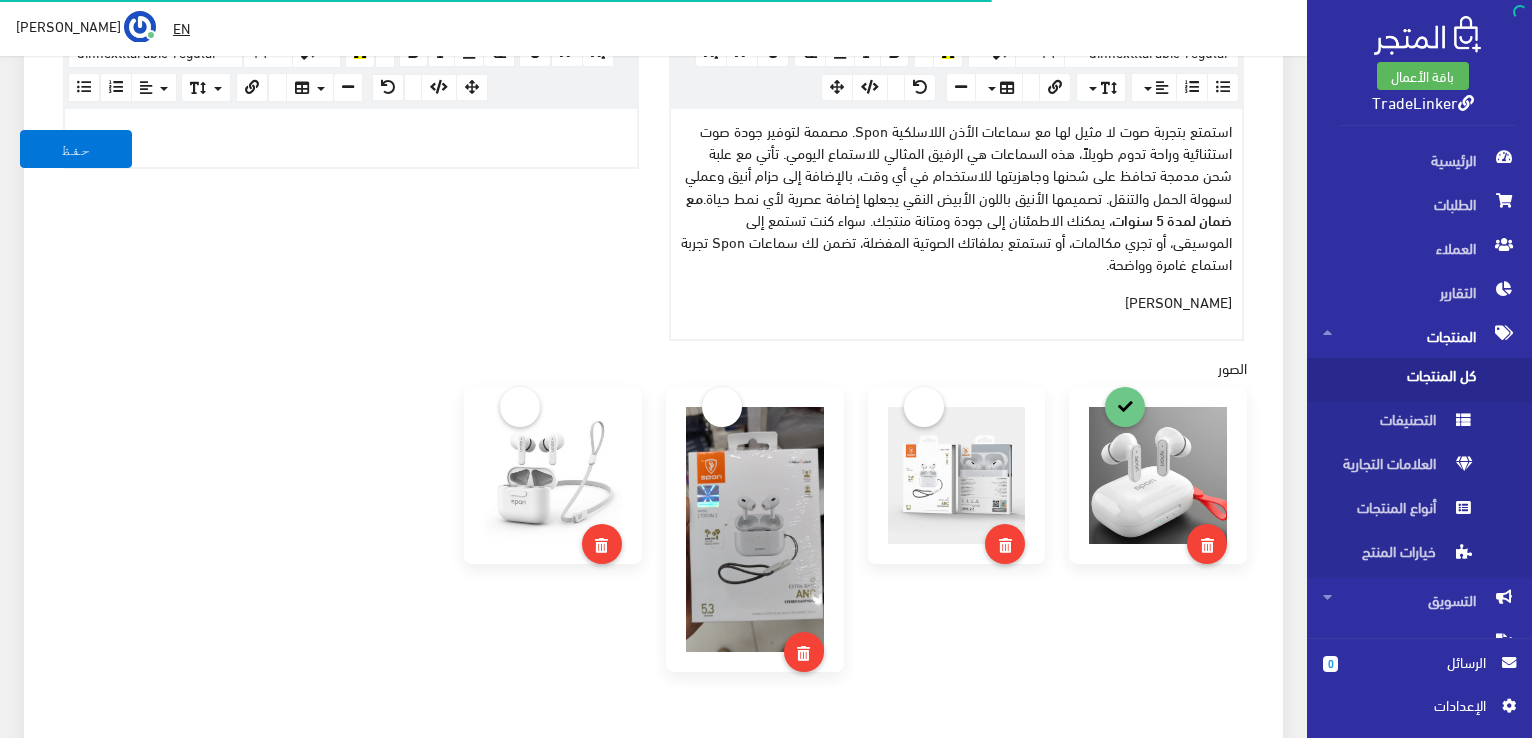 scroll, scrollTop: 800, scrollLeft: 0, axis: vertical 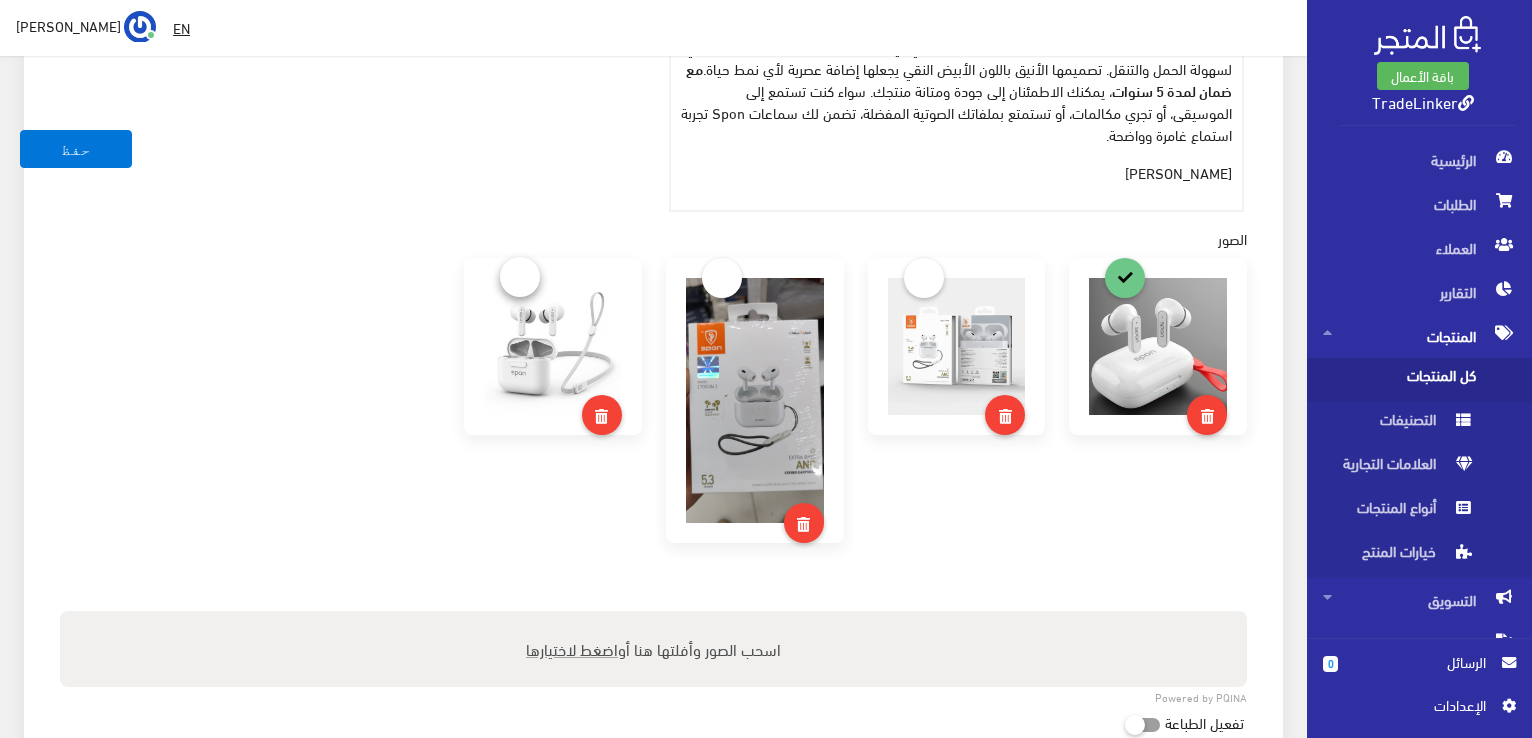 click at bounding box center [520, 277] 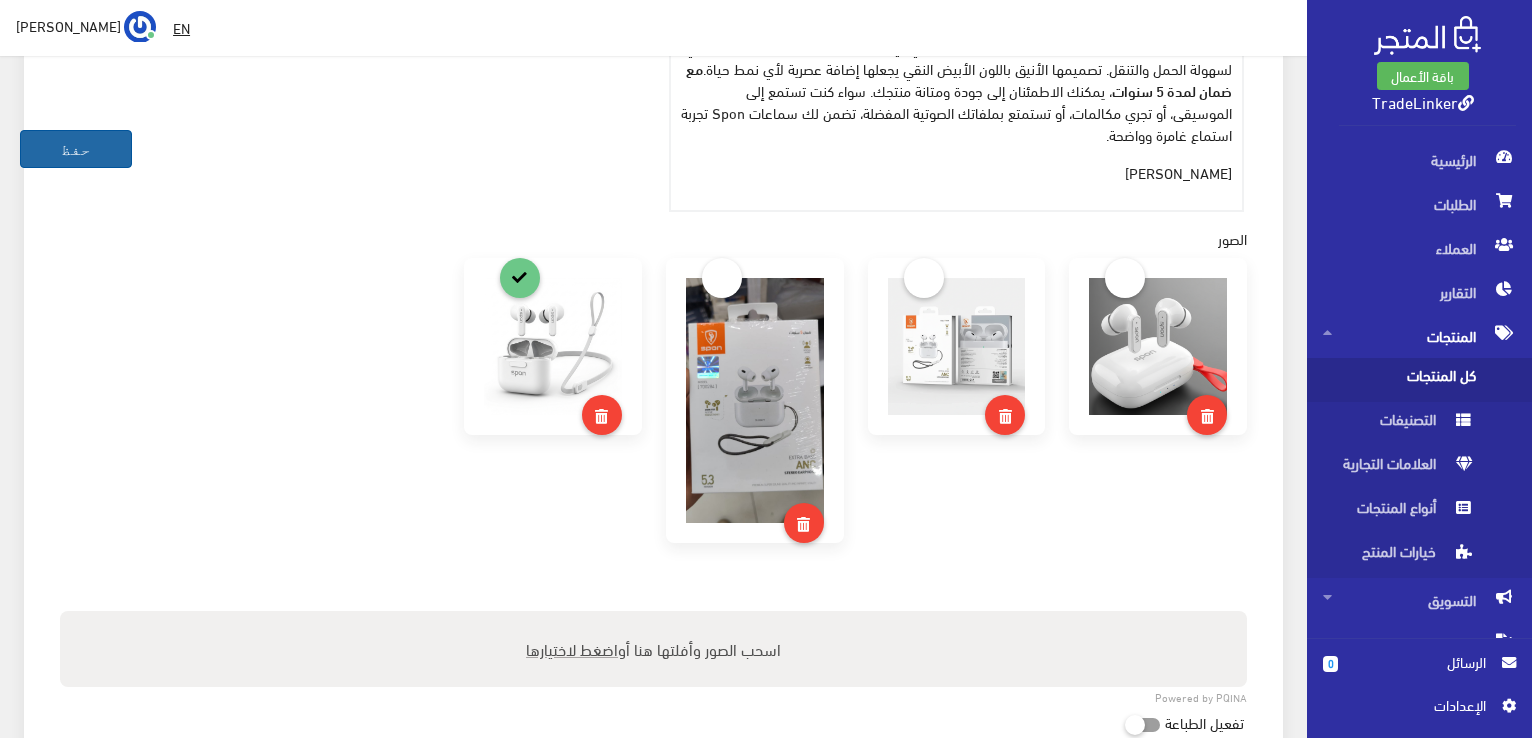 click on "حفظ" at bounding box center [76, 149] 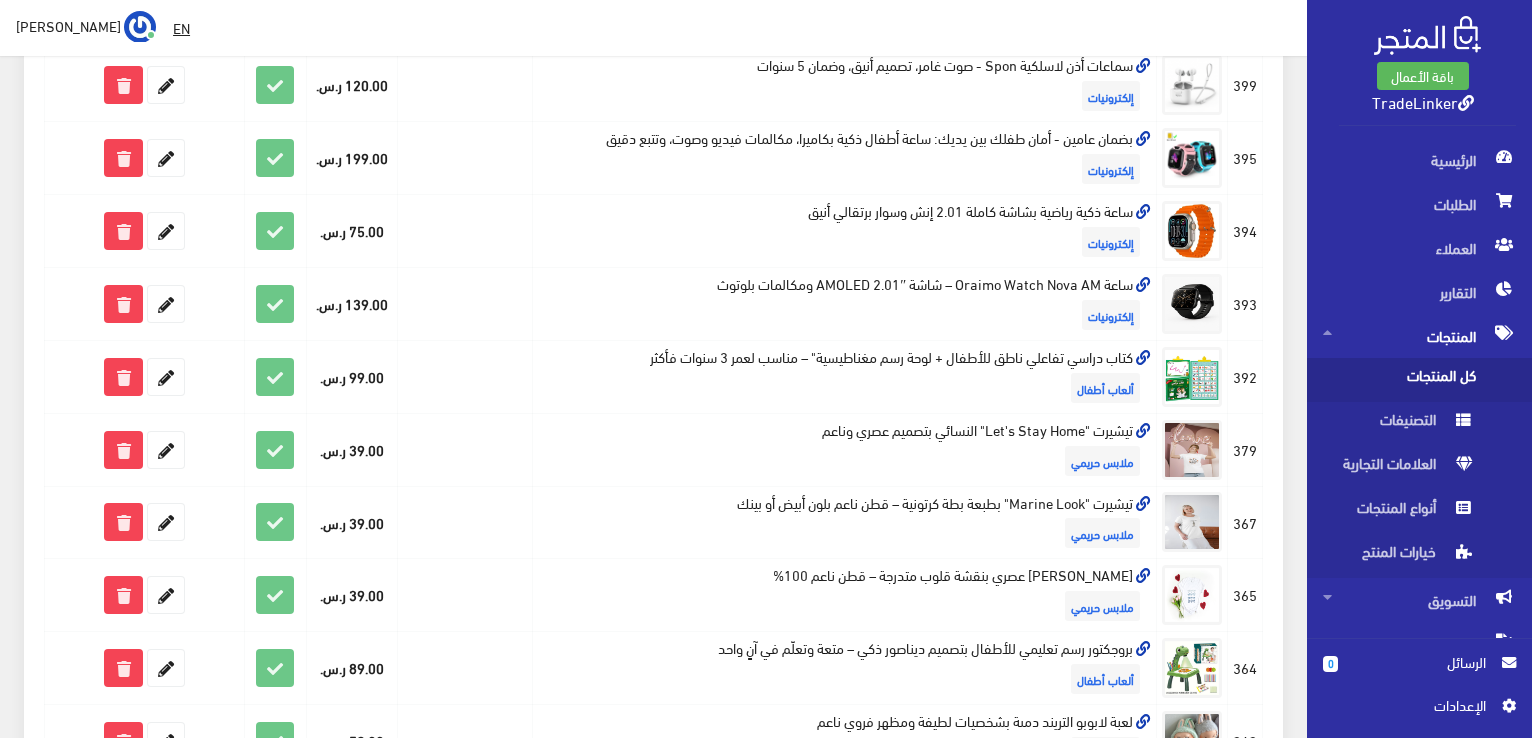 scroll, scrollTop: 0, scrollLeft: 0, axis: both 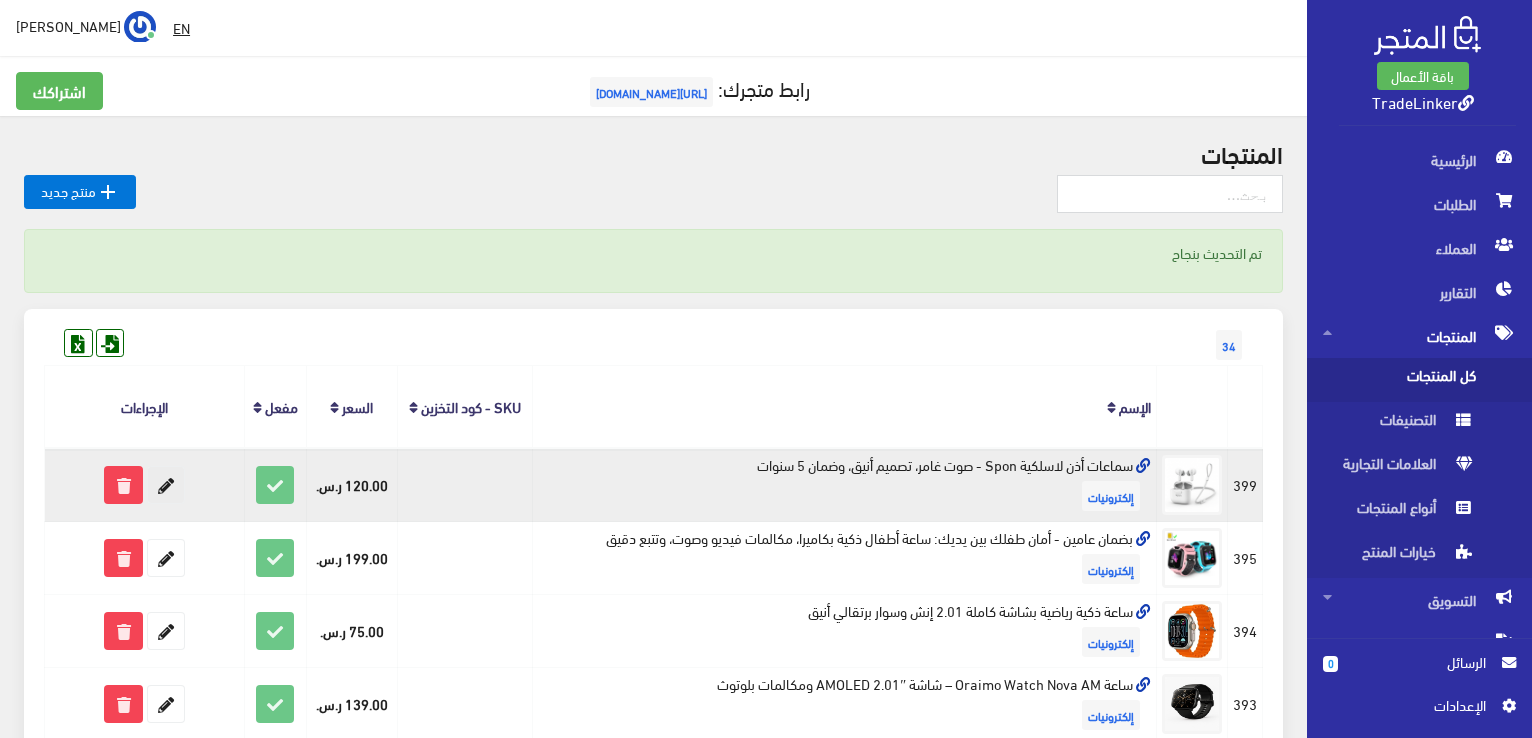 click at bounding box center [166, 485] 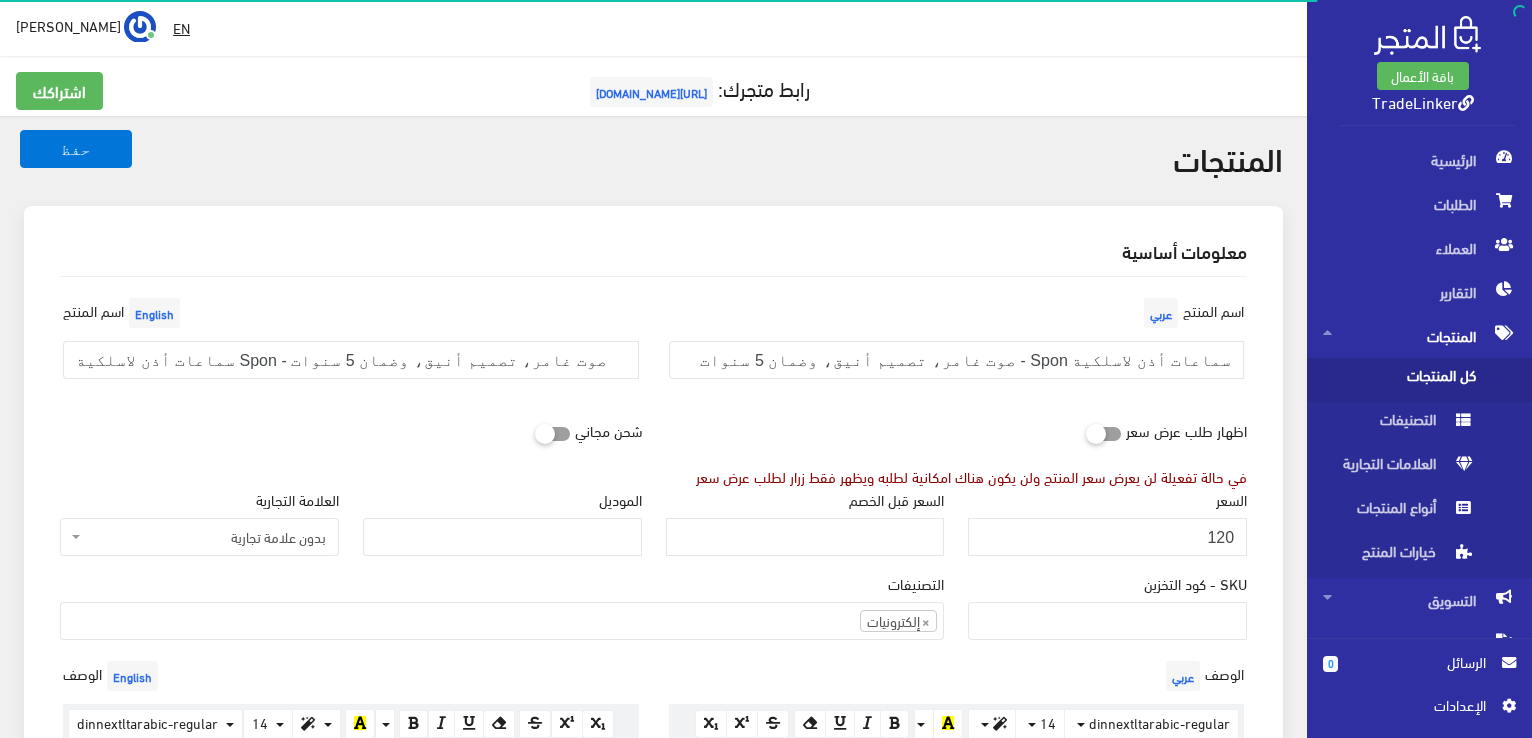 select 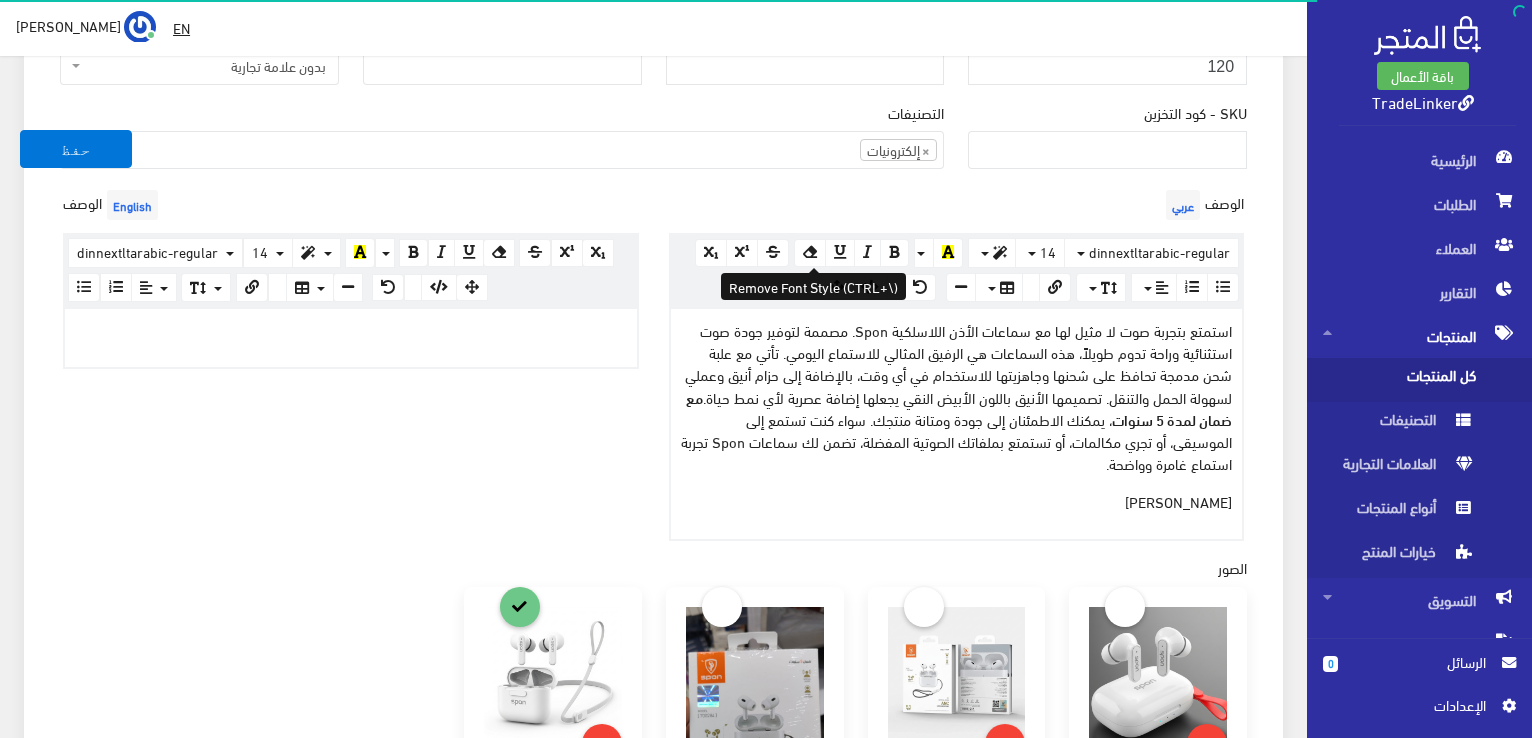 scroll, scrollTop: 60, scrollLeft: 0, axis: vertical 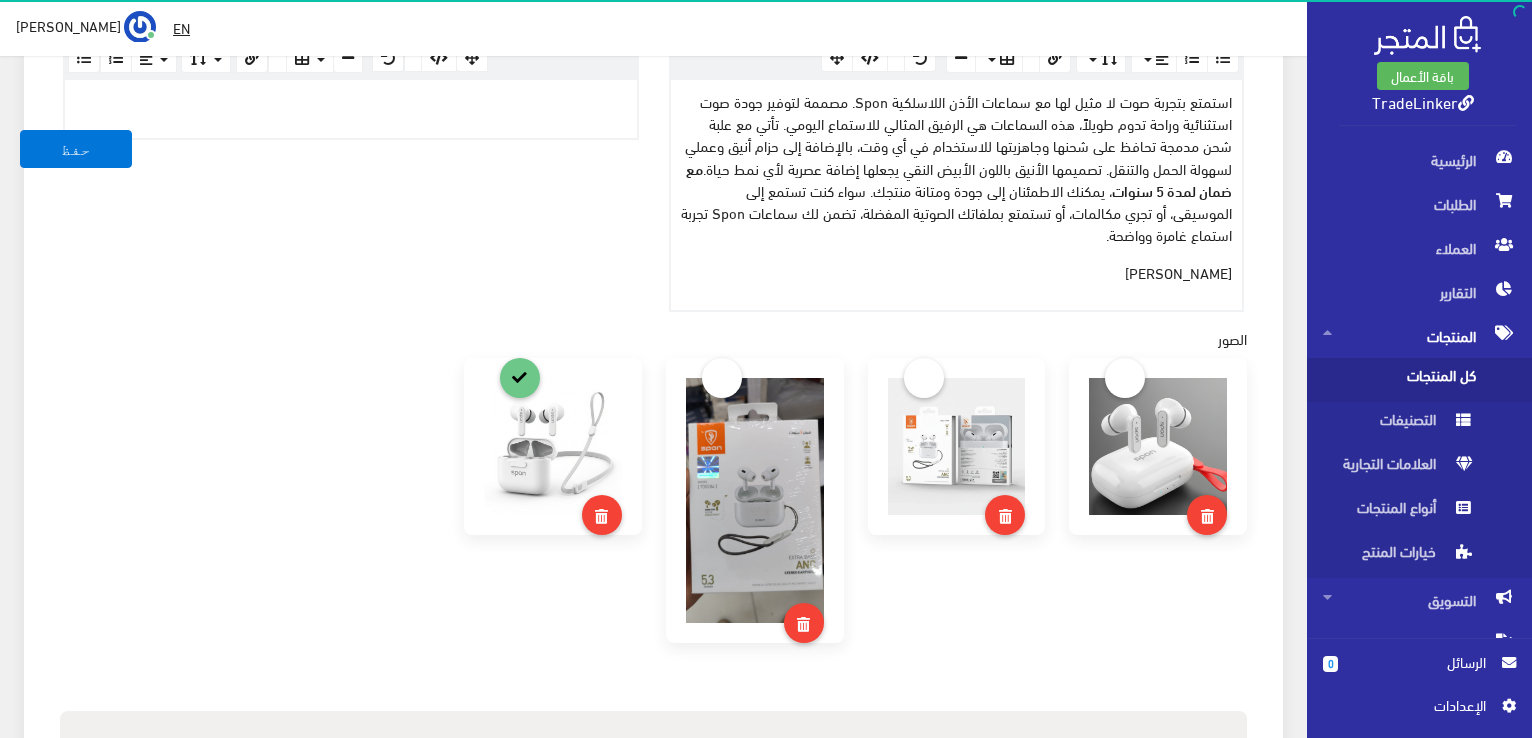 click on "لينك درايف" at bounding box center (957, 272) 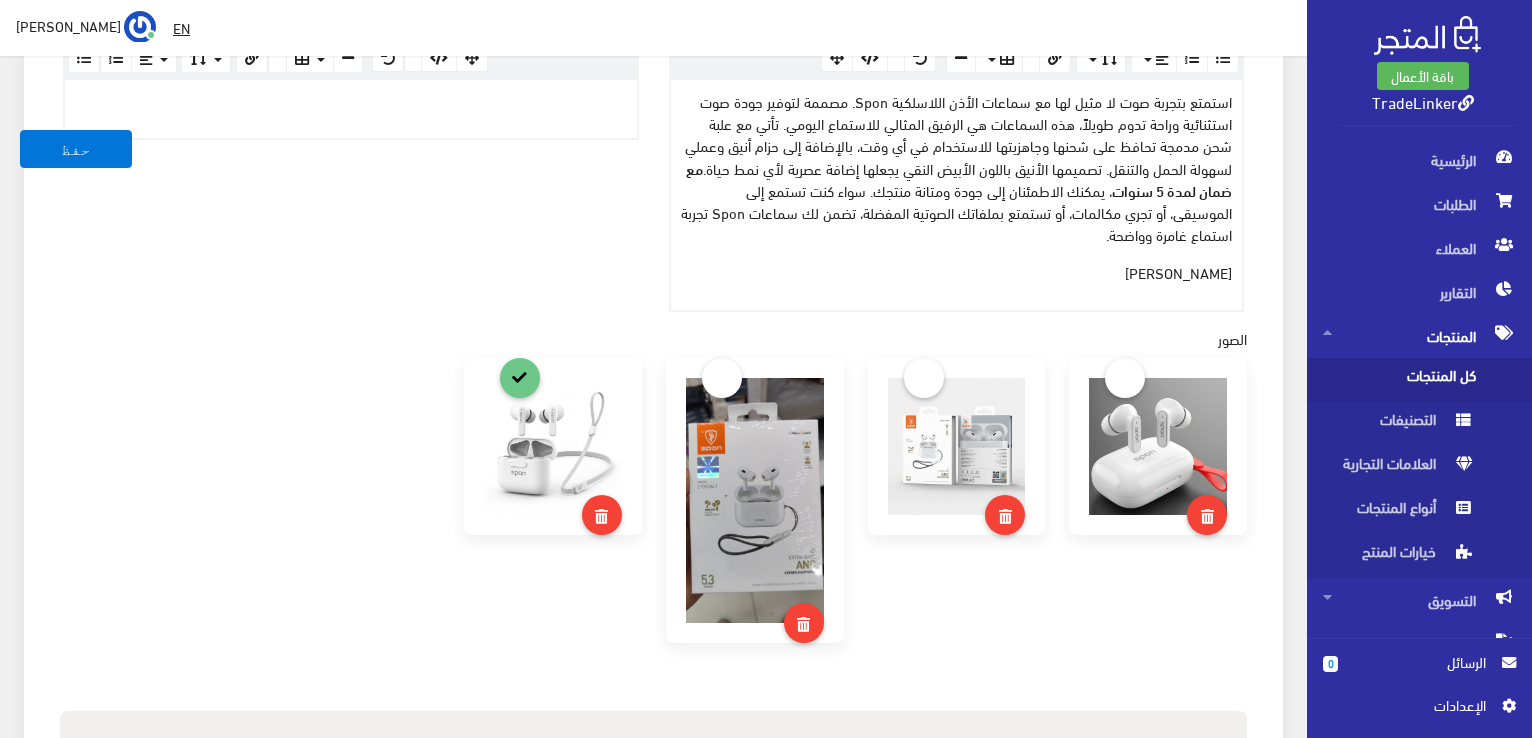 type 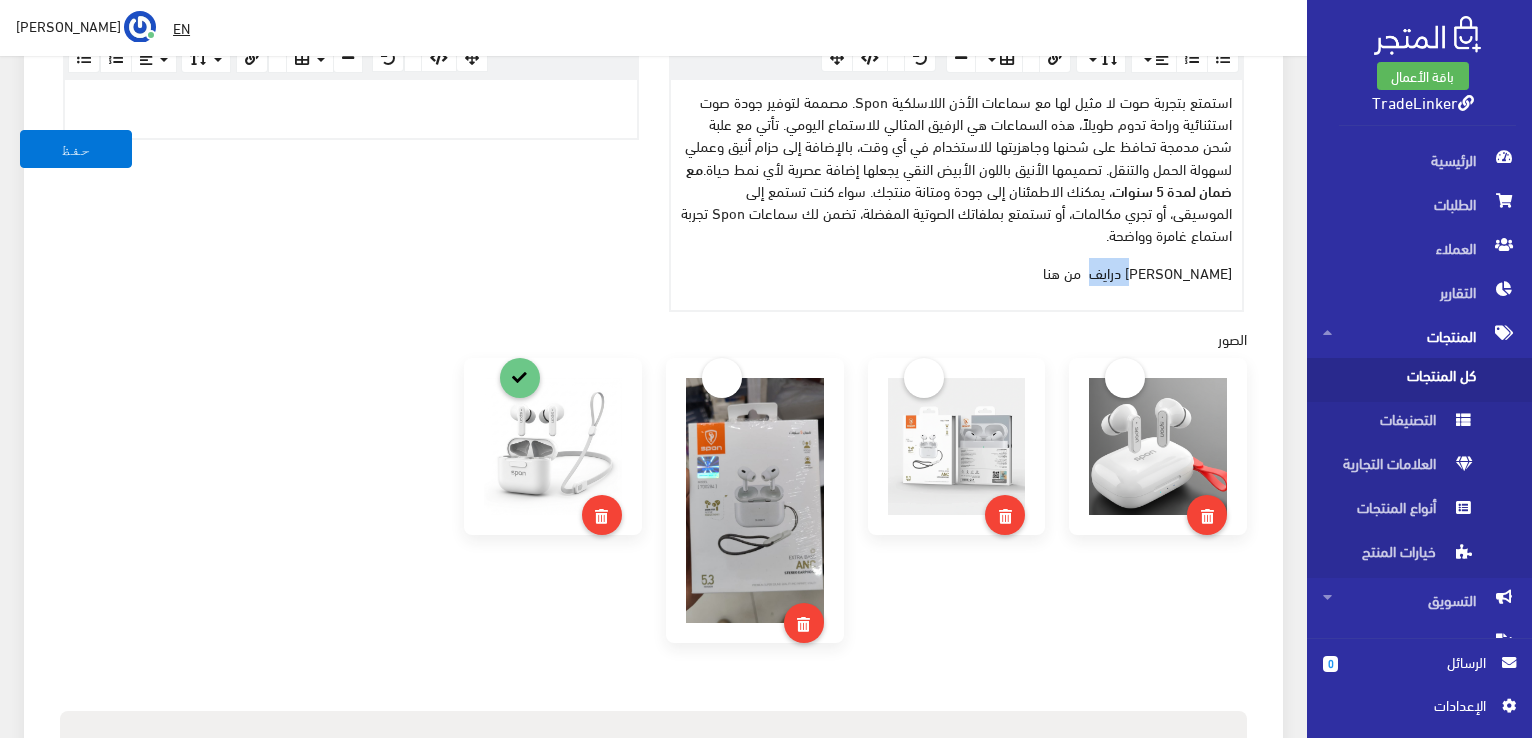 drag, startPoint x: 1112, startPoint y: 271, endPoint x: 1163, endPoint y: 271, distance: 51 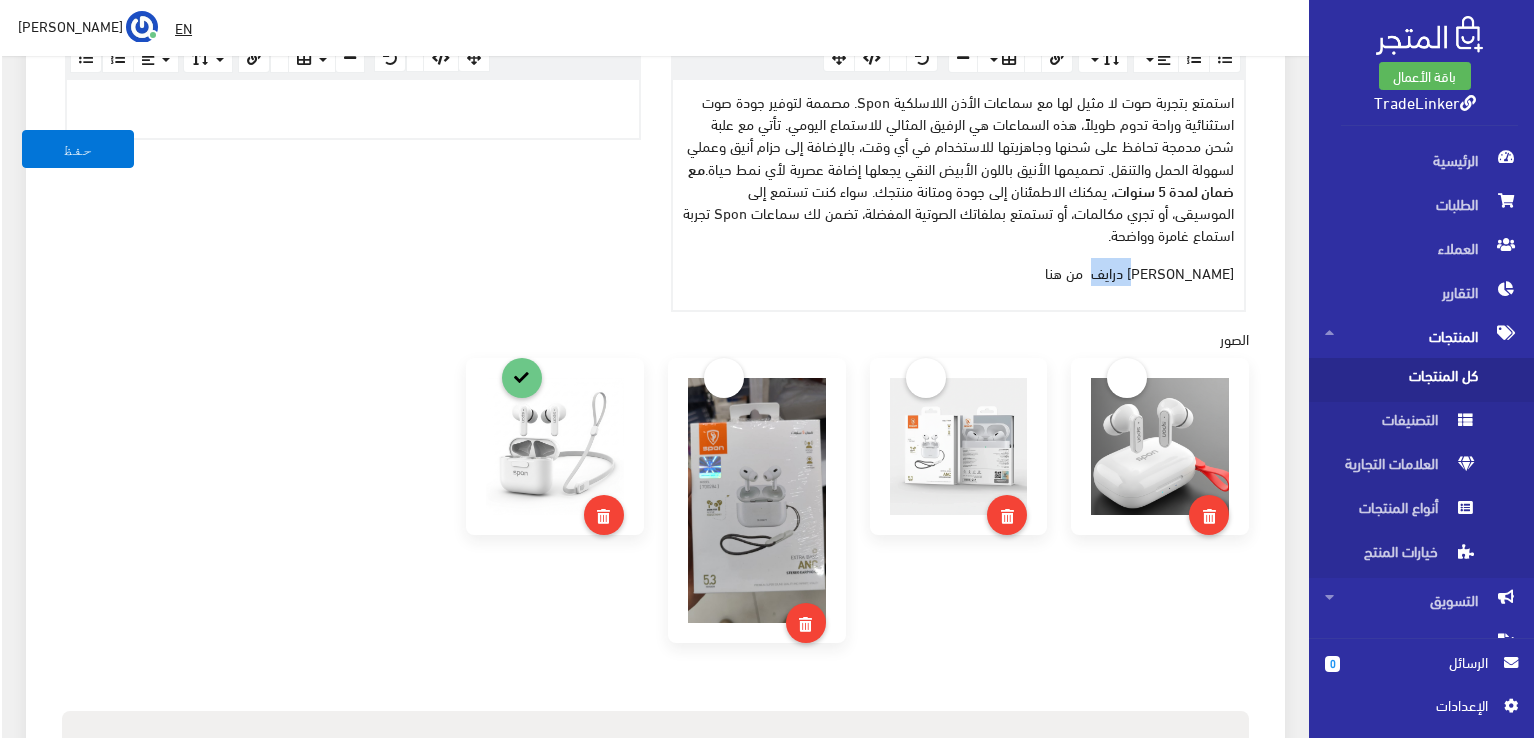 scroll, scrollTop: 500, scrollLeft: 0, axis: vertical 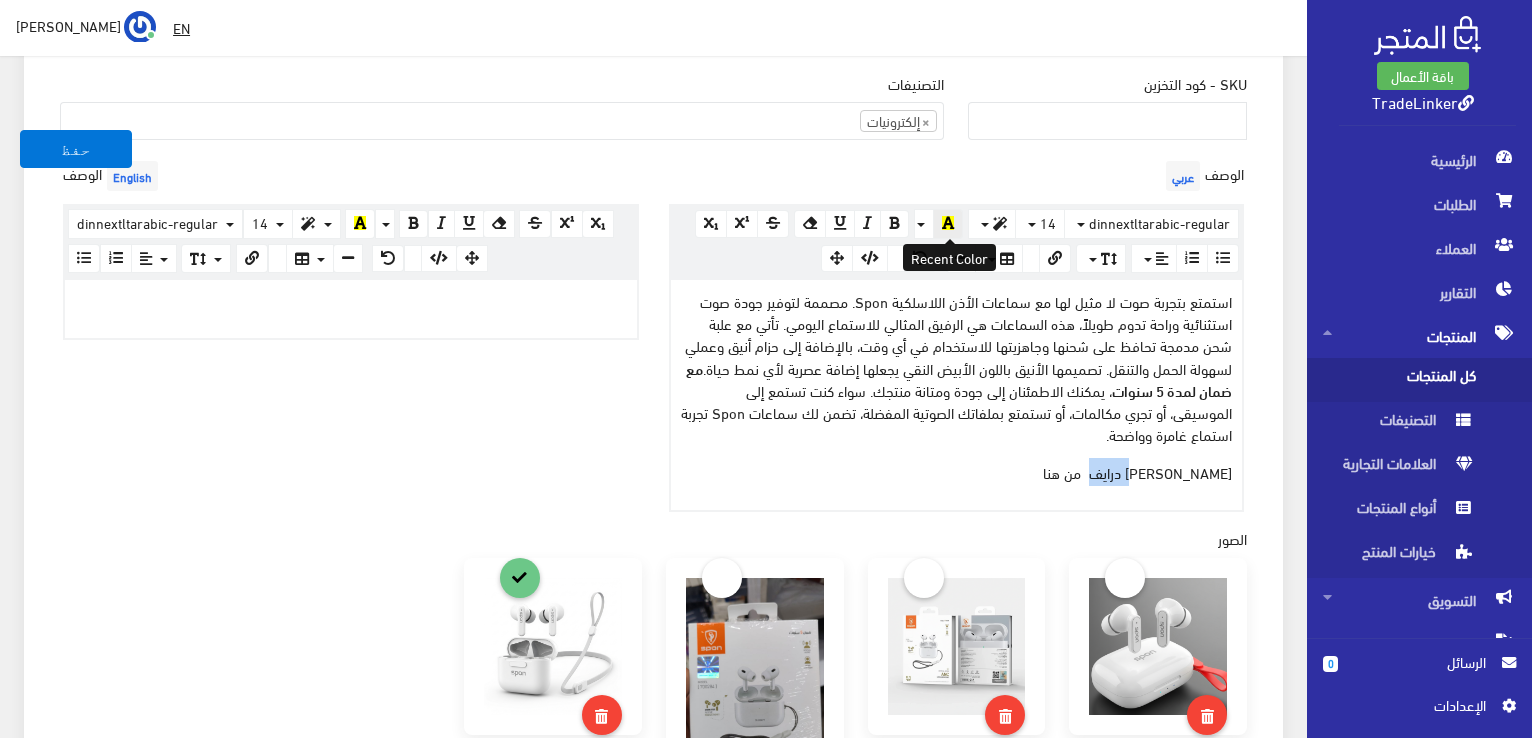 click at bounding box center [948, 223] 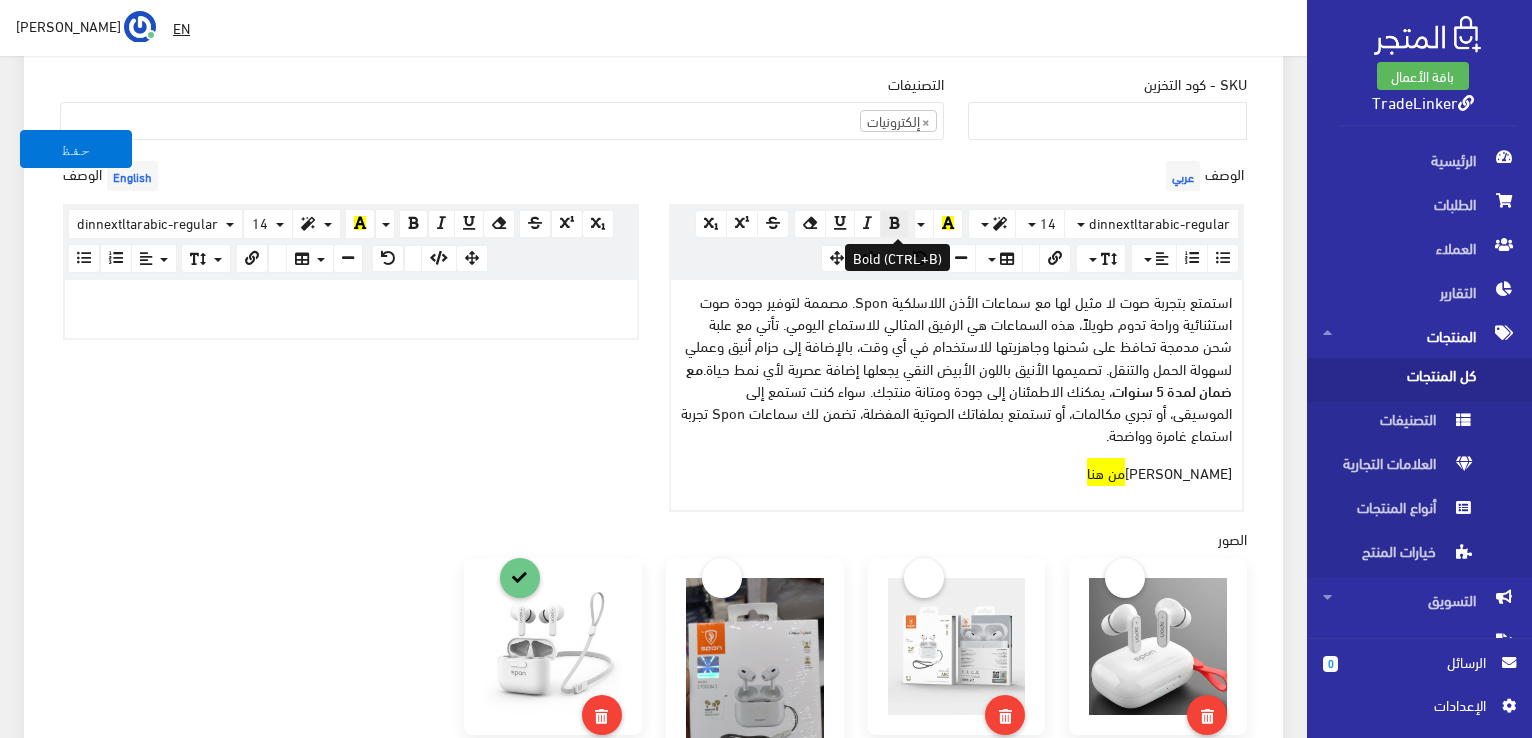 click at bounding box center [894, 223] 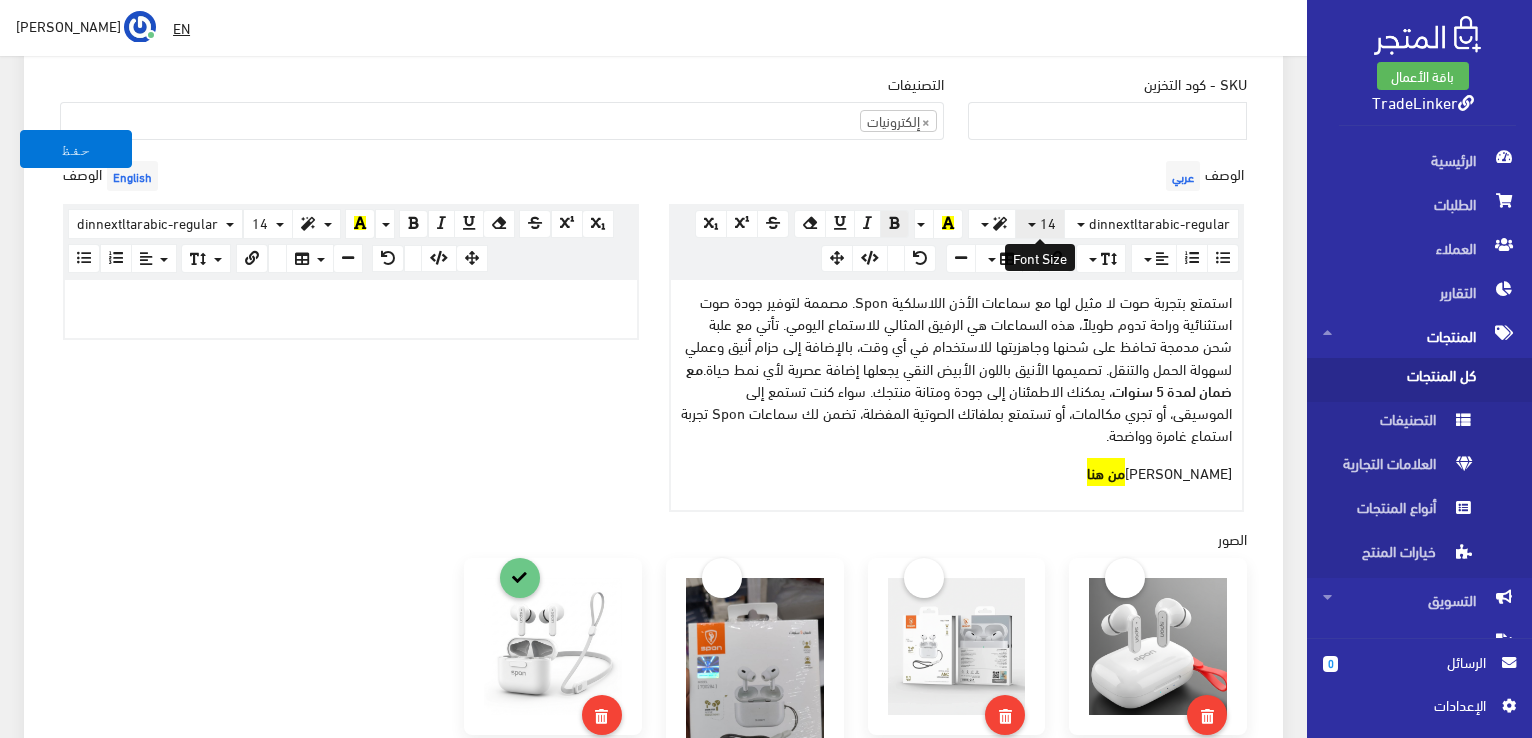 click on "14" at bounding box center [1040, 224] 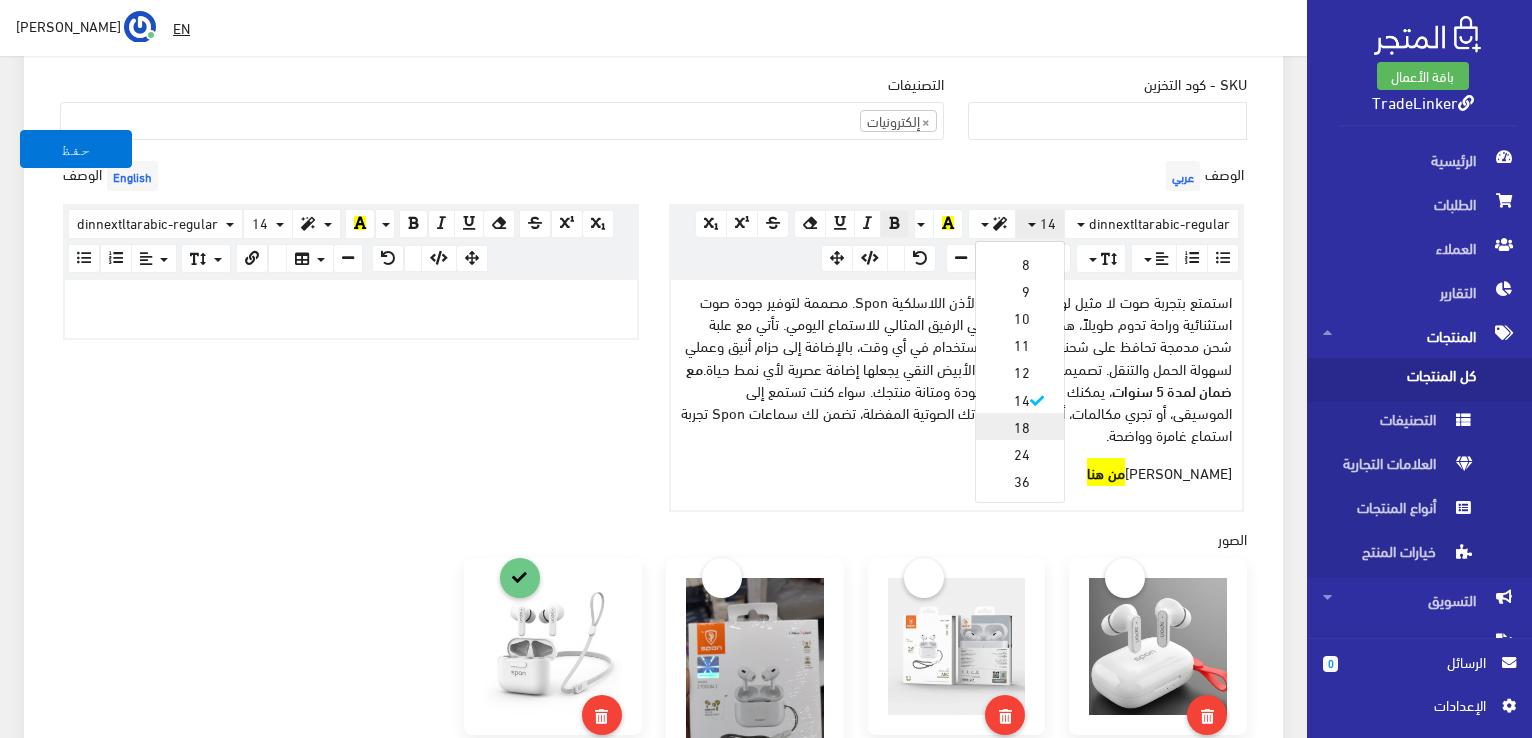 click on "18" at bounding box center [1020, 426] 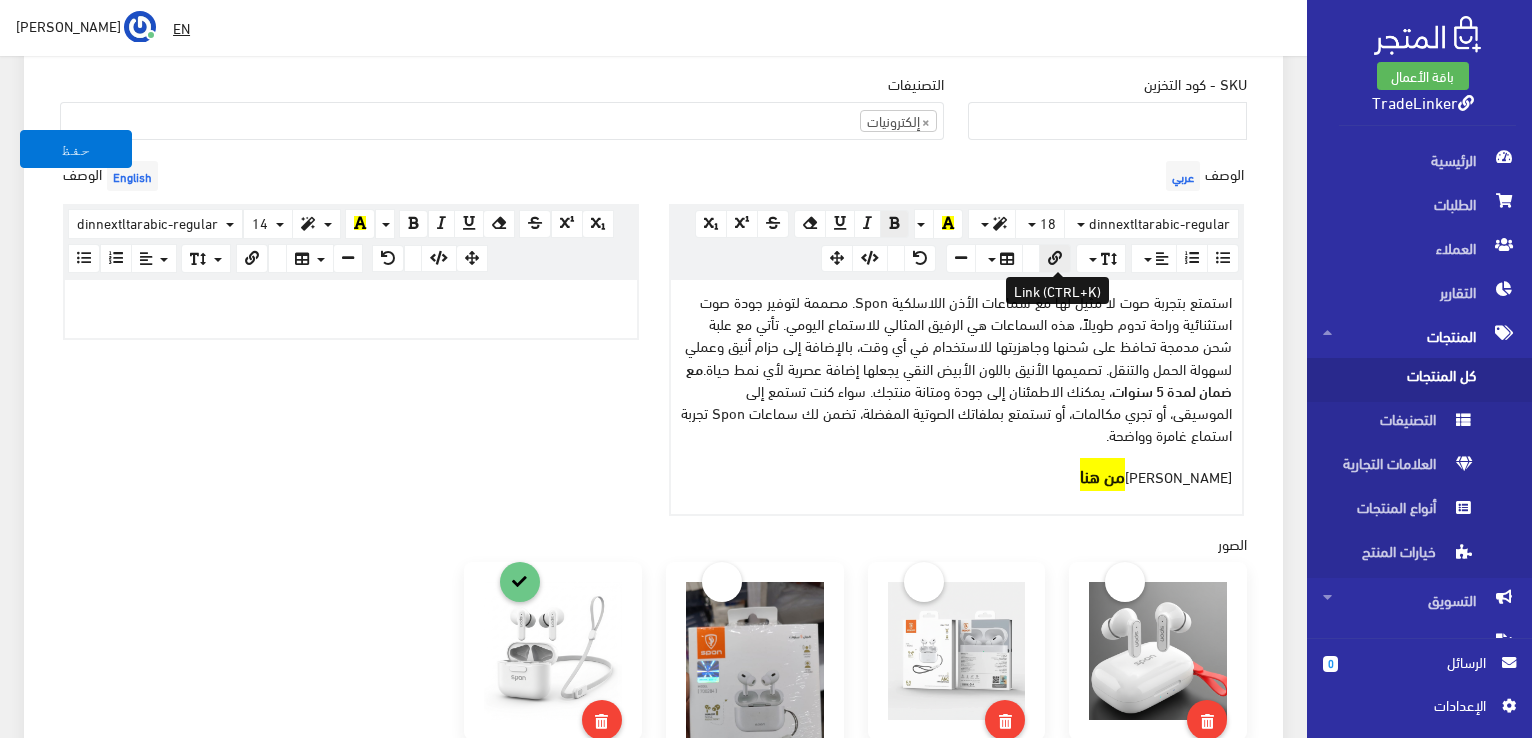 click at bounding box center [1055, 258] 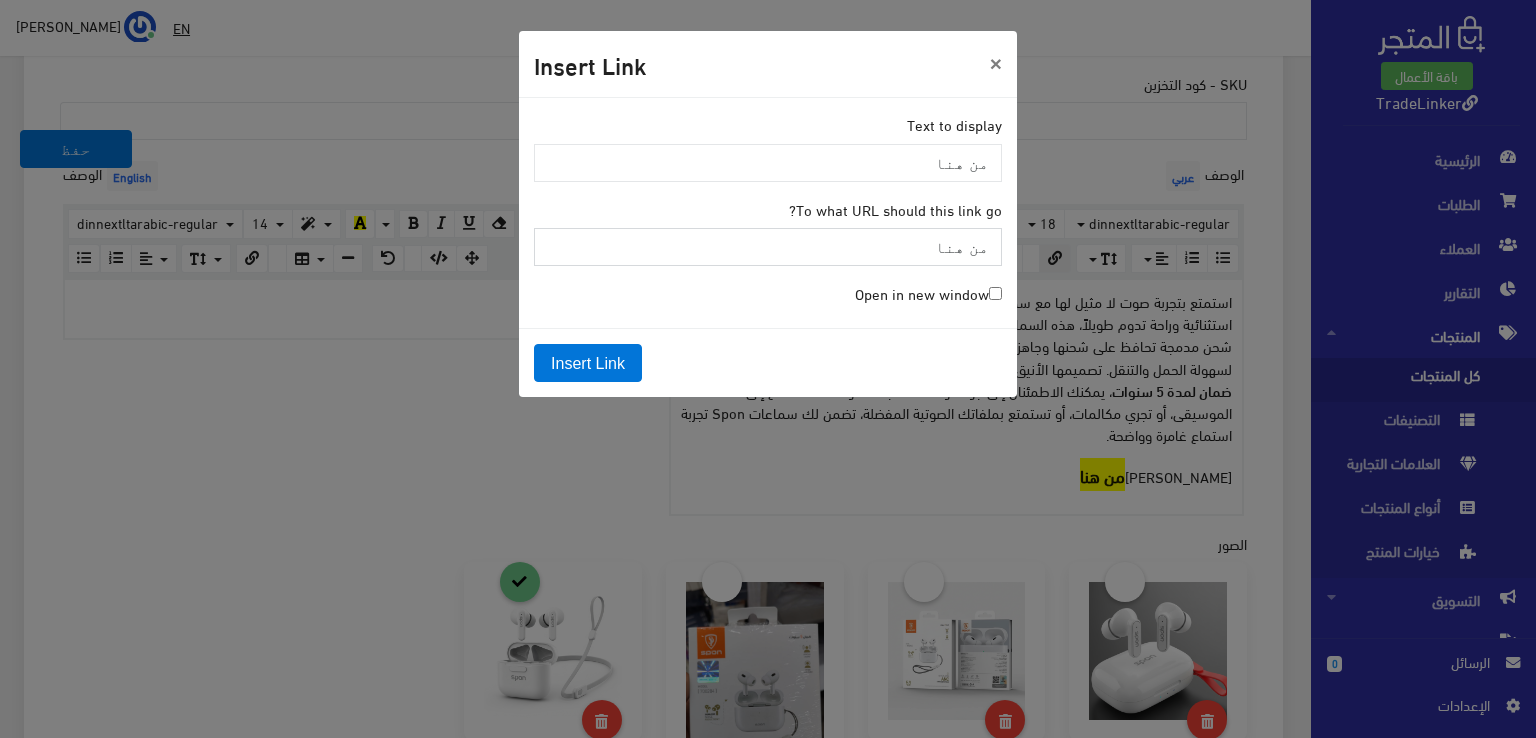 paste on "https://drive.google.com/drive/folders/1ui9bDgU-1DzAgEq8X0t50E53HqZ3KeKG?usp=drive_link" 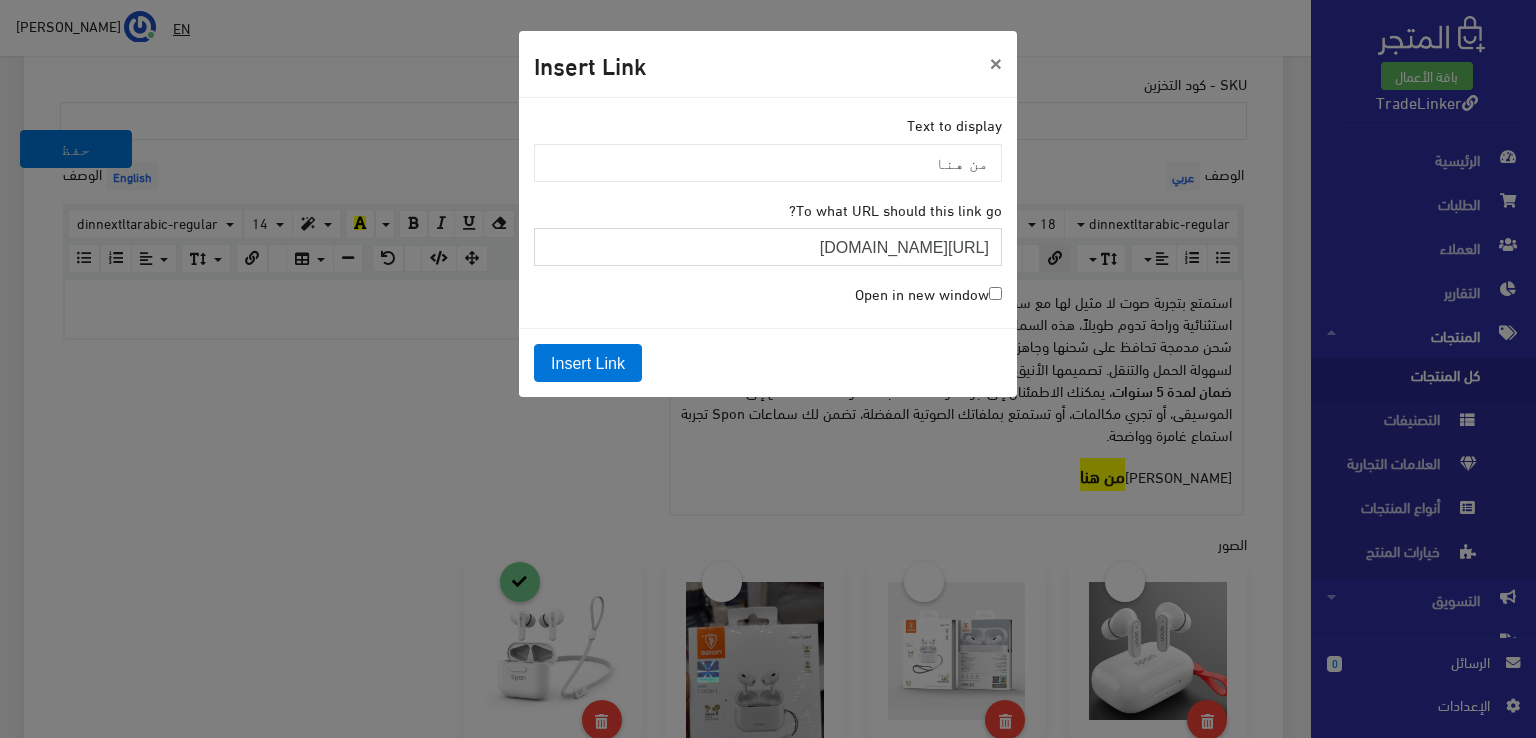 scroll, scrollTop: 0, scrollLeft: -236, axis: horizontal 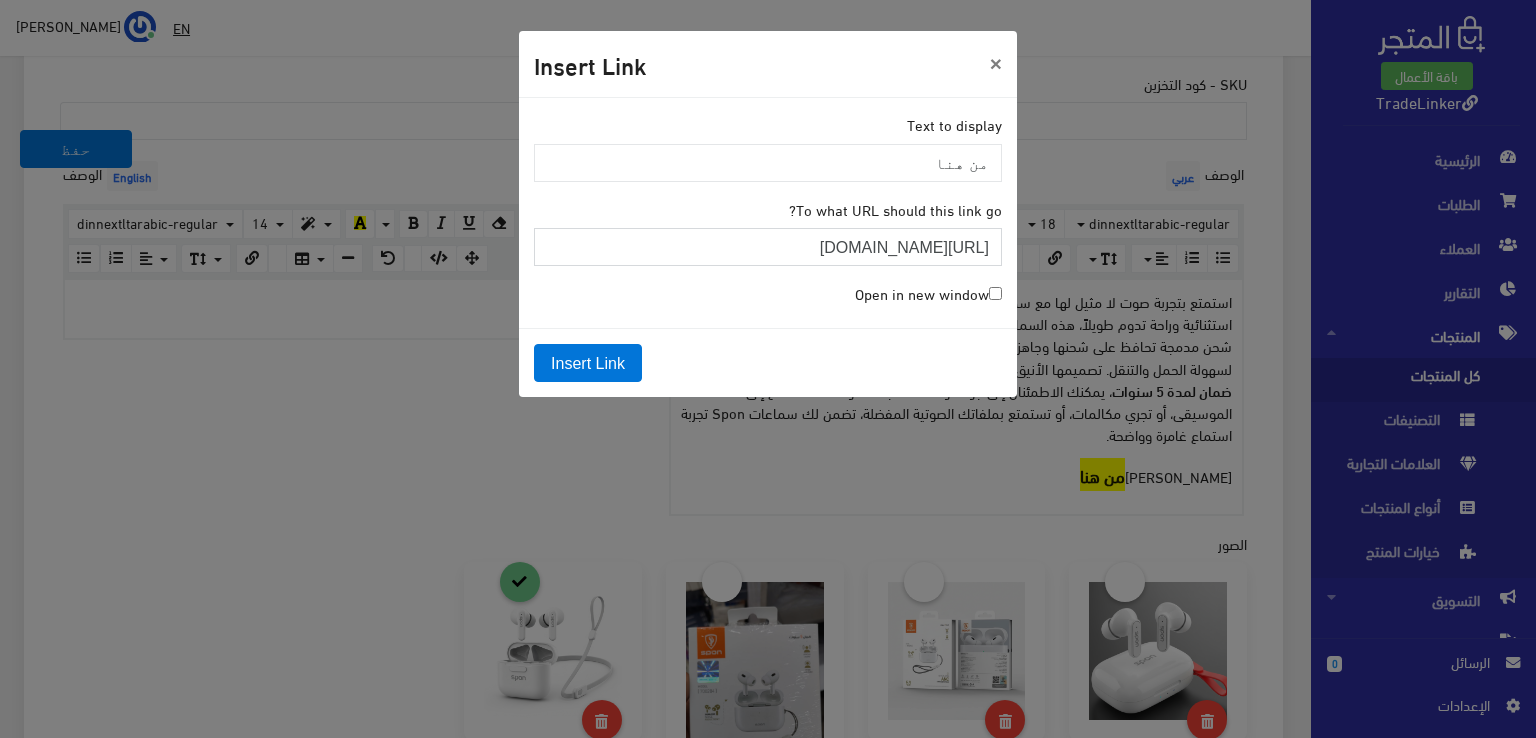 type on "https://drive.google.com/drive/folders/1ui9bDgU-1DzAgEq8X0t50E53HqZ3KeKG?usp=drive_link" 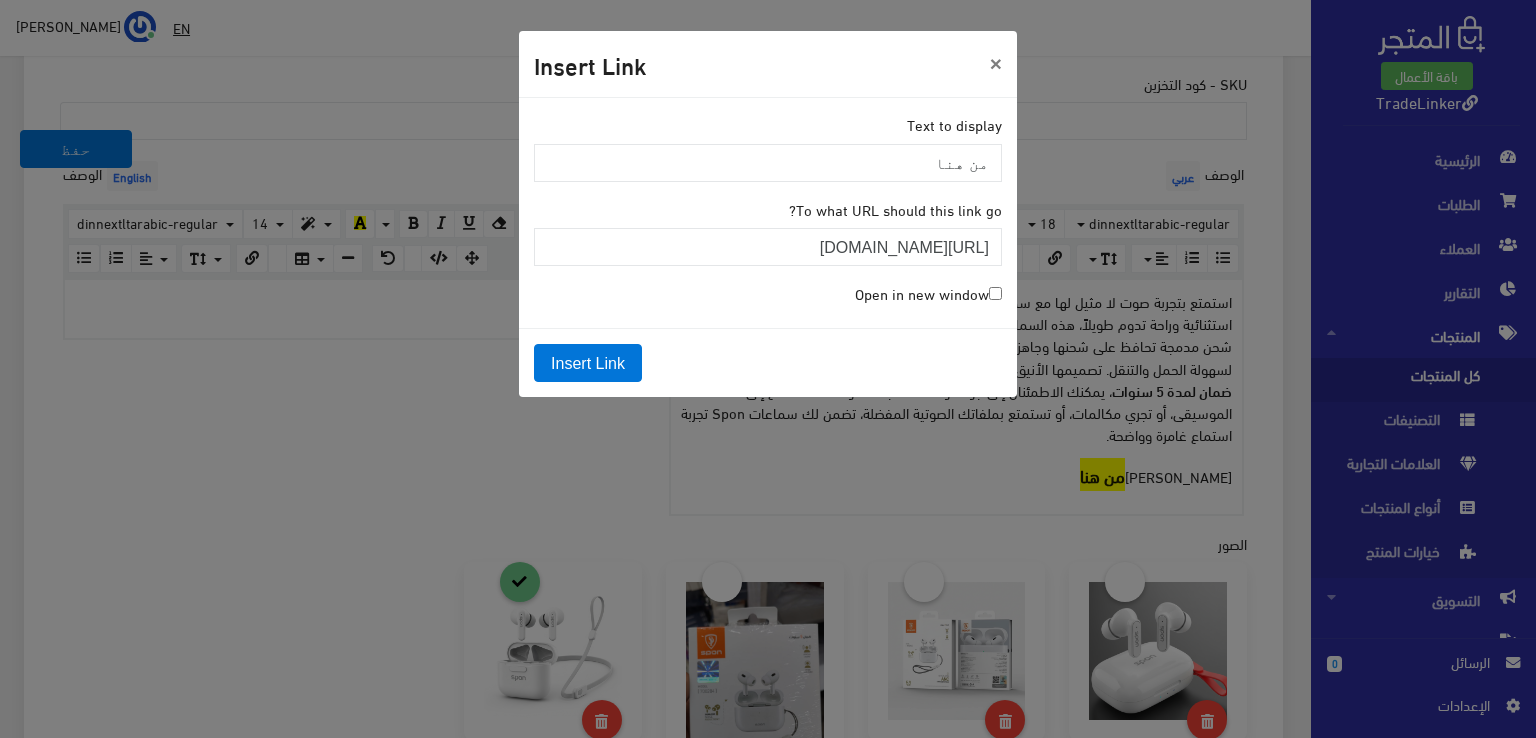 click on "Open in new window" at bounding box center [995, 293] 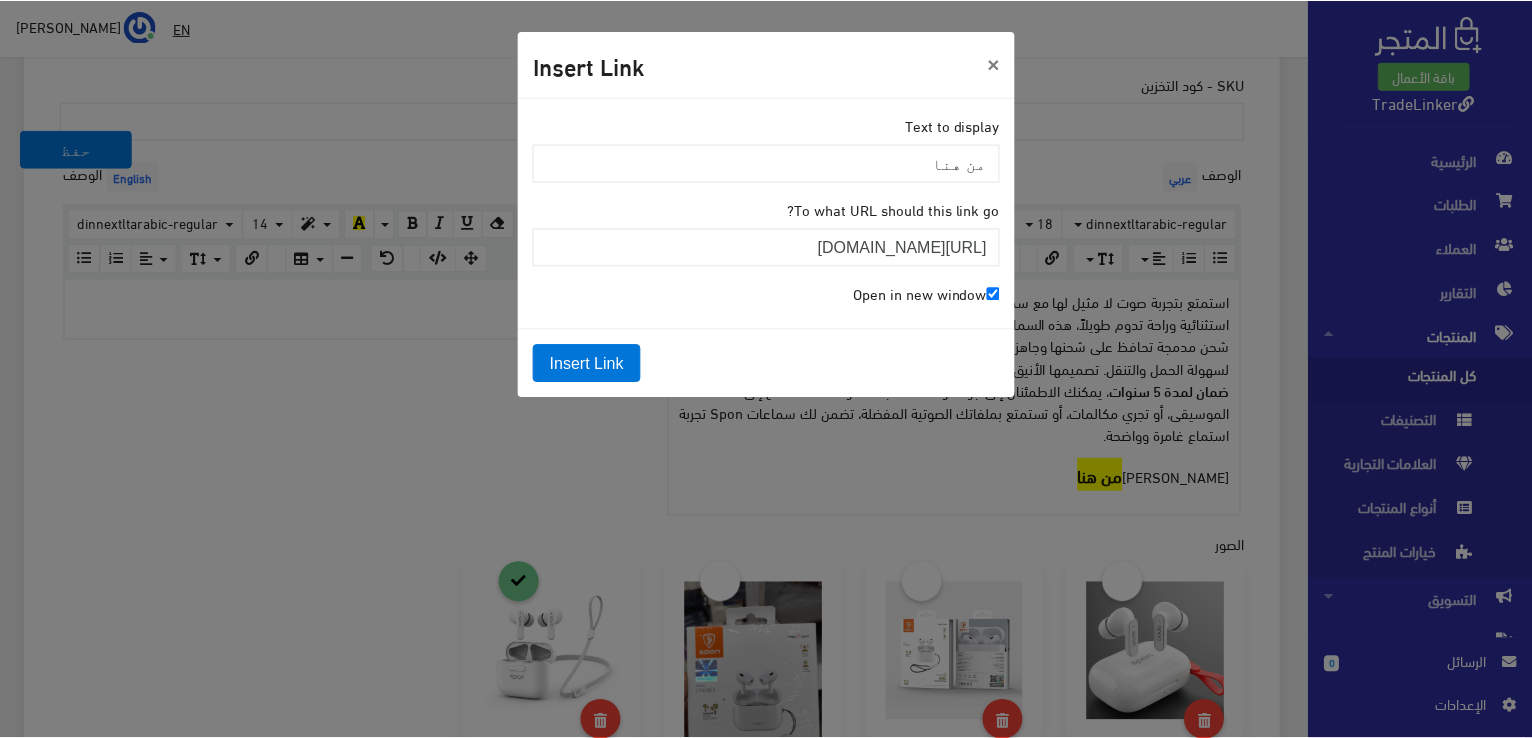 scroll, scrollTop: 0, scrollLeft: 0, axis: both 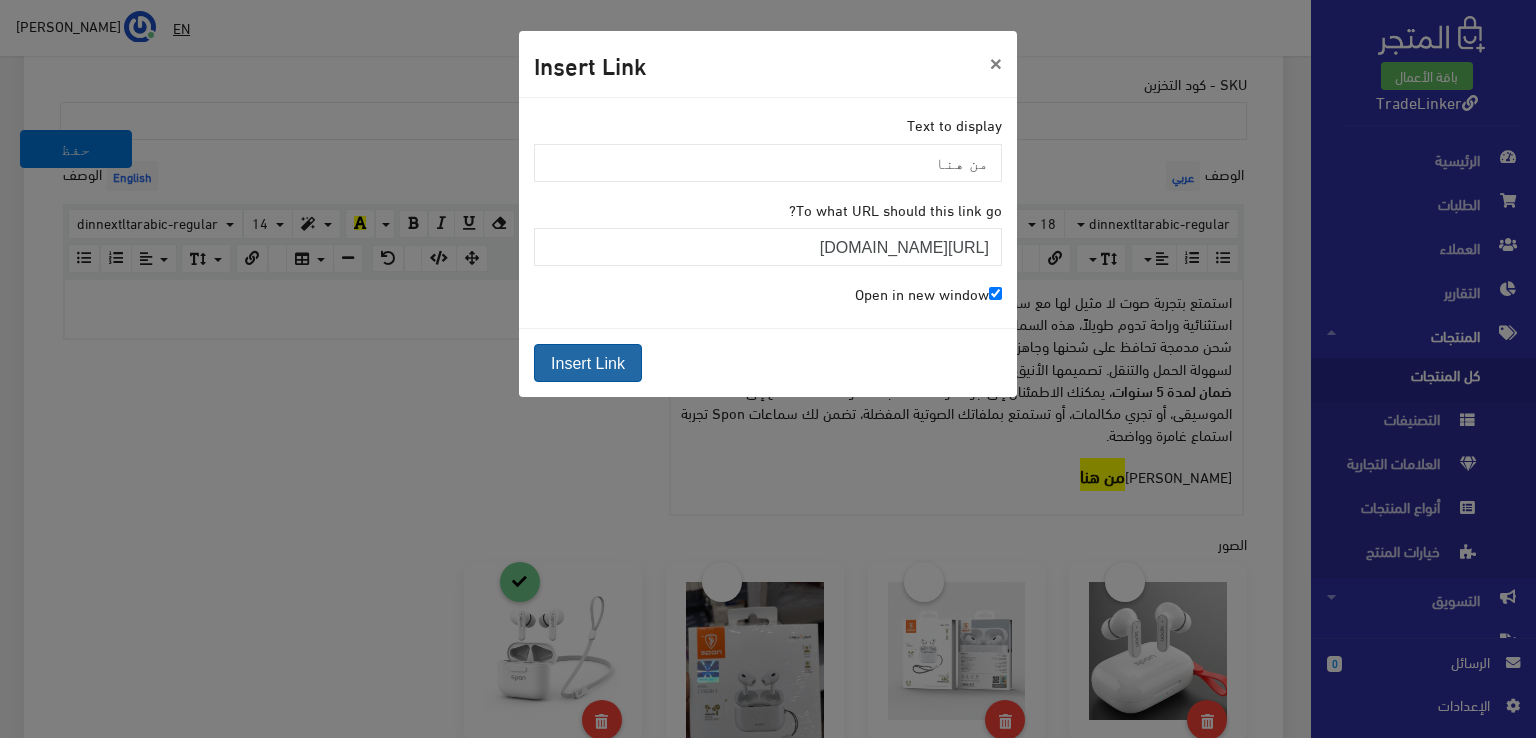 click on "Insert Link" at bounding box center (588, 363) 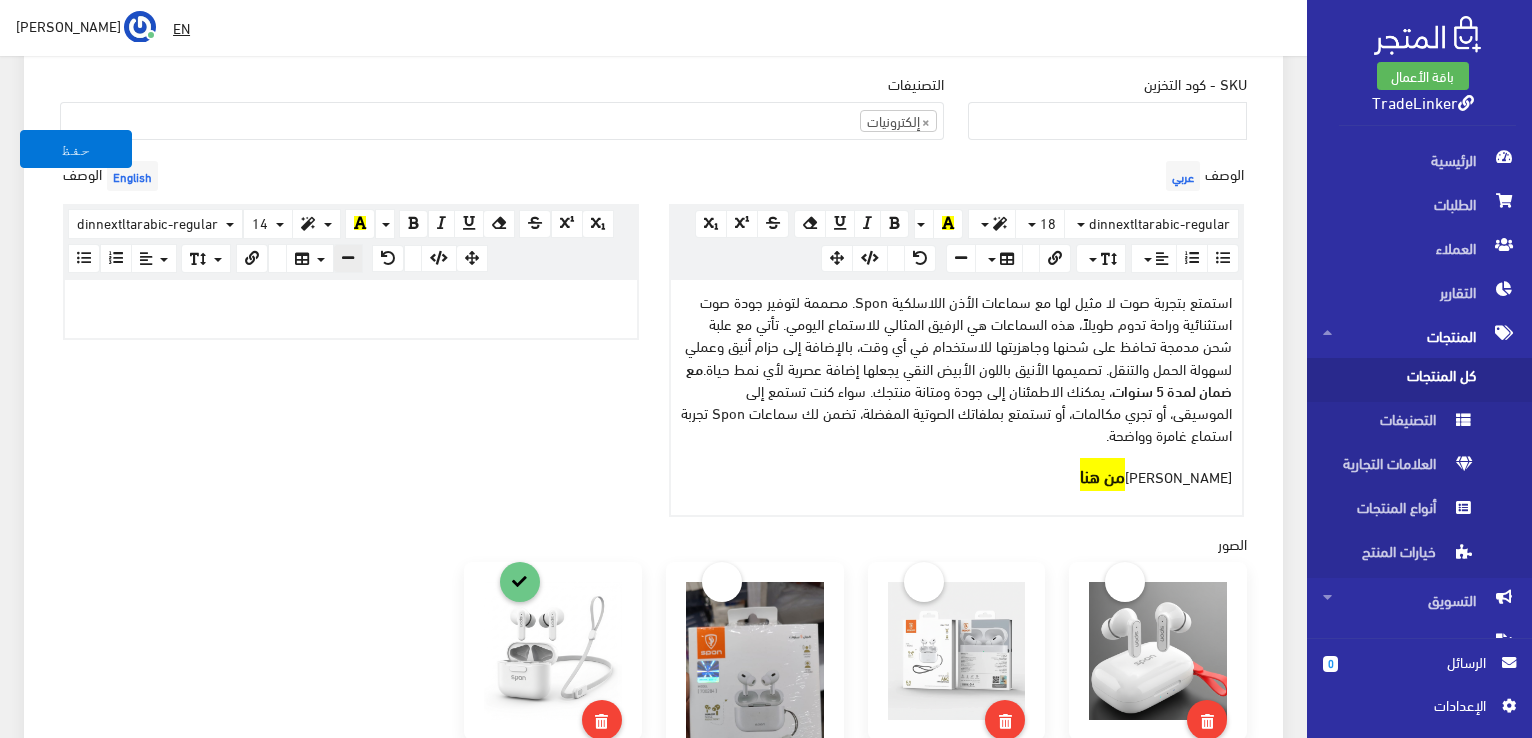 scroll, scrollTop: 600, scrollLeft: 0, axis: vertical 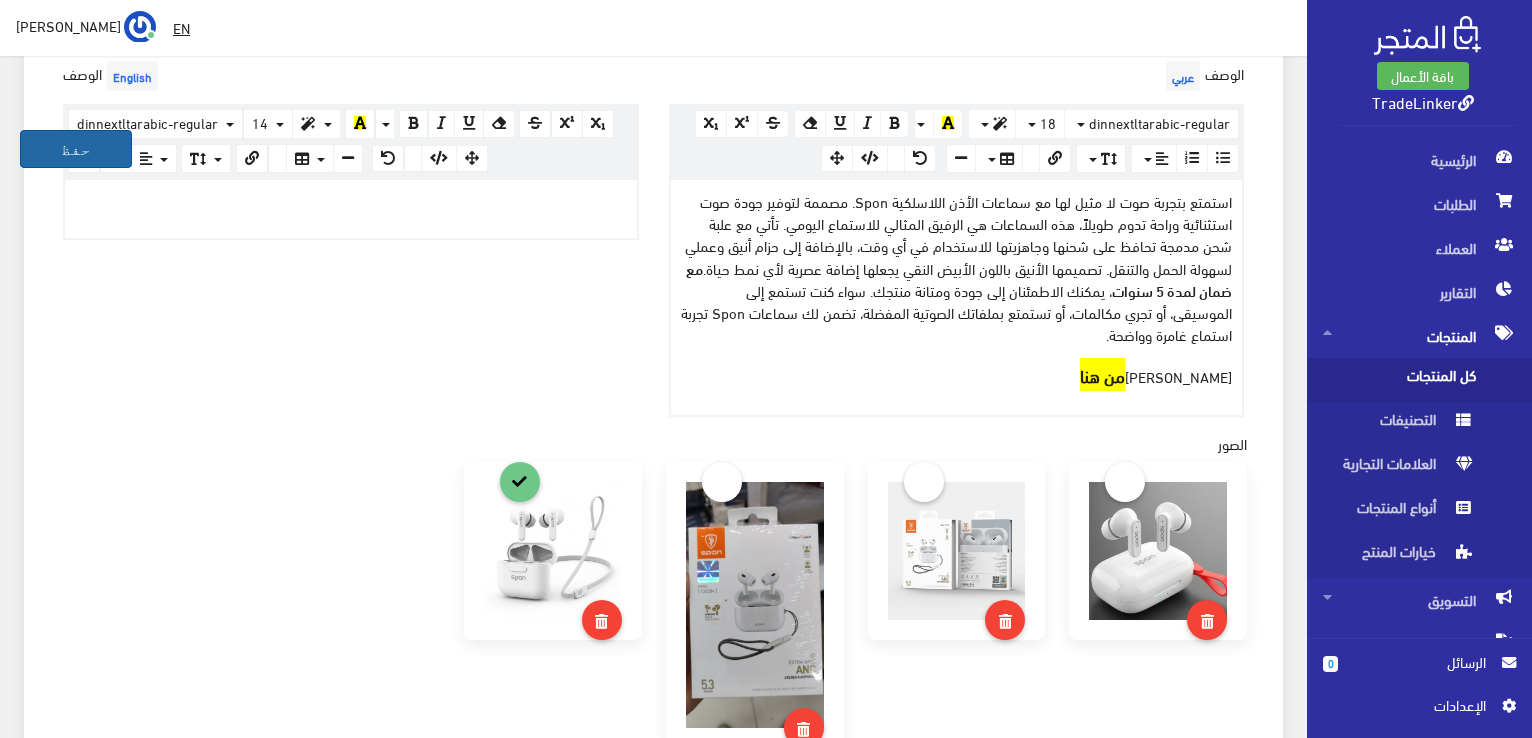 click on "حفظ" at bounding box center (76, 149) 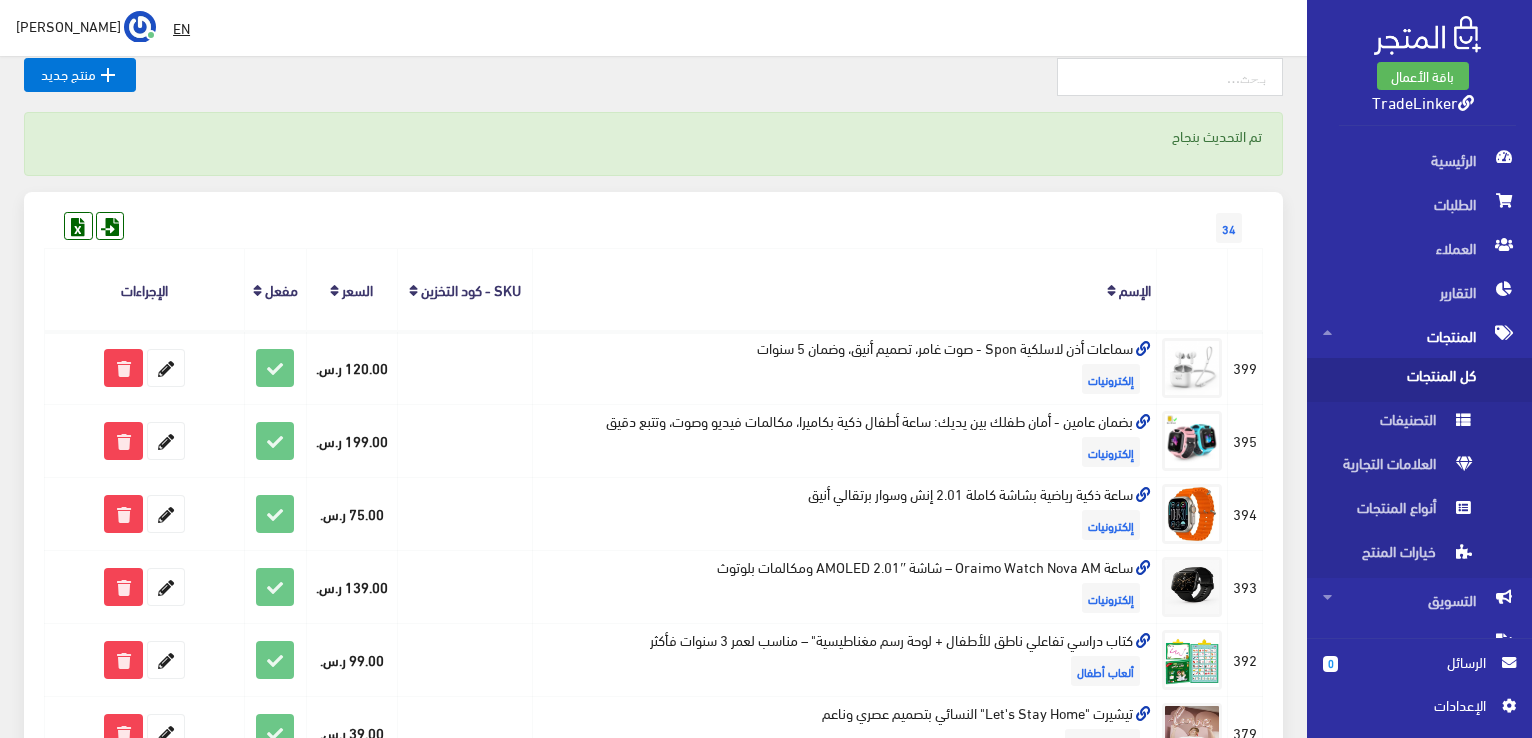 scroll, scrollTop: 0, scrollLeft: 0, axis: both 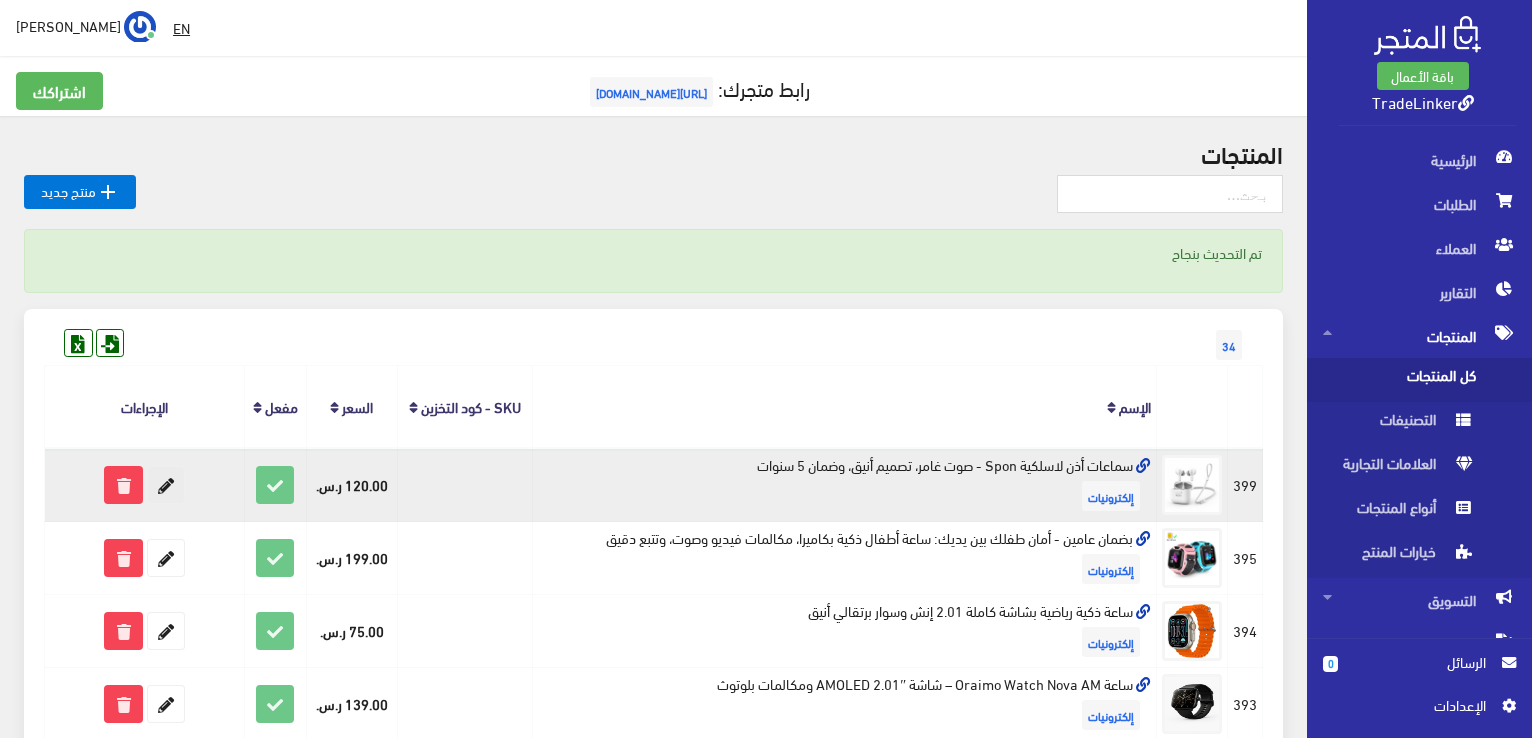 click at bounding box center (166, 485) 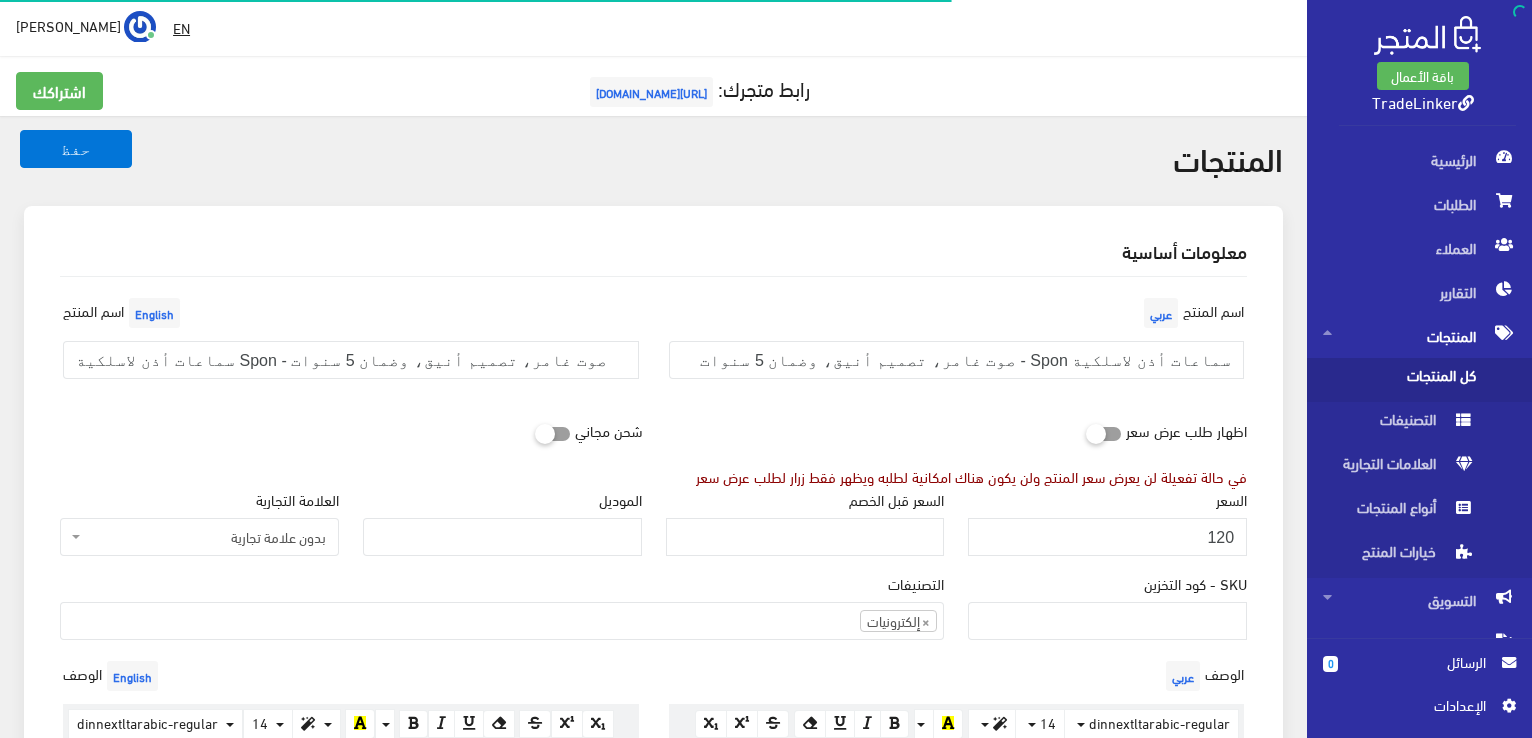 select 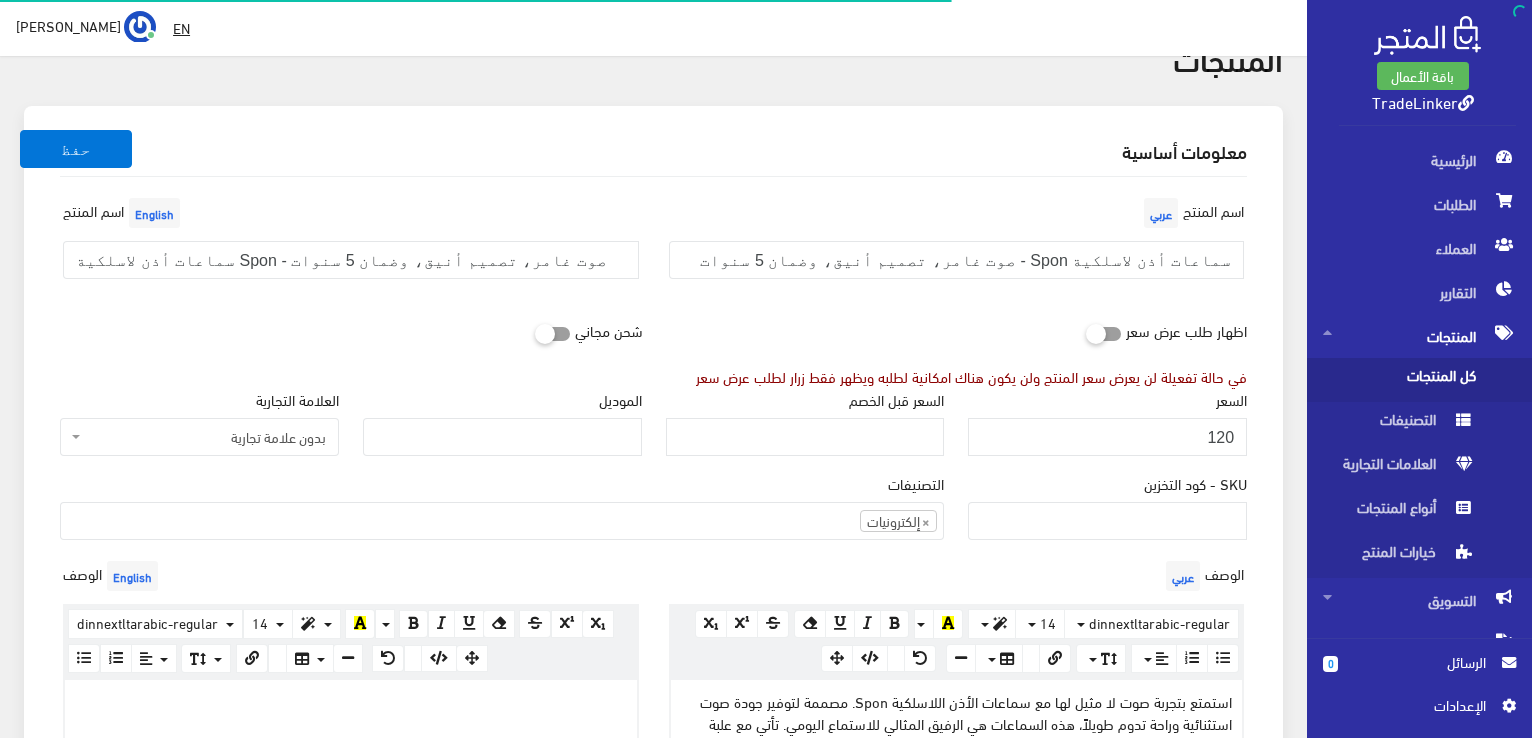 scroll, scrollTop: 100, scrollLeft: 0, axis: vertical 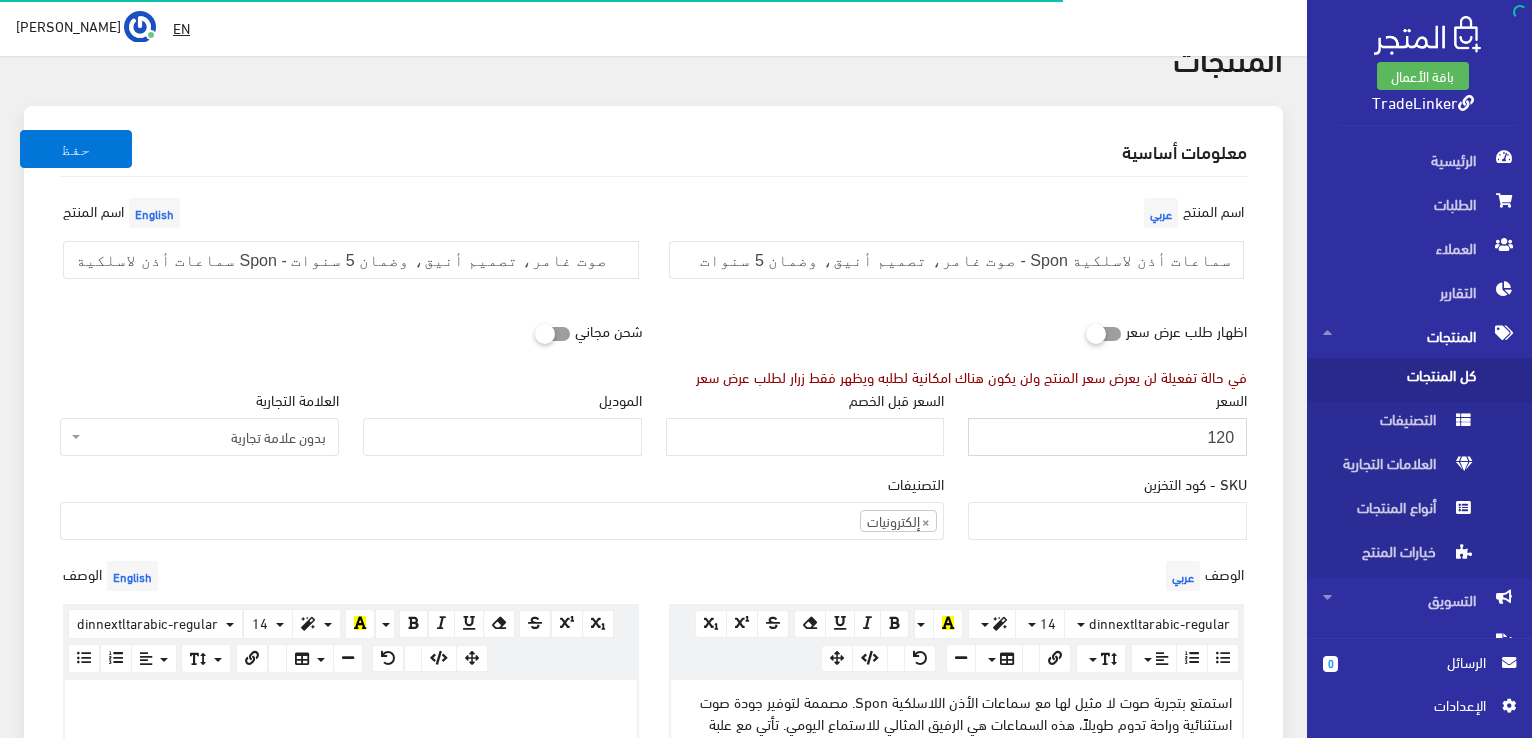 click on "120" at bounding box center (1107, 437) 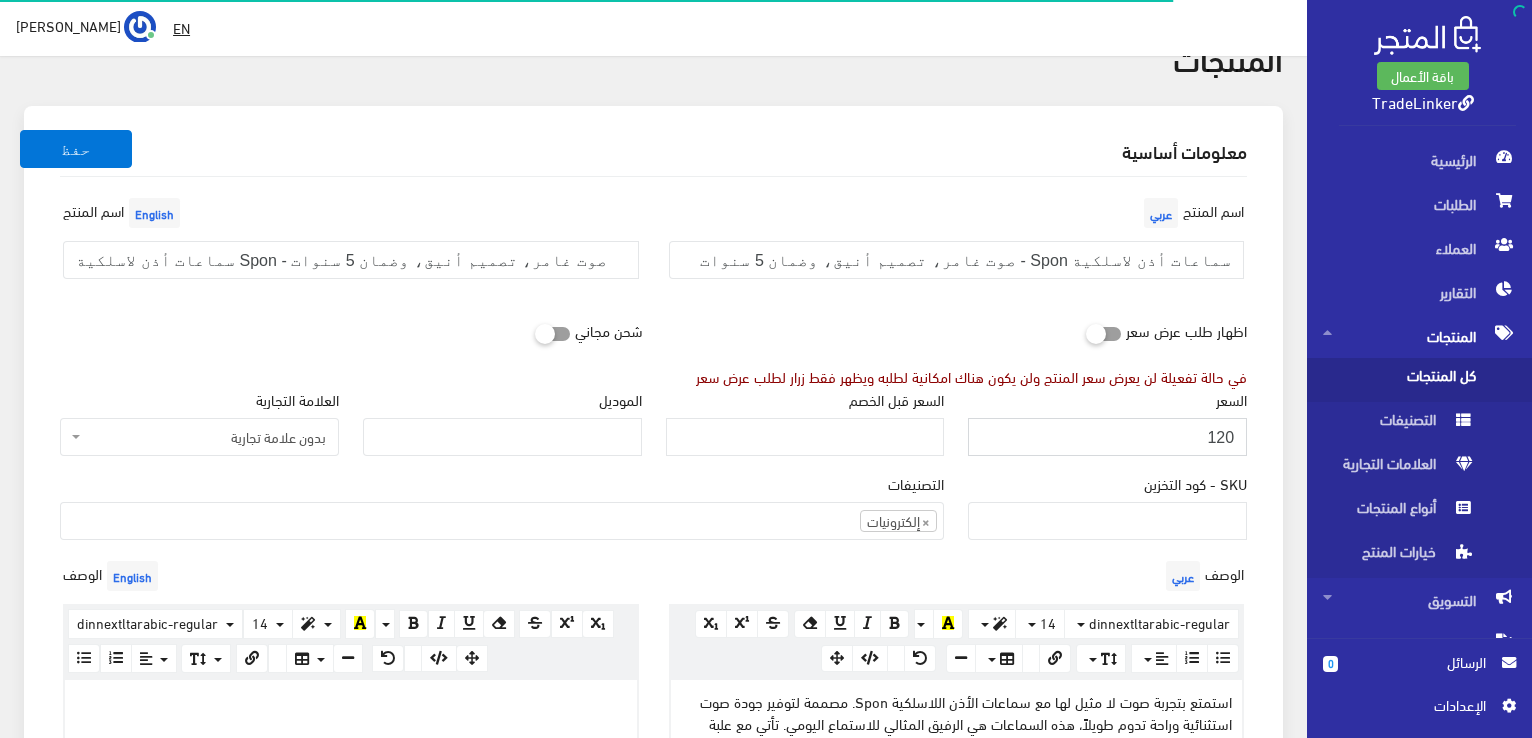 drag, startPoint x: 1220, startPoint y: 437, endPoint x: 1244, endPoint y: 437, distance: 24 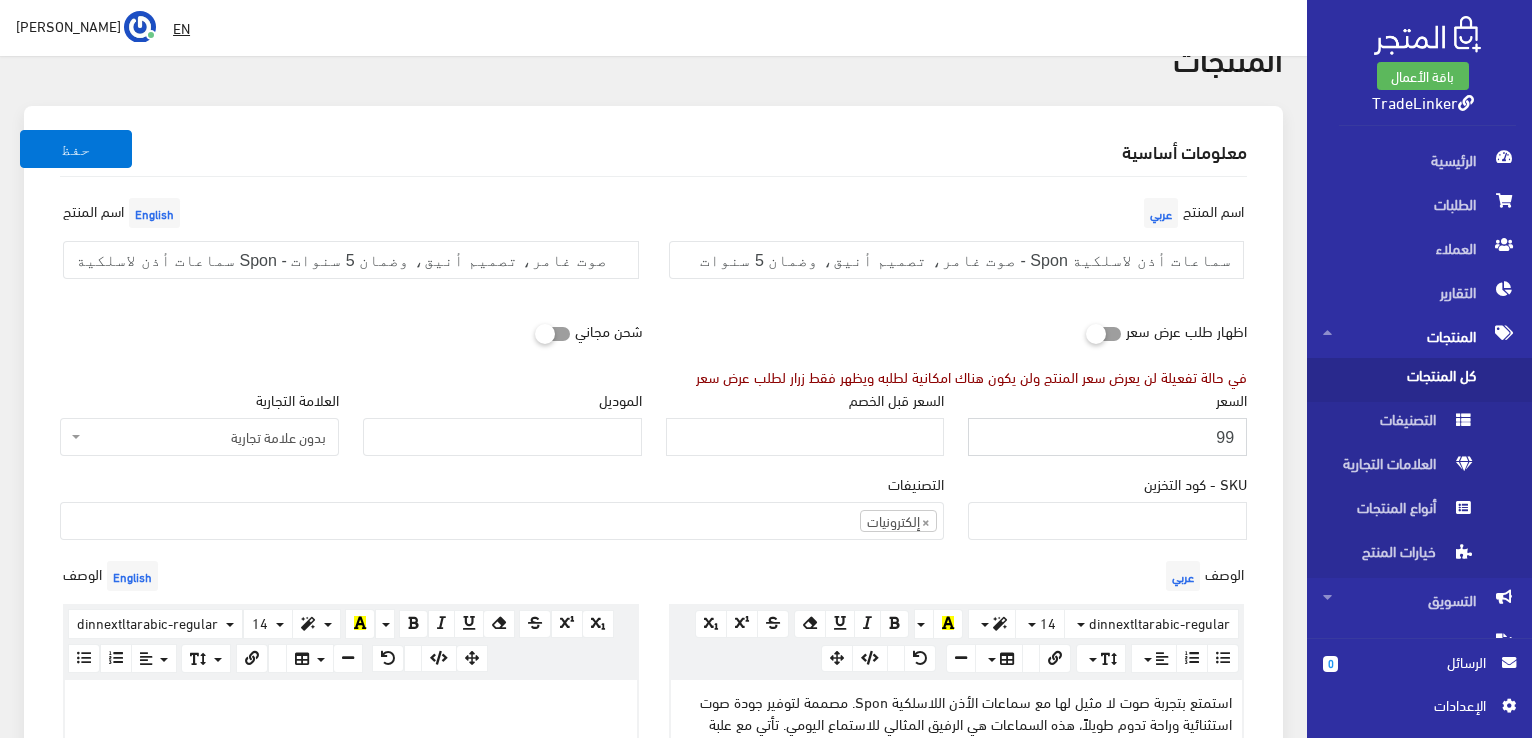 type on "99" 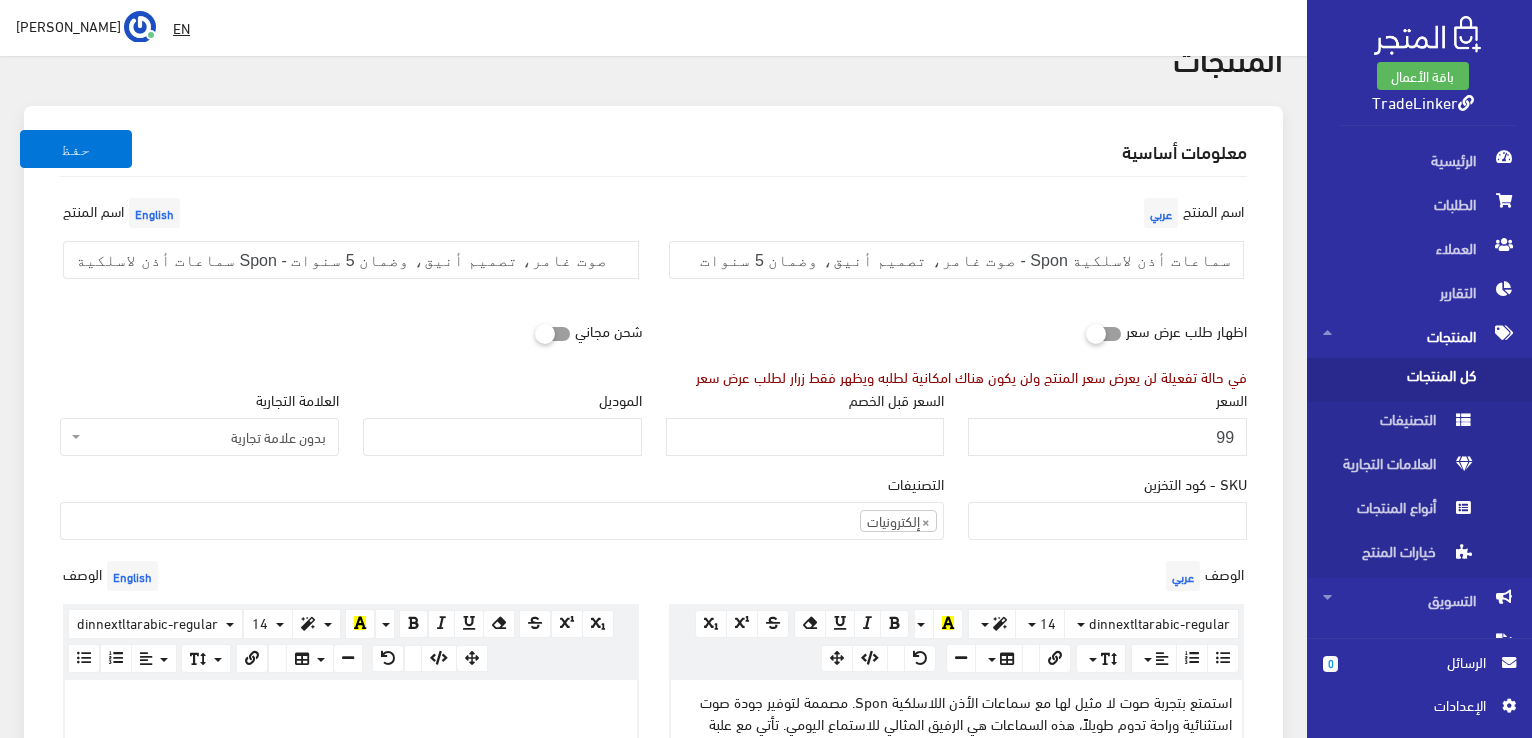 click on "اسم المنتج  عربي
سماعات أذن لاسلكية Spon - صوت غامر، تصميم أنيق، وضمان 5 سنوات
اسم المنتج  English
سماعات أذن لاسلكية Spon - صوت غامر، تصميم أنيق، وضمان 5 سنوات" at bounding box center (653, 252) 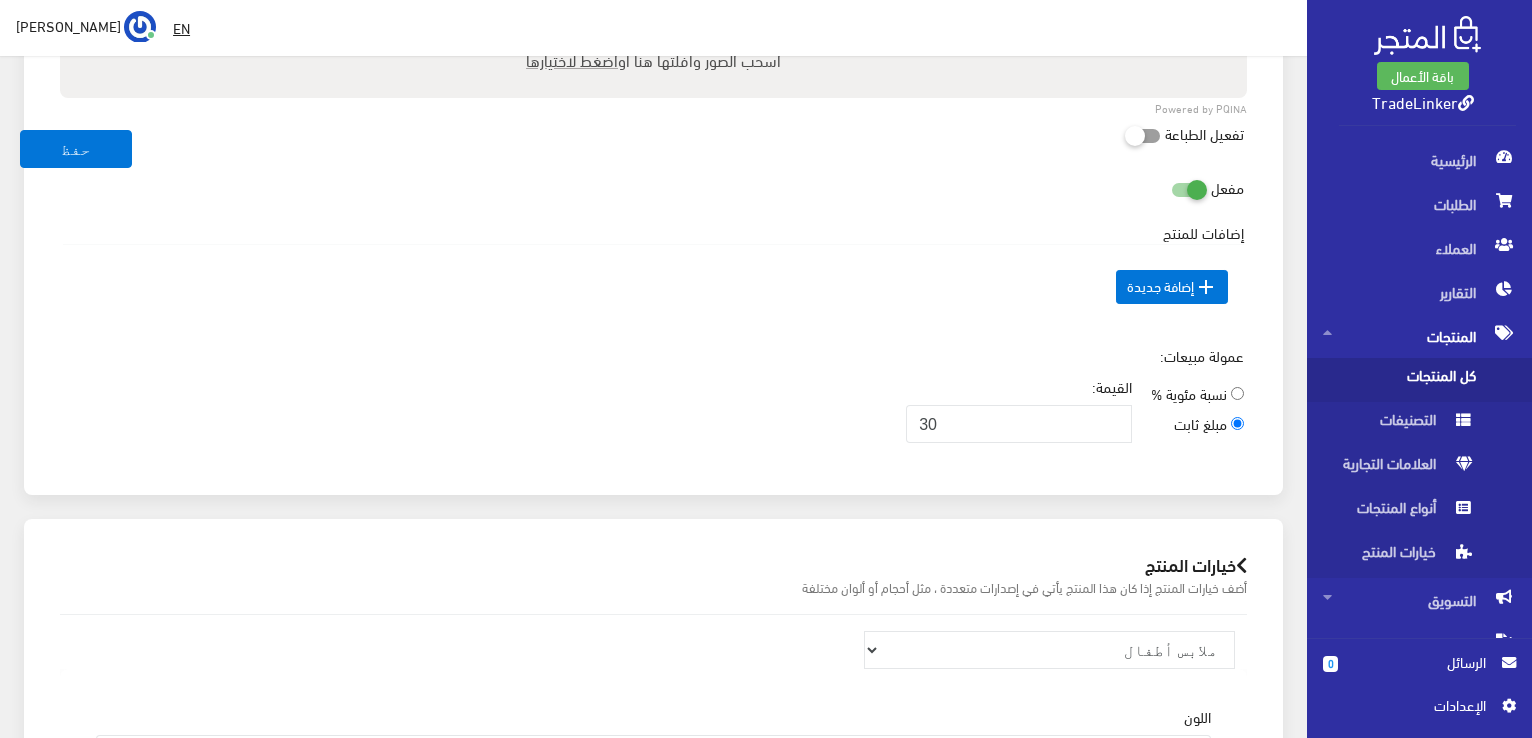 scroll, scrollTop: 1500, scrollLeft: 0, axis: vertical 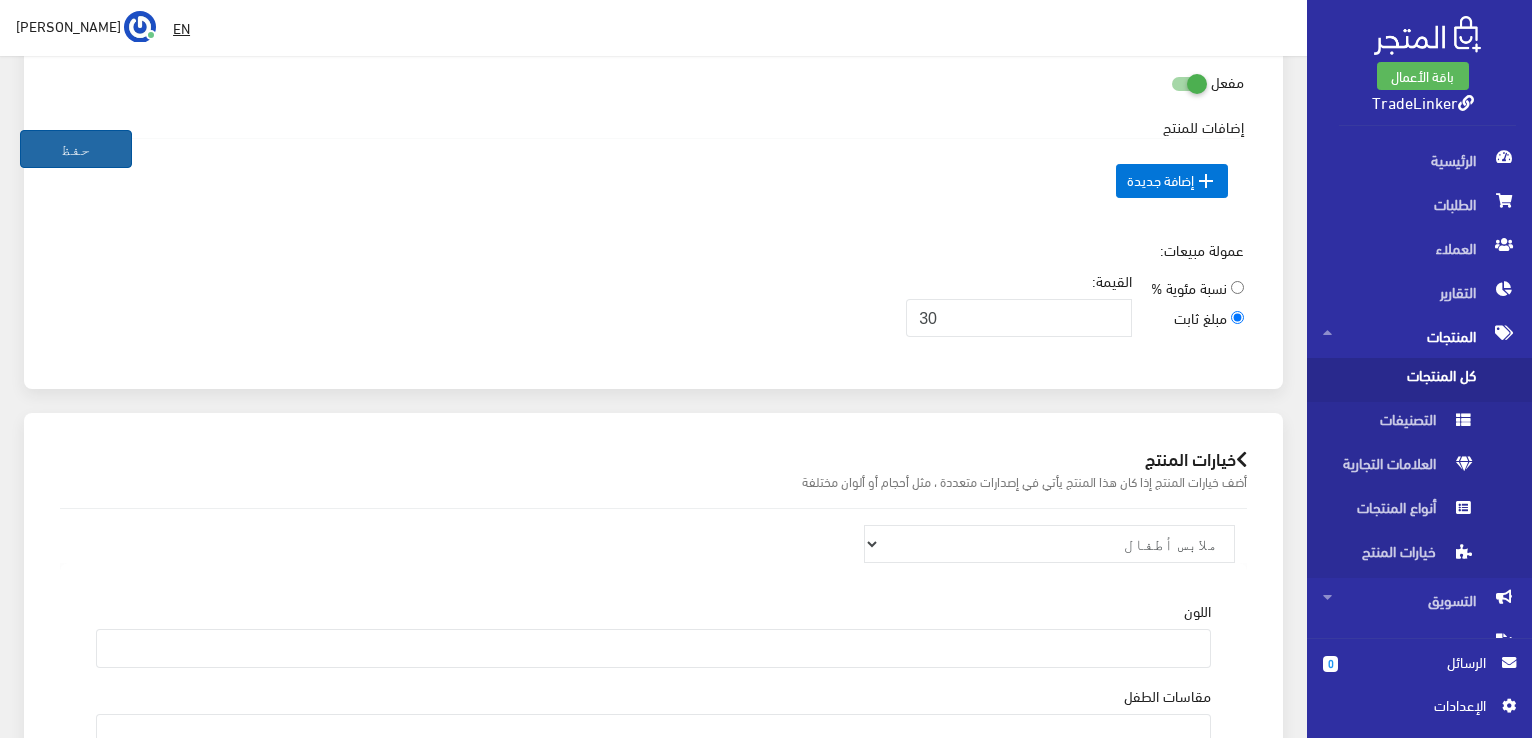 click on "حفظ" at bounding box center (76, 149) 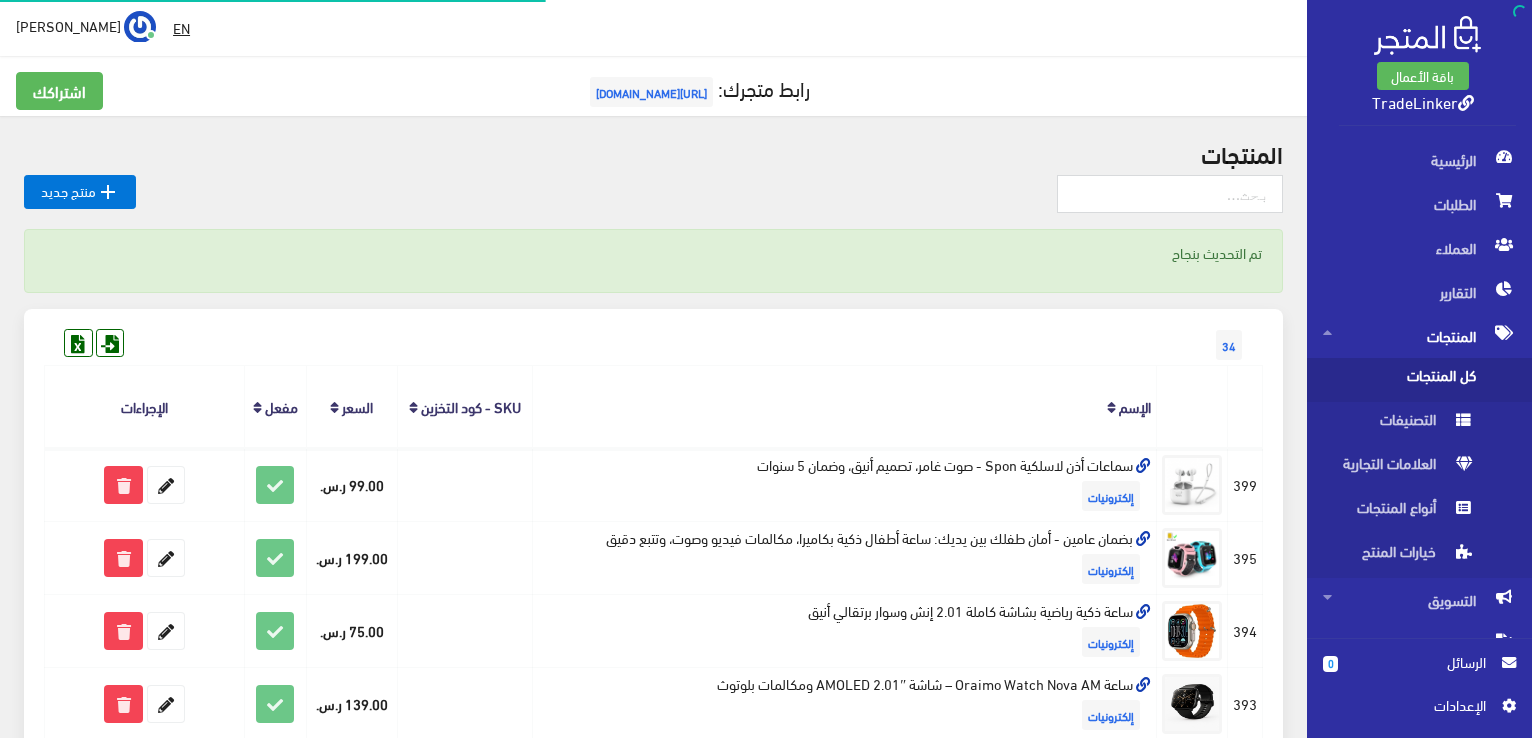 scroll, scrollTop: 0, scrollLeft: 0, axis: both 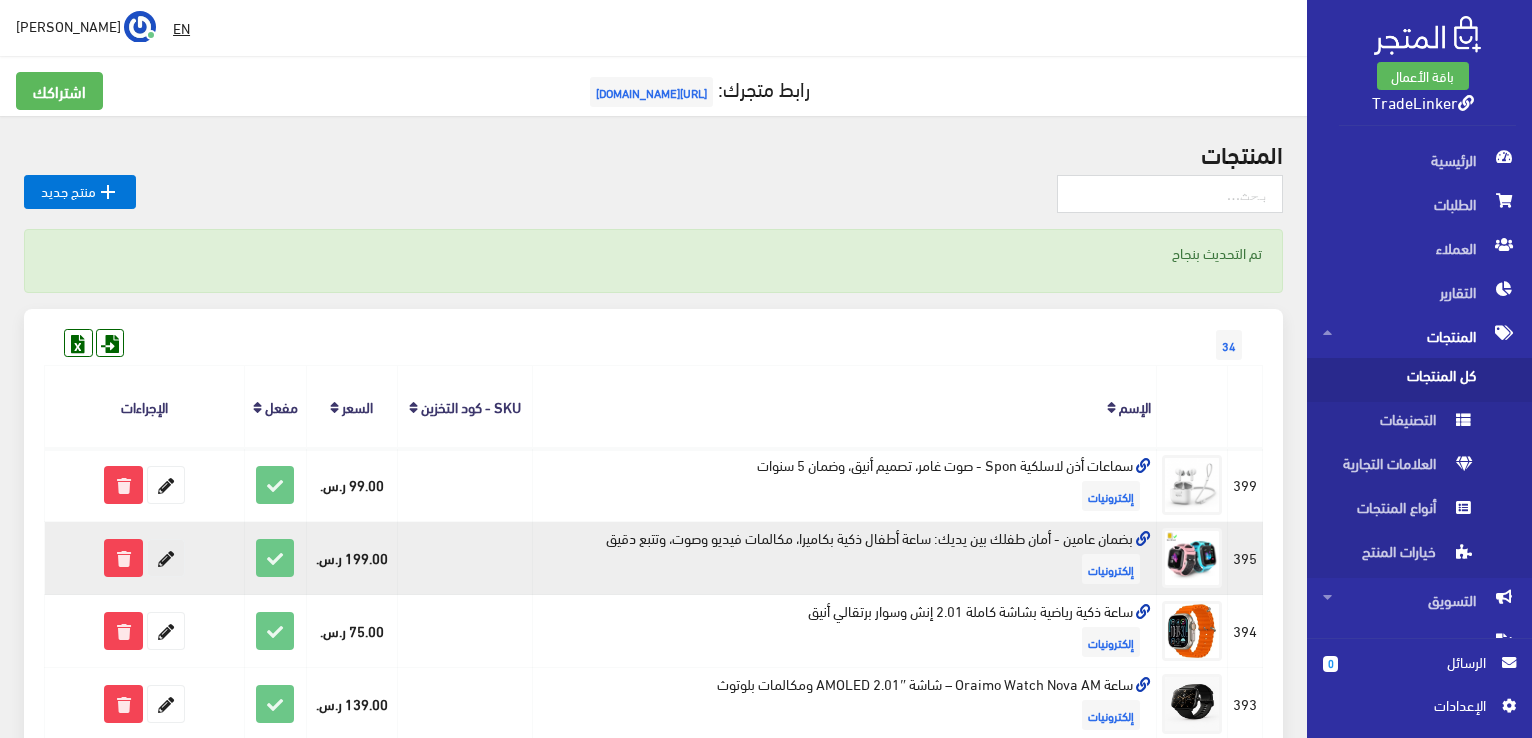 click at bounding box center [166, 558] 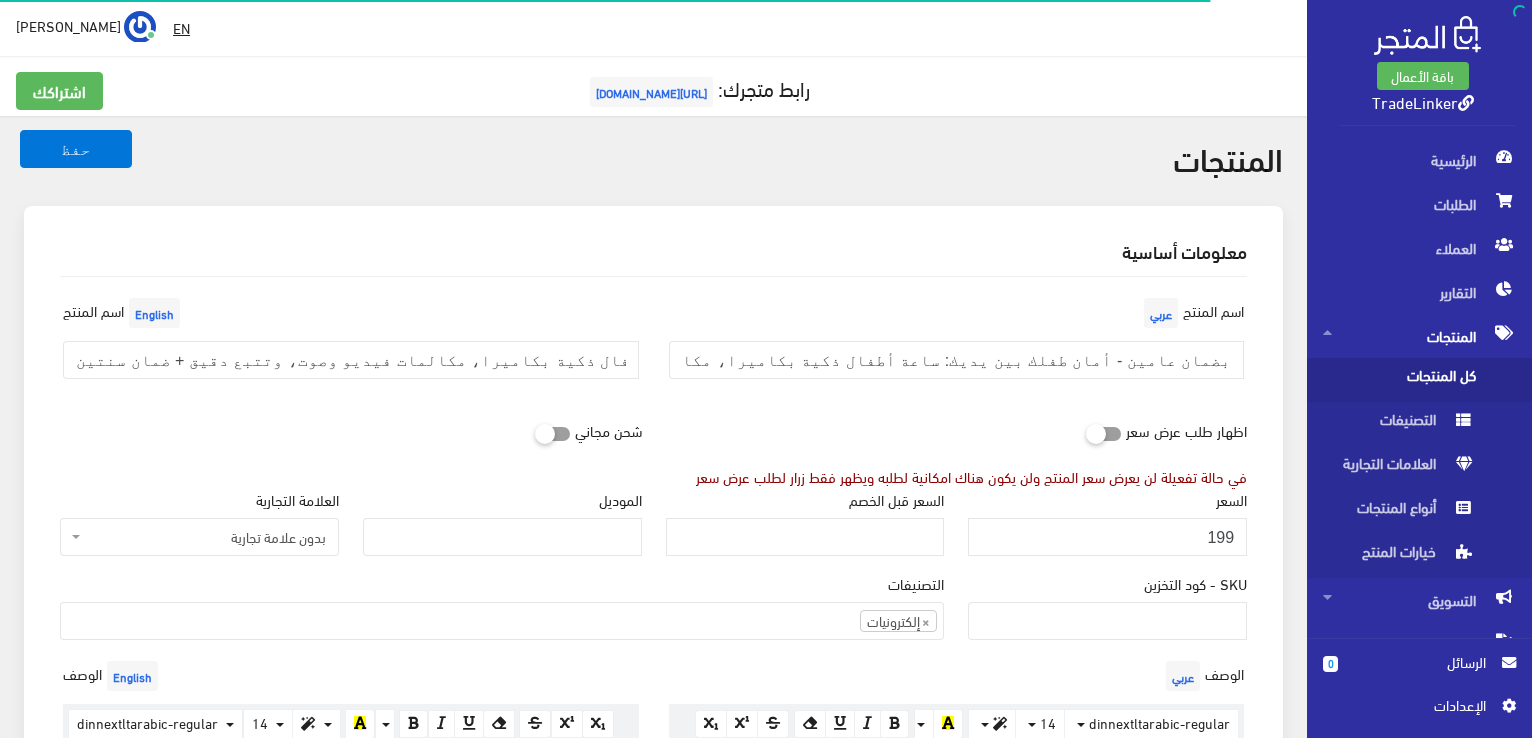 select on "7" 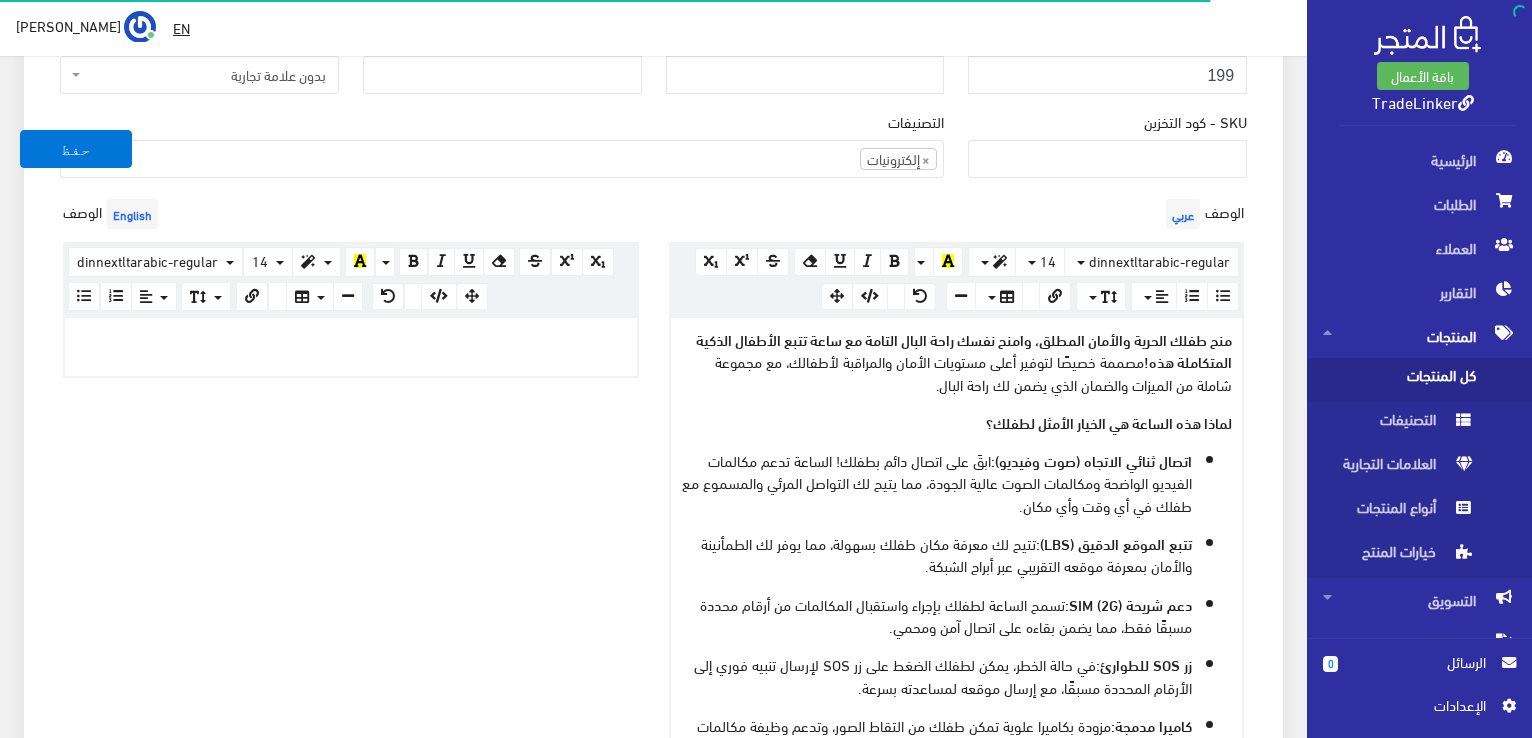 scroll, scrollTop: 64, scrollLeft: 0, axis: vertical 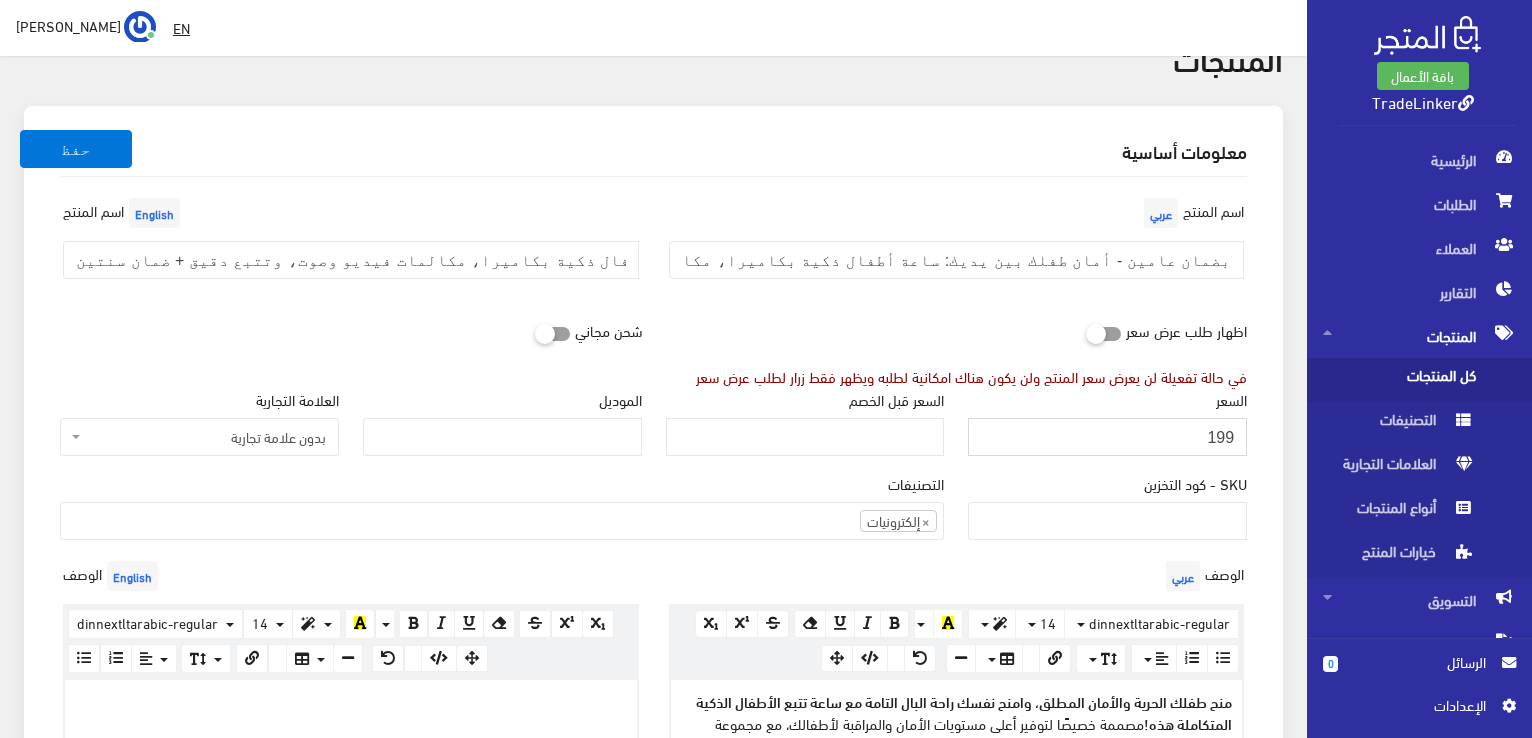 click on "199" at bounding box center [1107, 437] 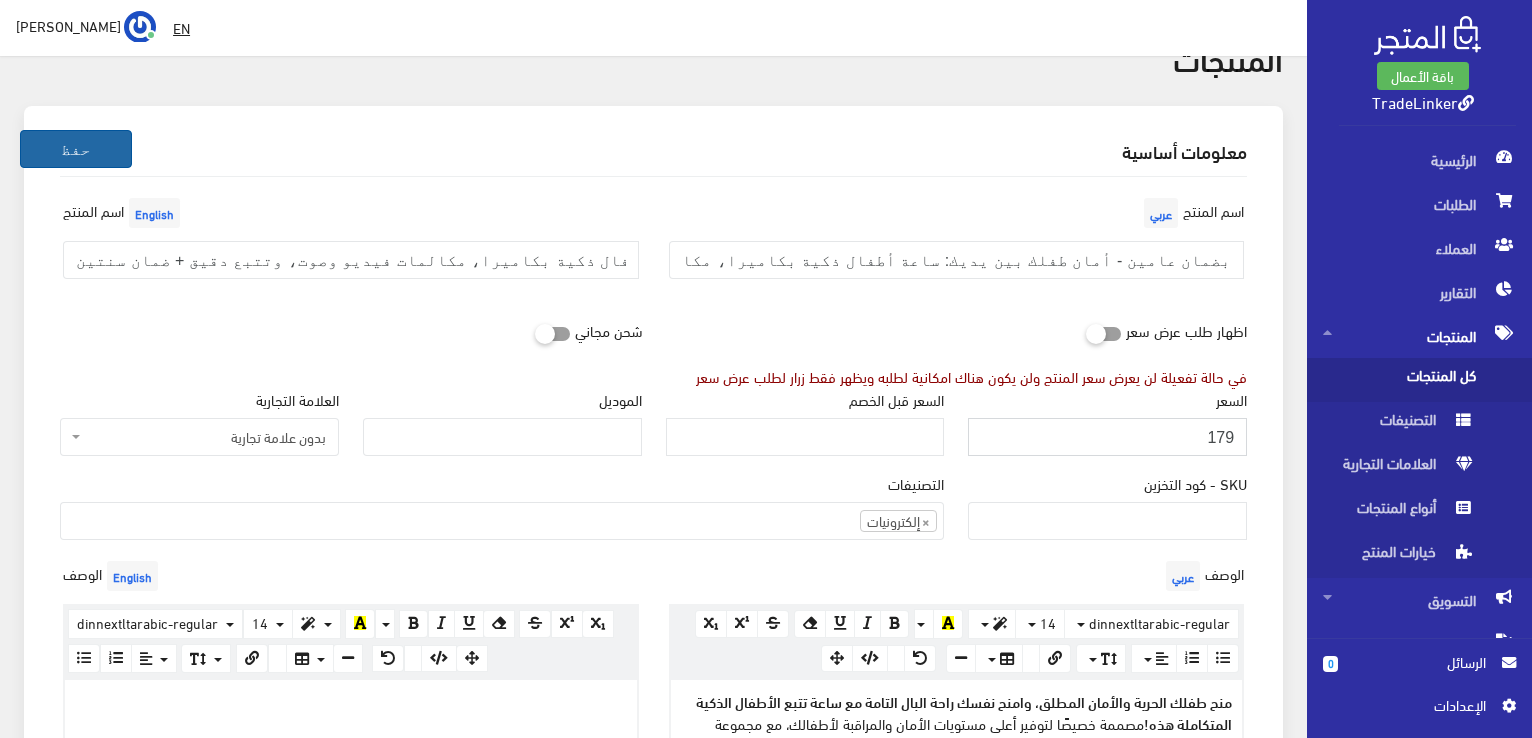 type on "179" 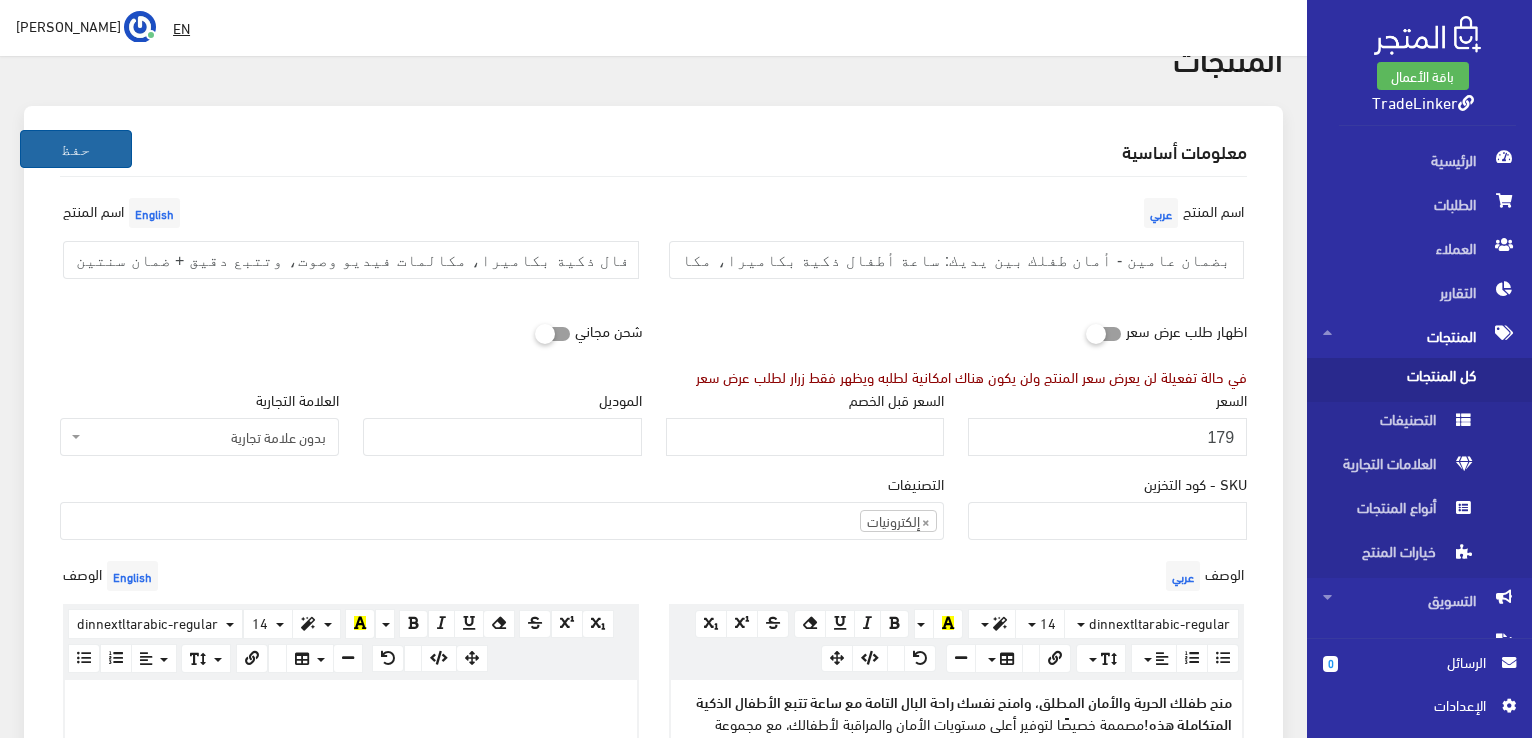 click on "حفظ" at bounding box center (76, 149) 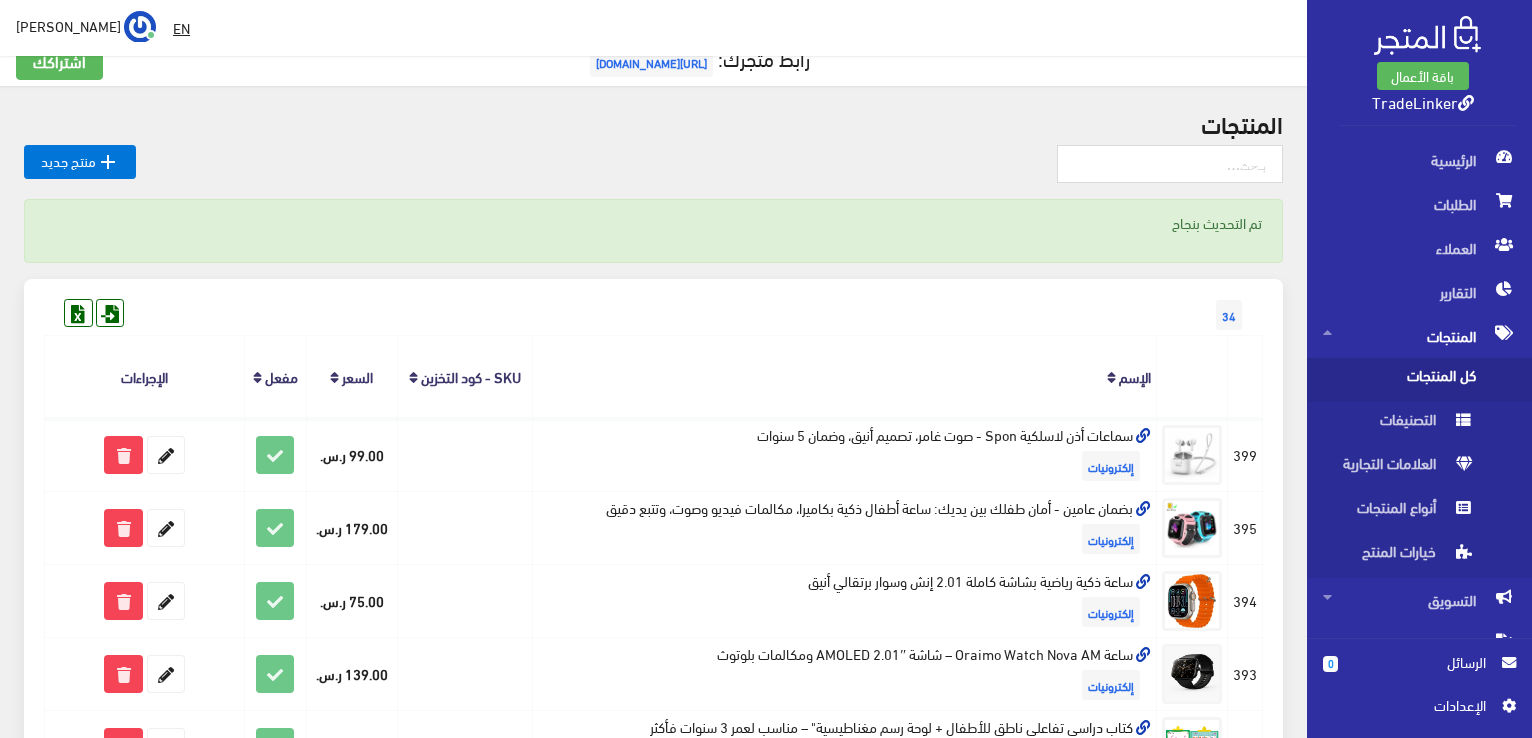 scroll, scrollTop: 0, scrollLeft: 0, axis: both 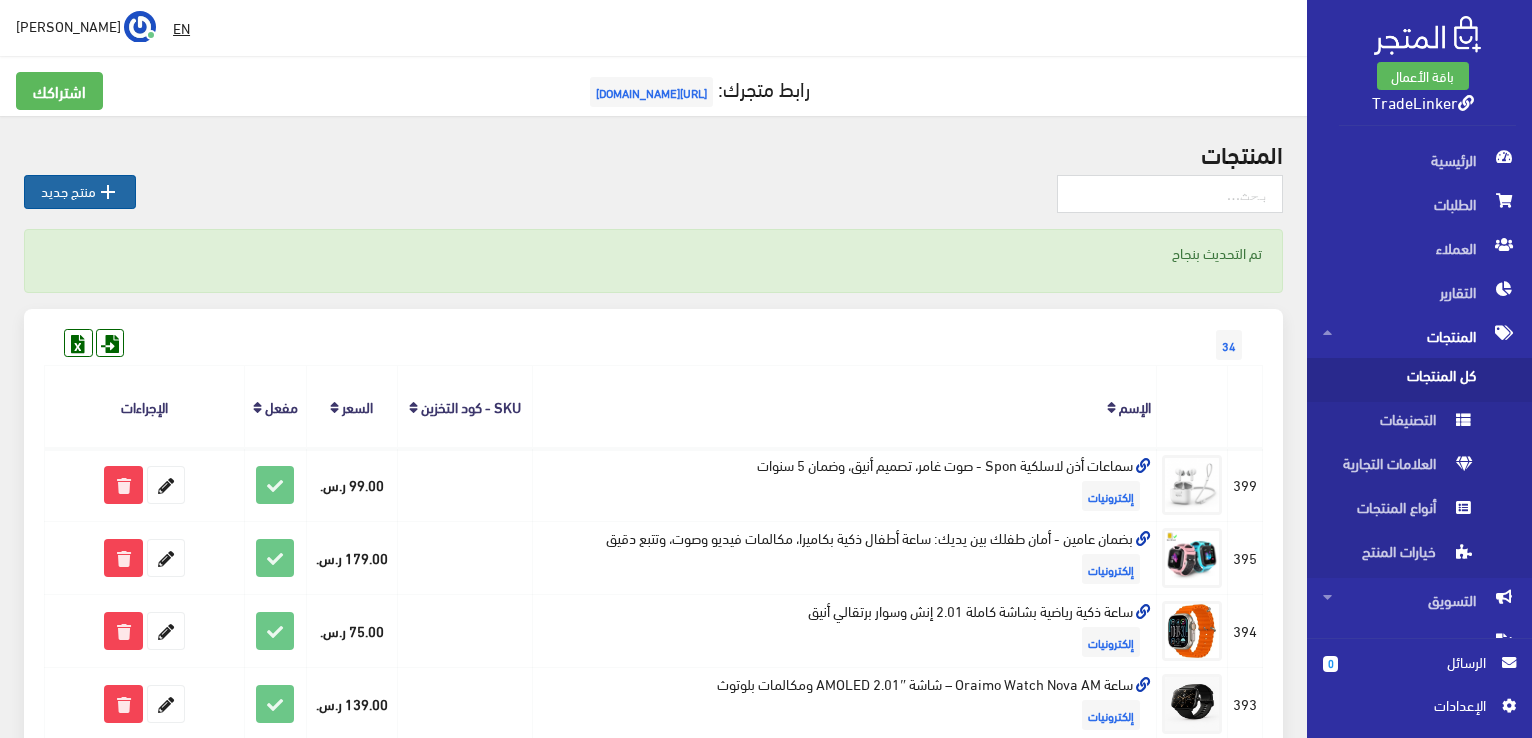 click on "" at bounding box center [108, 192] 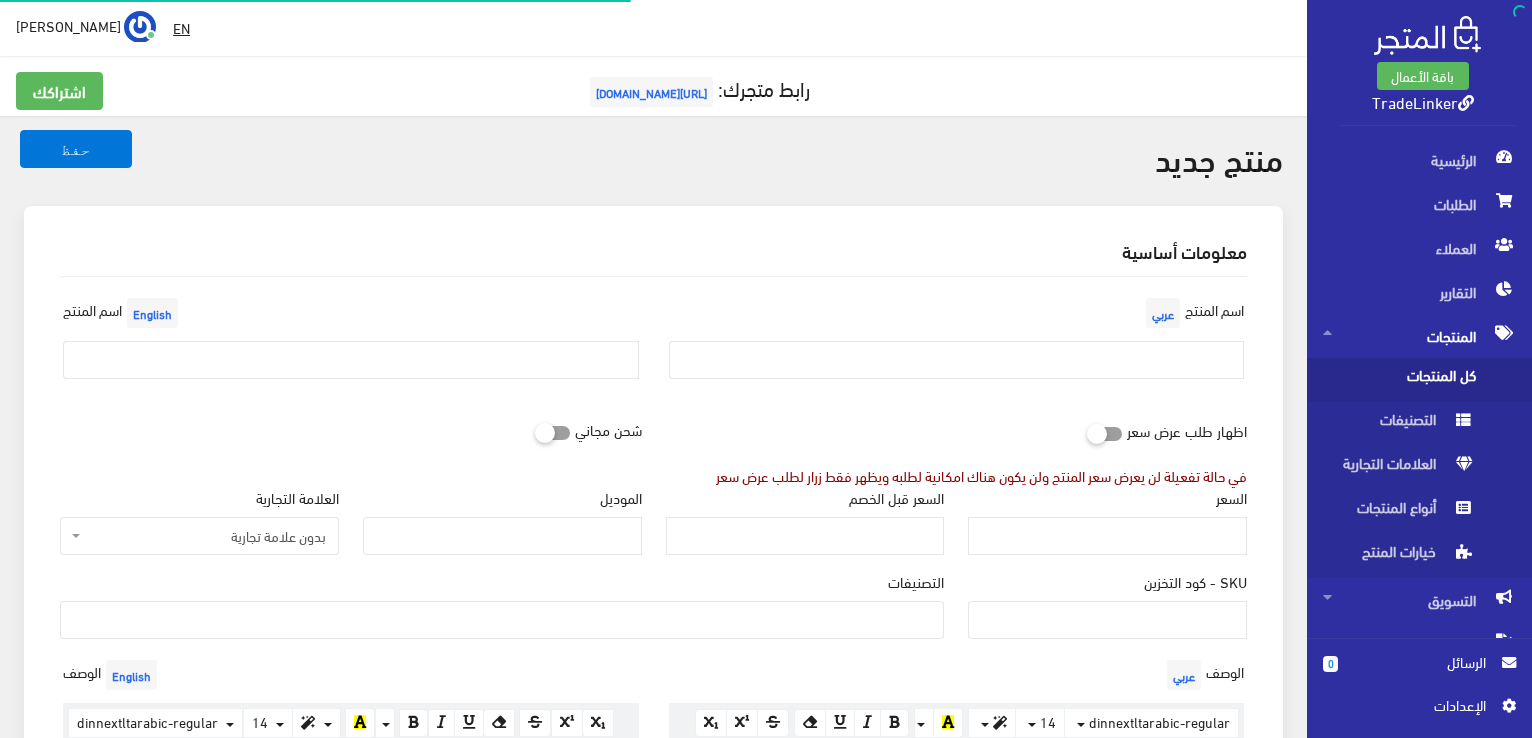 select 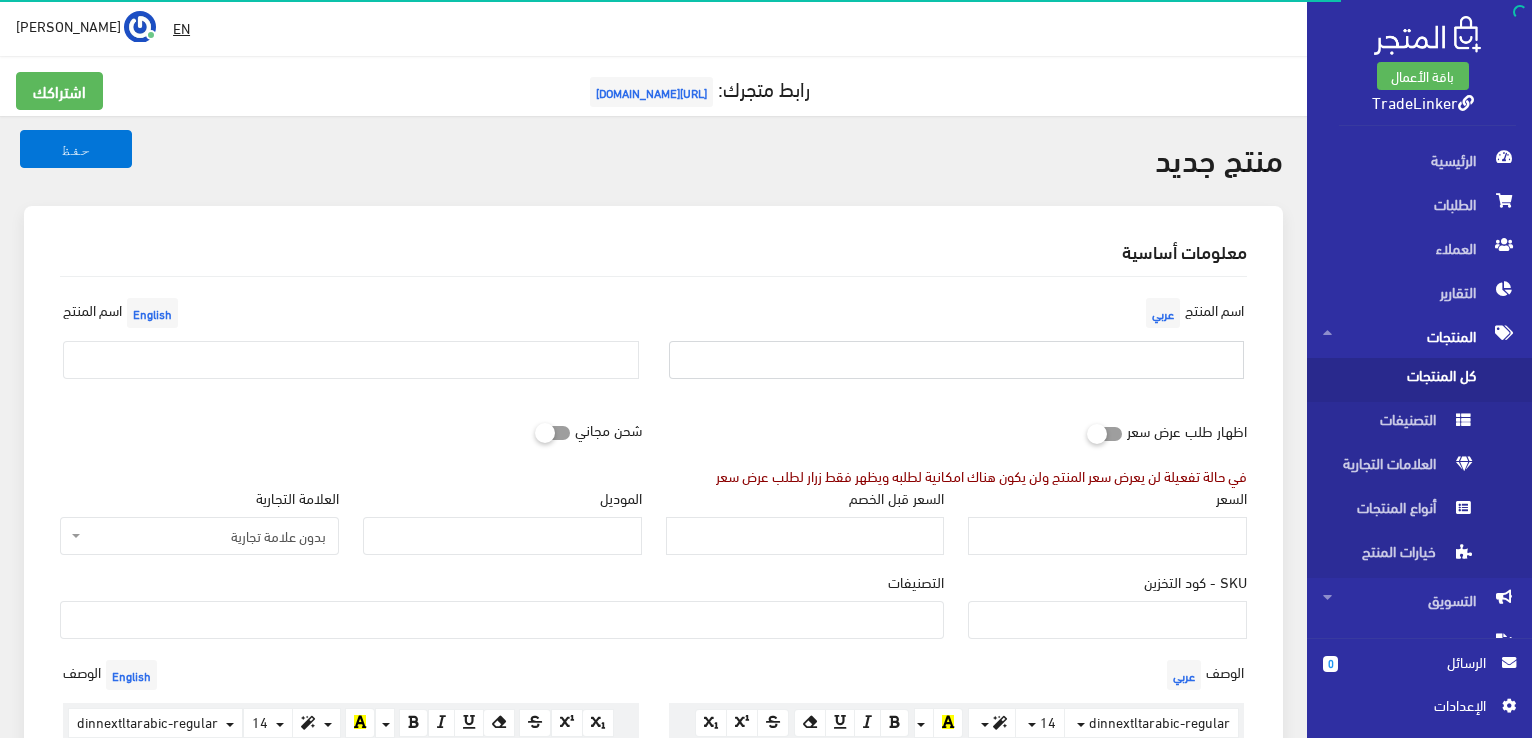 paste on "سوار الخرز المخصص بصورتك - هدية فريدة وذكرى لا تُنسى" 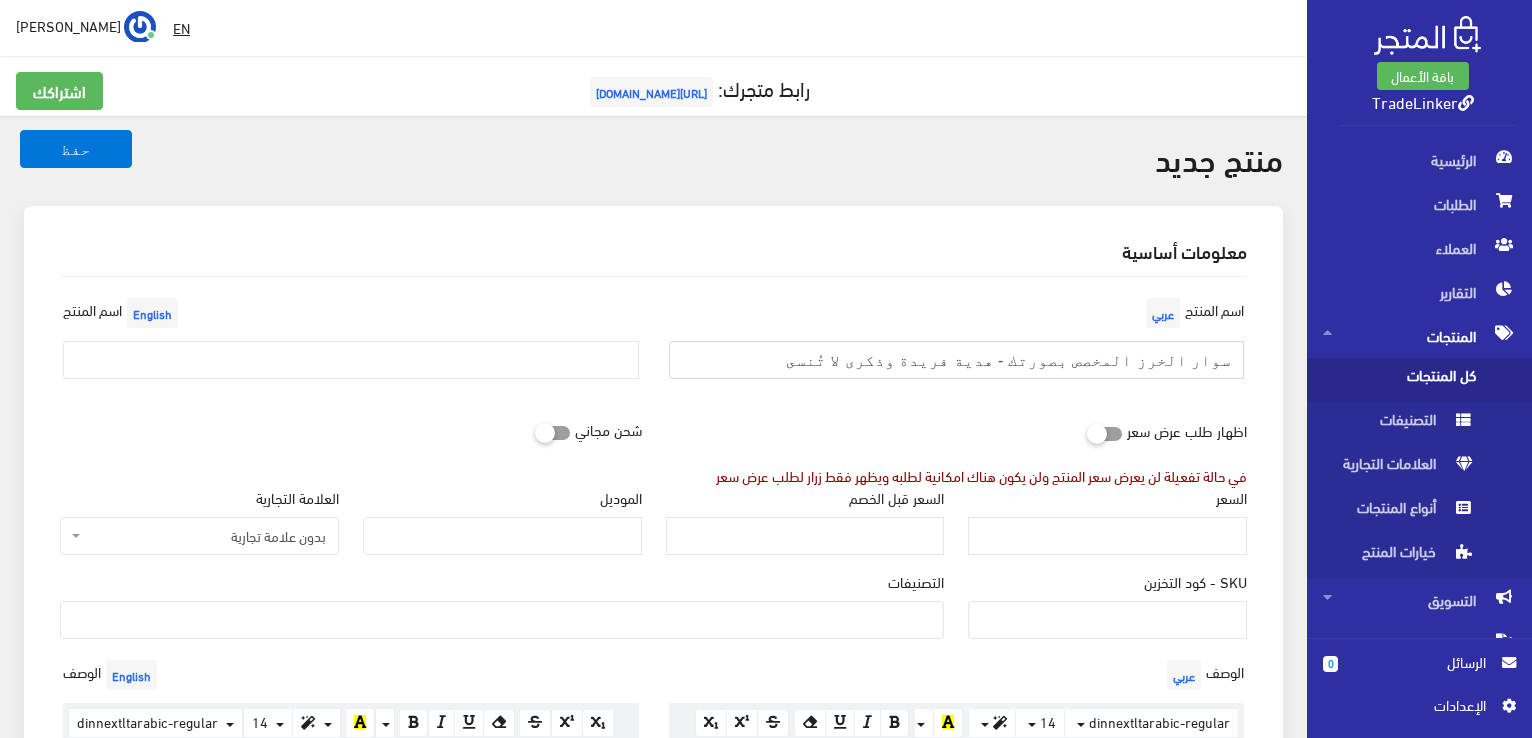 type on "سوار الخرز المخصص بصورتك - هدية فريدة وذكرى لا تُنسى" 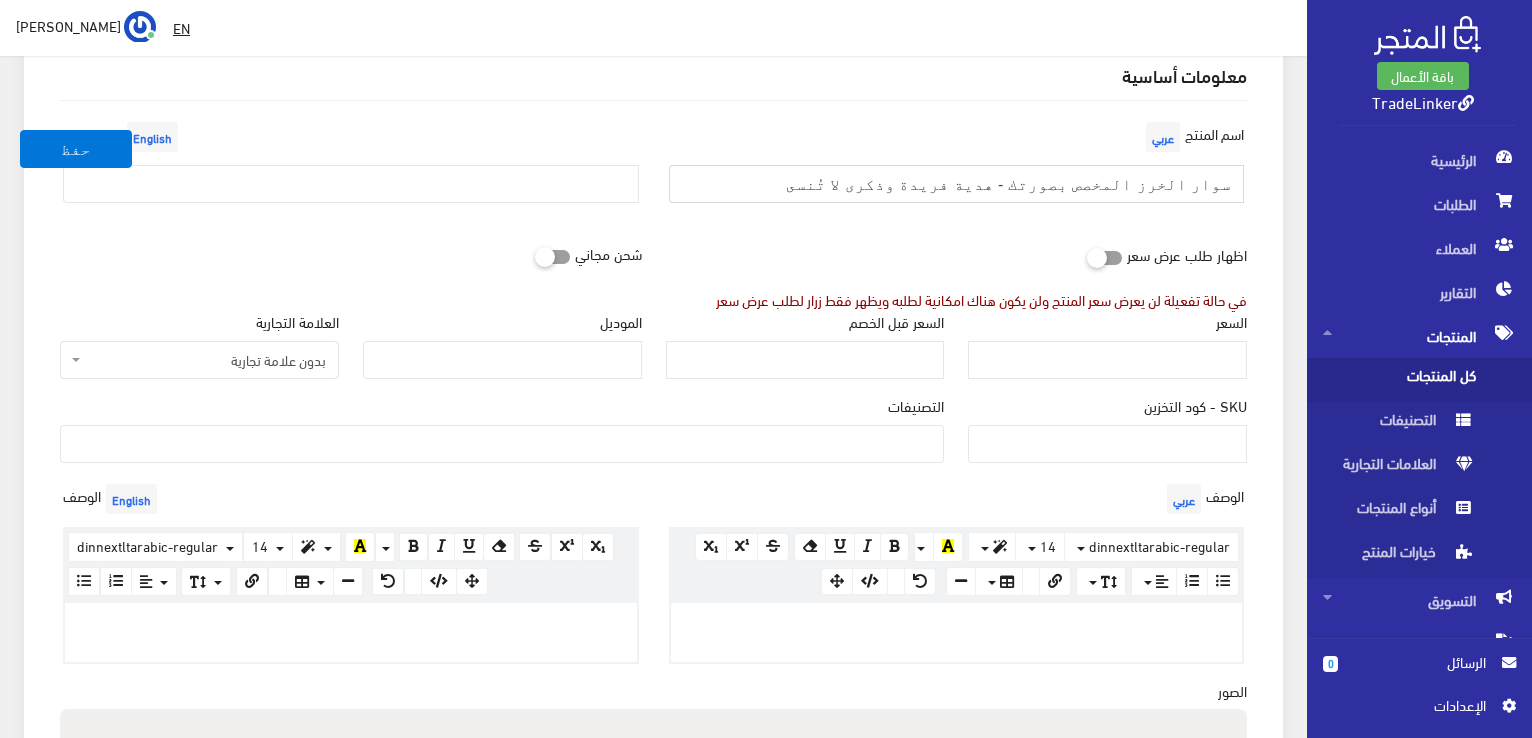 scroll, scrollTop: 200, scrollLeft: 0, axis: vertical 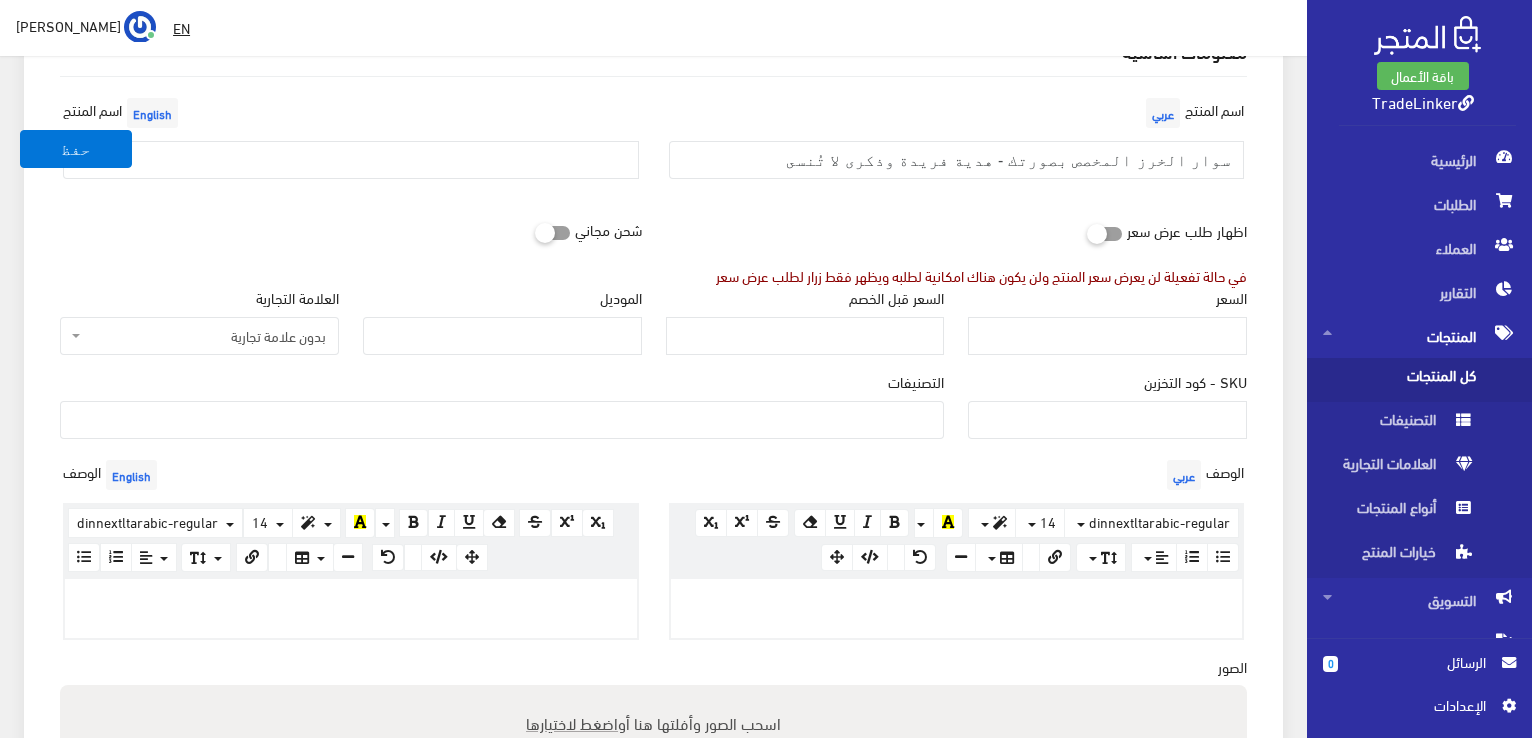 paste 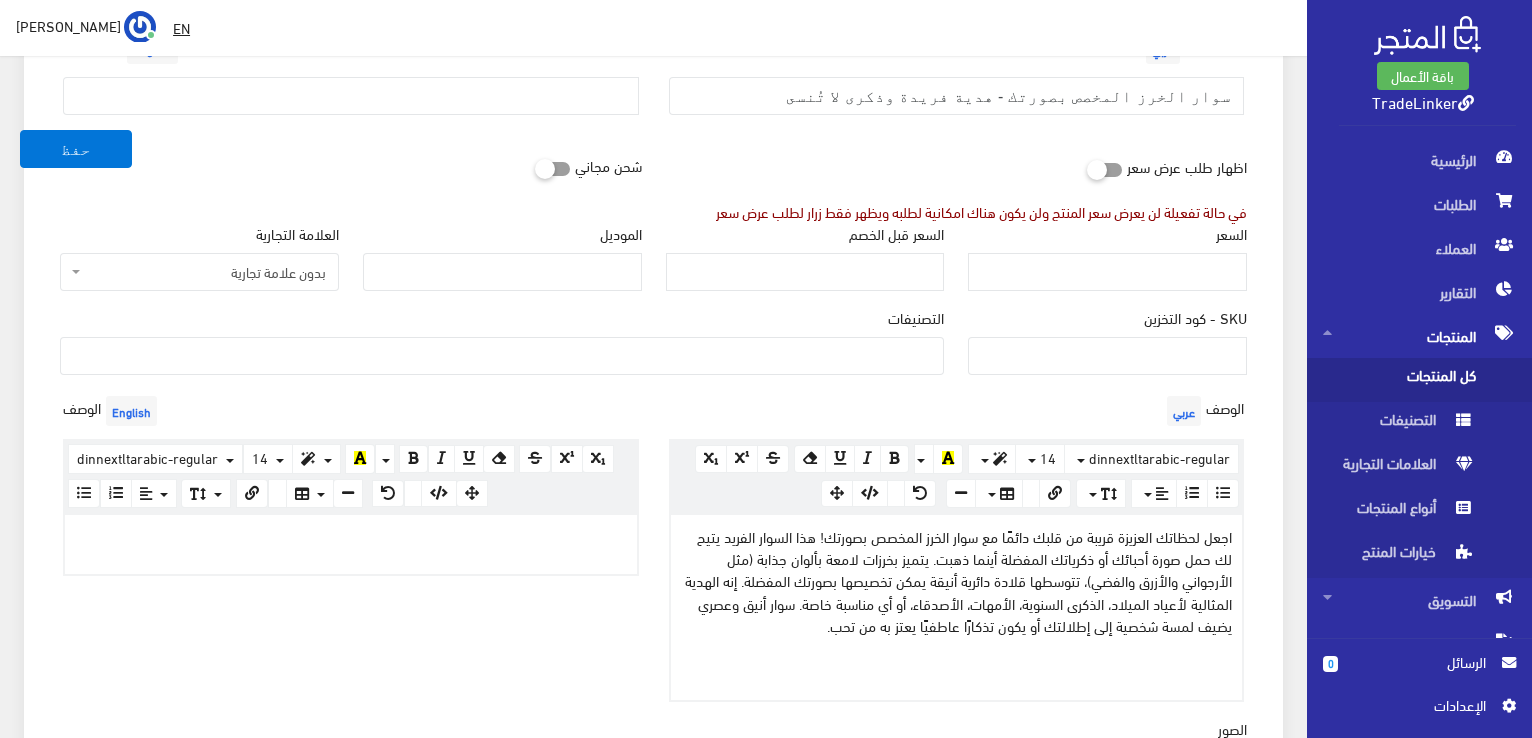 scroll, scrollTop: 300, scrollLeft: 0, axis: vertical 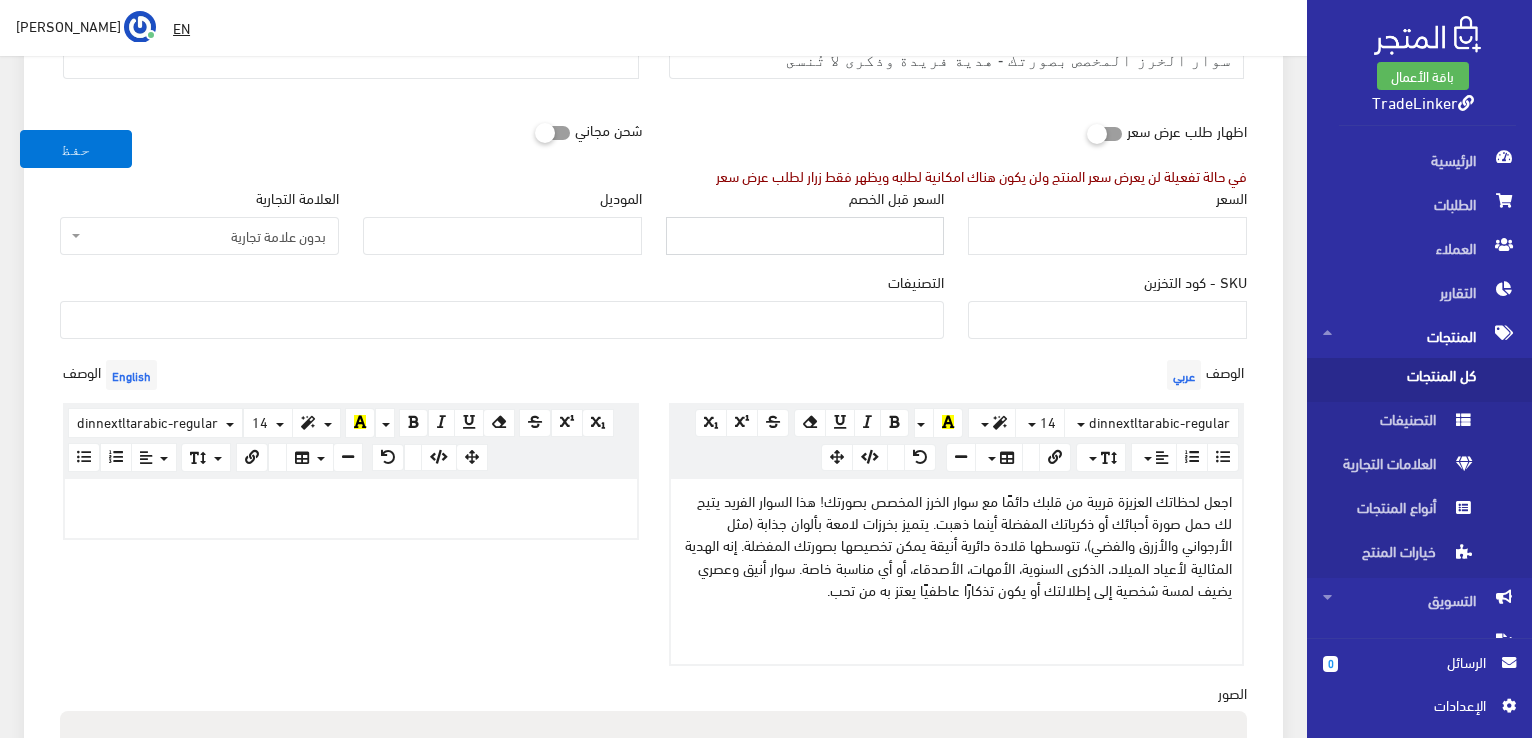 click on "السعر قبل الخصم" at bounding box center [805, 236] 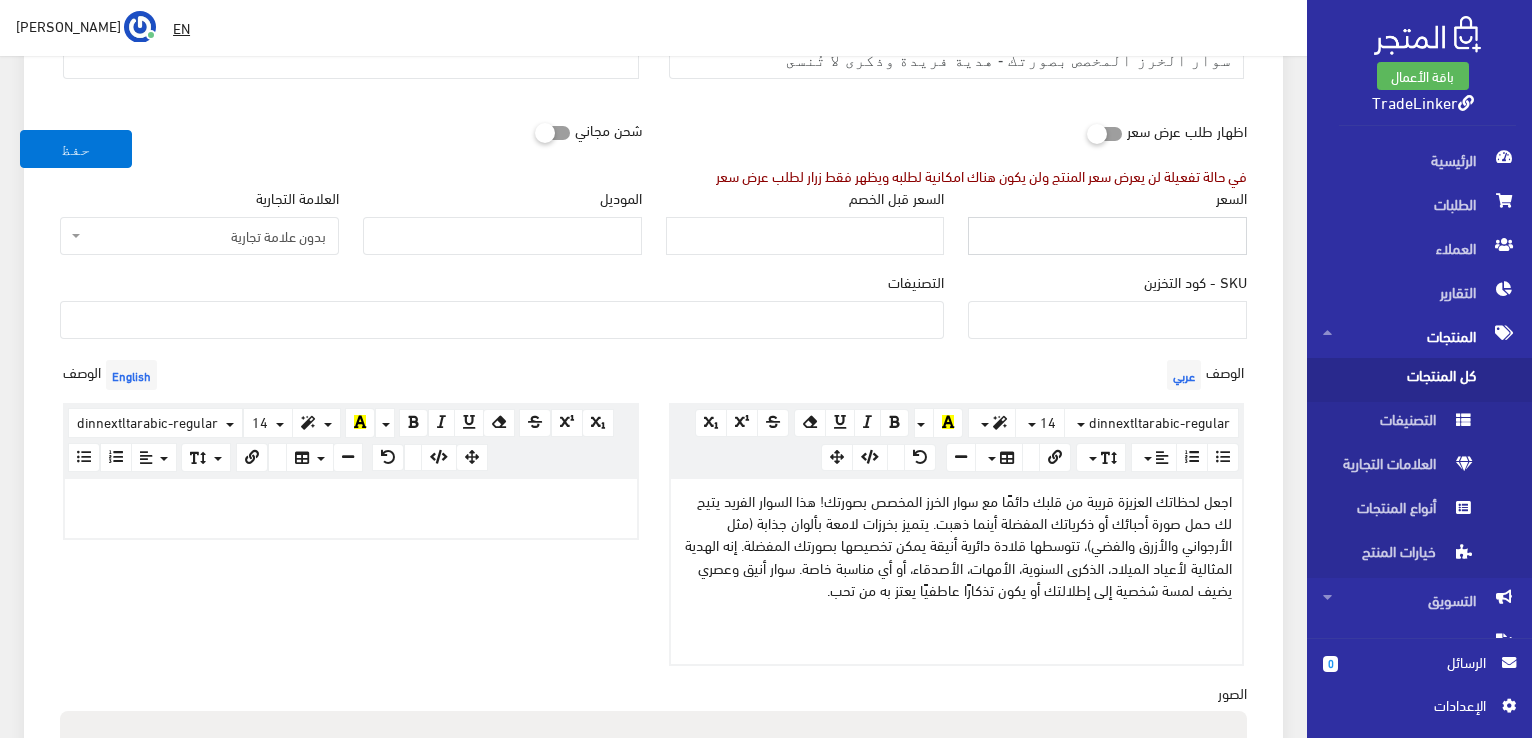 click on "السعر" at bounding box center (1107, 236) 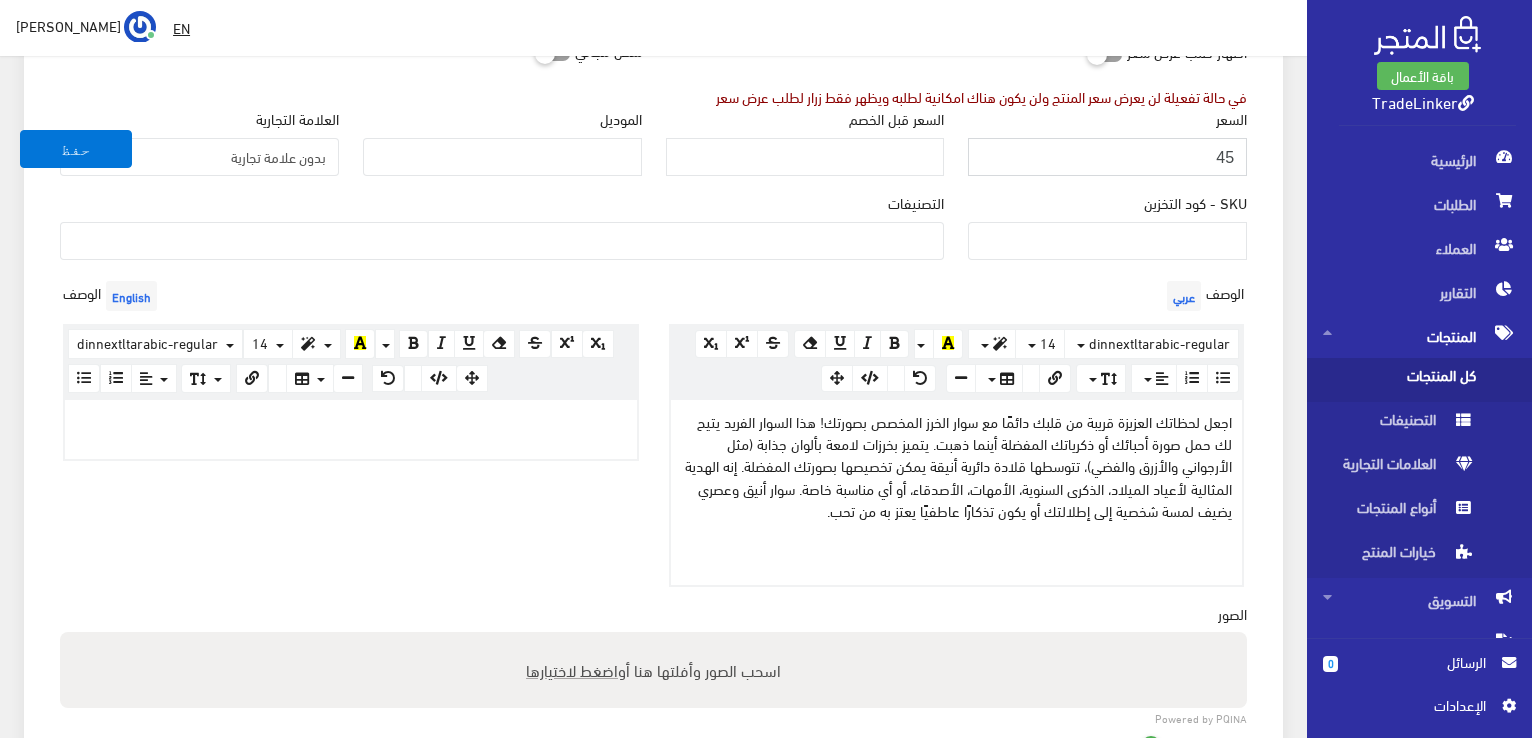 scroll, scrollTop: 400, scrollLeft: 0, axis: vertical 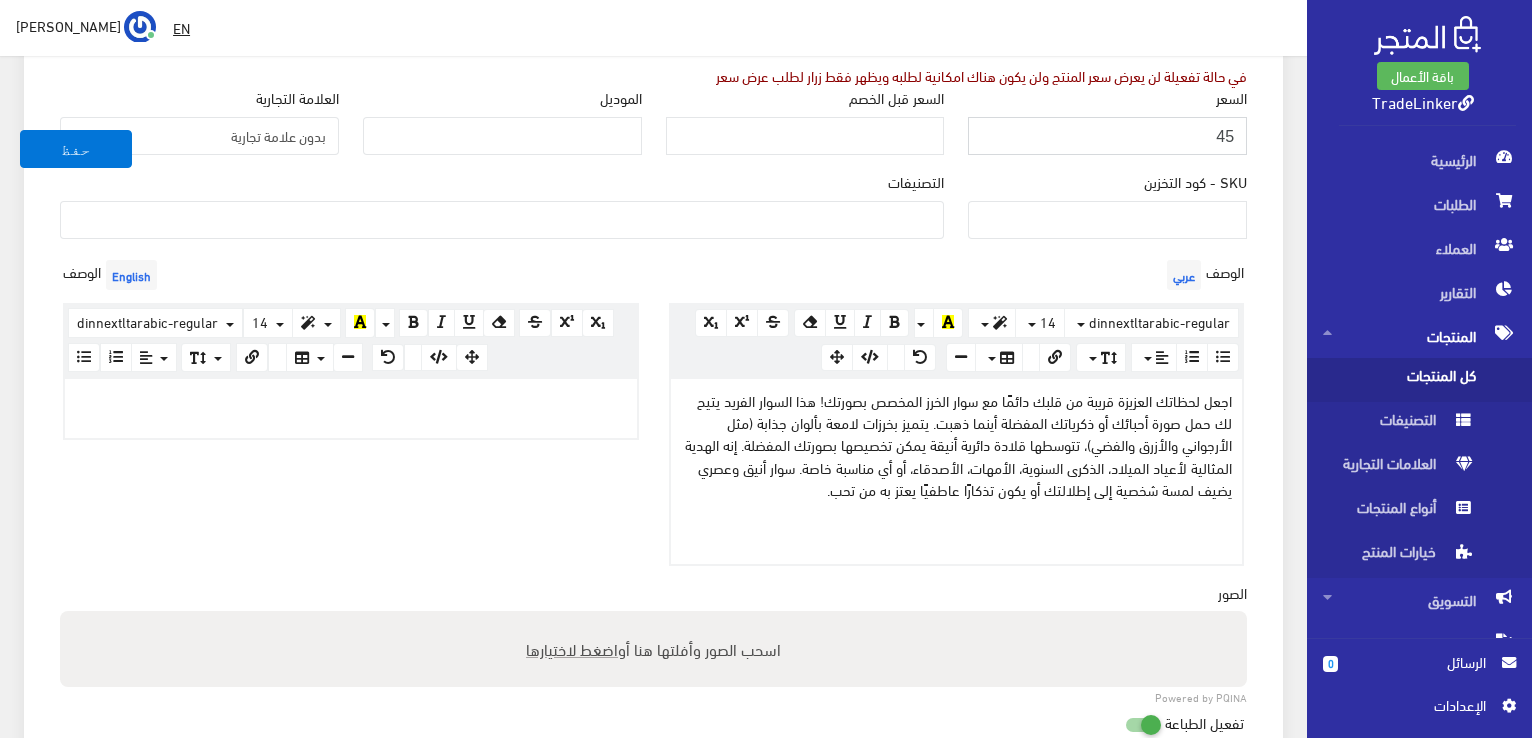 type on "45" 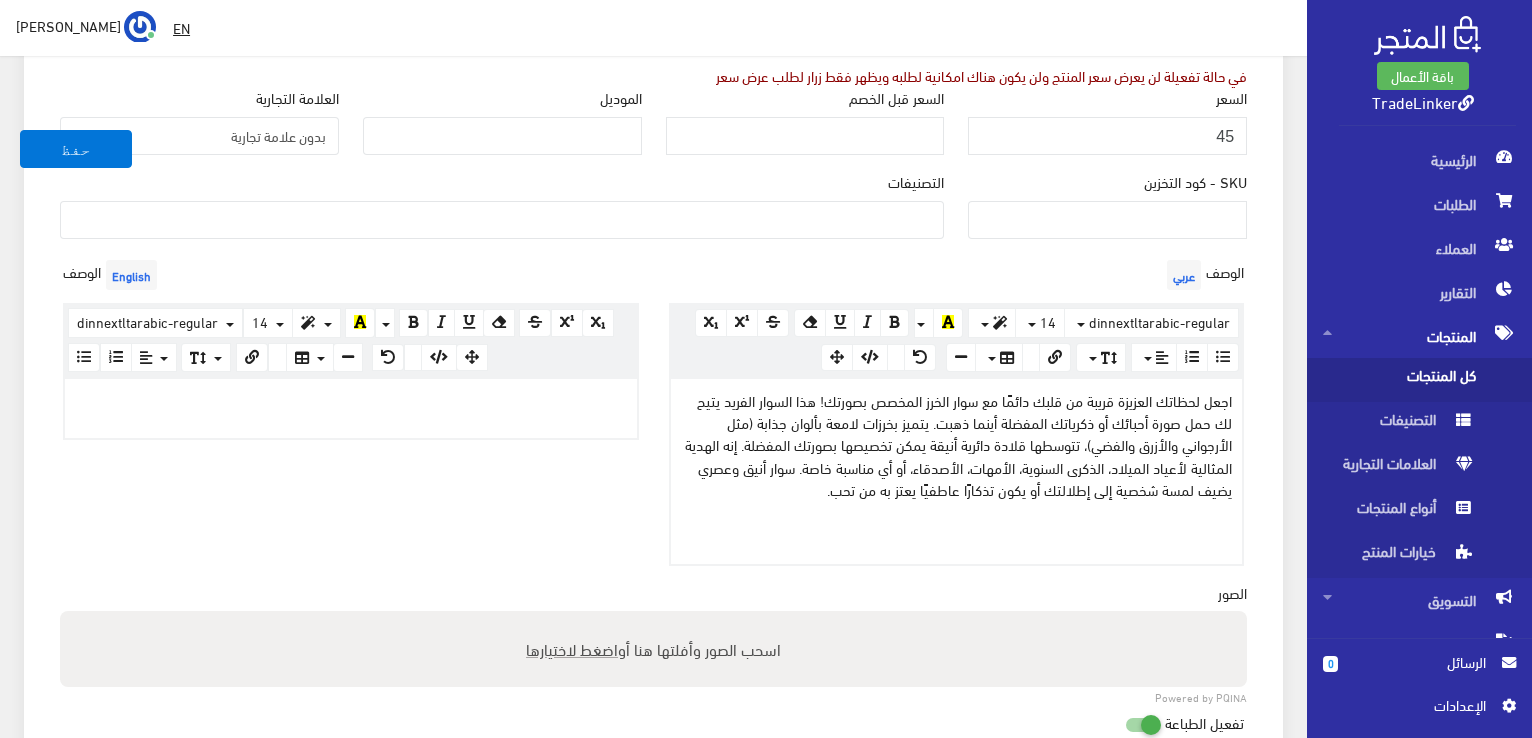 click at bounding box center (502, 218) 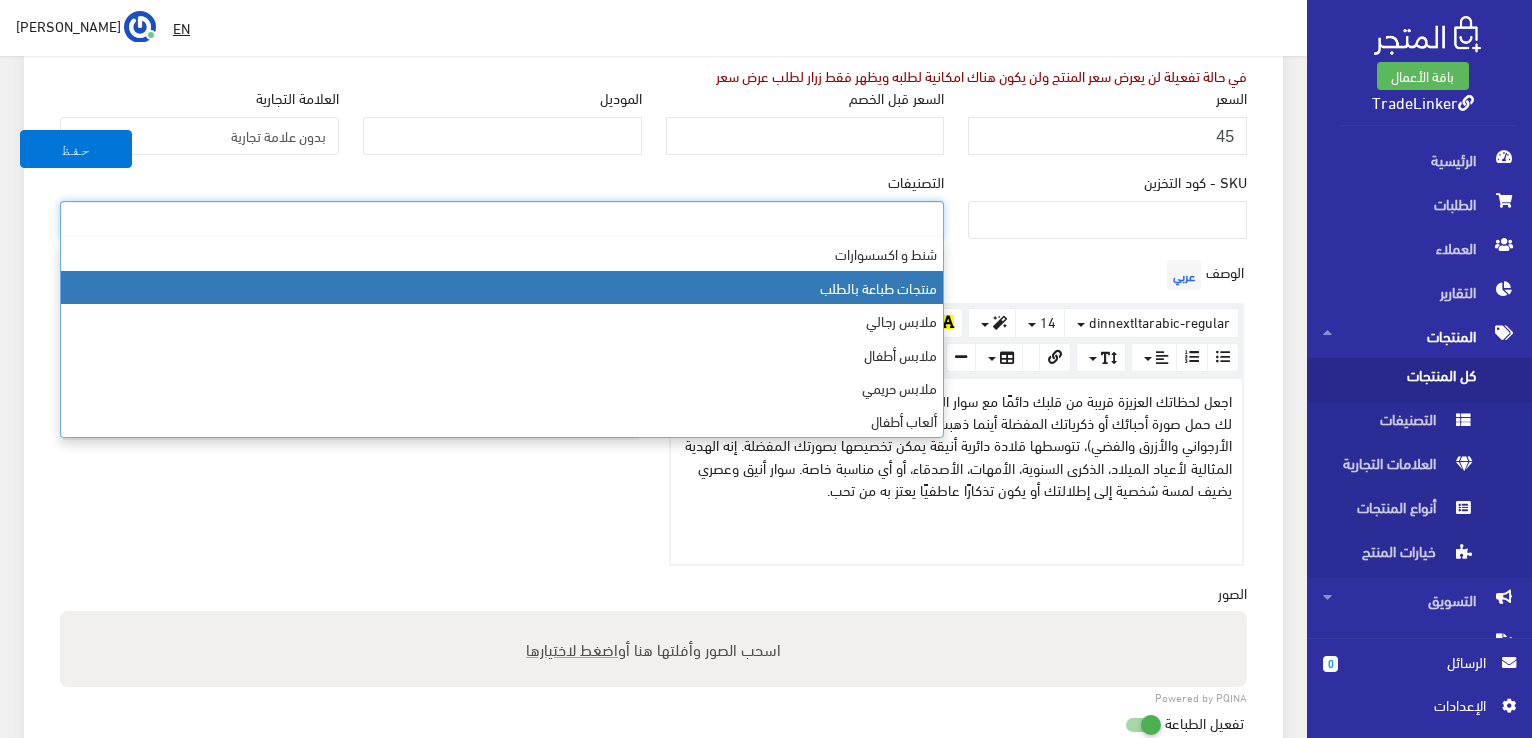 select on "3" 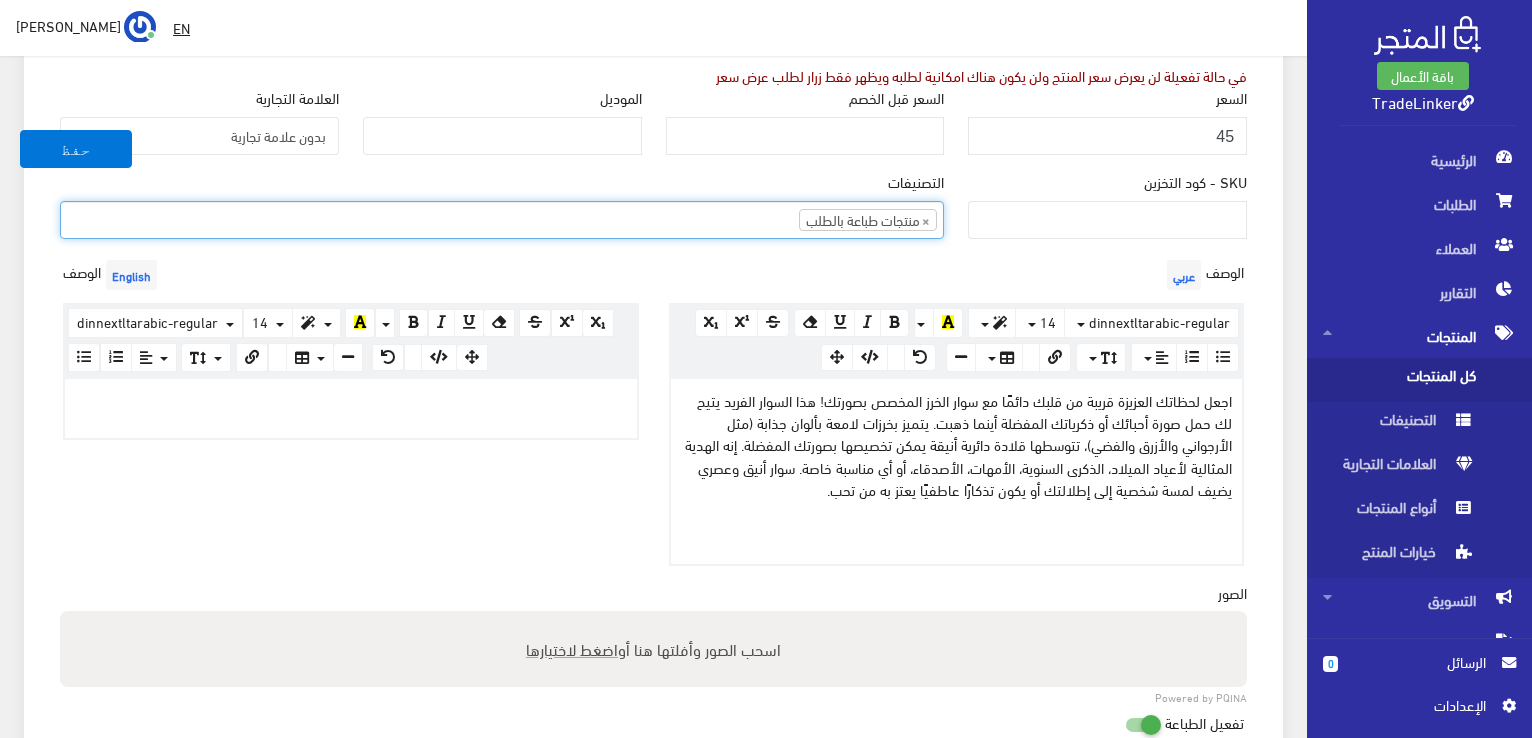 scroll, scrollTop: 24, scrollLeft: 0, axis: vertical 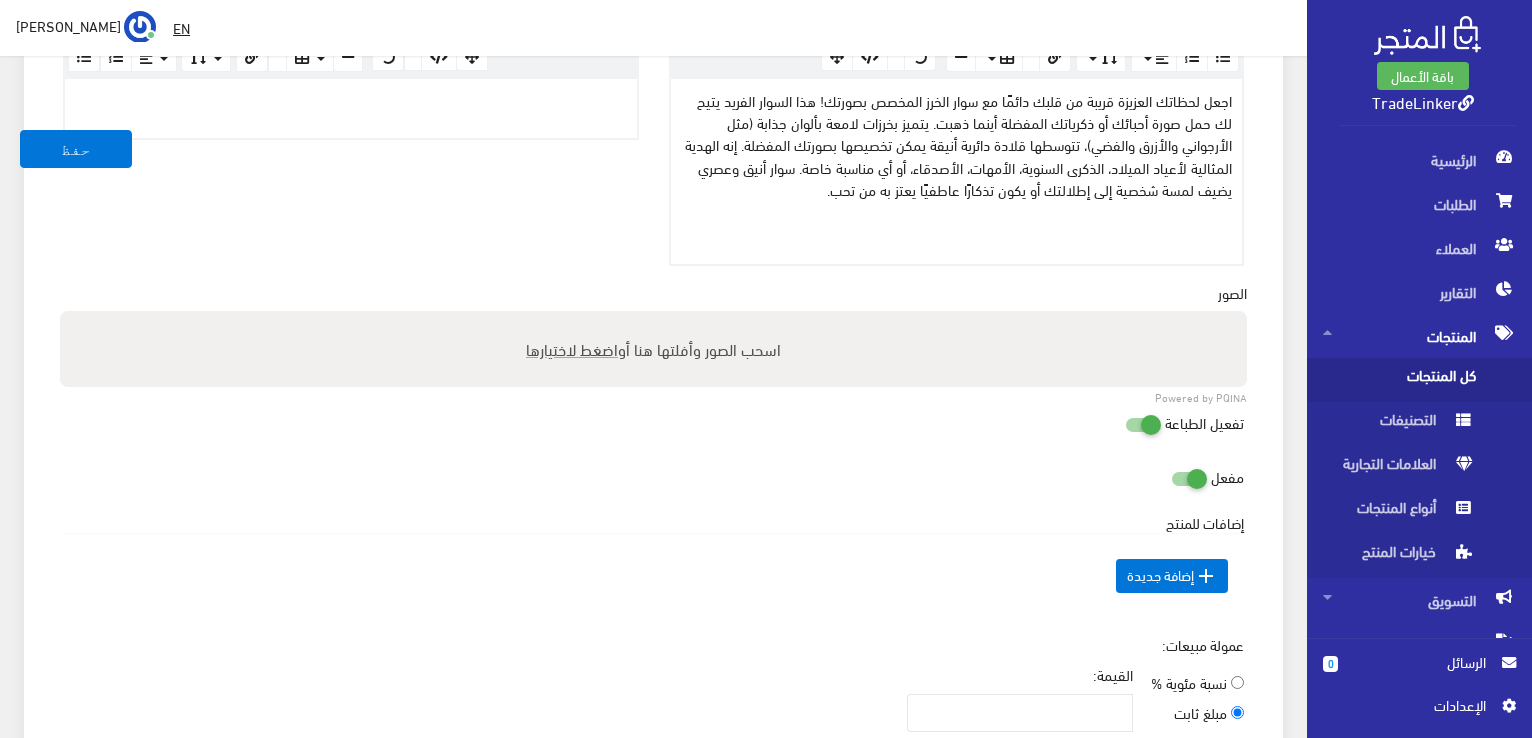 click on "اضغط لاختيارها" at bounding box center (572, 349) 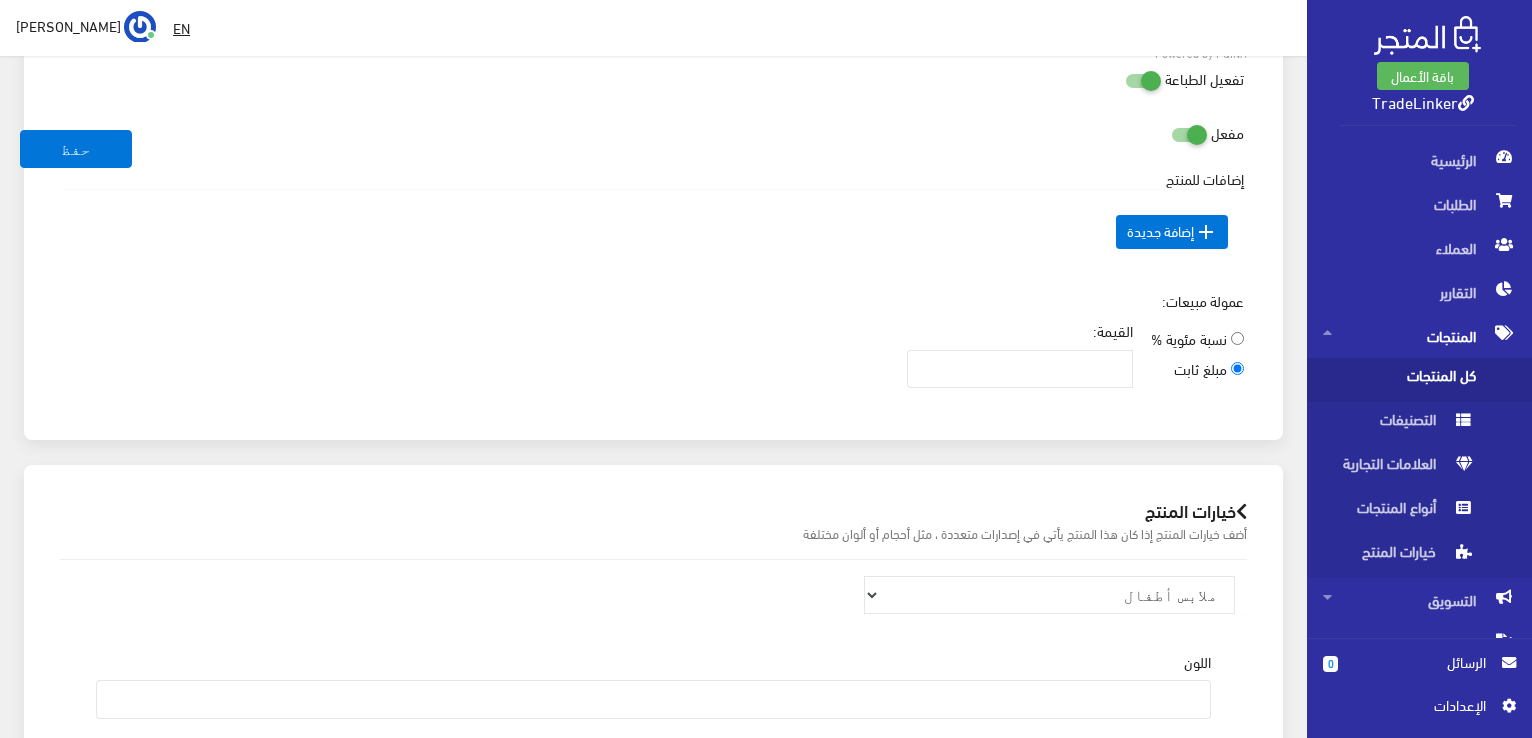 scroll, scrollTop: 1160, scrollLeft: 0, axis: vertical 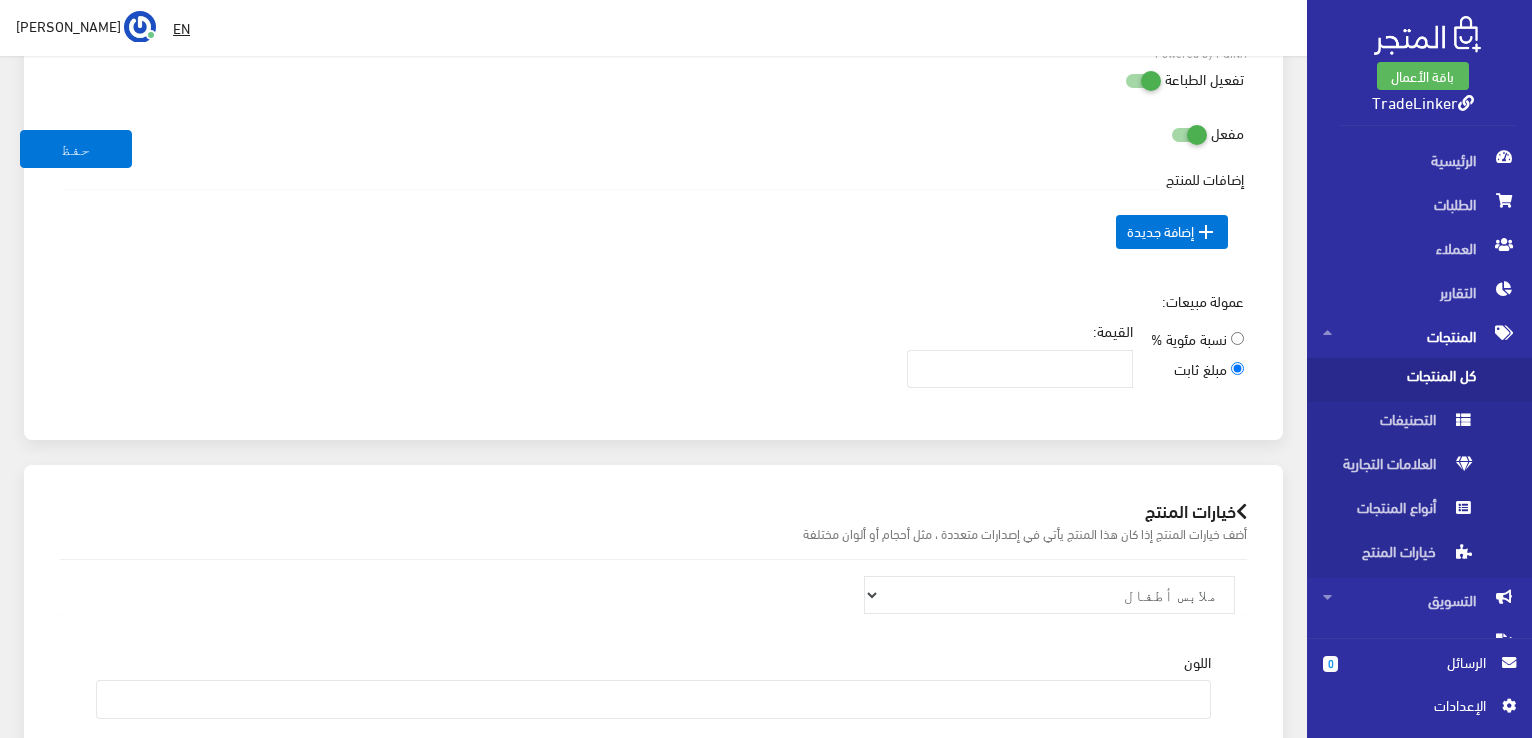 click on "القيمة:" at bounding box center (1020, 362) 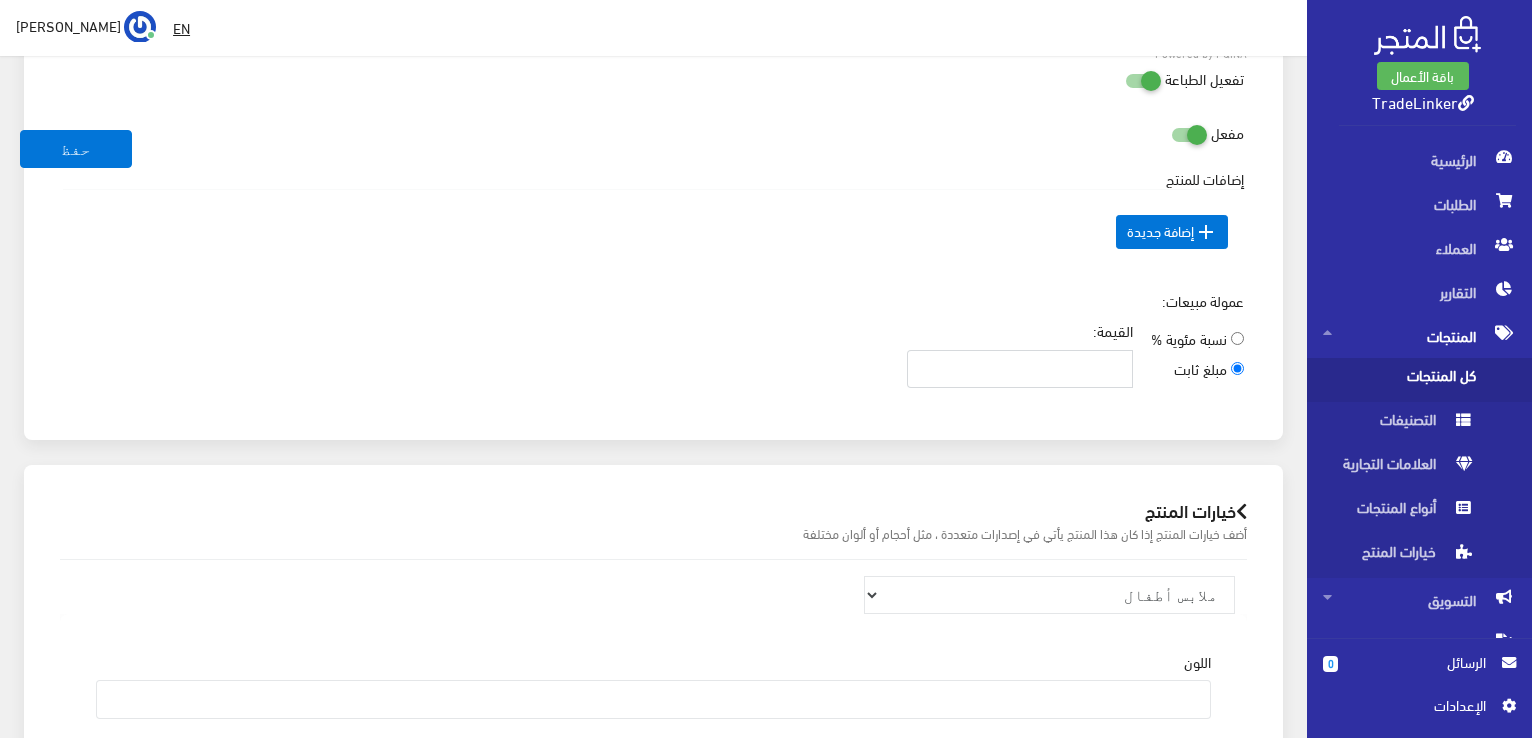 click on "القيمة:" at bounding box center (1020, 369) 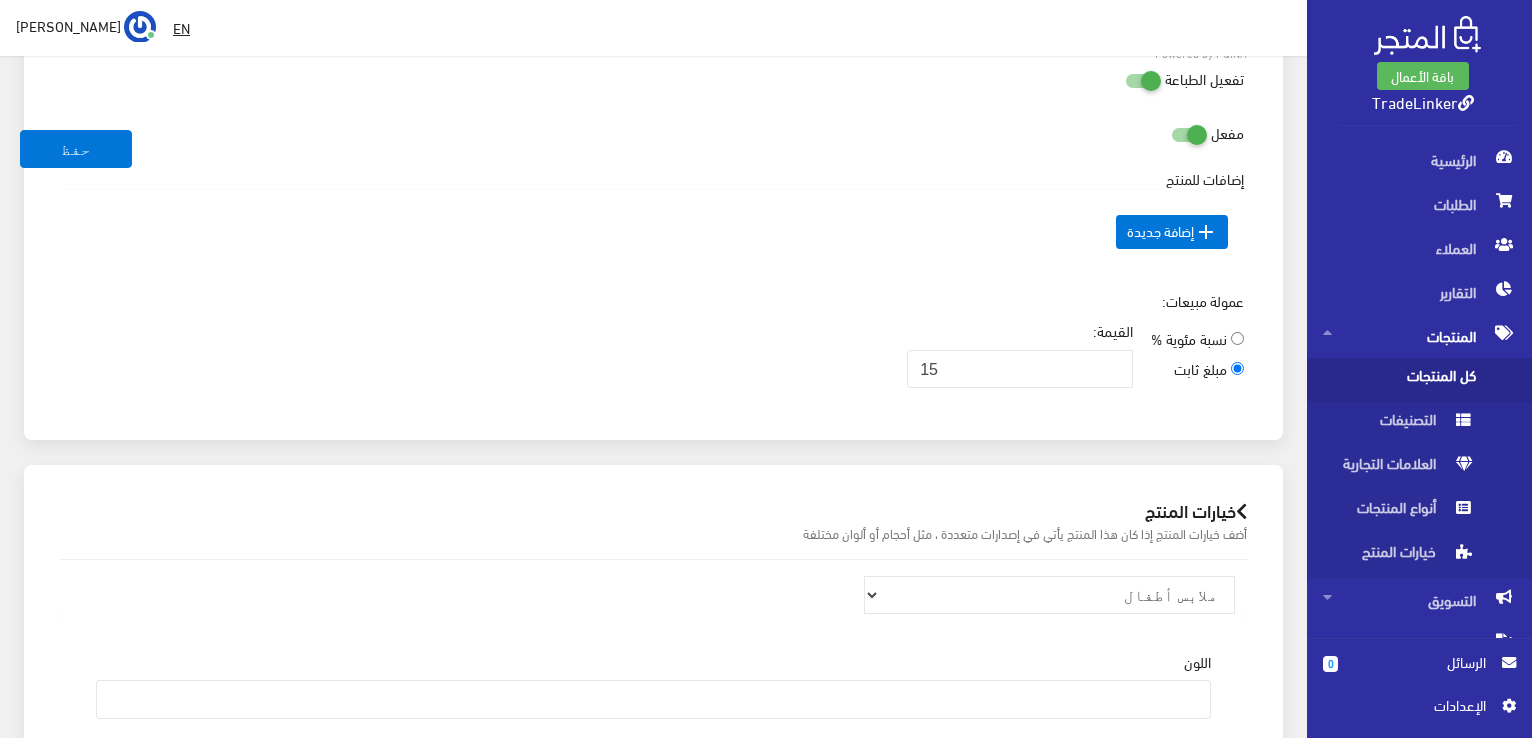 click on "عمولة مبيعات:
نسبة مئوية %
مبلغ ثابت
القيمة:
15" at bounding box center (653, 347) 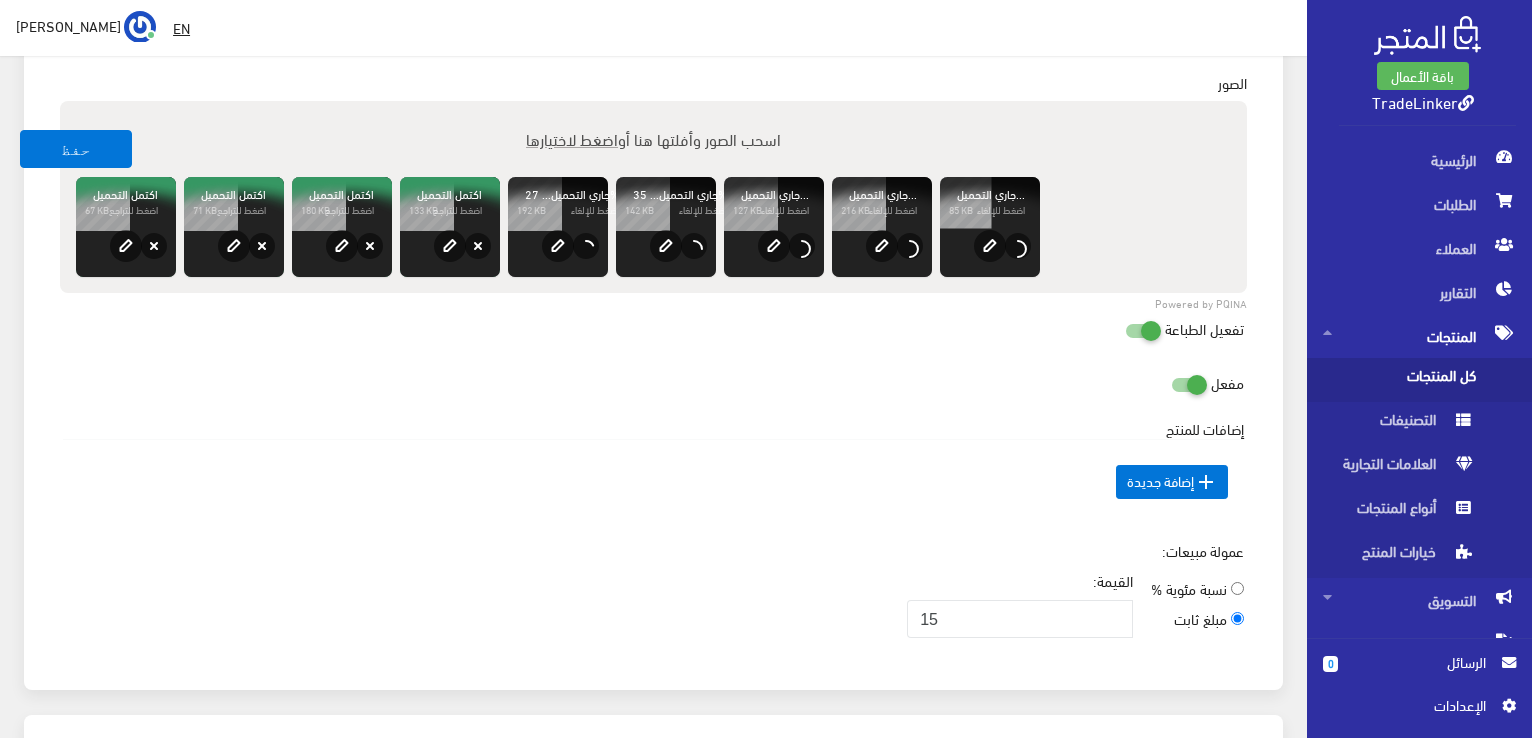 scroll, scrollTop: 1060, scrollLeft: 0, axis: vertical 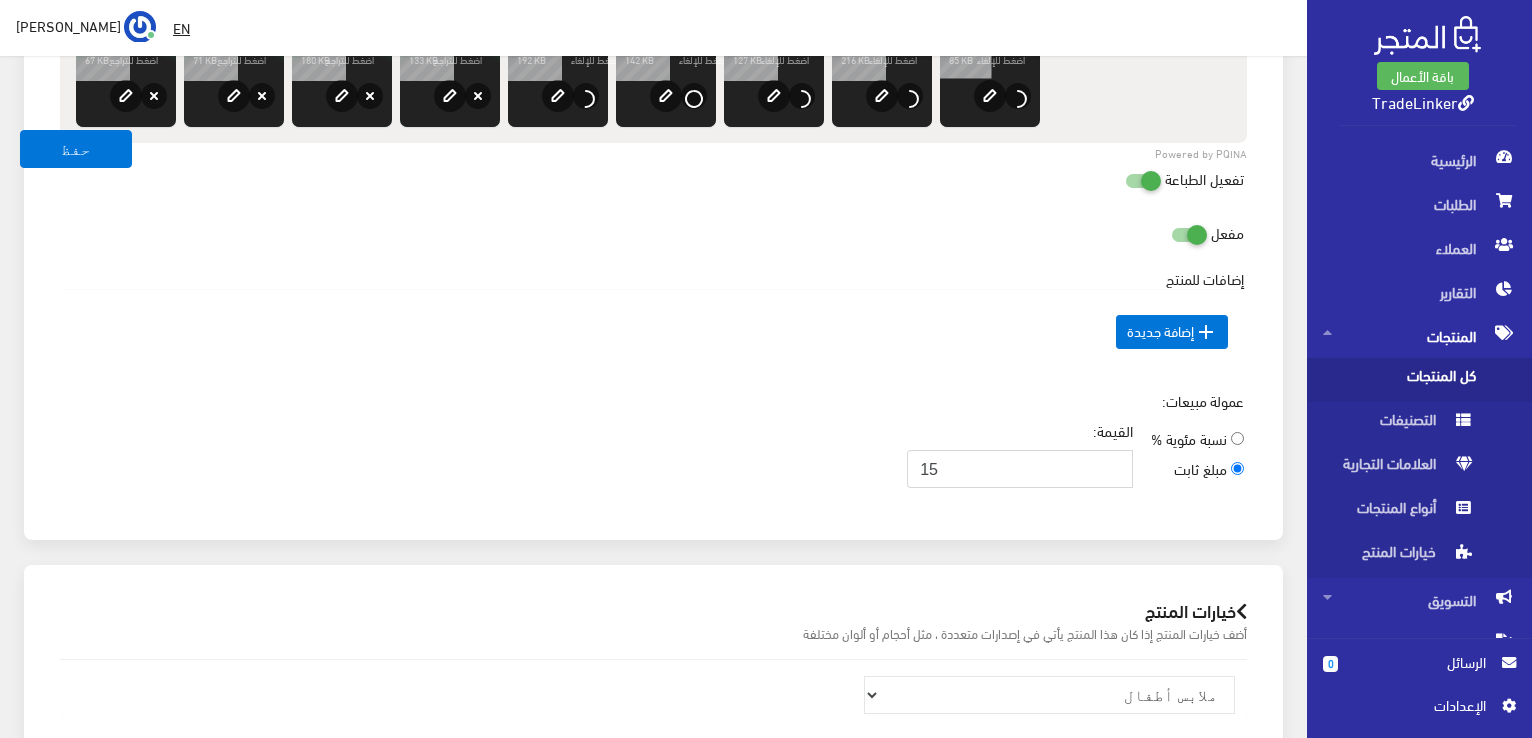 click on "15" at bounding box center (1020, 469) 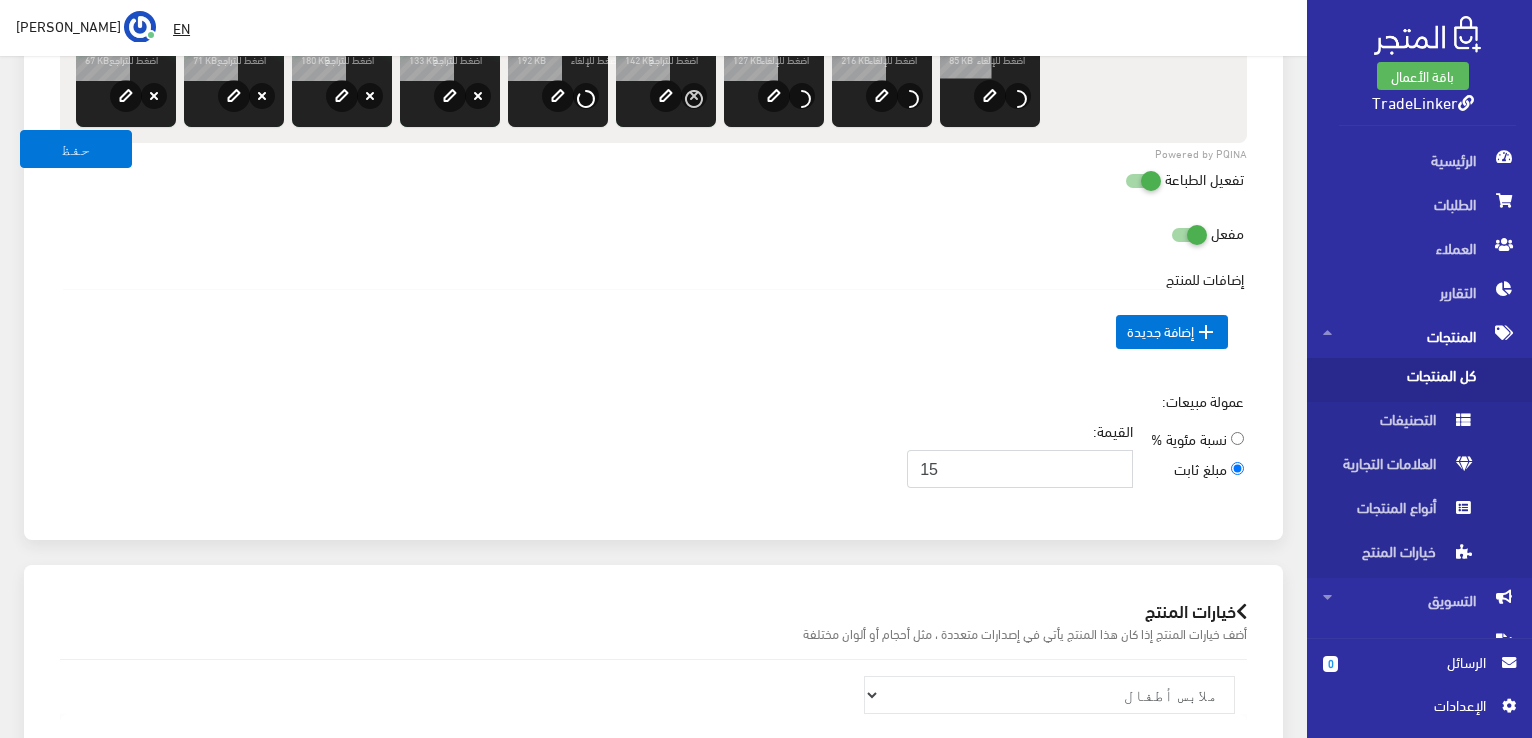 click on "15" at bounding box center [1020, 469] 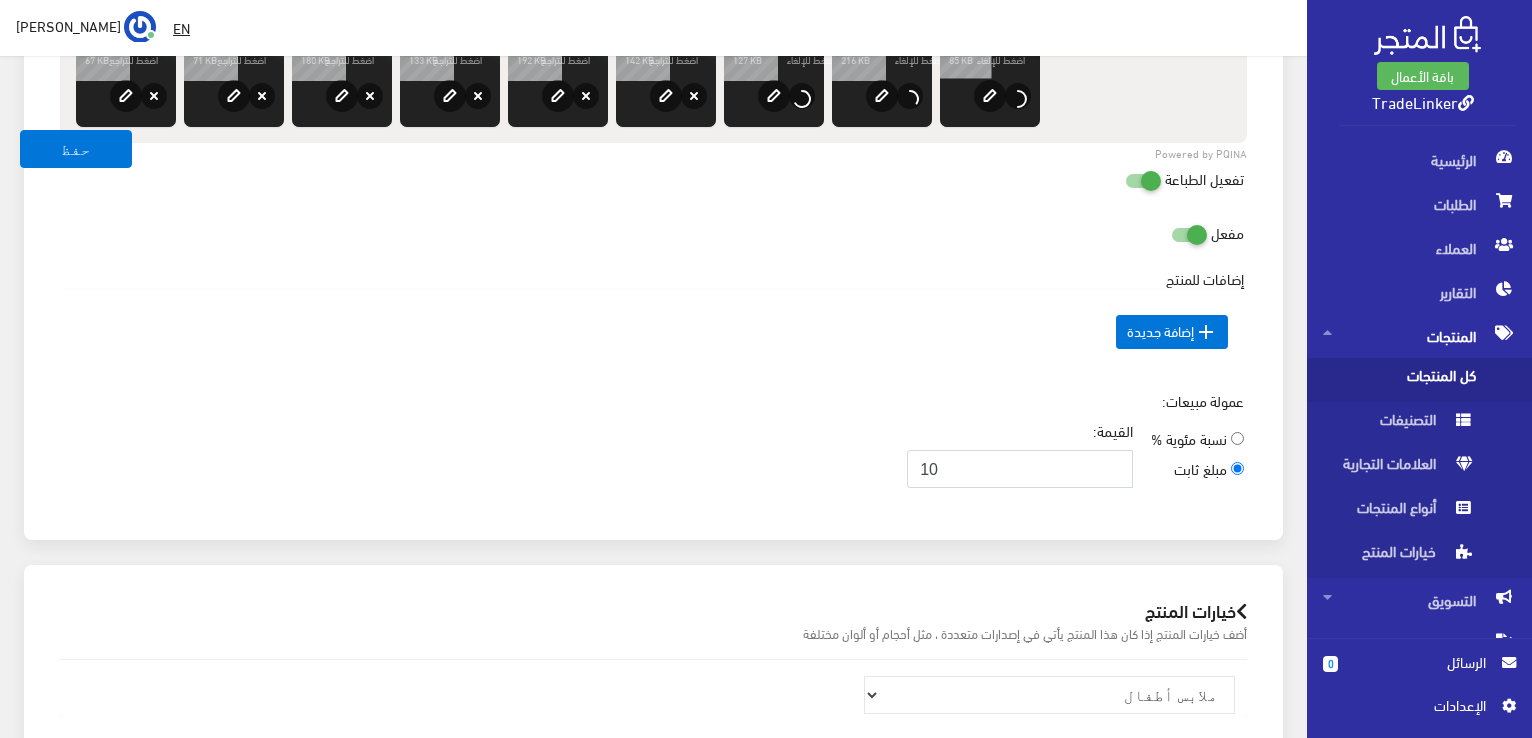 type on "10" 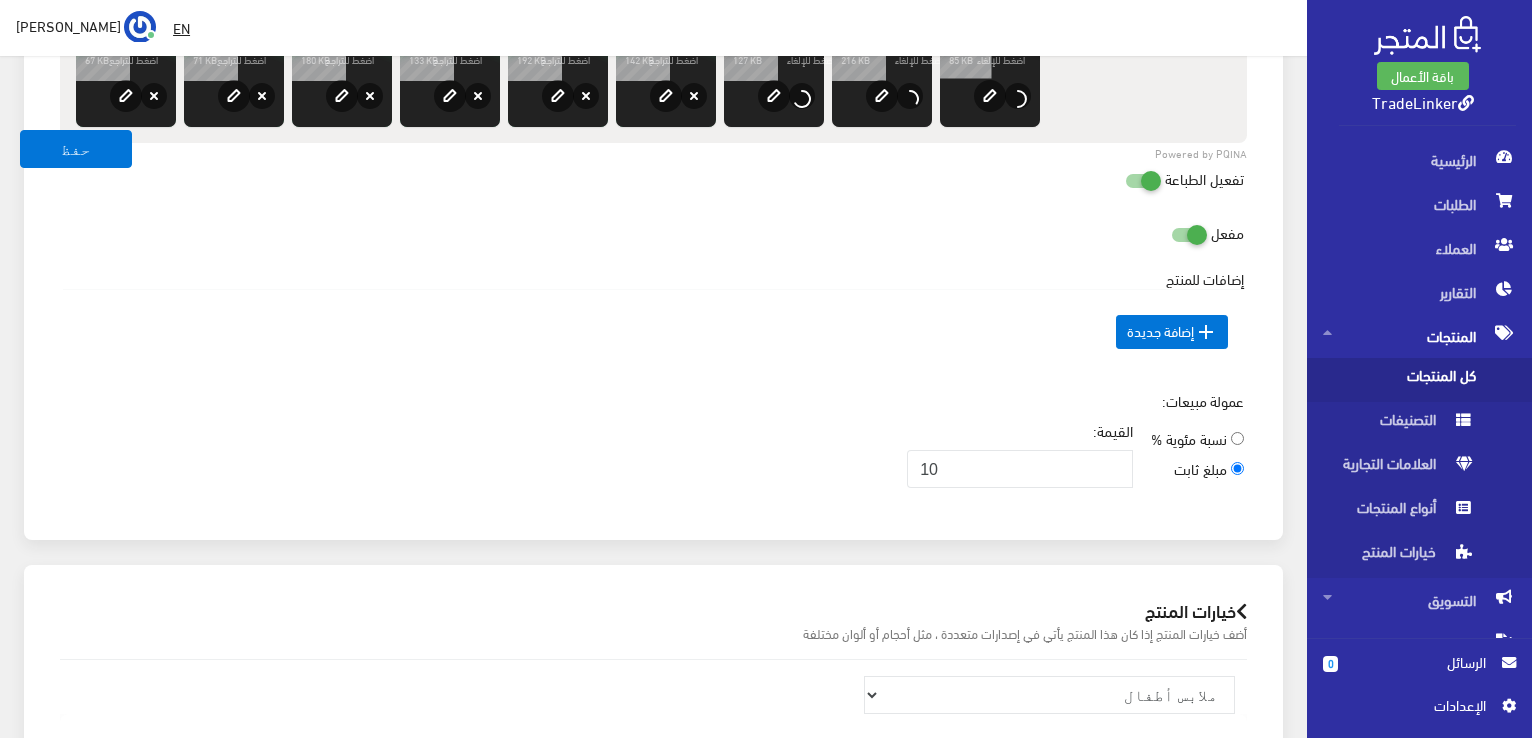 click on " إضافة جديدة" at bounding box center (653, 332) 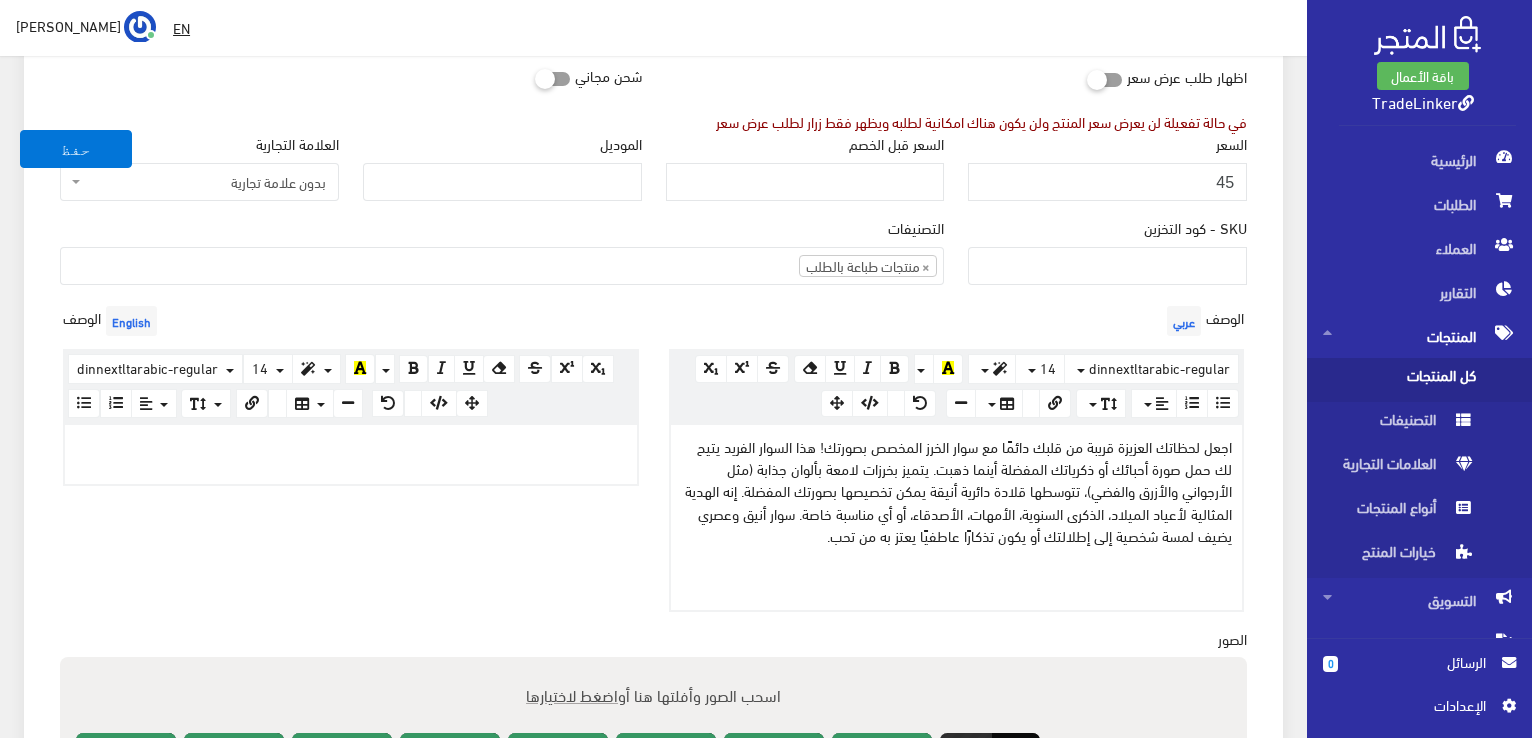 scroll, scrollTop: 460, scrollLeft: 0, axis: vertical 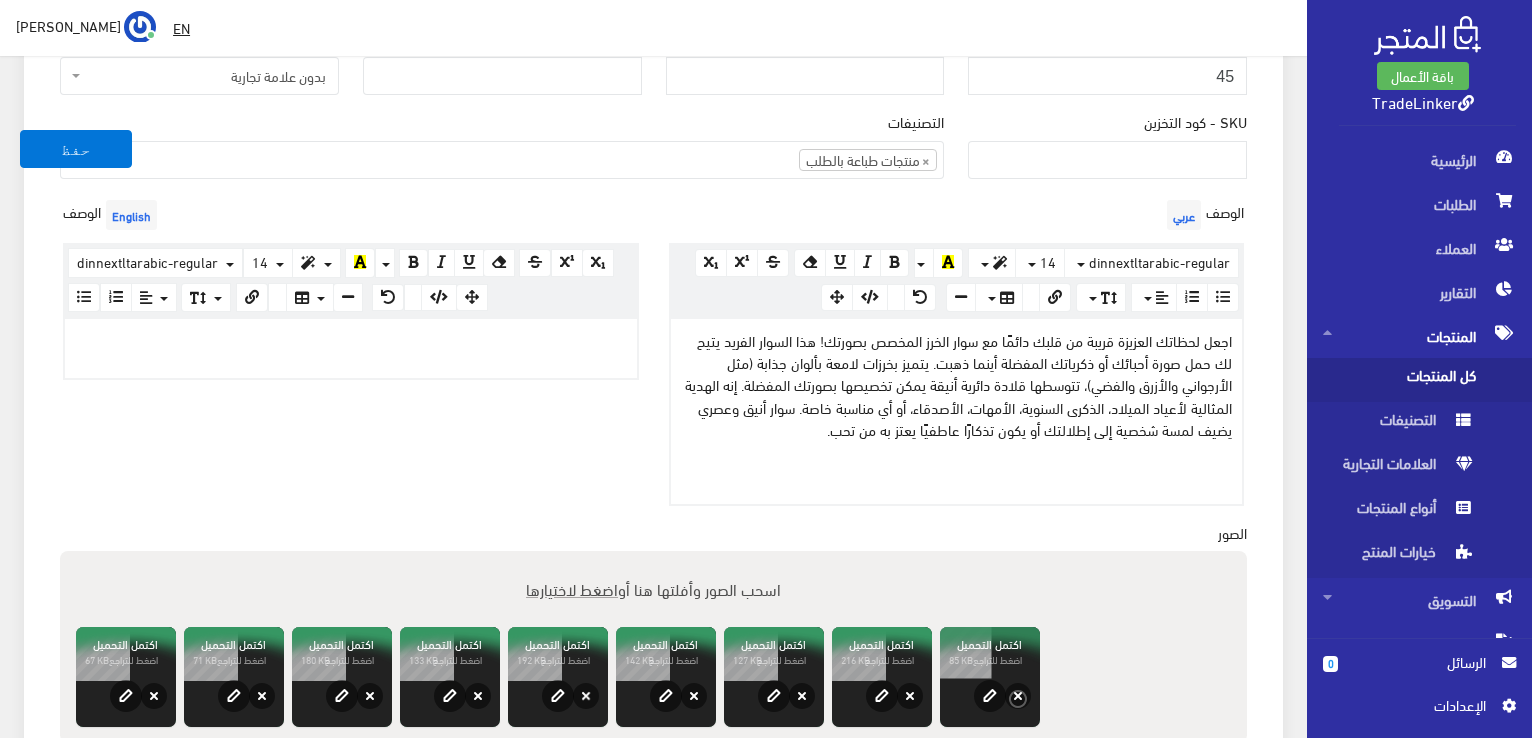click on "اجعل لحظاتك العزيزة قريبة من قلبك دائمًا مع سوار الخرز المخصص بصورتك! هذا السوار الفريد يتيح لك حمل صورة أحبائك أو ذكرياتك المفضلة أينما ذهبت. يتميز بخرزات لامعة بألوان جذابة (مثل الأرجواني والأزرق والفضي)، تتوسطها قلادة دائرية أنيقة يمكن تخصيصها بصورتك المفضلة. إنه الهدية المثالية لأعياد الميلاد، الذكرى السنوية، الأمهات، الأصدقاء، أو أي مناسبة خاصة. سوار أنيق وعصري يضيف لمسة شخصية إلى إطلالتك أو يكون تذكارًا عاطفيًا يعتز به من تحب." at bounding box center (957, 384) 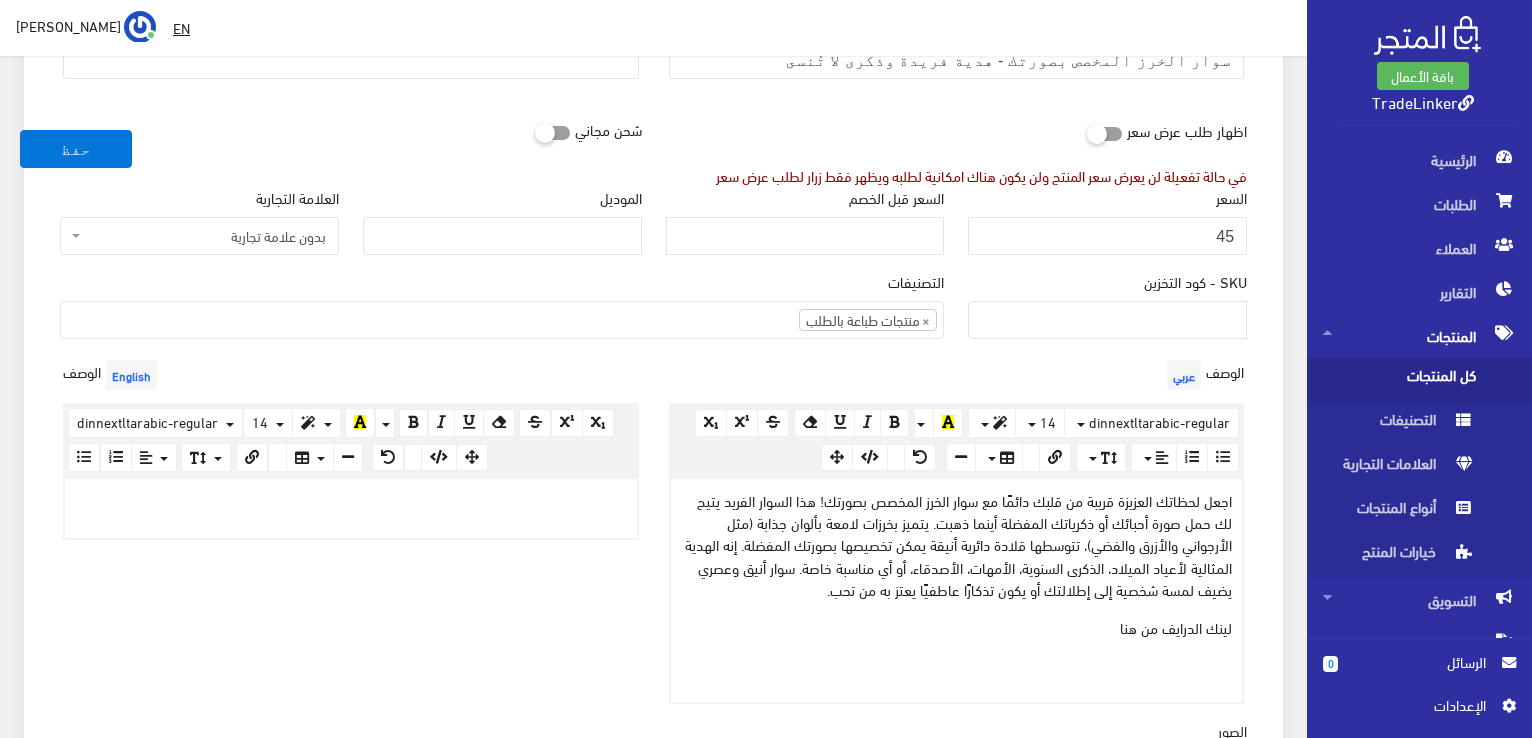 scroll, scrollTop: 160, scrollLeft: 0, axis: vertical 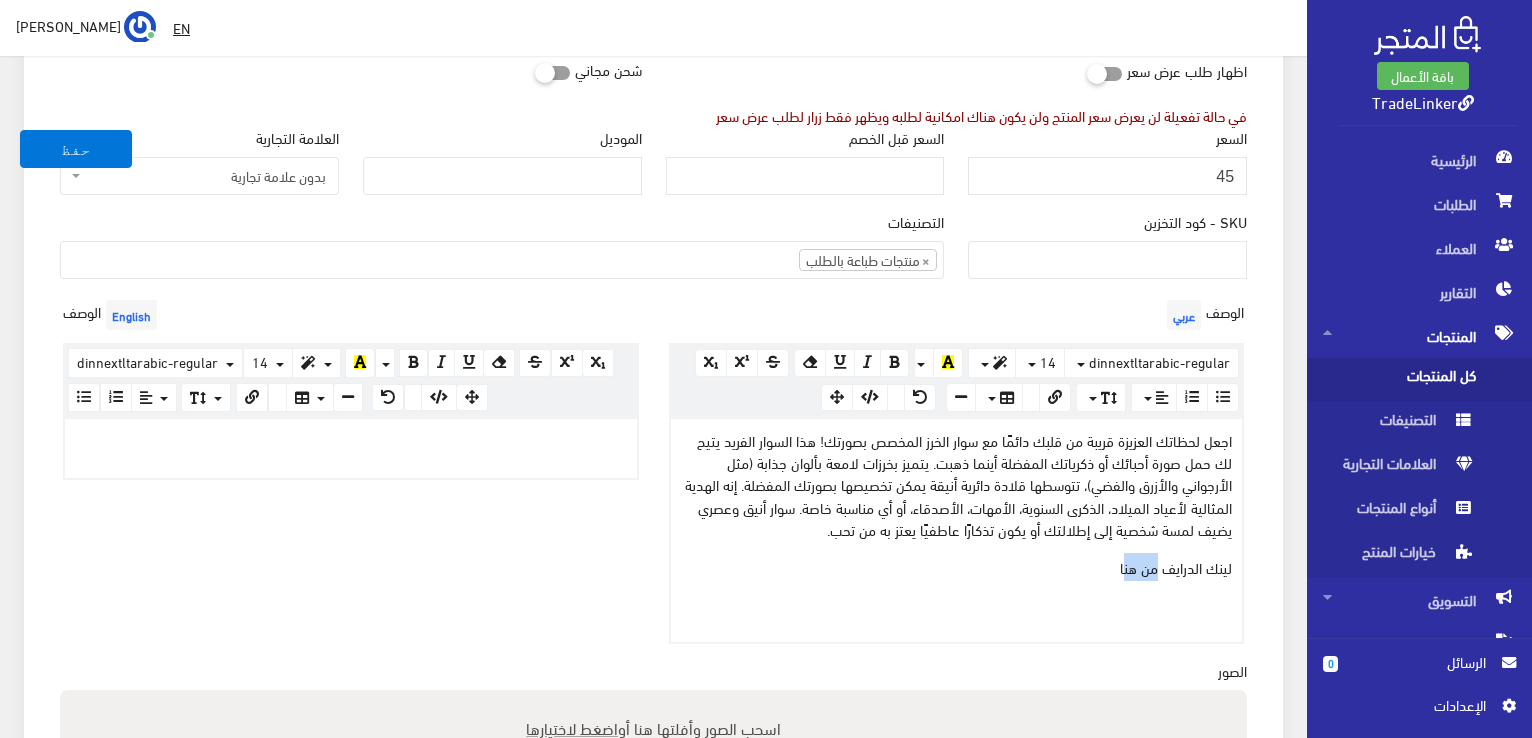 drag, startPoint x: 1124, startPoint y: 568, endPoint x: 1159, endPoint y: 572, distance: 35.22783 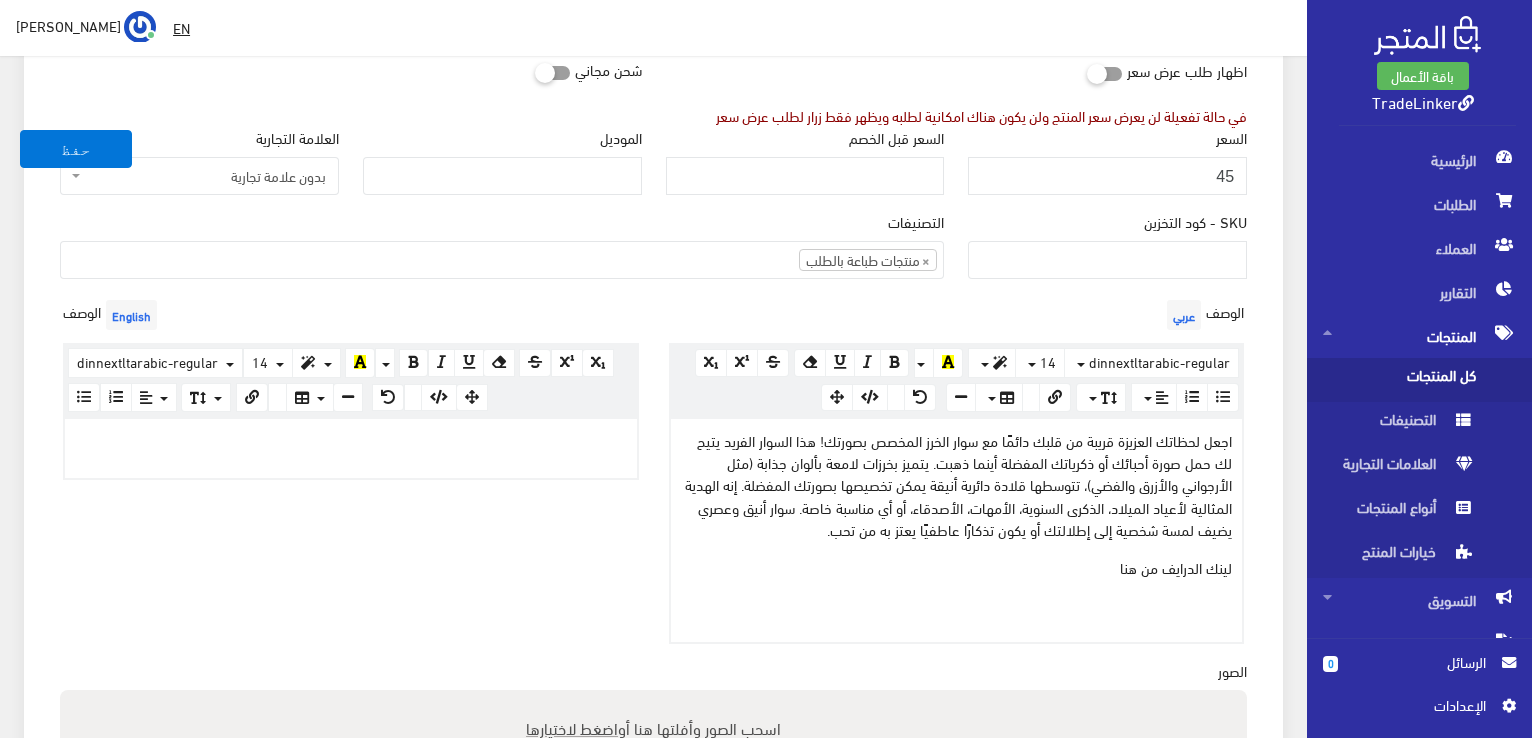 click on "لينك الدرايف من هنا" at bounding box center (957, 567) 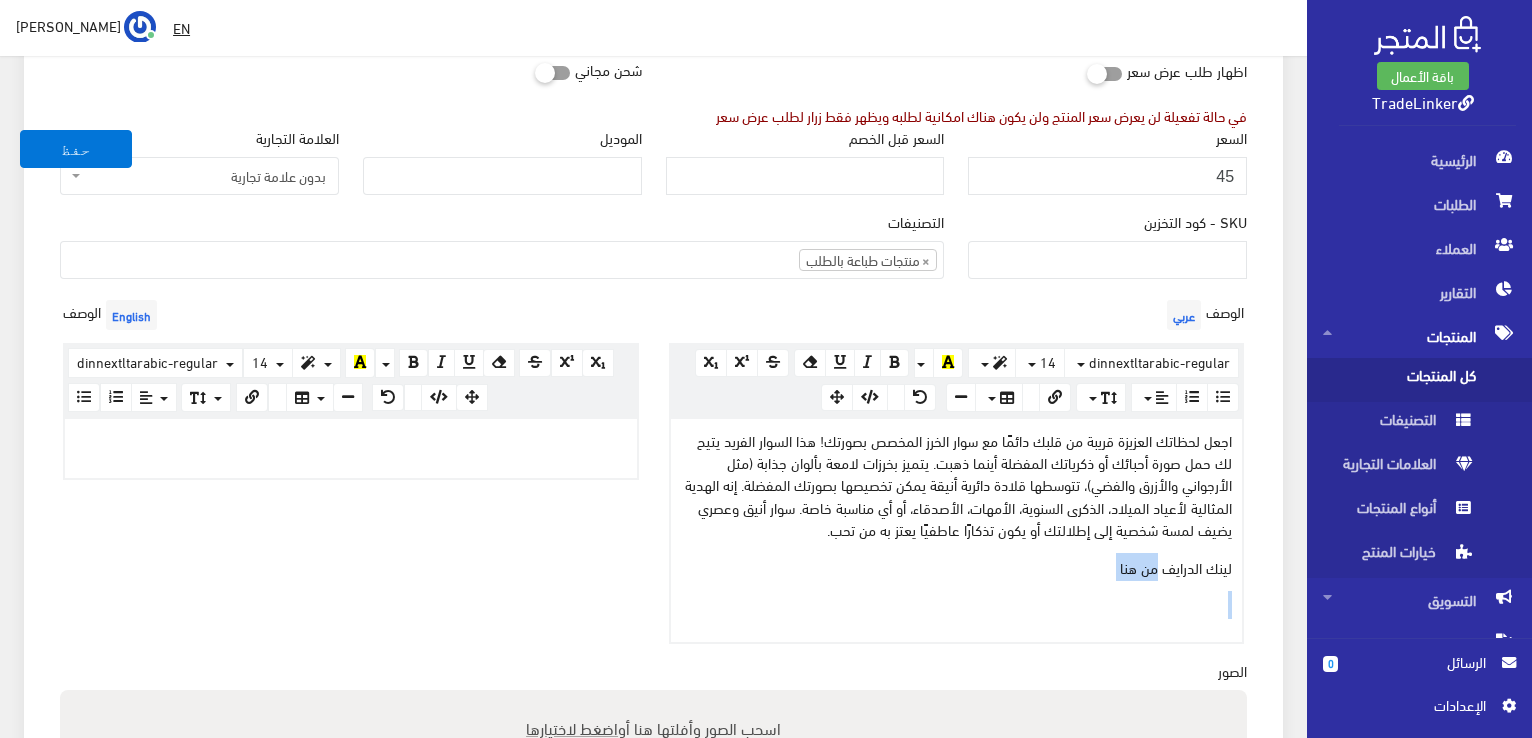 drag, startPoint x: 1102, startPoint y: 560, endPoint x: 1157, endPoint y: 561, distance: 55.00909 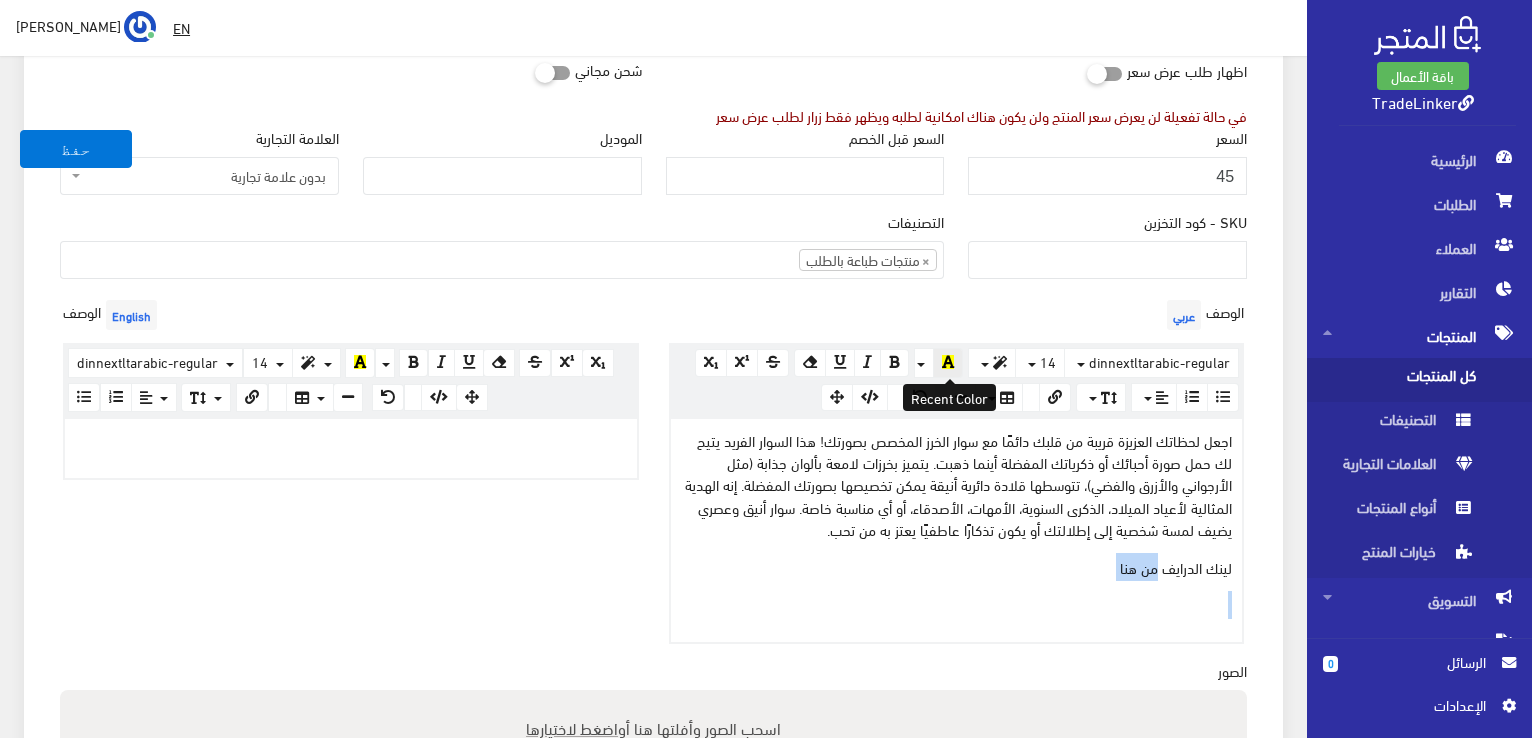 click at bounding box center (948, 362) 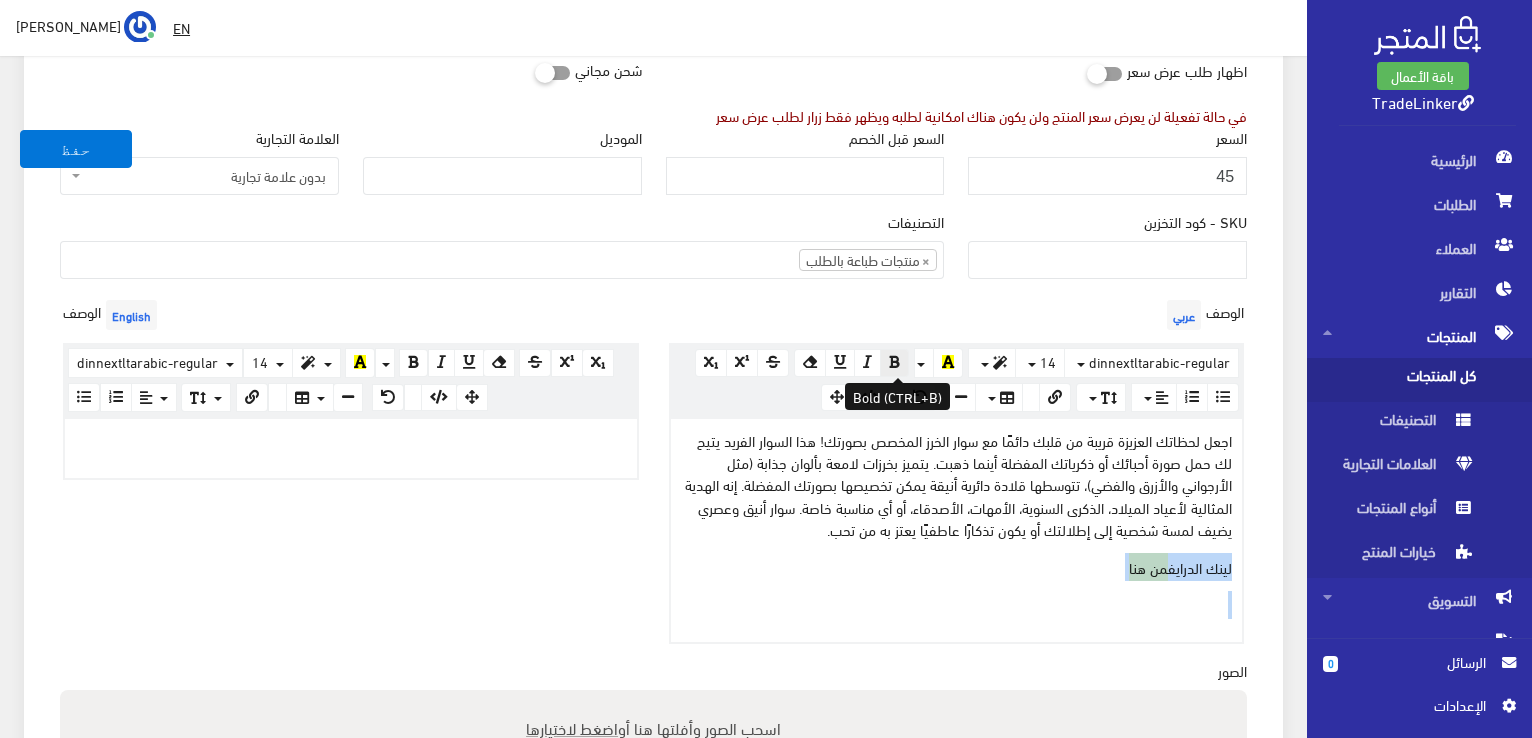 click at bounding box center (894, 362) 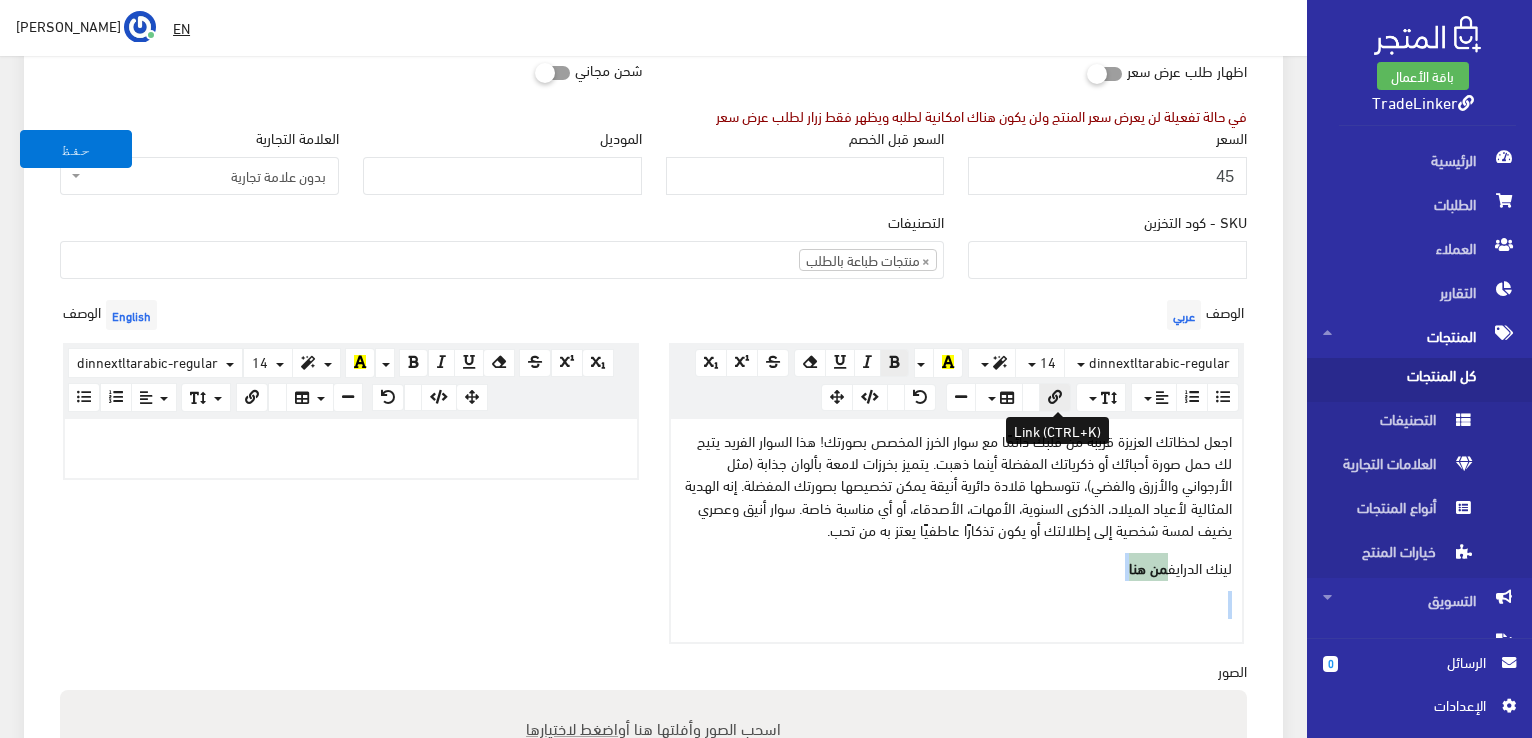 click at bounding box center (1055, 397) 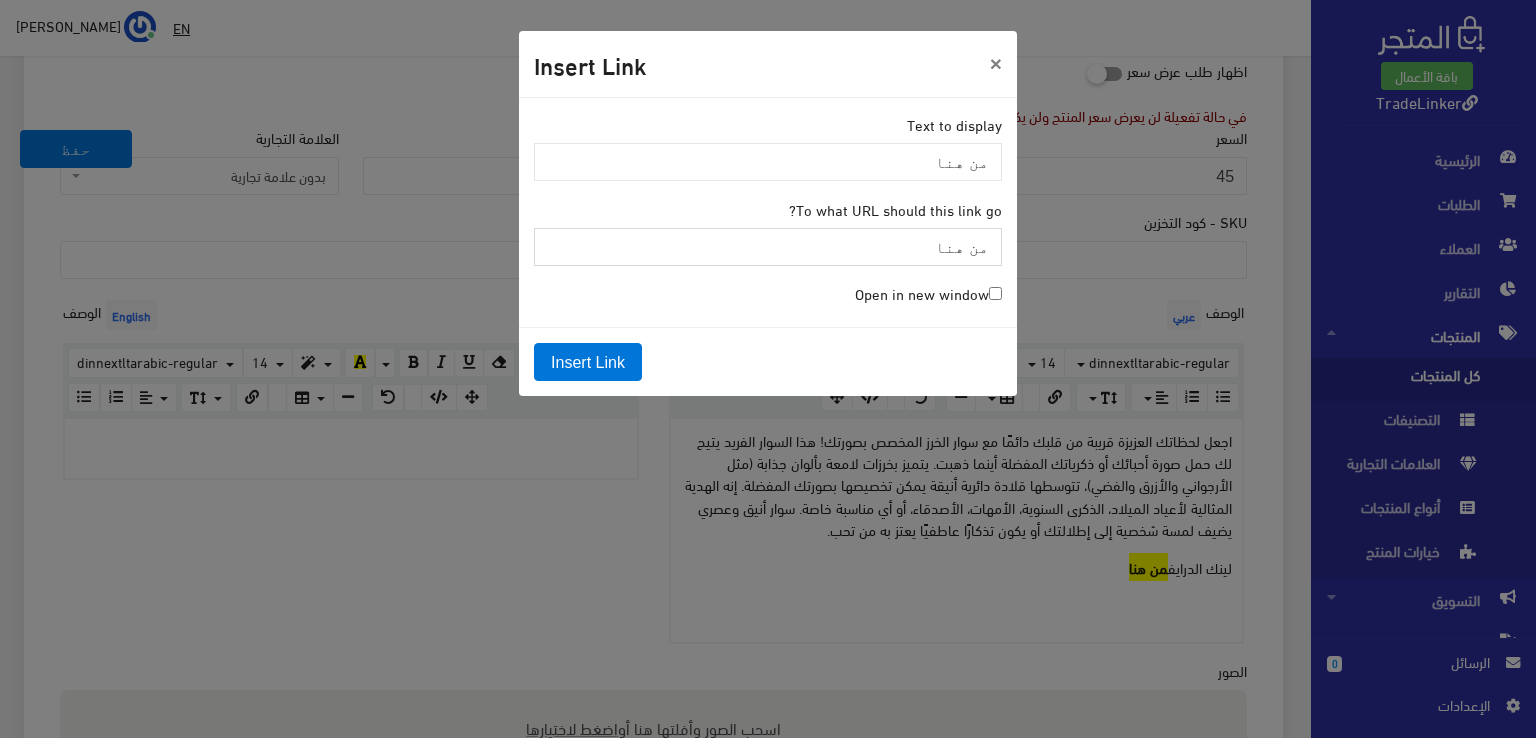 paste on "https://drive.google.com/drive/folders/1pjUh1KUSlmMy-PEVI1m-lxVBPOL-uOz1?usp=drive_link" 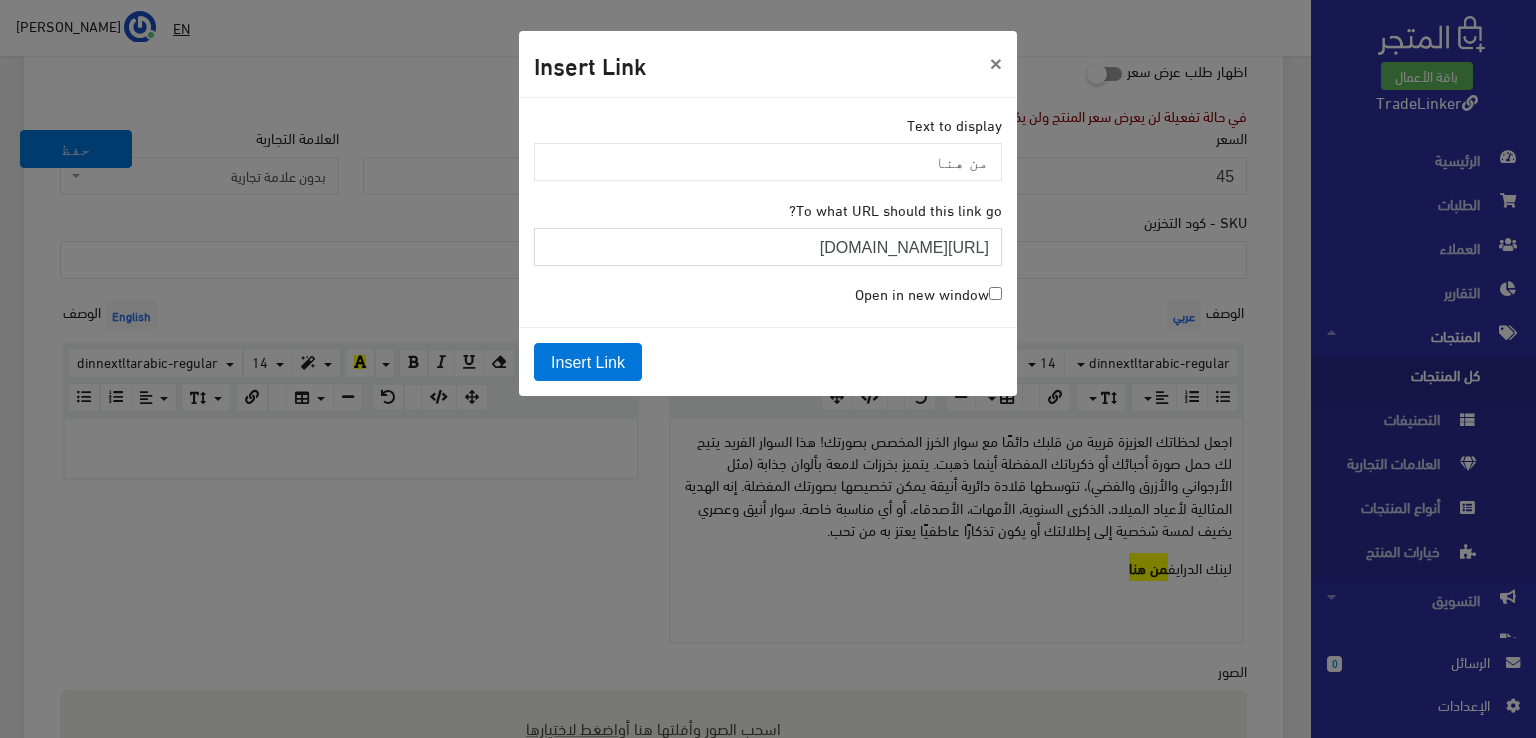 scroll, scrollTop: 0, scrollLeft: -232, axis: horizontal 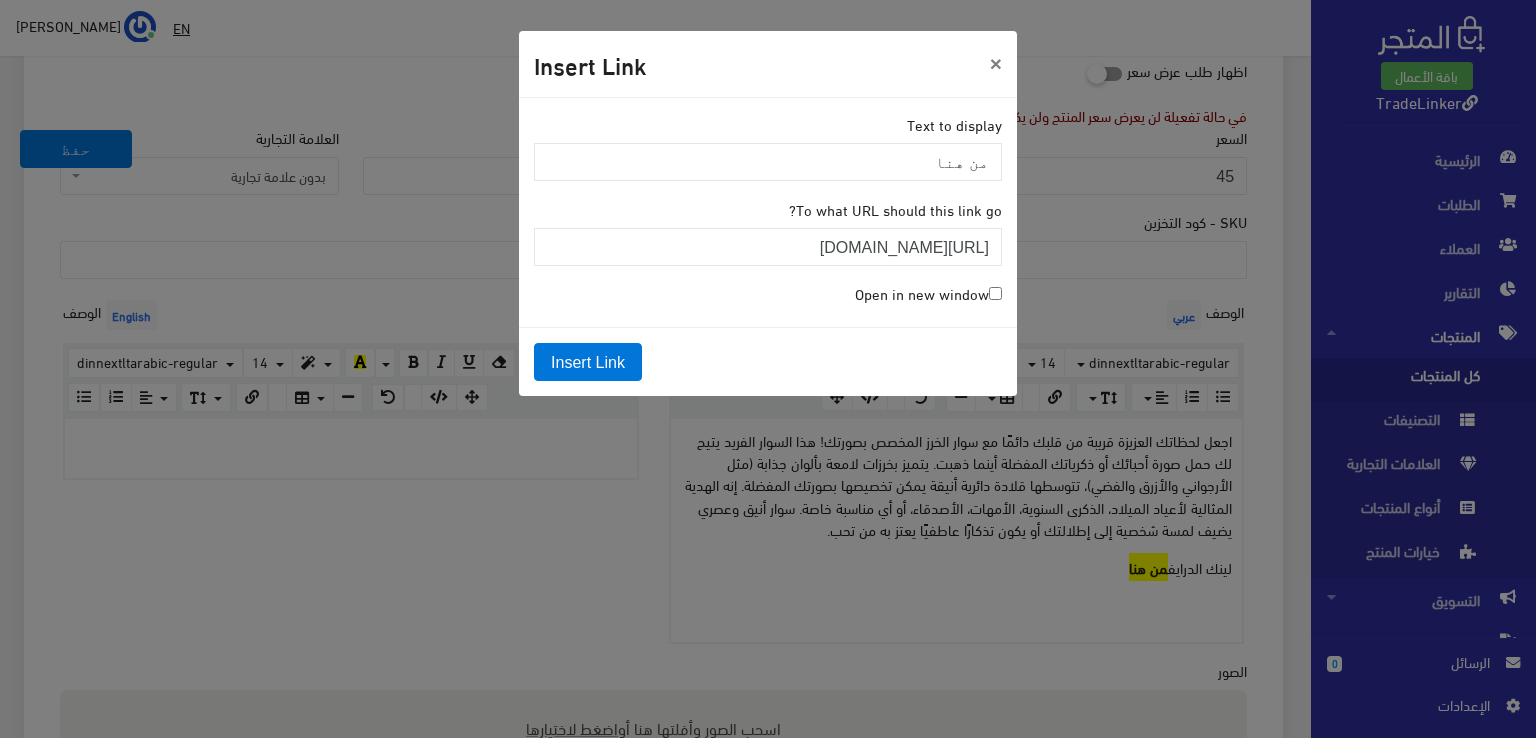 click on "Open in new window" at bounding box center [928, 293] 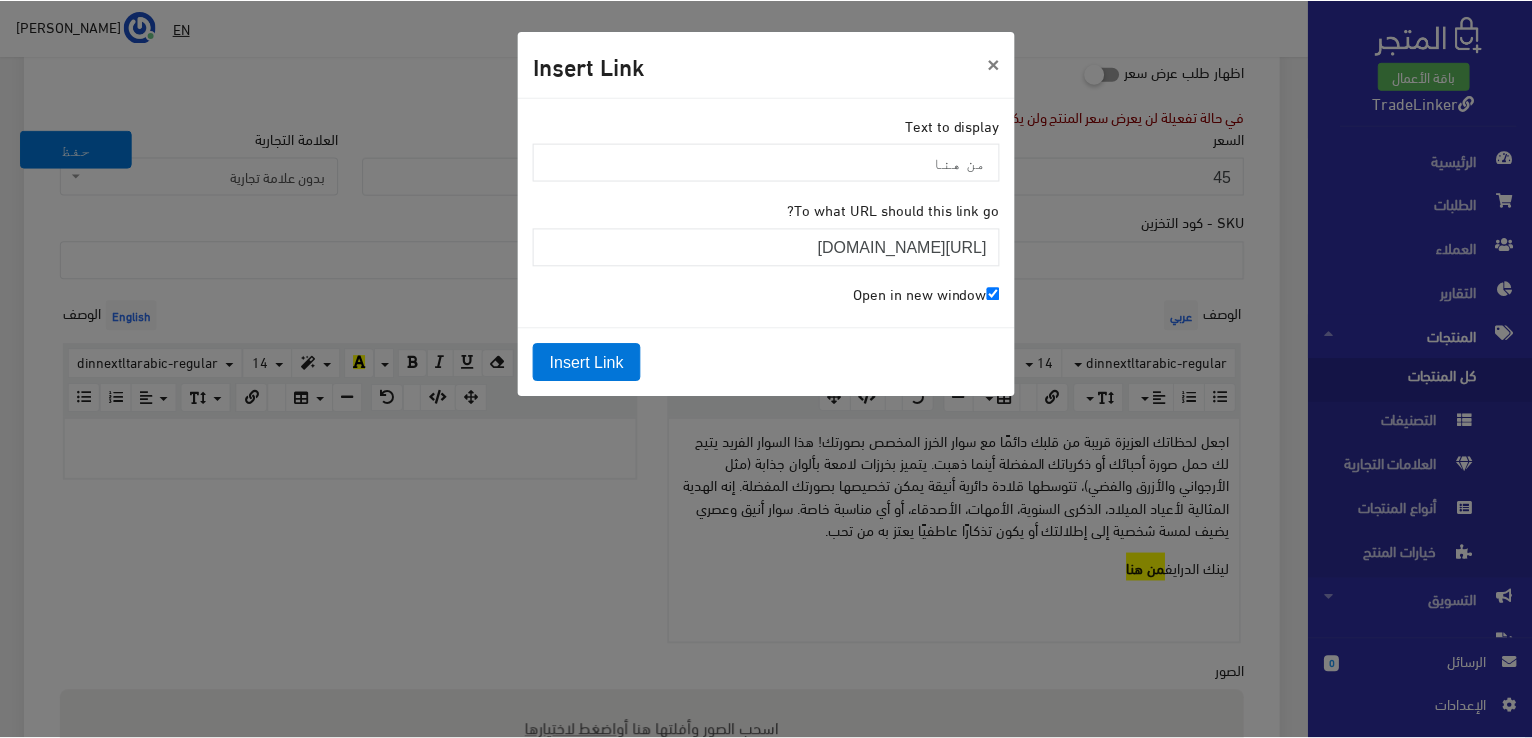 scroll, scrollTop: 0, scrollLeft: 0, axis: both 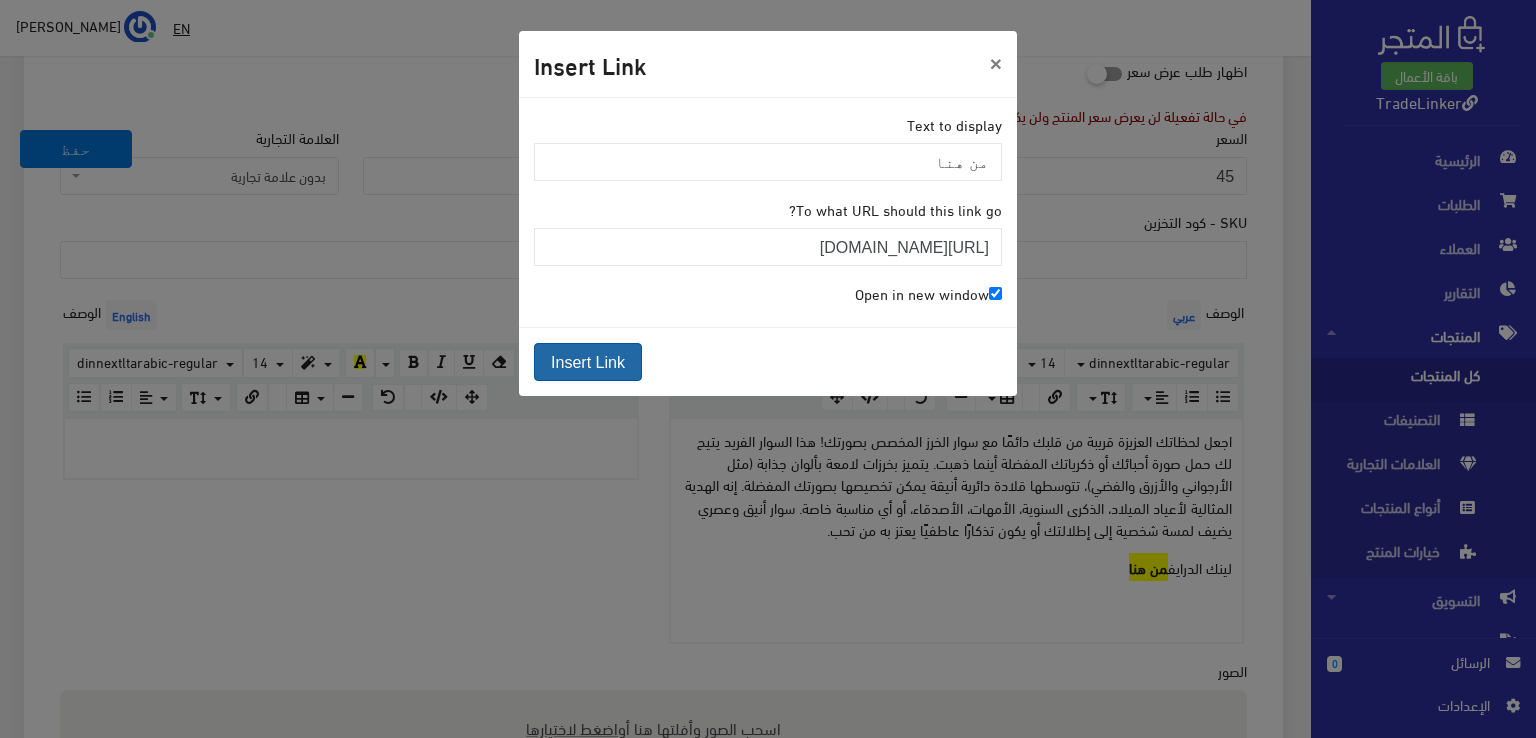 click on "Insert Link" at bounding box center (588, 362) 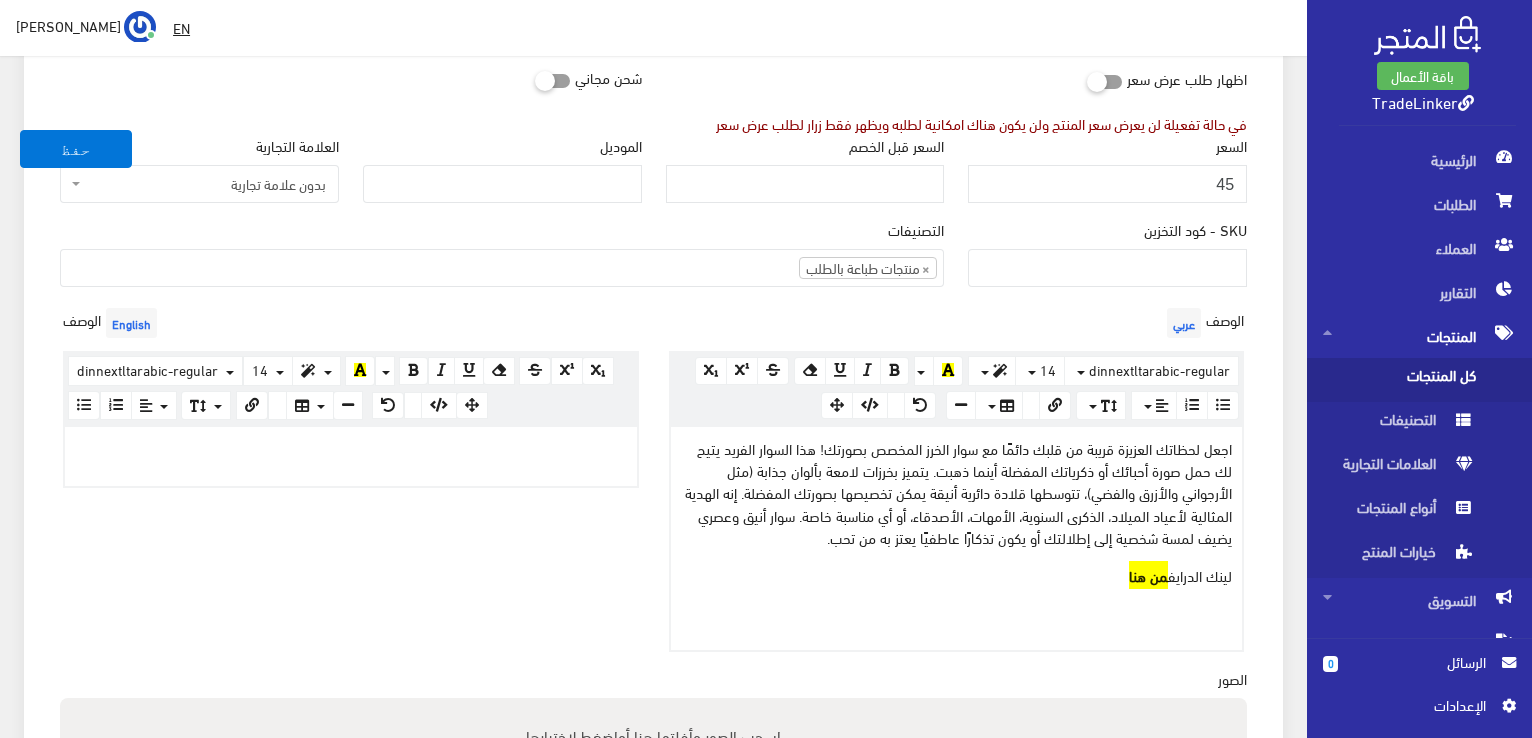 scroll, scrollTop: 598, scrollLeft: 0, axis: vertical 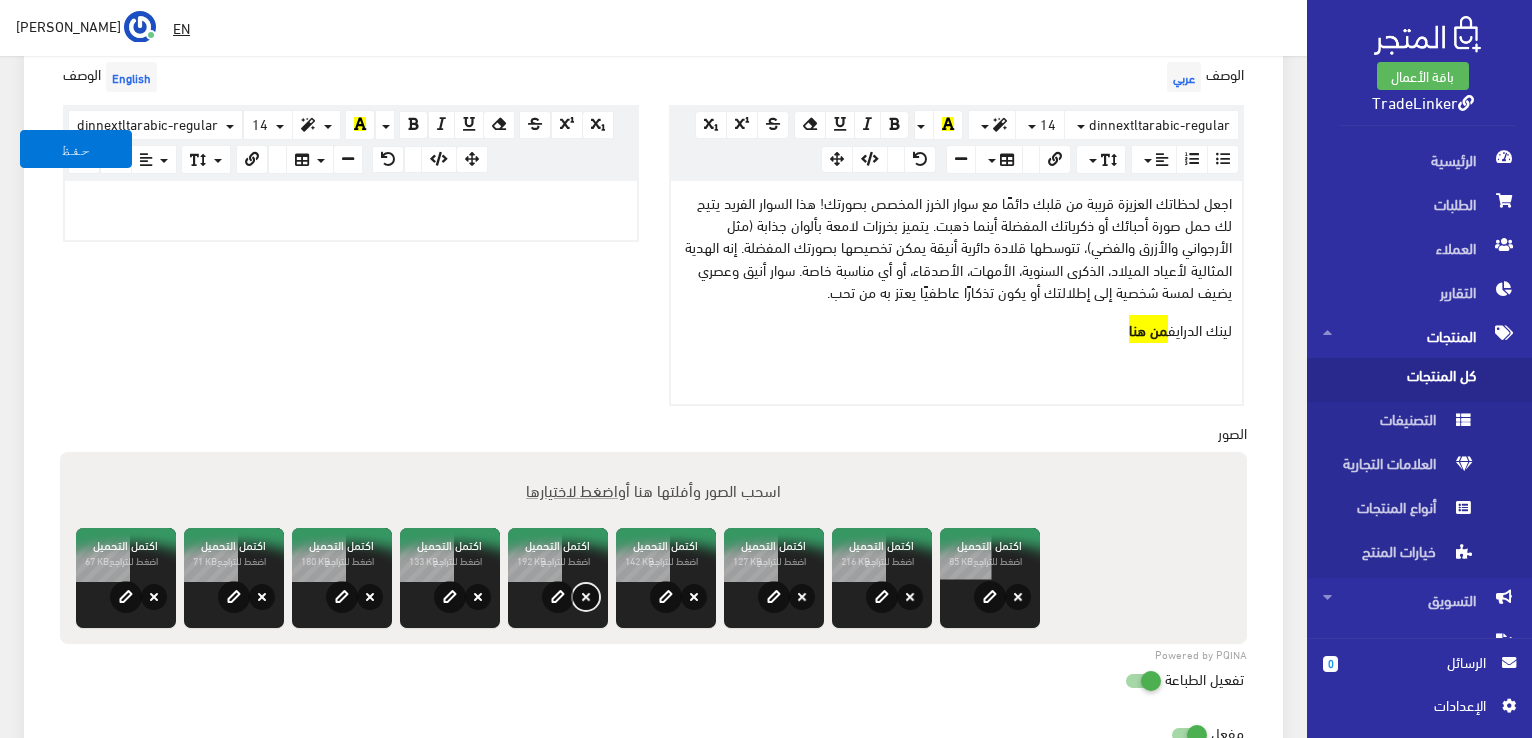 click on "حذف" at bounding box center [586, 597] 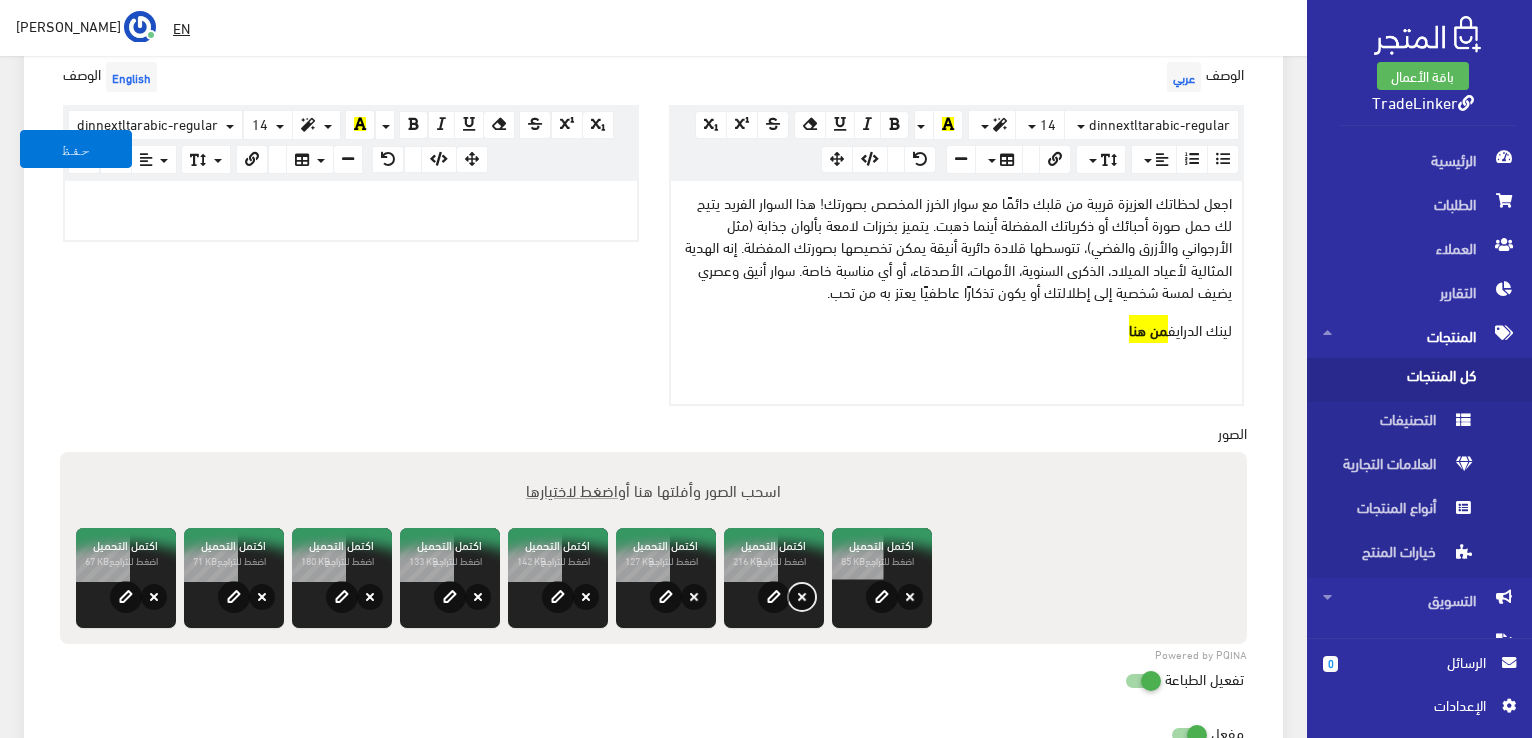 click on "حذف" at bounding box center (802, 597) 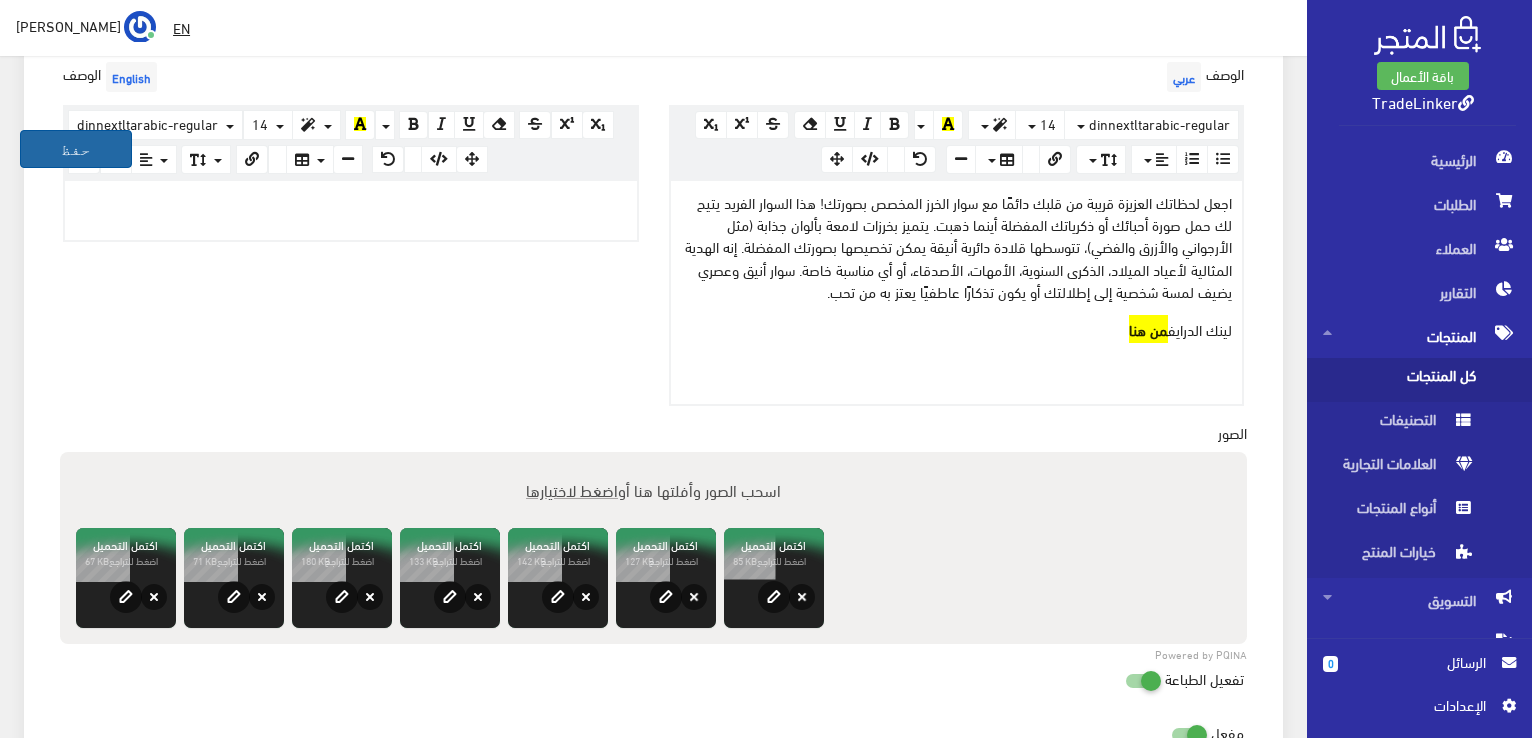 click on "حفظ" at bounding box center [76, 149] 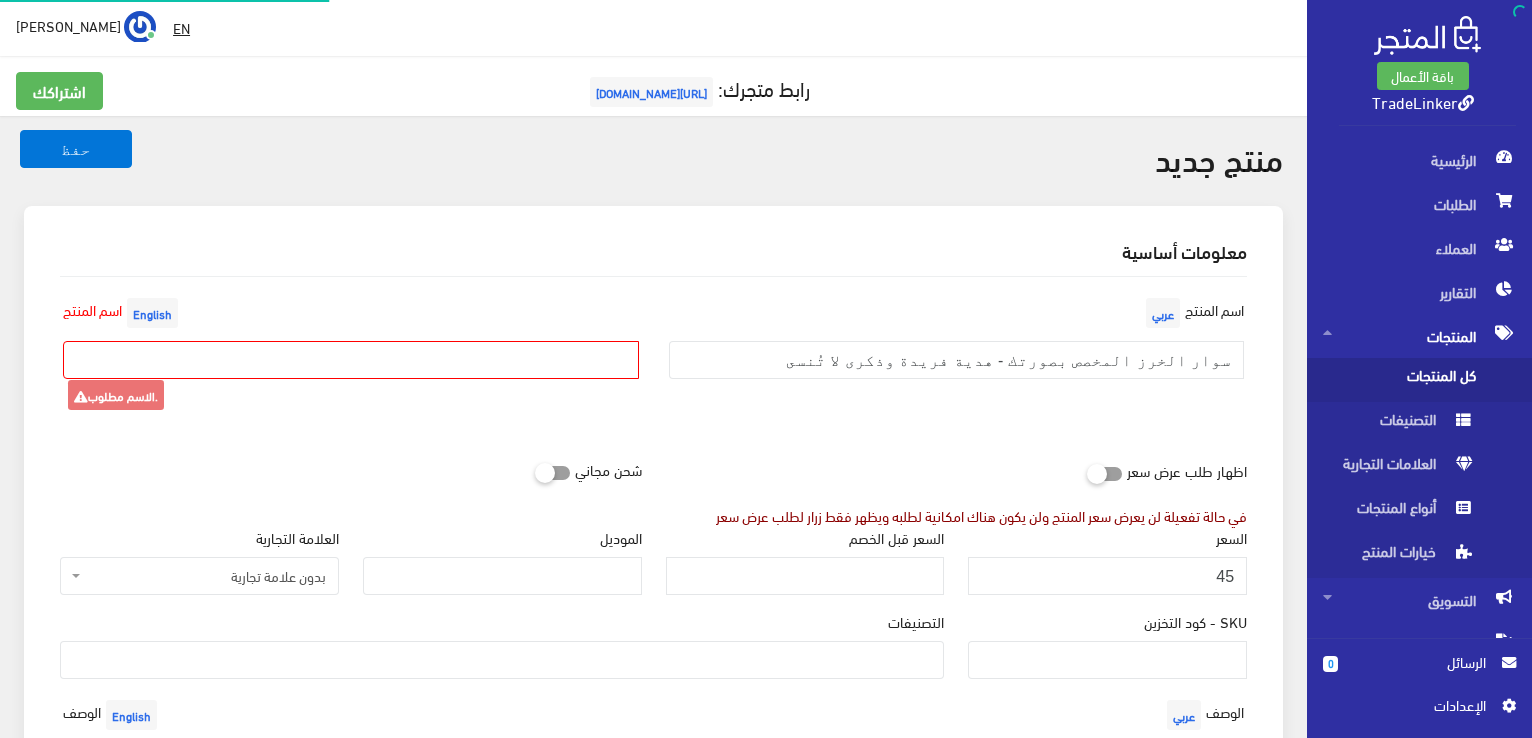 select 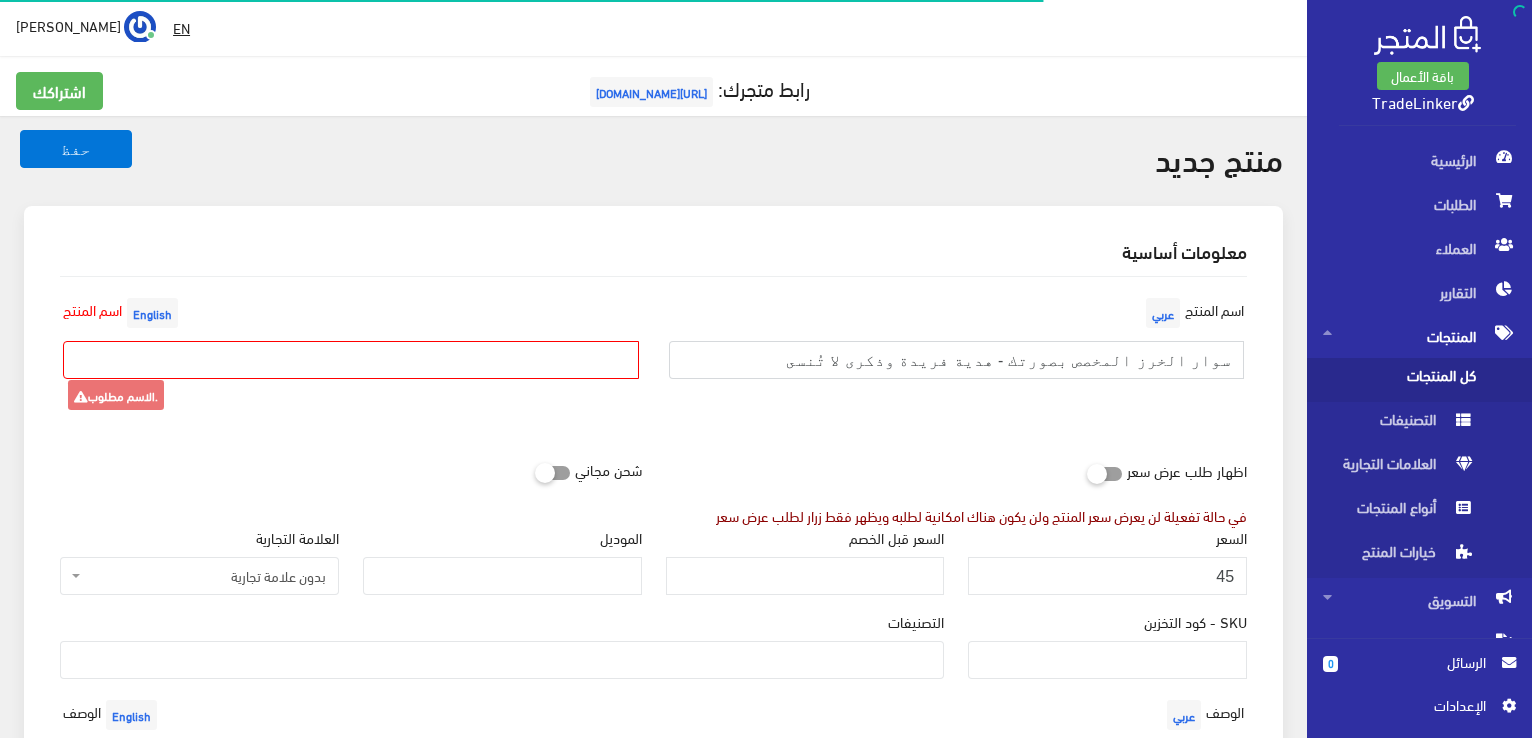 click on "سوار الخرز المخصص بصورتك - هدية فريدة وذكرى لا تُنسى" at bounding box center (957, 360) 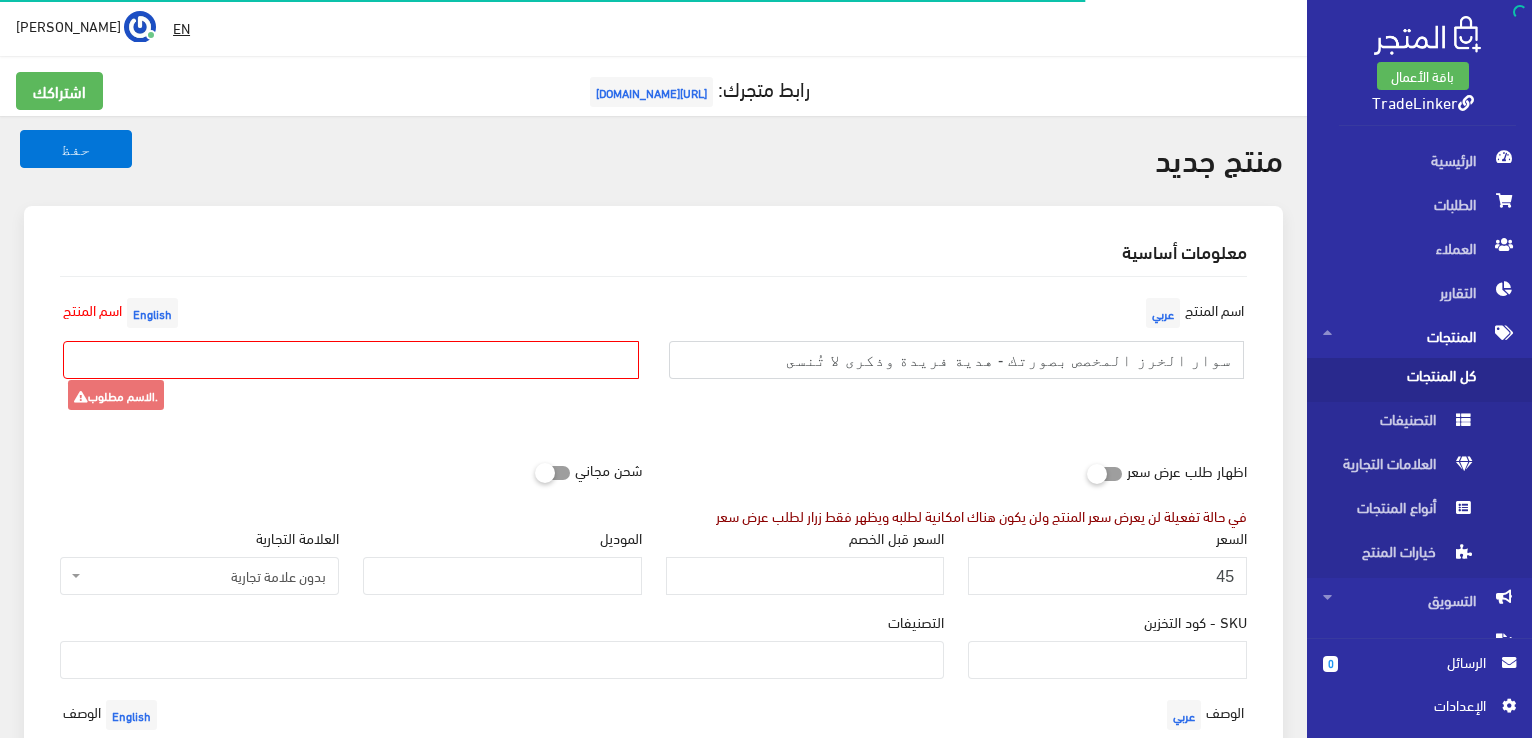 click on "سوار الخرز المخصص بصورتك - هدية فريدة وذكرى لا تُنسى" at bounding box center (957, 360) 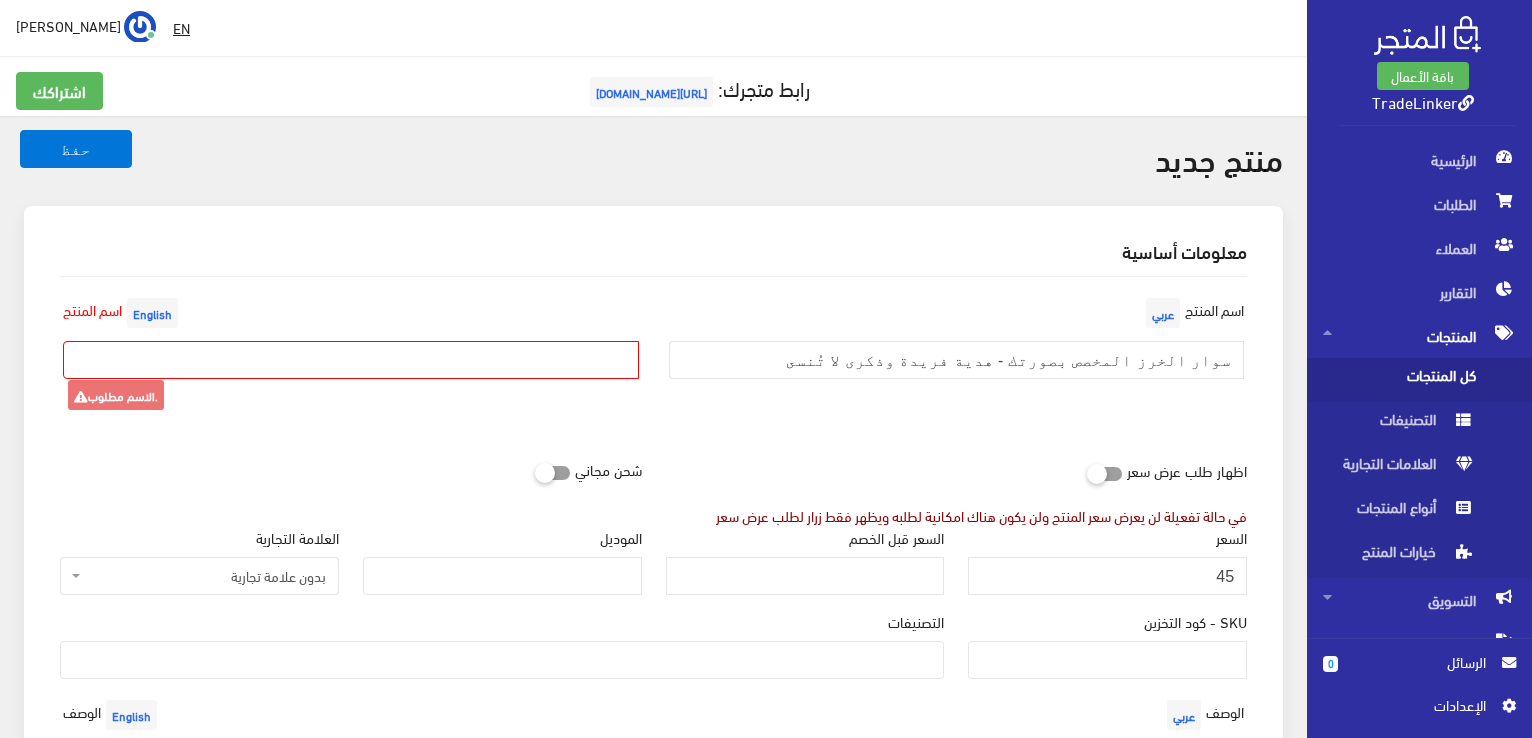 paste on "سوار الخرز المخصص بصورتك - هدية فريدة وذكرى لا تُنسى" 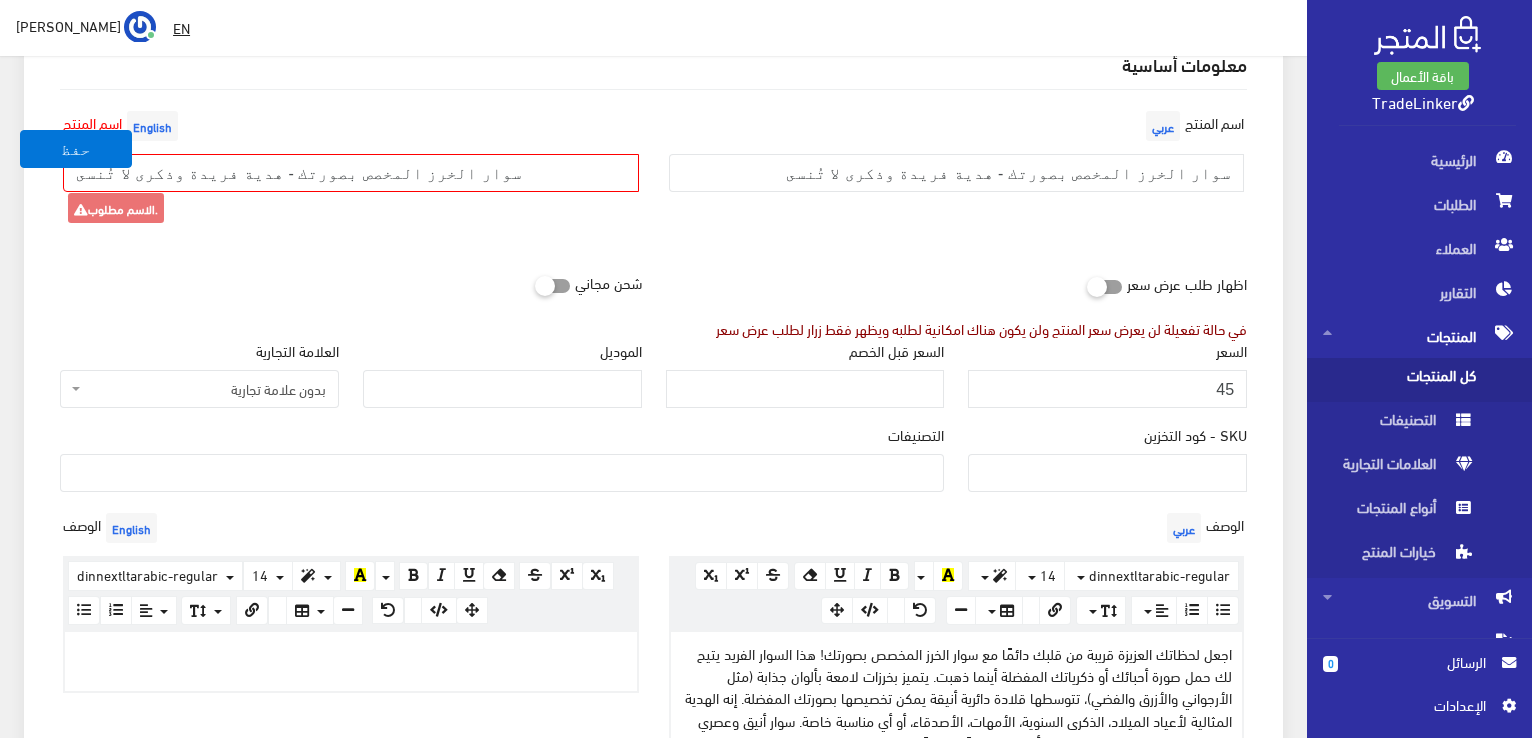 scroll, scrollTop: 200, scrollLeft: 0, axis: vertical 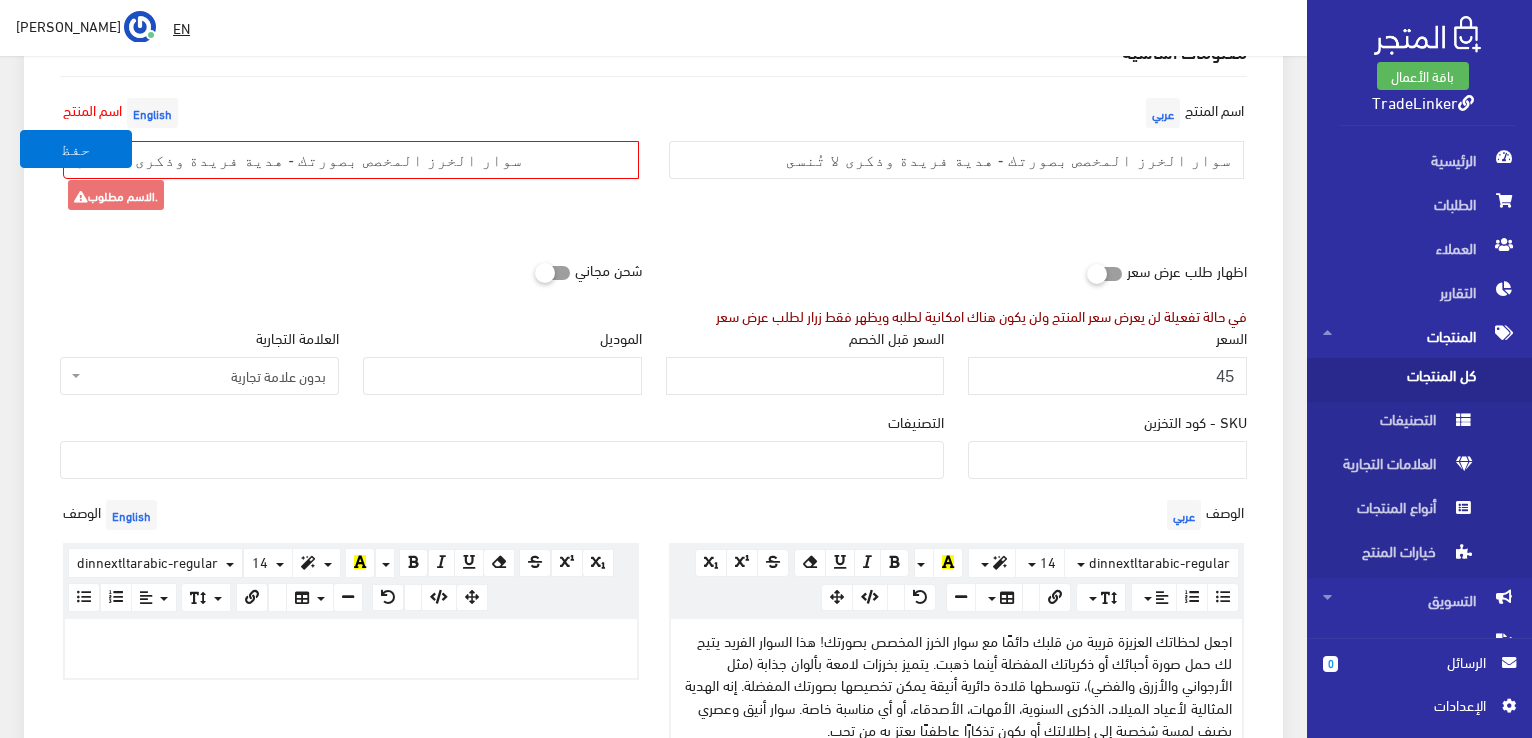 type on "سوار الخرز المخصص بصورتك - هدية فريدة وذكرى لا تُنسى" 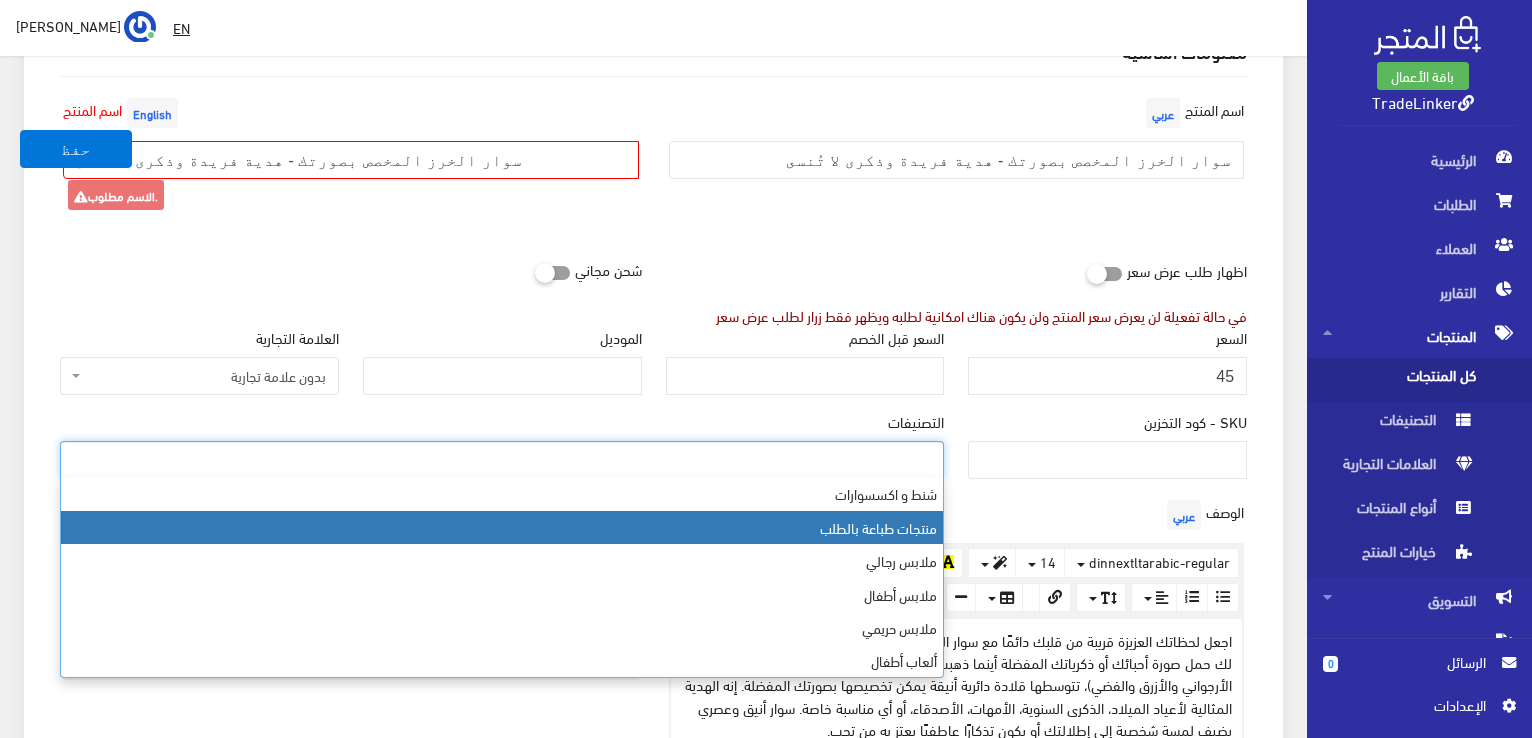 select on "3" 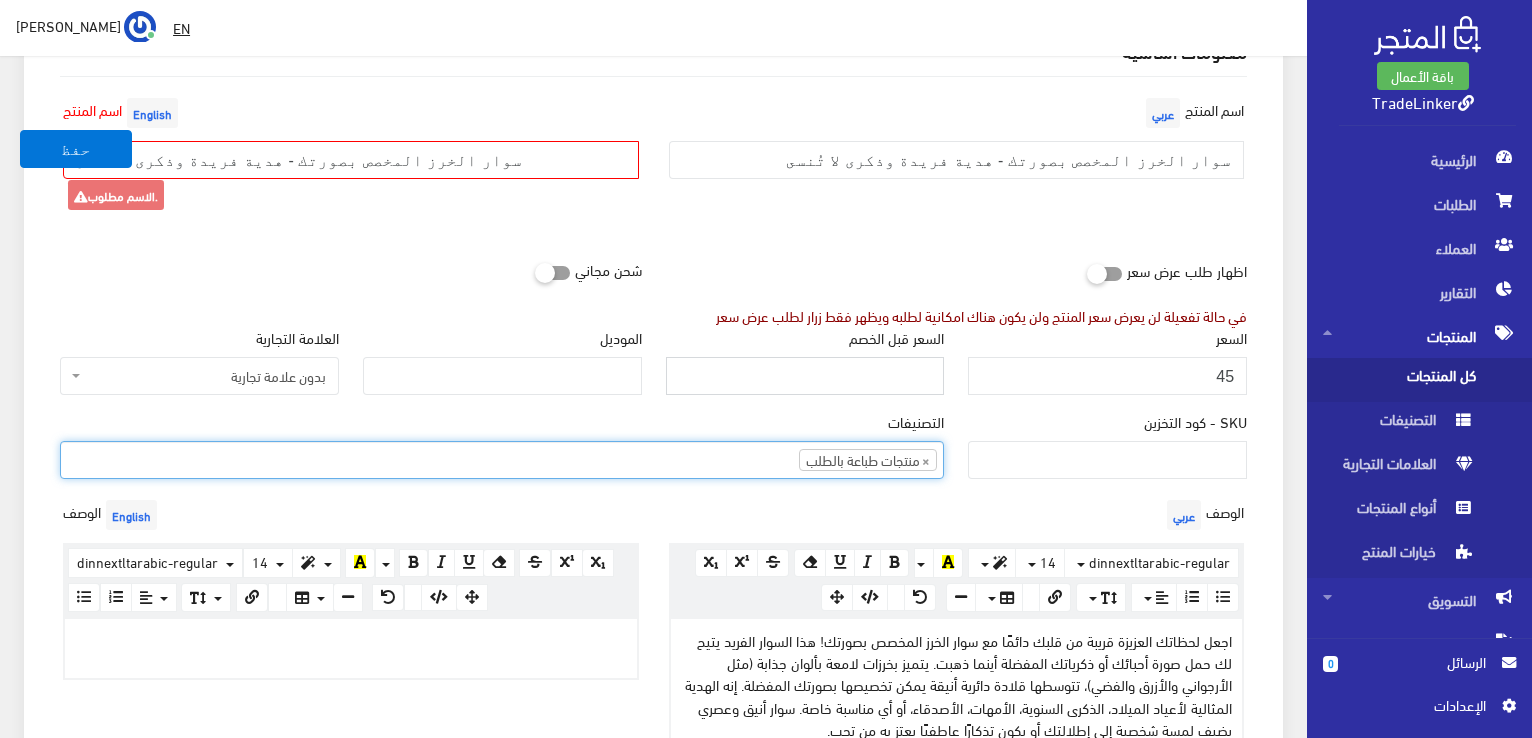 click on "السعر قبل الخصم" at bounding box center [805, 376] 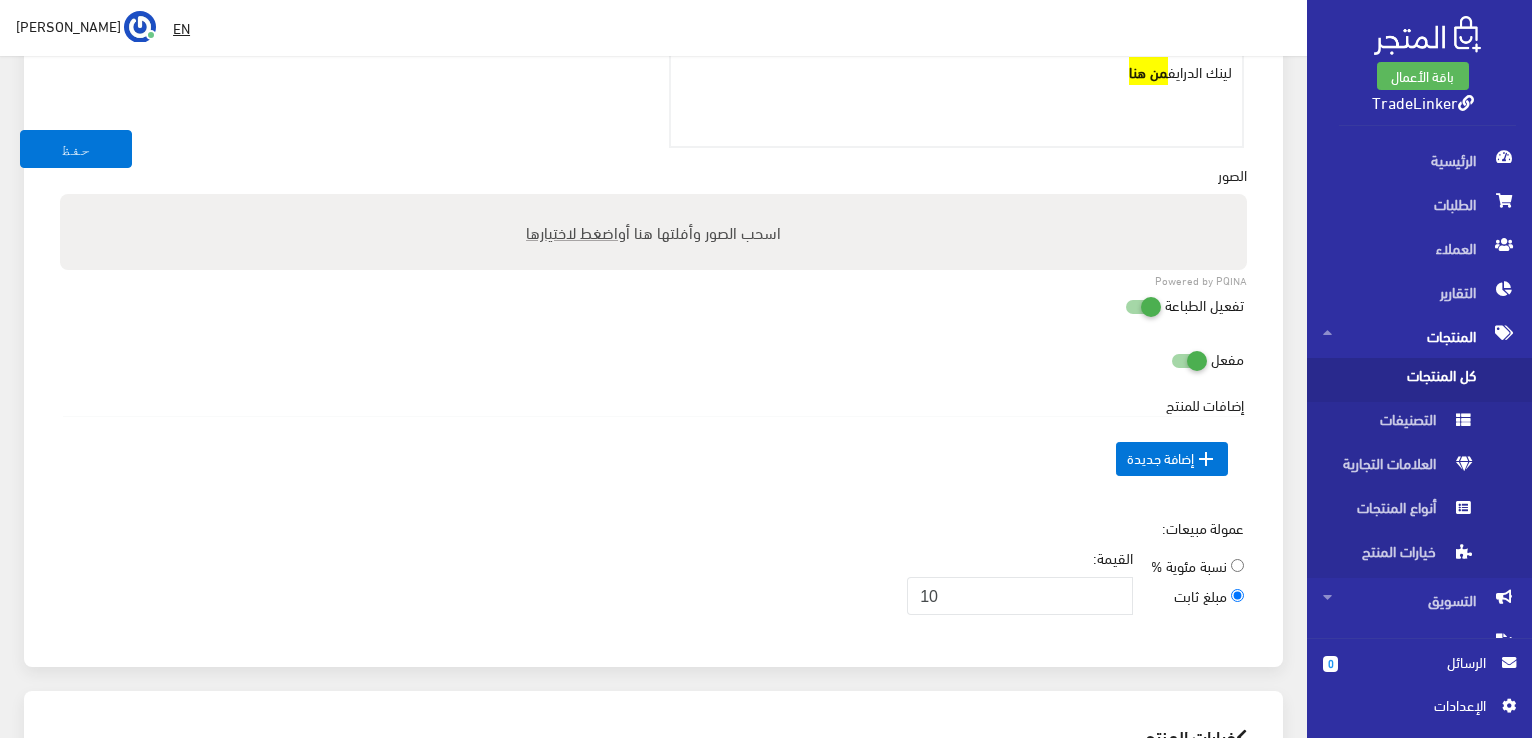 scroll, scrollTop: 800, scrollLeft: 0, axis: vertical 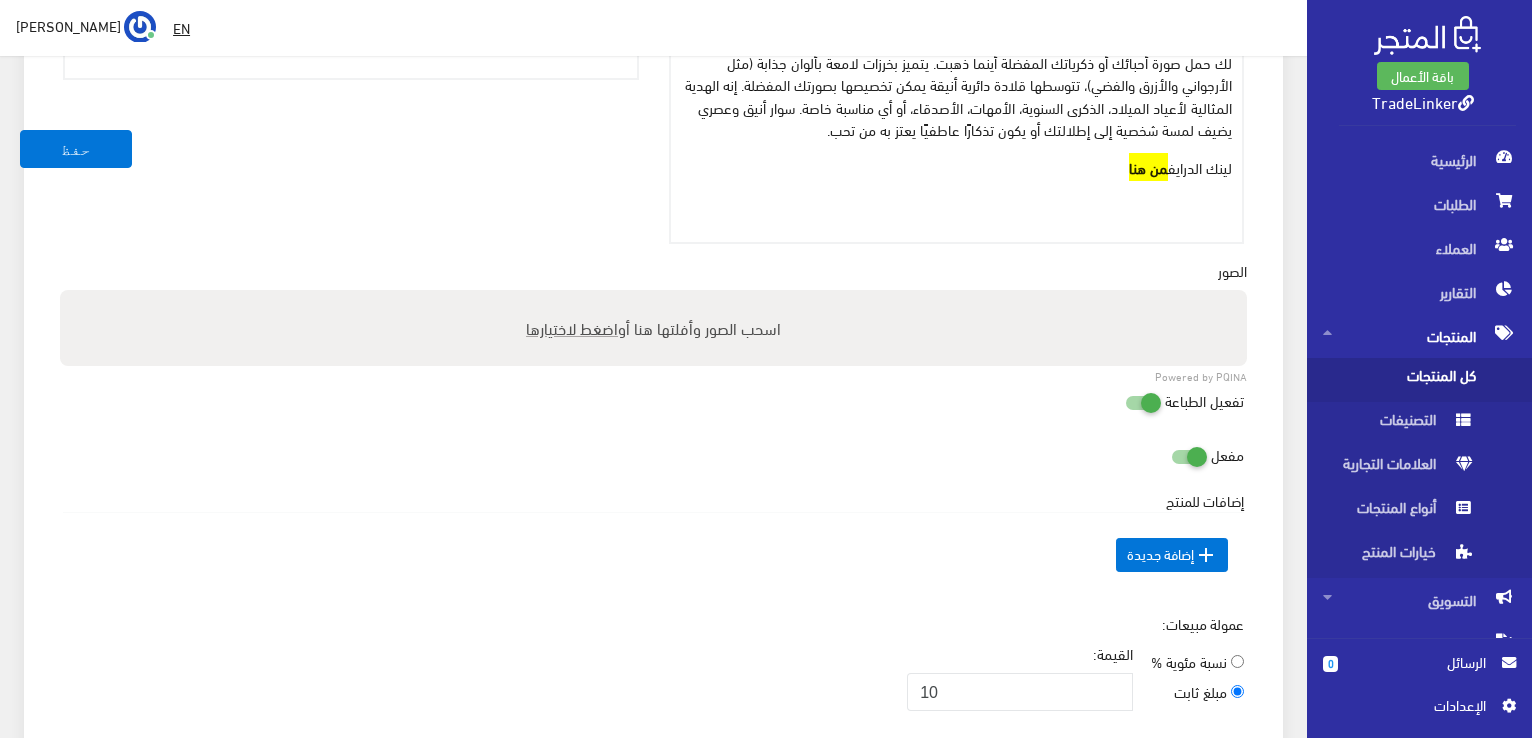 type on "-1" 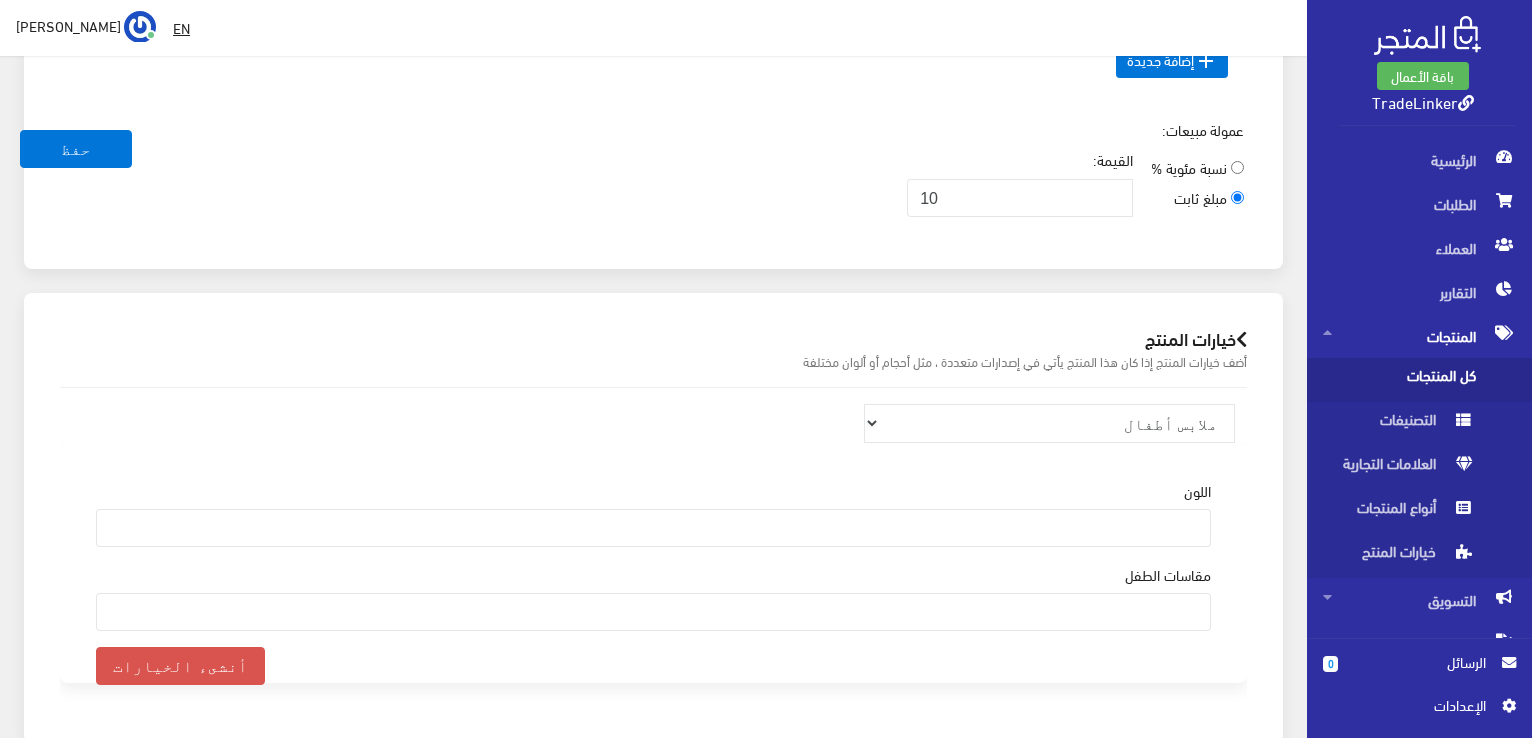 scroll, scrollTop: 1638, scrollLeft: 0, axis: vertical 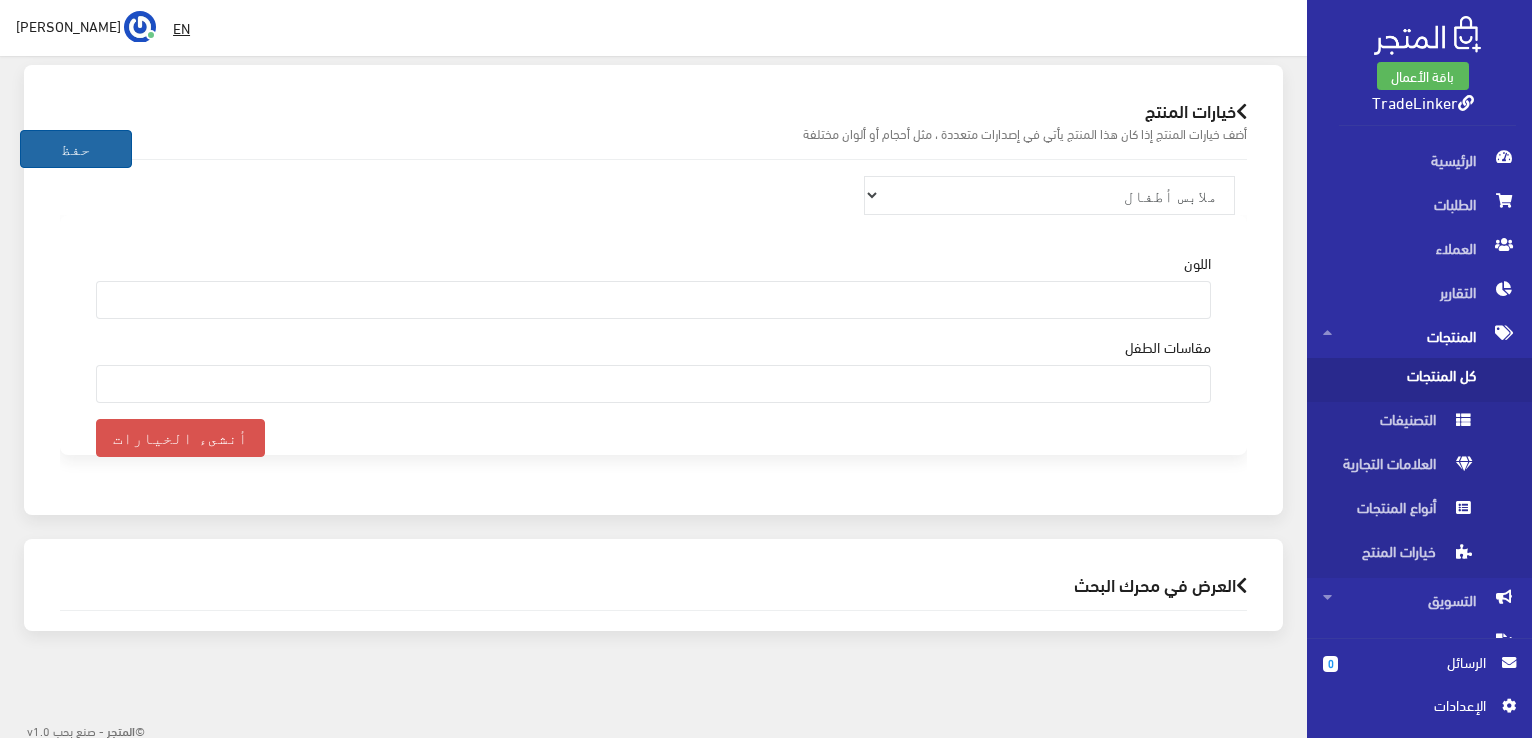 click on "حفظ" at bounding box center (76, 149) 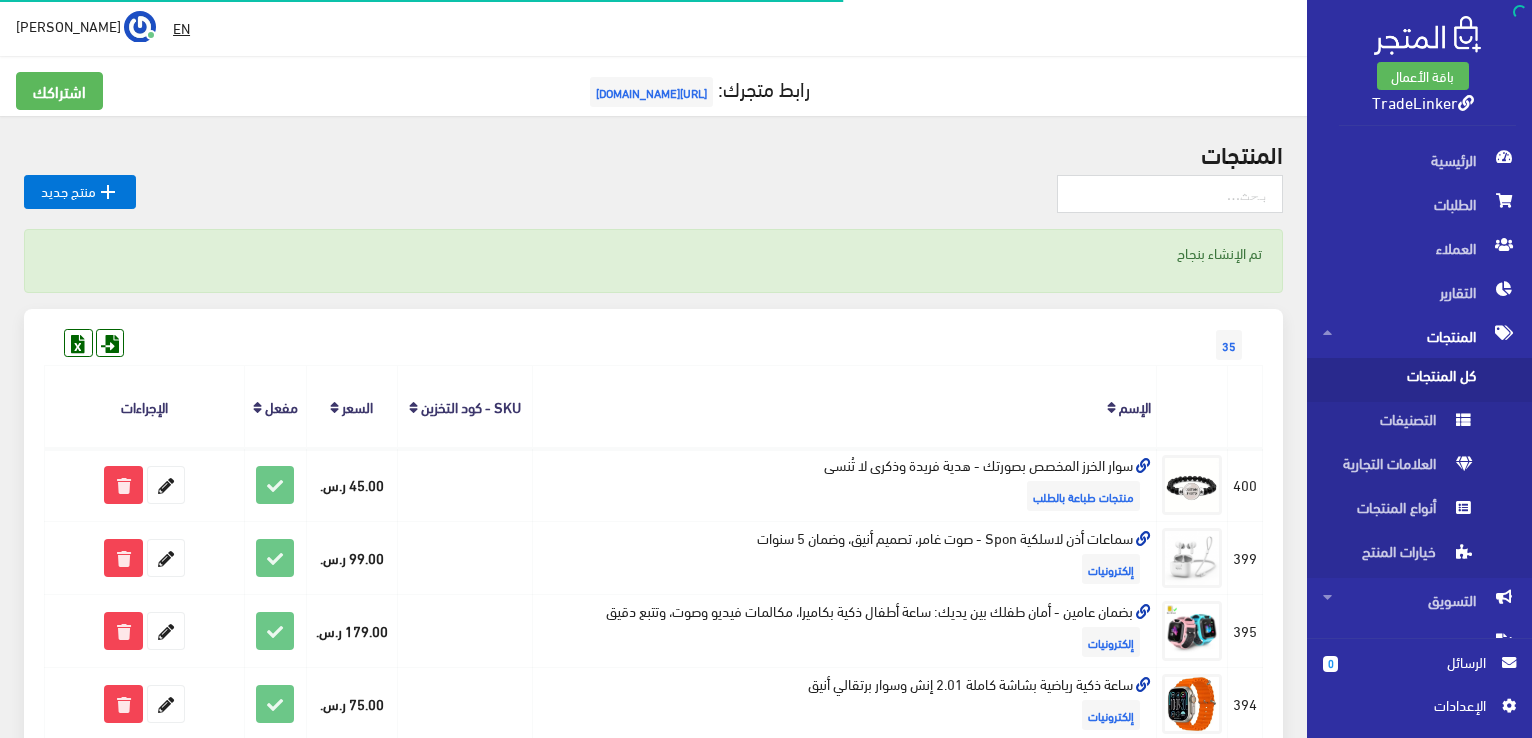 scroll, scrollTop: 0, scrollLeft: 0, axis: both 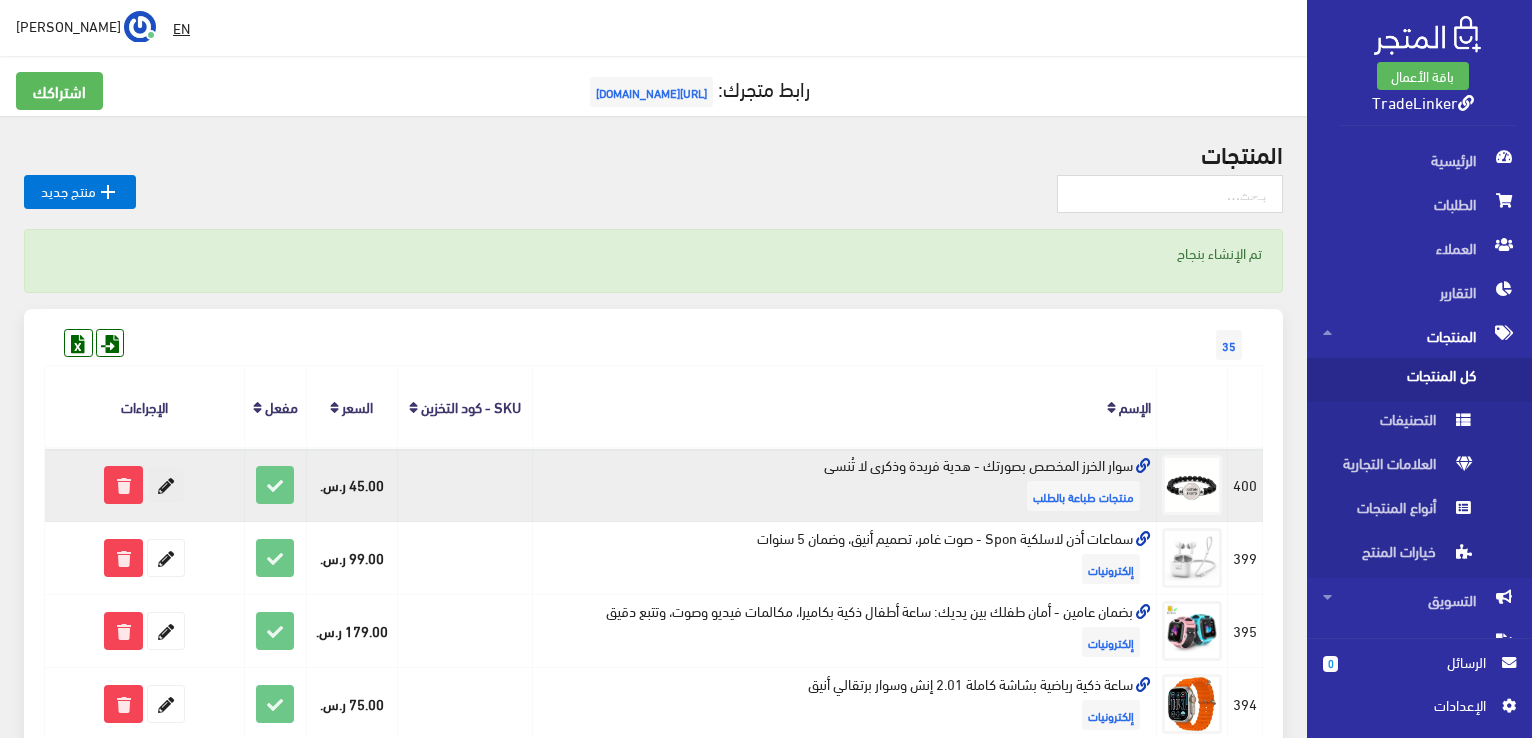 click at bounding box center [166, 485] 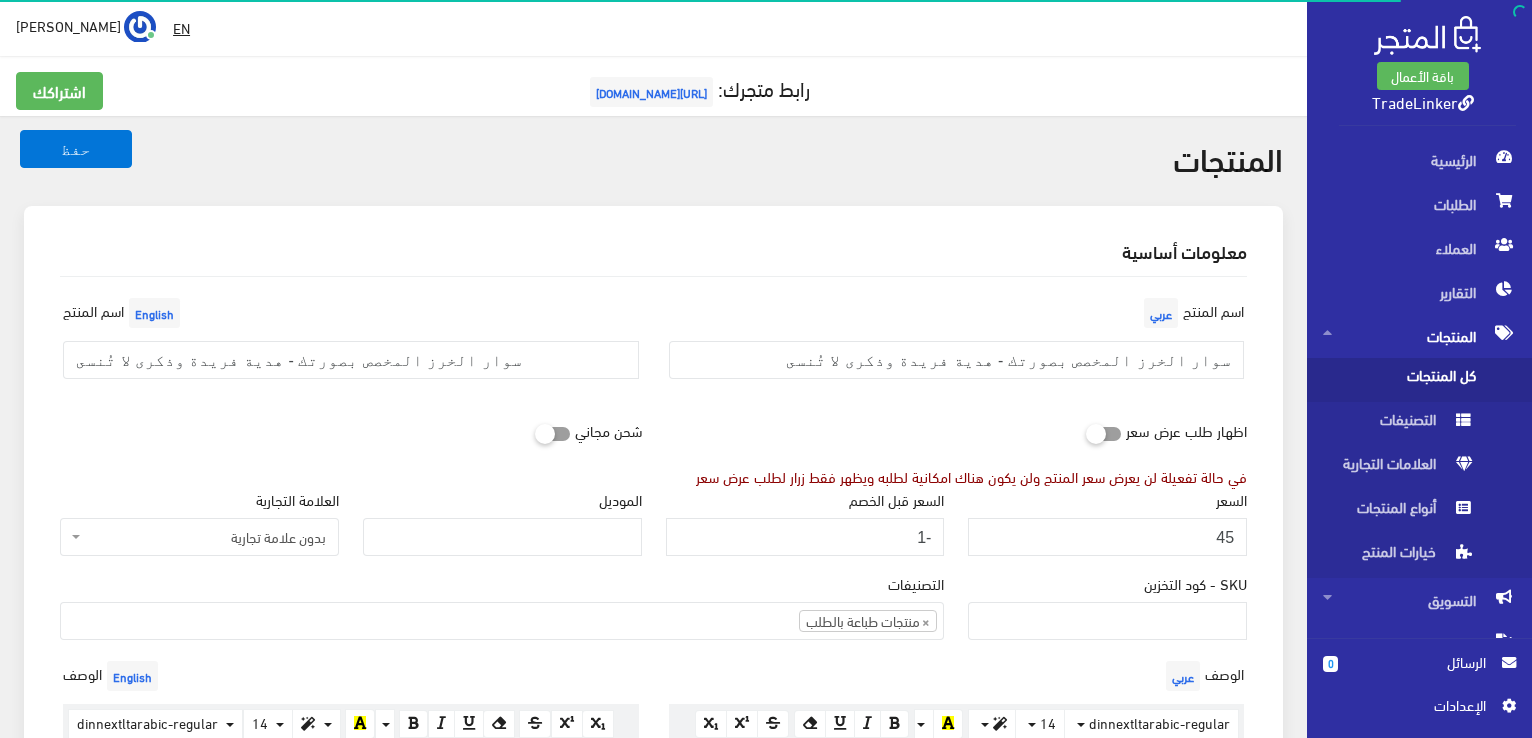 select 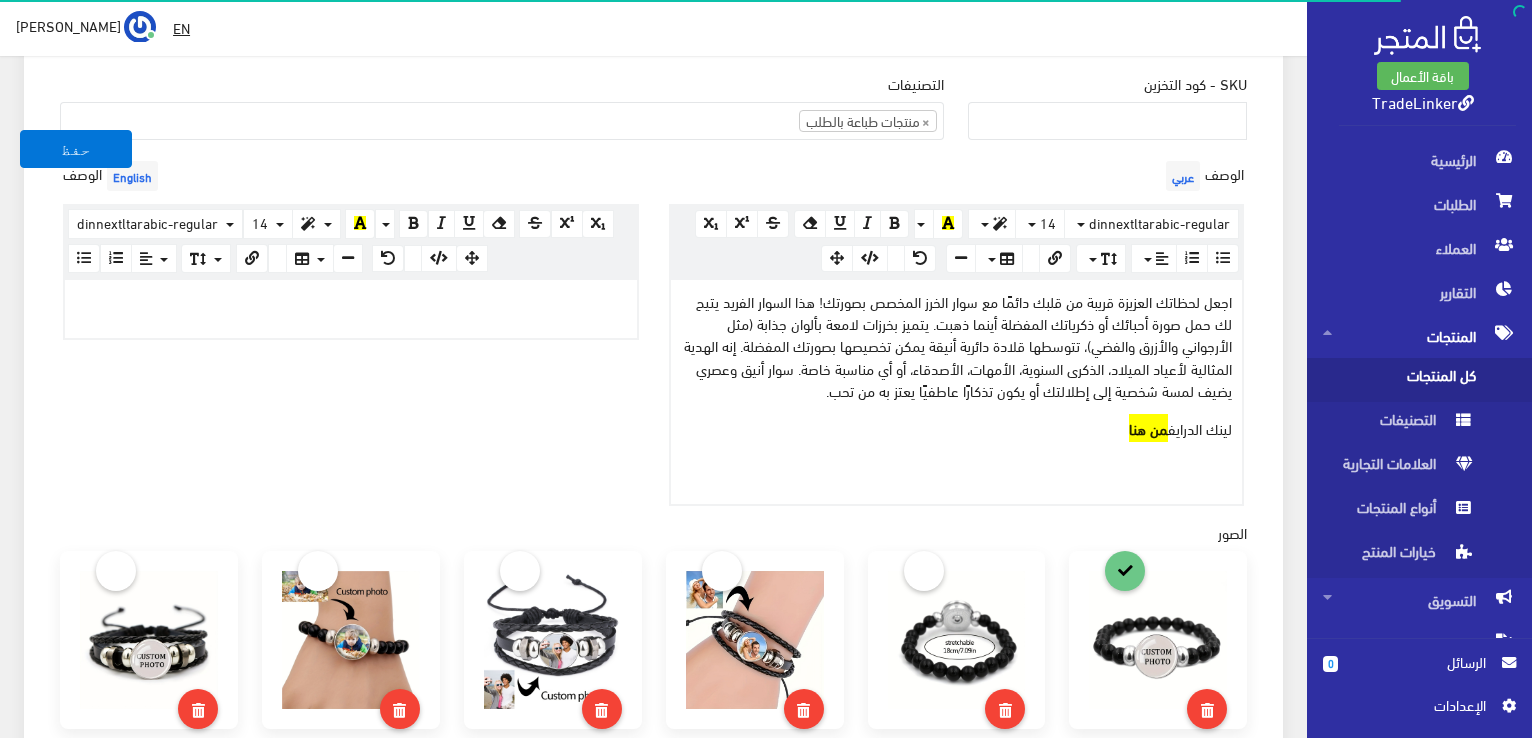 scroll, scrollTop: 500, scrollLeft: 0, axis: vertical 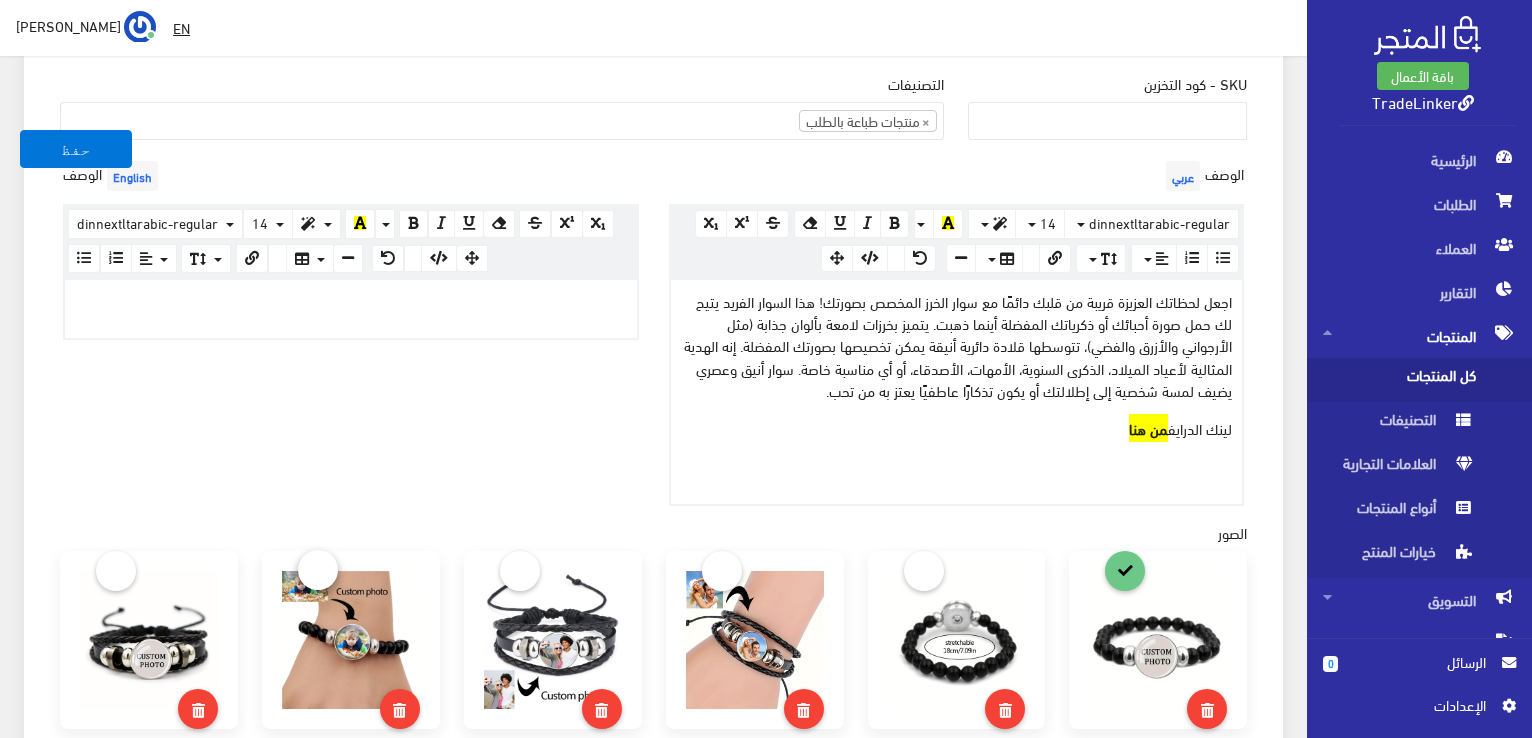 click at bounding box center (318, 570) 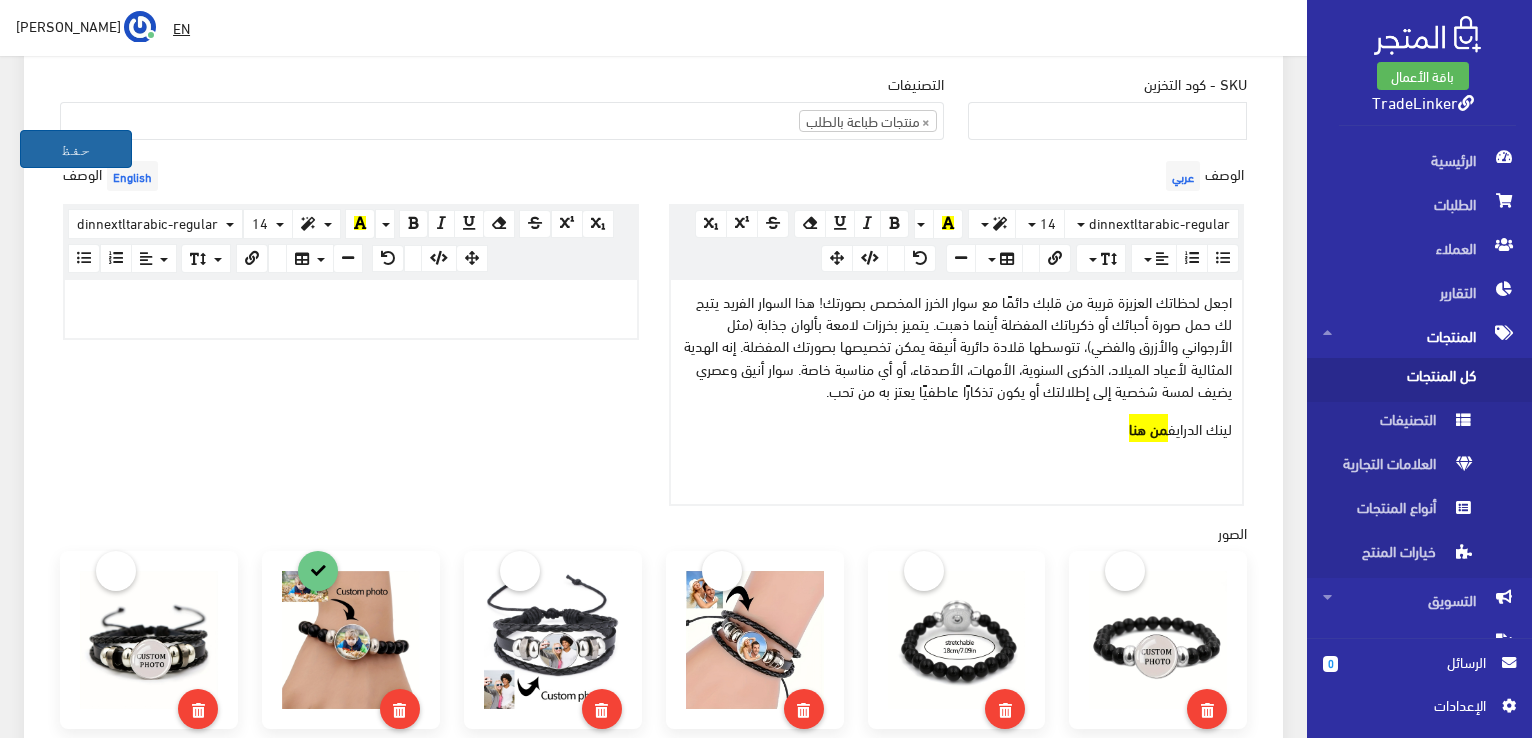 click on "حفظ" at bounding box center [76, 149] 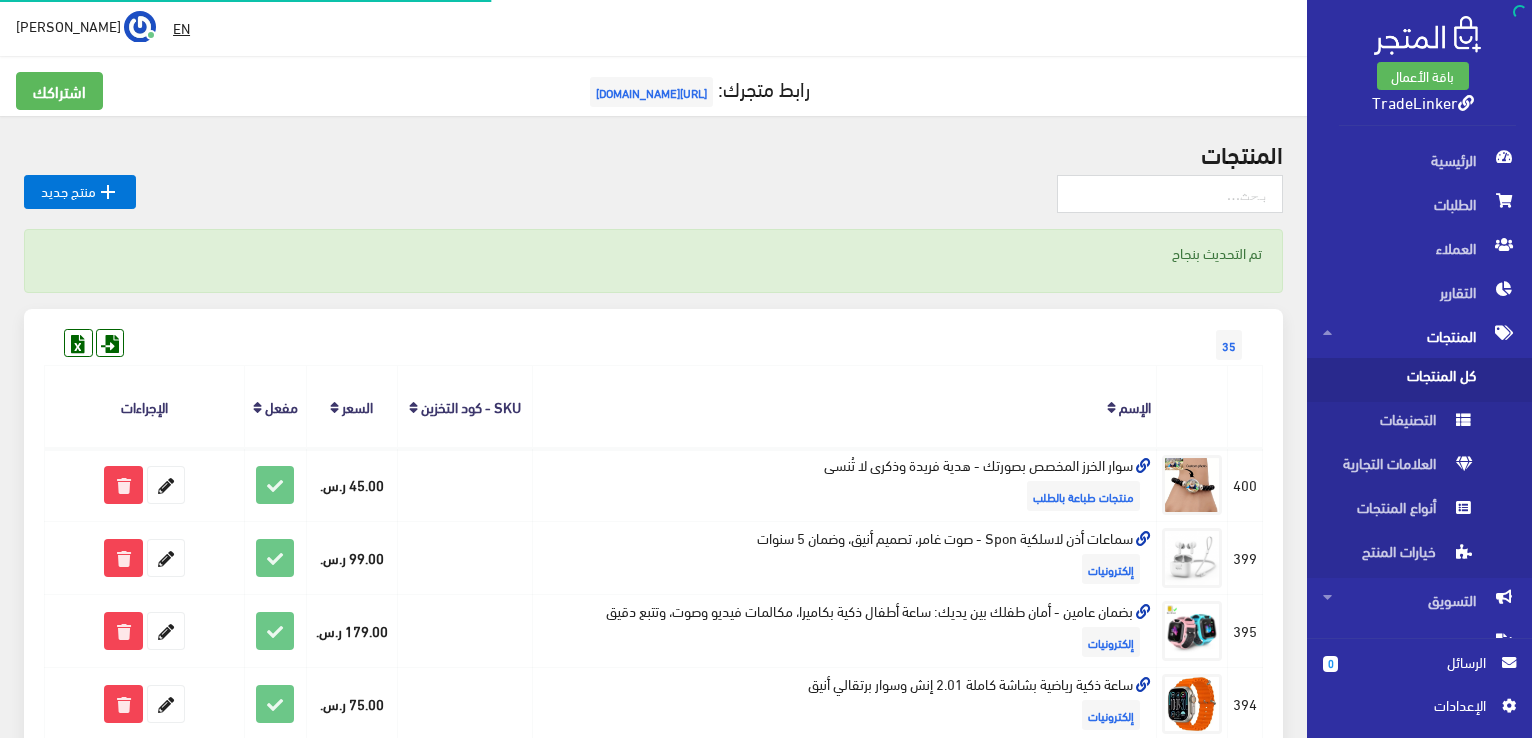scroll, scrollTop: 0, scrollLeft: 0, axis: both 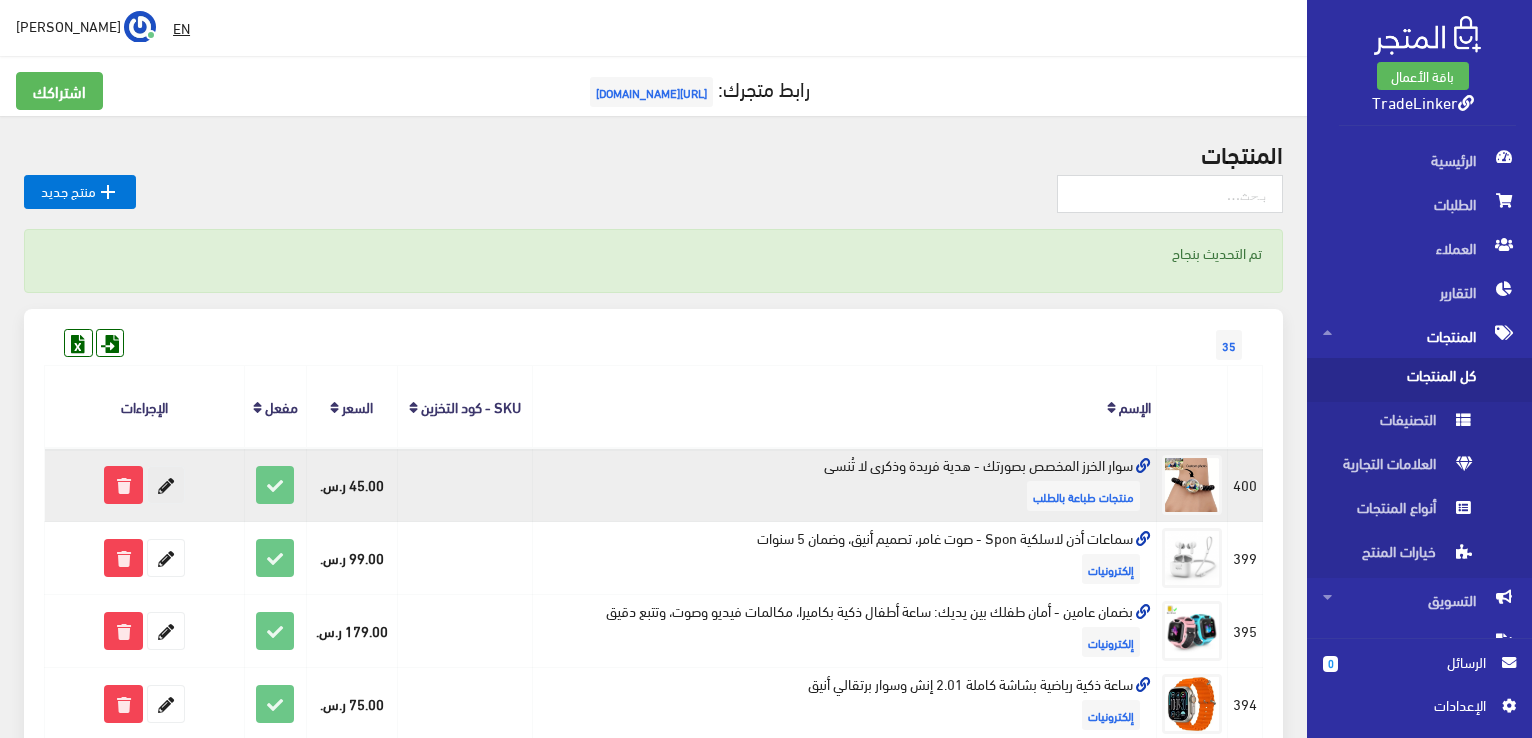click at bounding box center [166, 485] 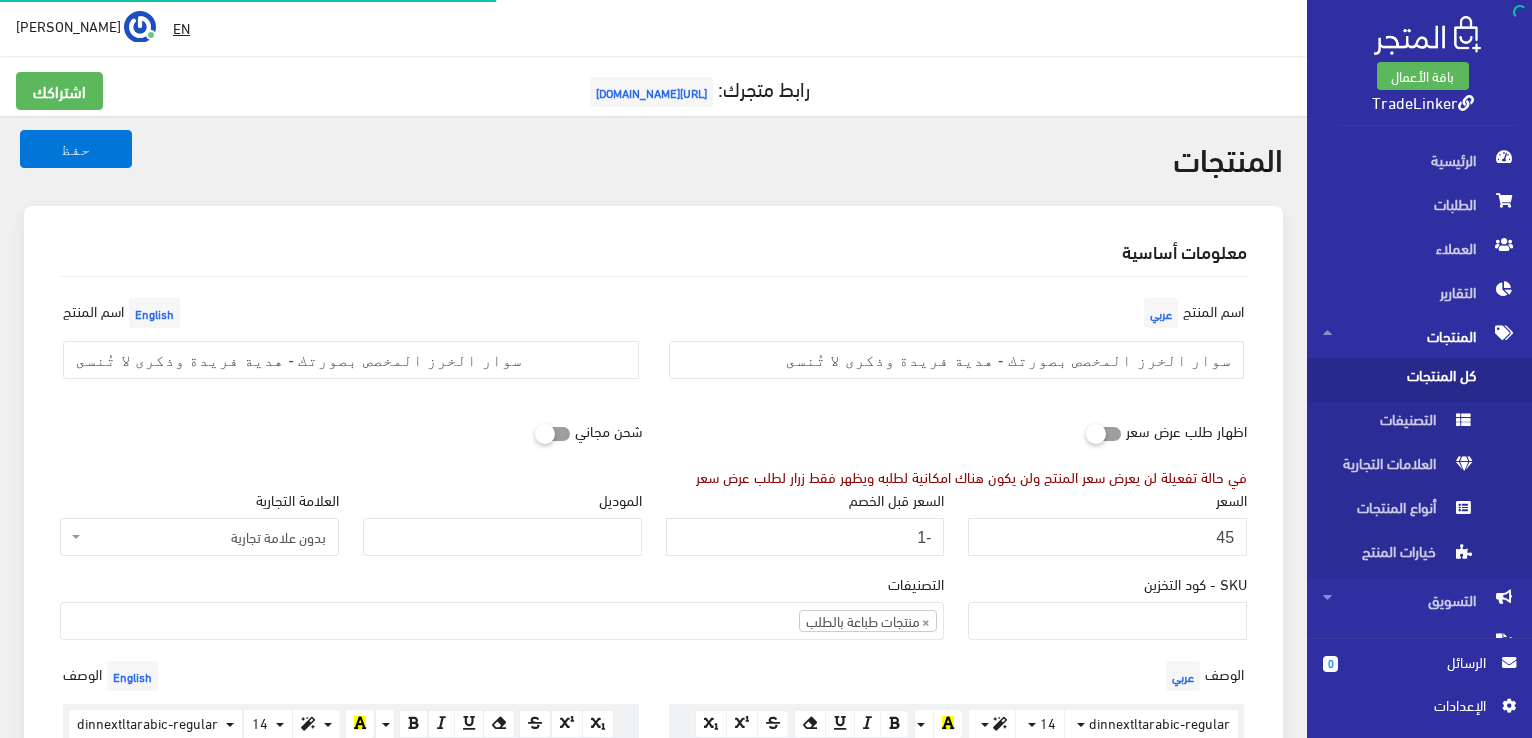 select 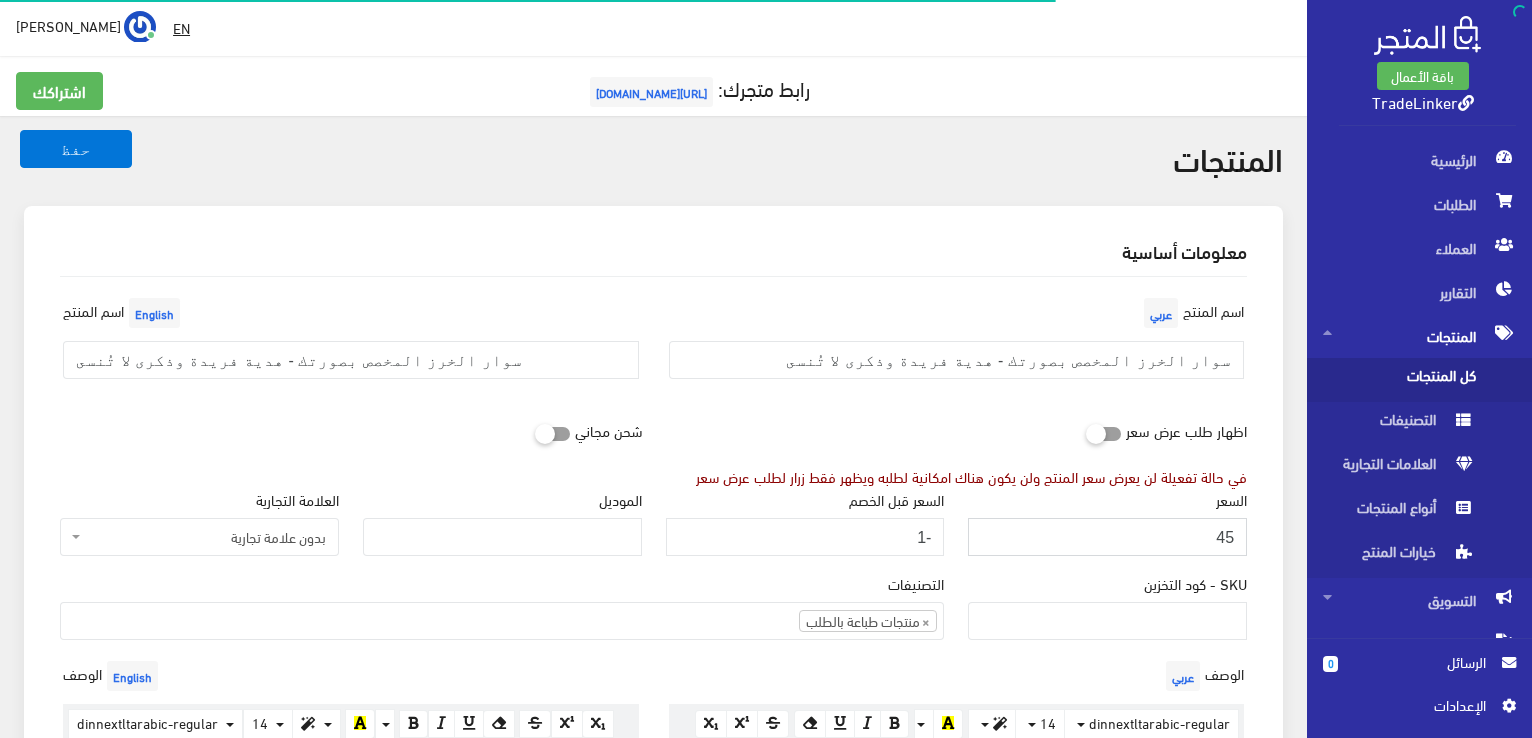click on "45" at bounding box center [1107, 537] 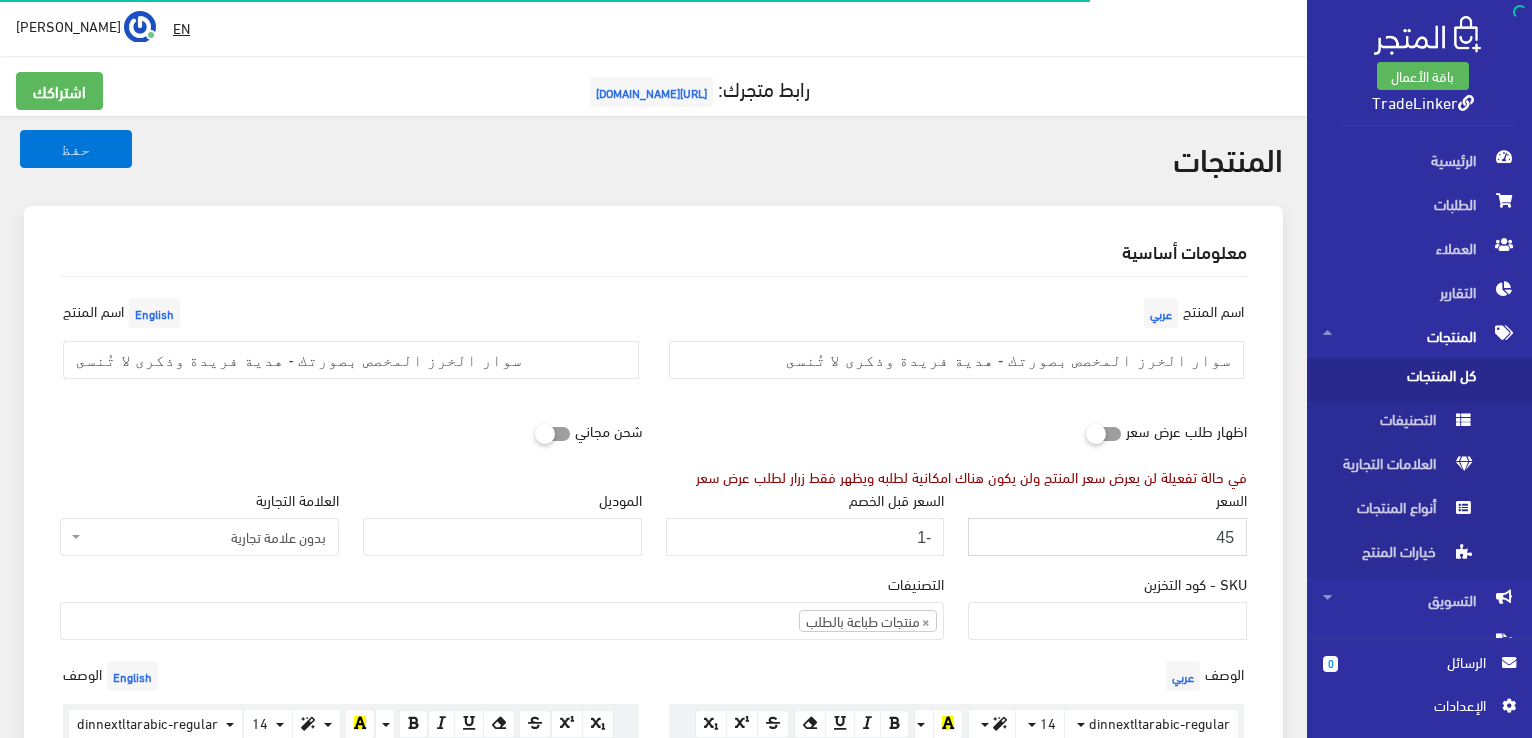 click on "45" at bounding box center [1107, 537] 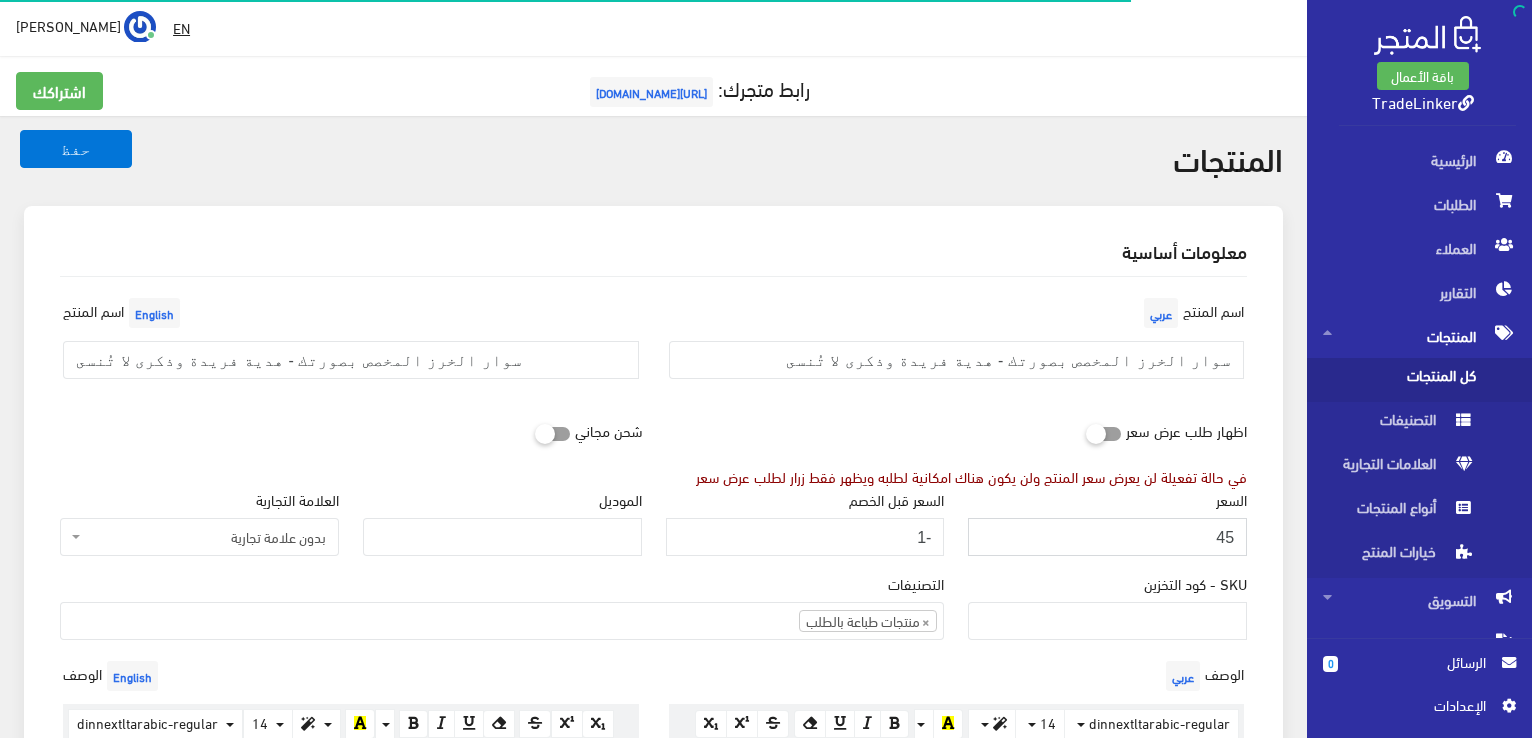 click on "45" at bounding box center [1107, 537] 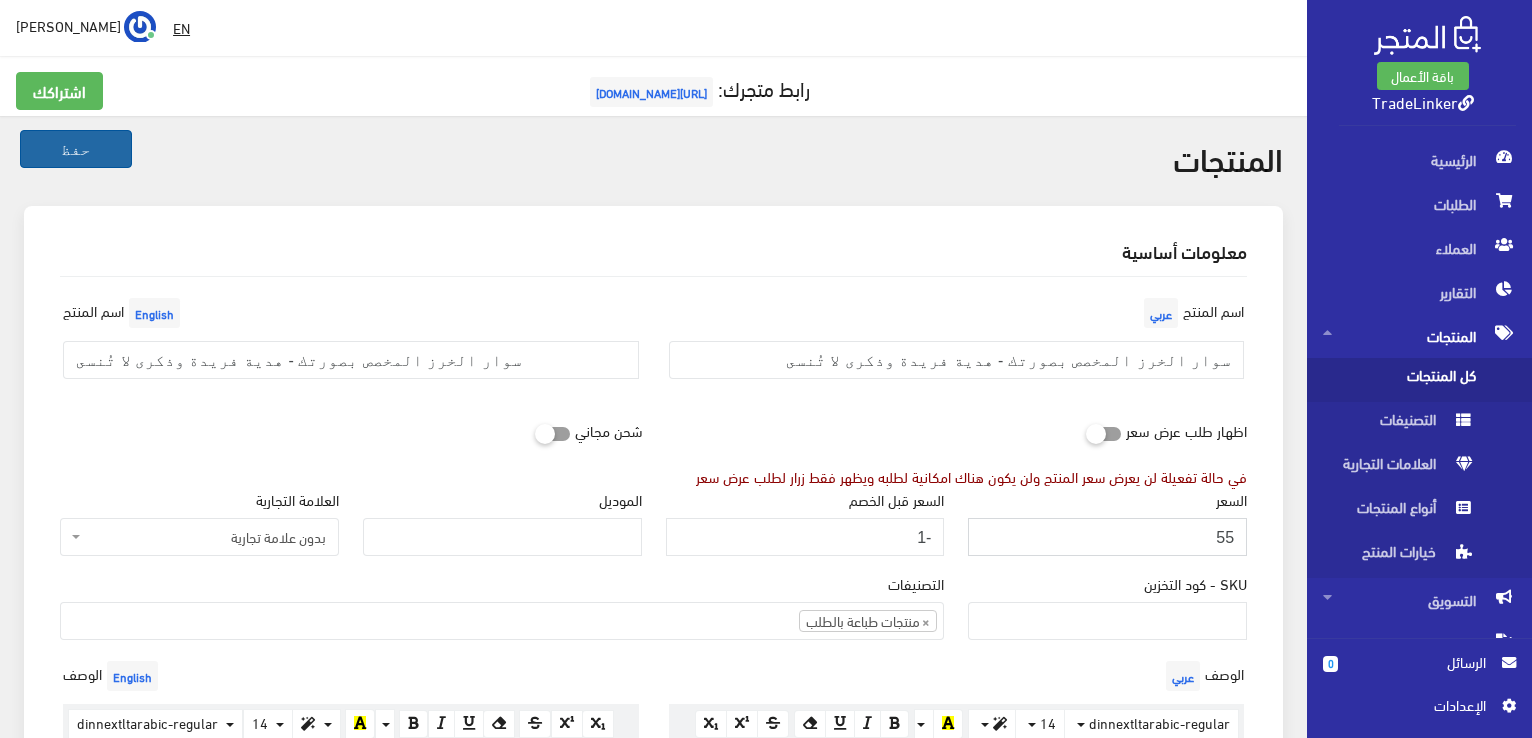 type on "55" 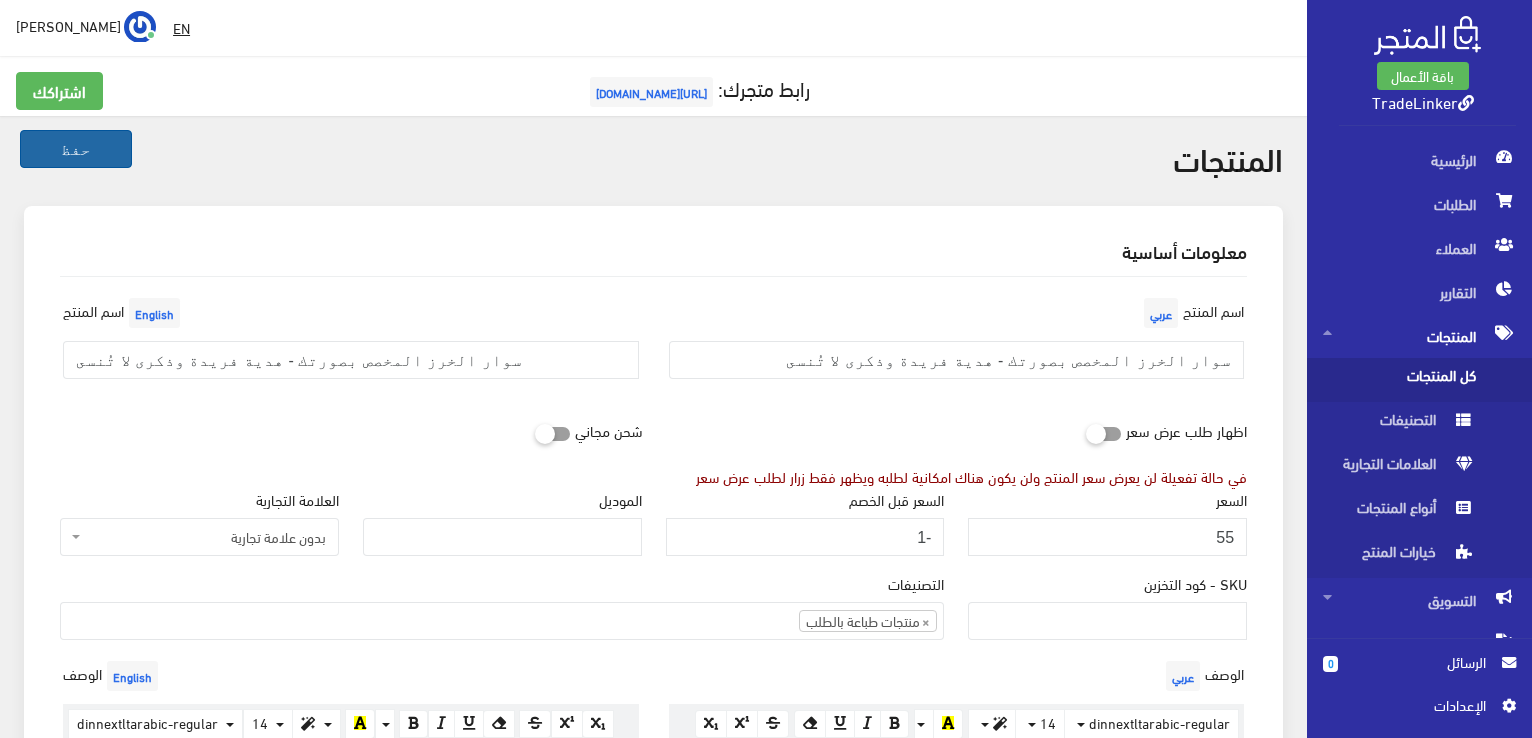 click on "حفظ" at bounding box center (76, 149) 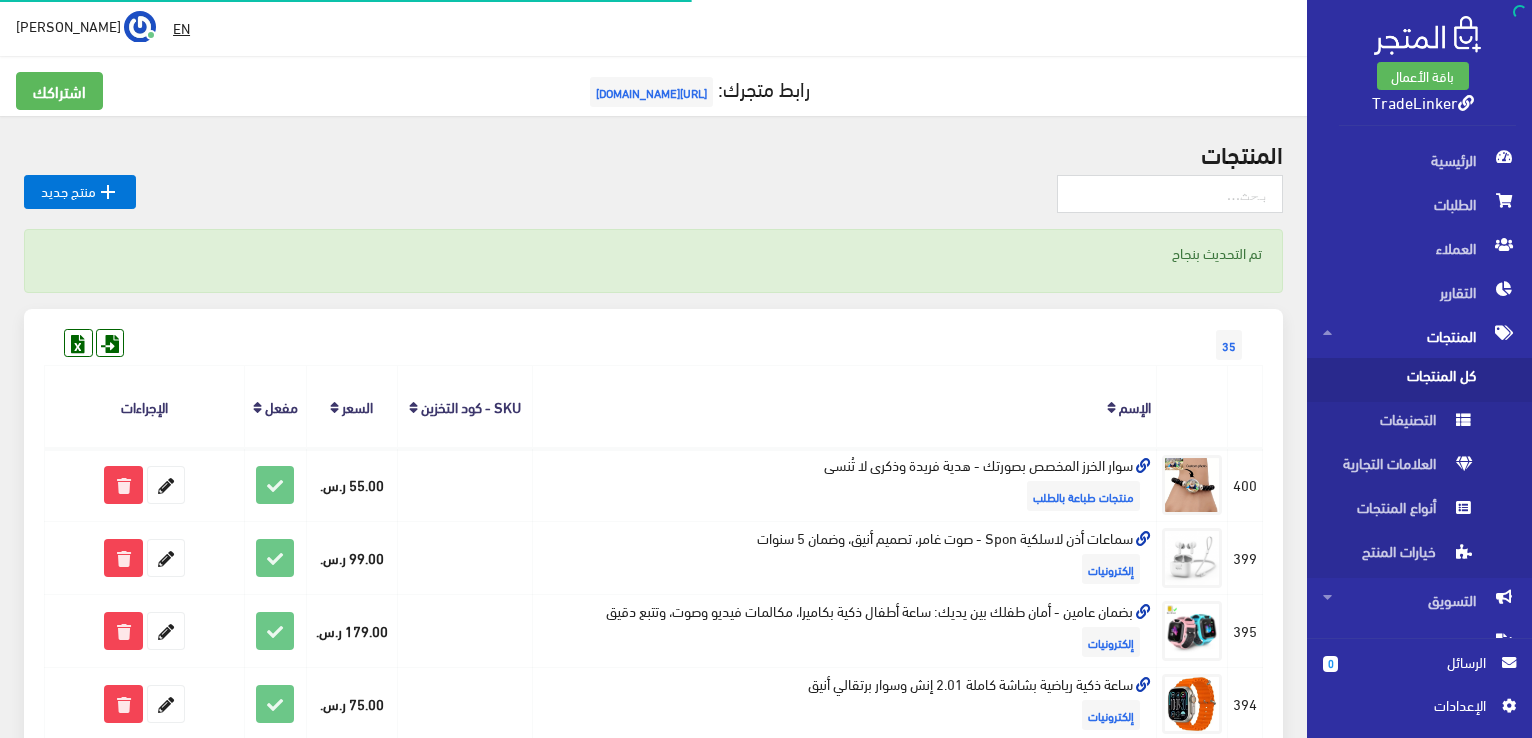 scroll, scrollTop: 0, scrollLeft: 0, axis: both 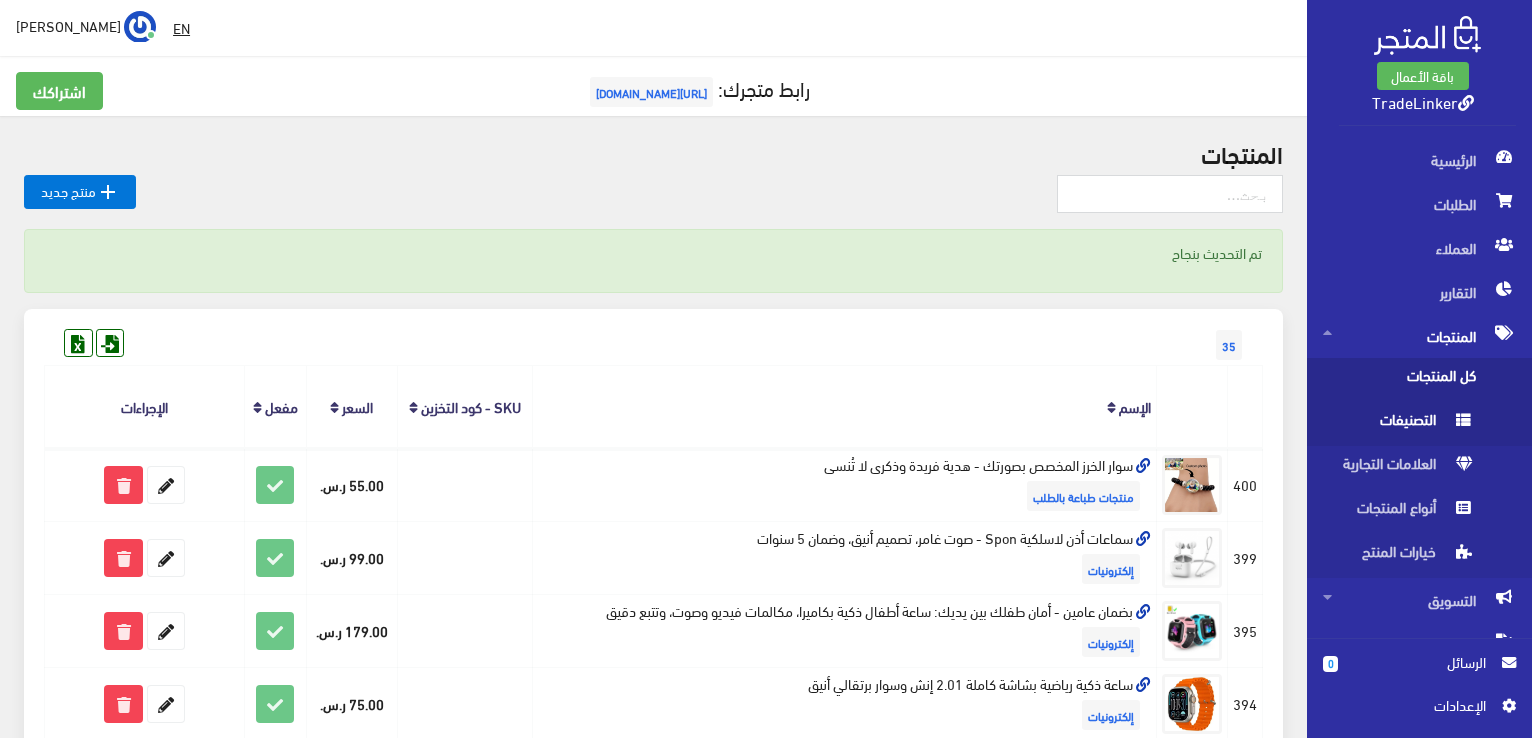 click on "التصنيفات" at bounding box center [1399, 424] 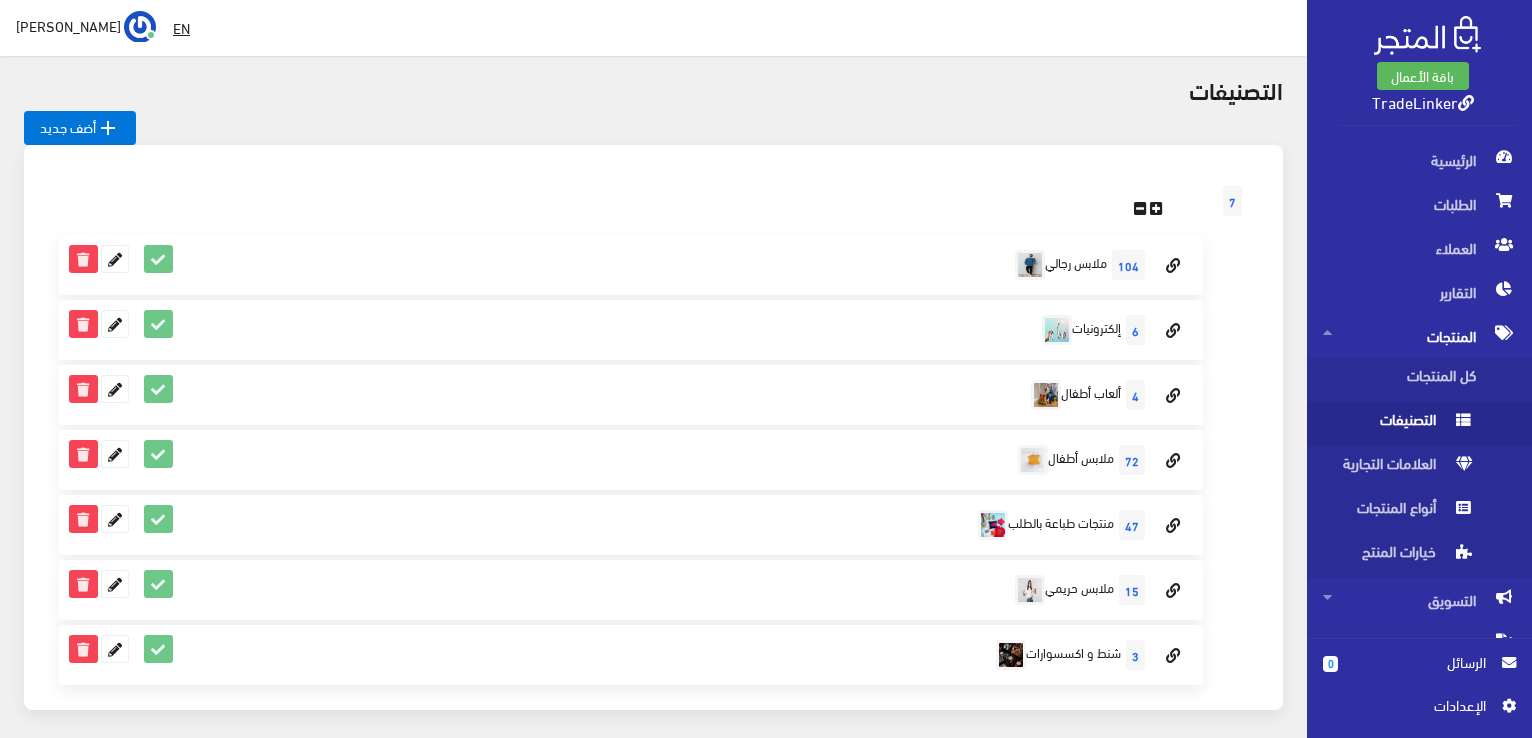 scroll, scrollTop: 100, scrollLeft: 0, axis: vertical 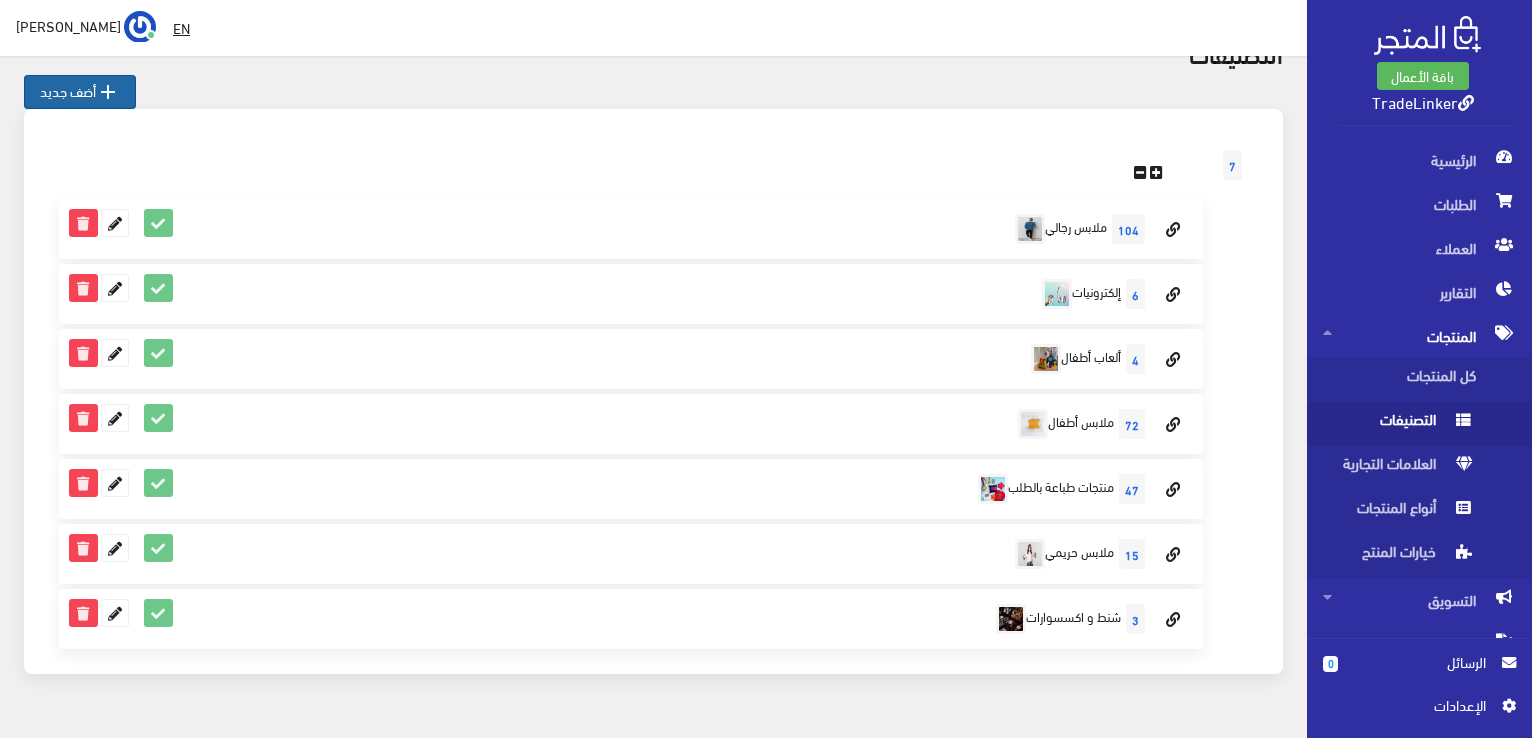click on "  أضف جديد" at bounding box center (80, 92) 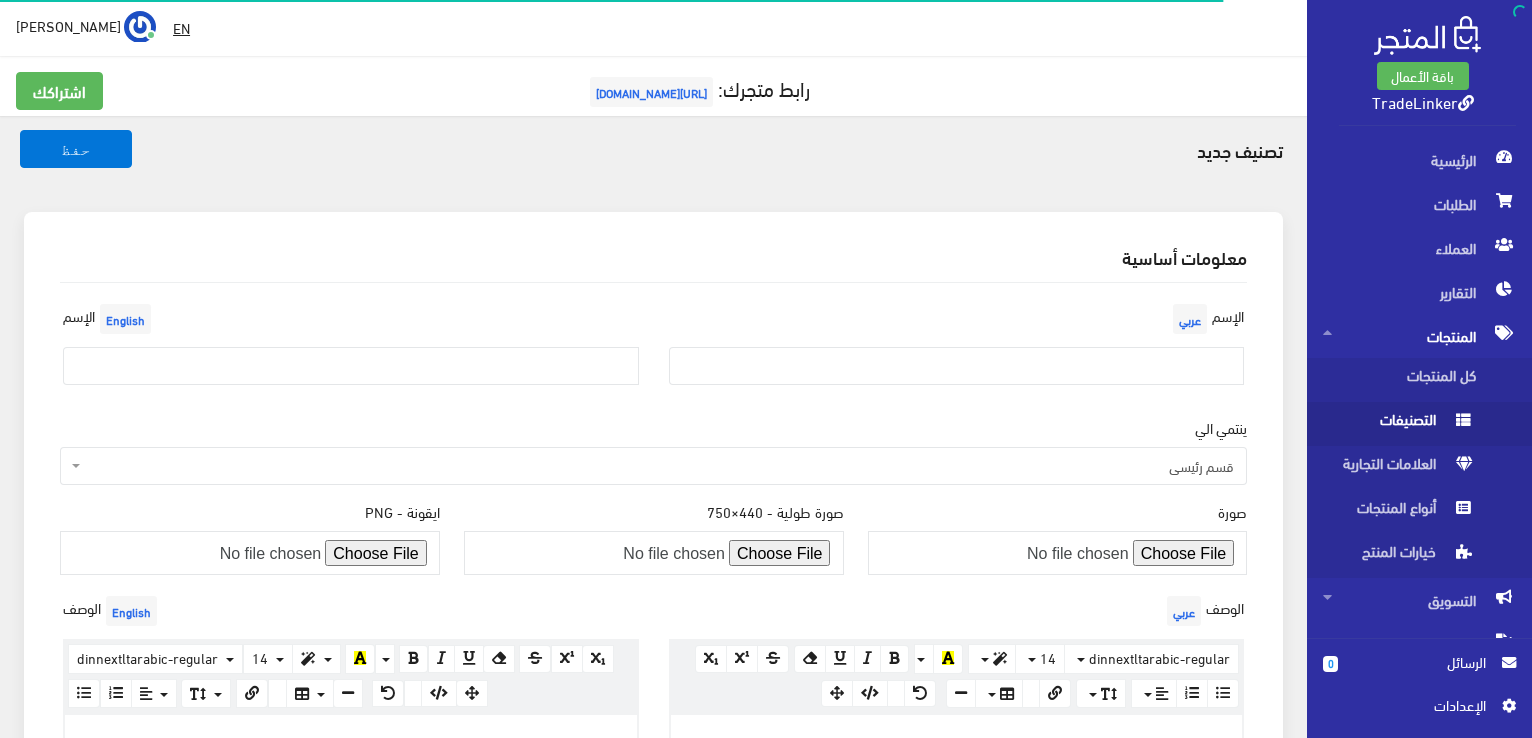 scroll, scrollTop: 0, scrollLeft: 0, axis: both 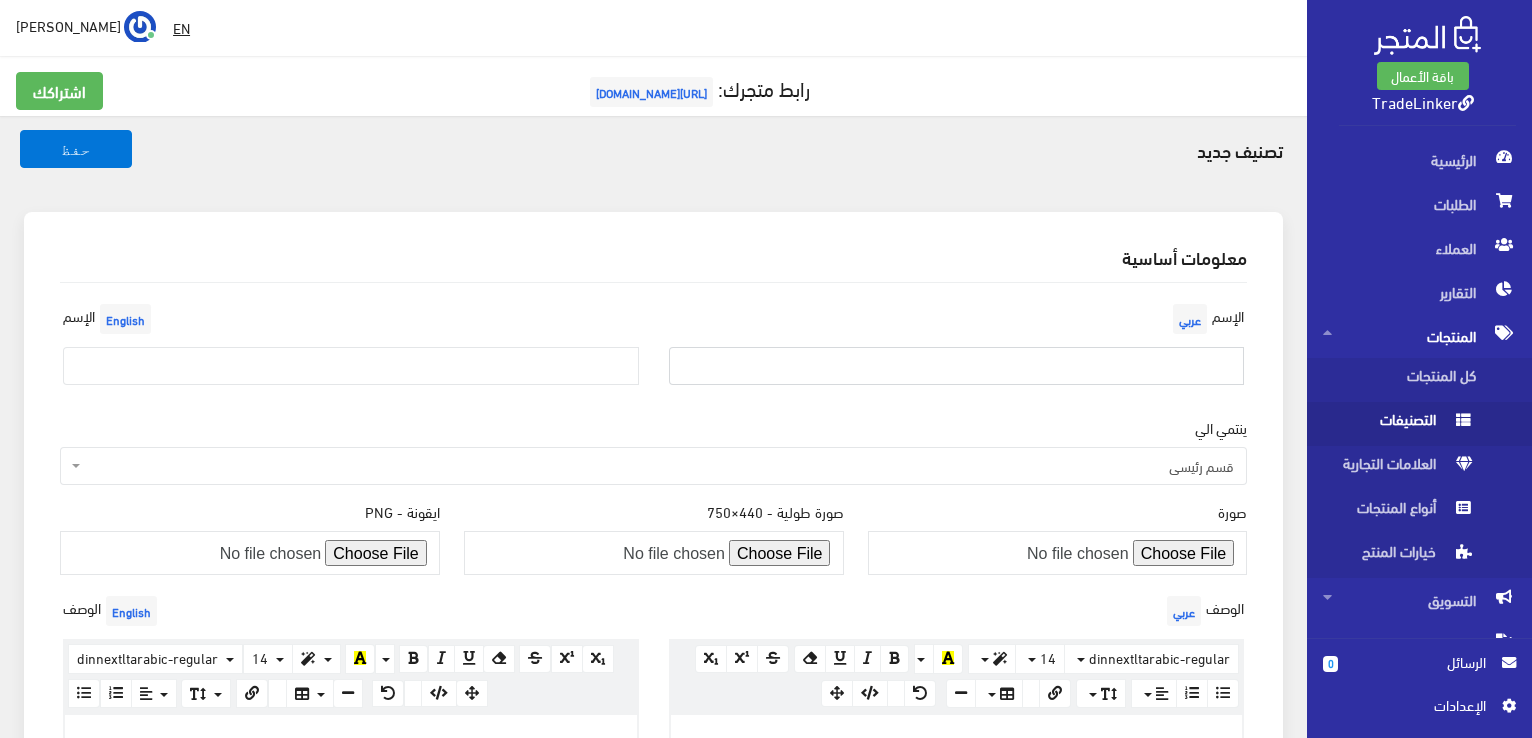 click at bounding box center [957, 366] 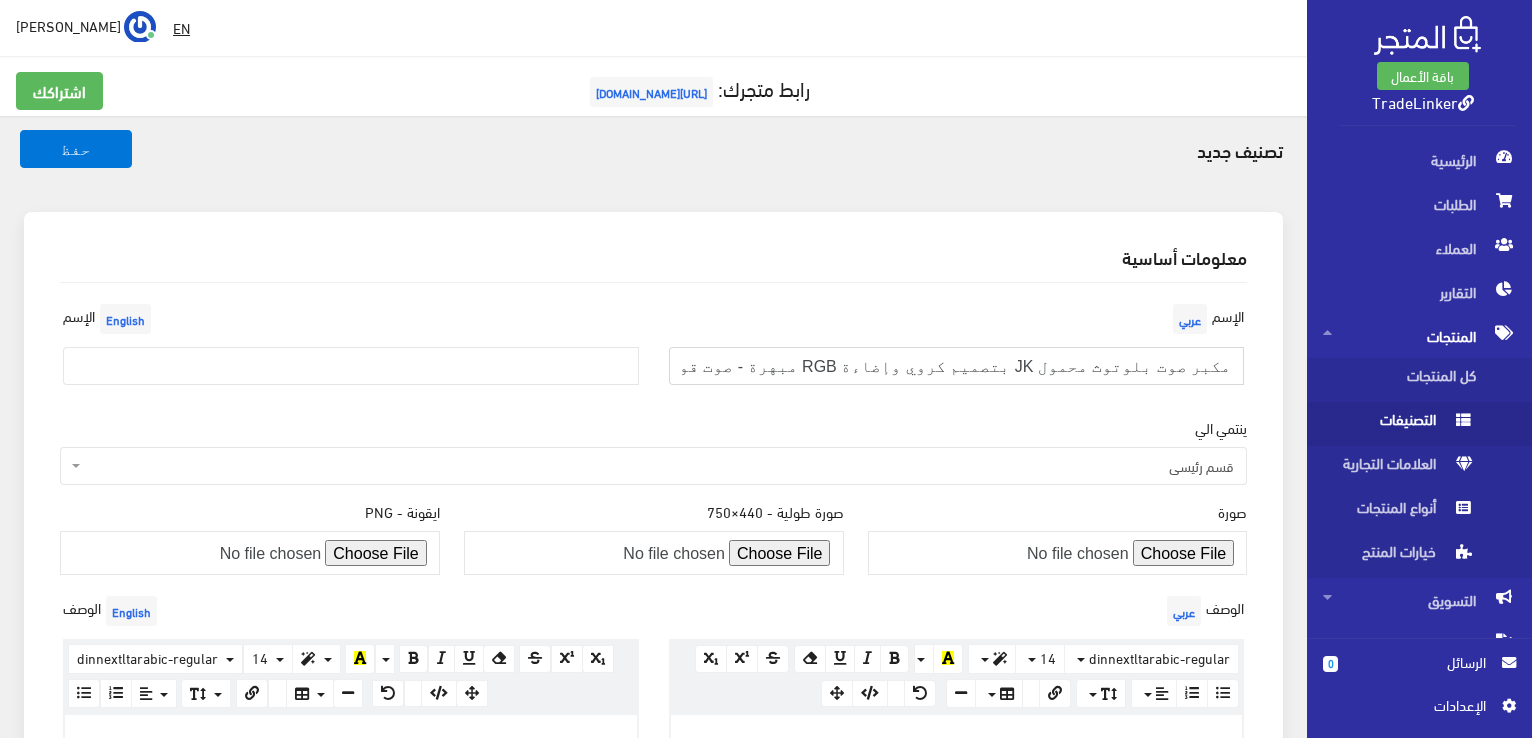 scroll, scrollTop: 0, scrollLeft: -4, axis: horizontal 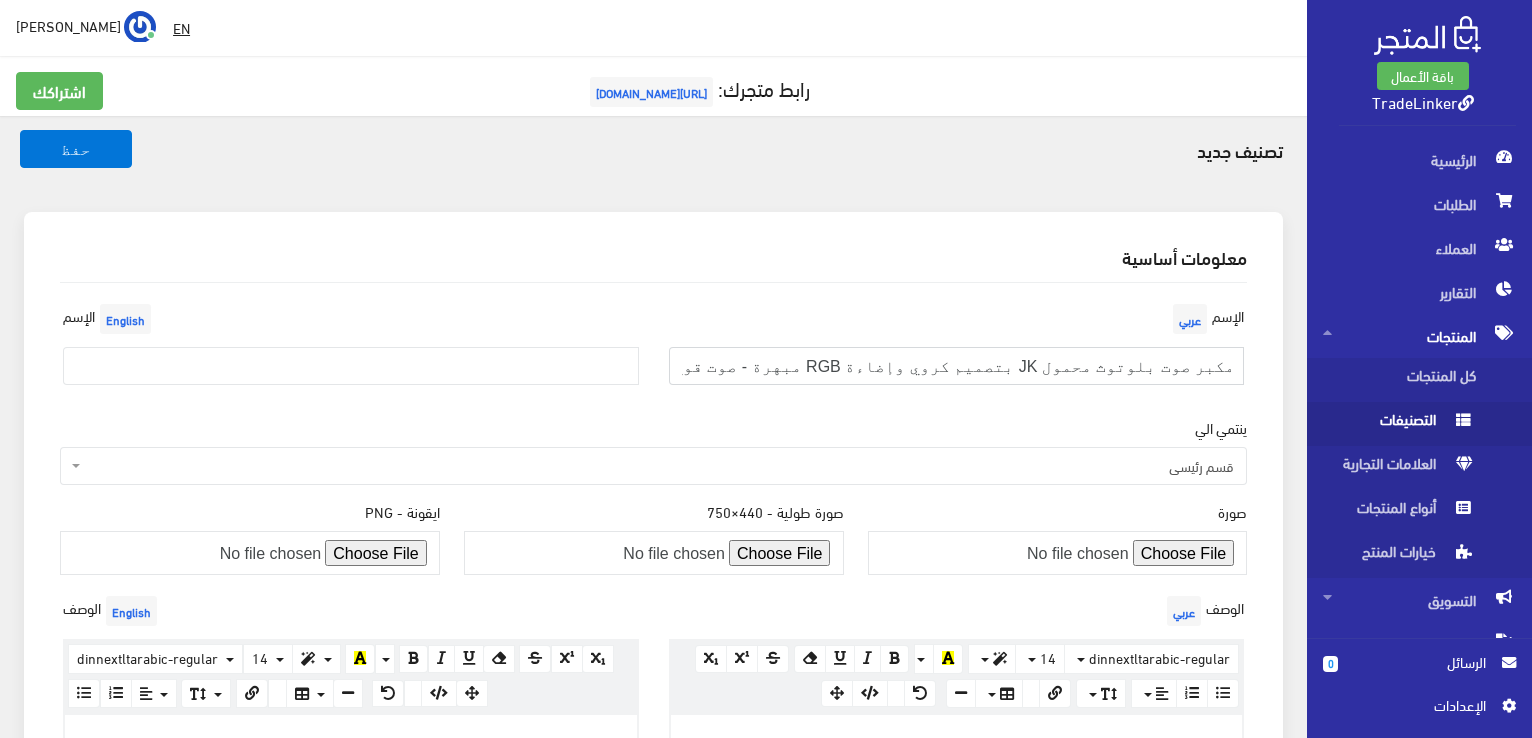 type on "مكبر صوت بلوتوث محمول JK بتصميم كروي وإضاءة RGB مبهرة - صوت قوي وعصري" 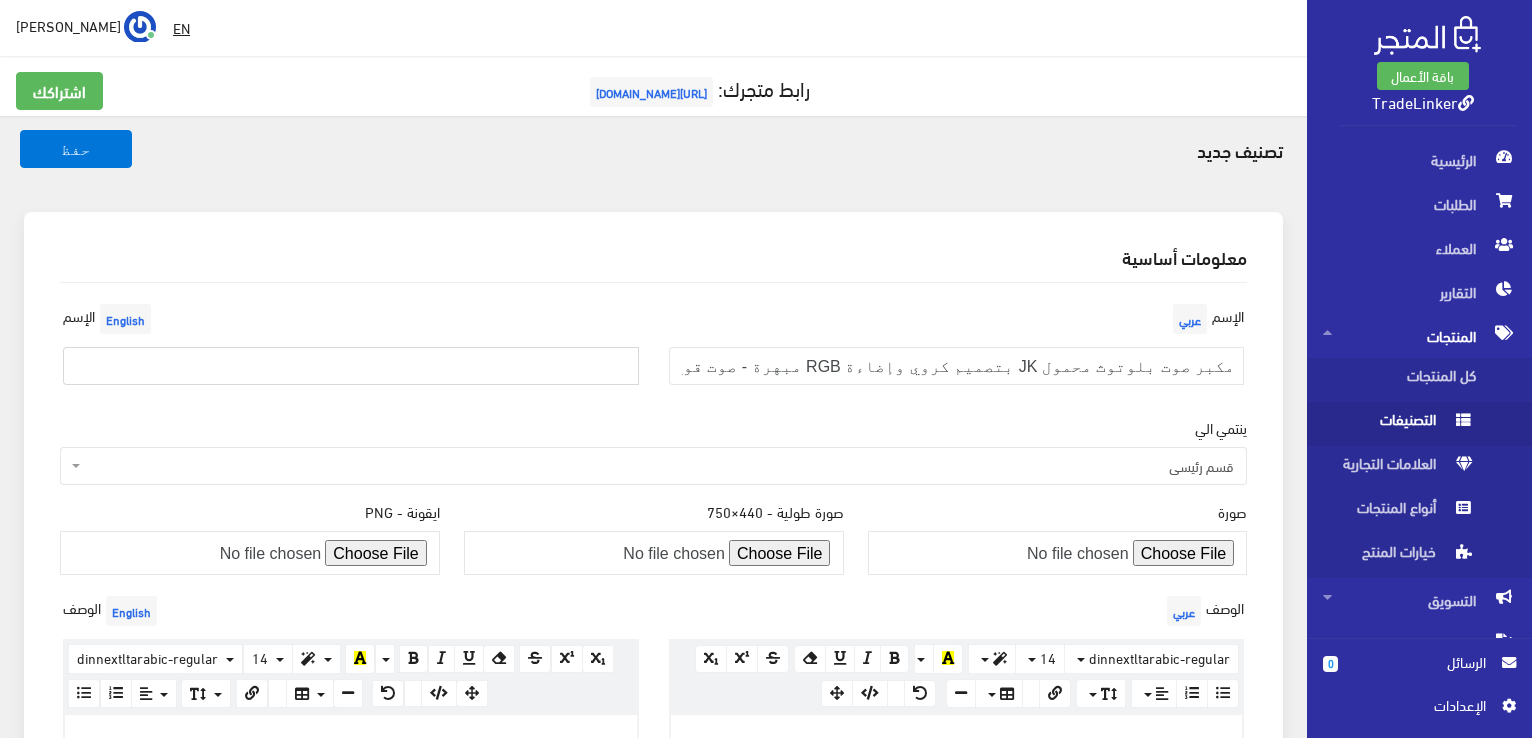 paste on "مكبر صوت بلوتوث محمول JK بتصميم كروي وإضاءة RGB مبهرة - صوت قوي وعصري" 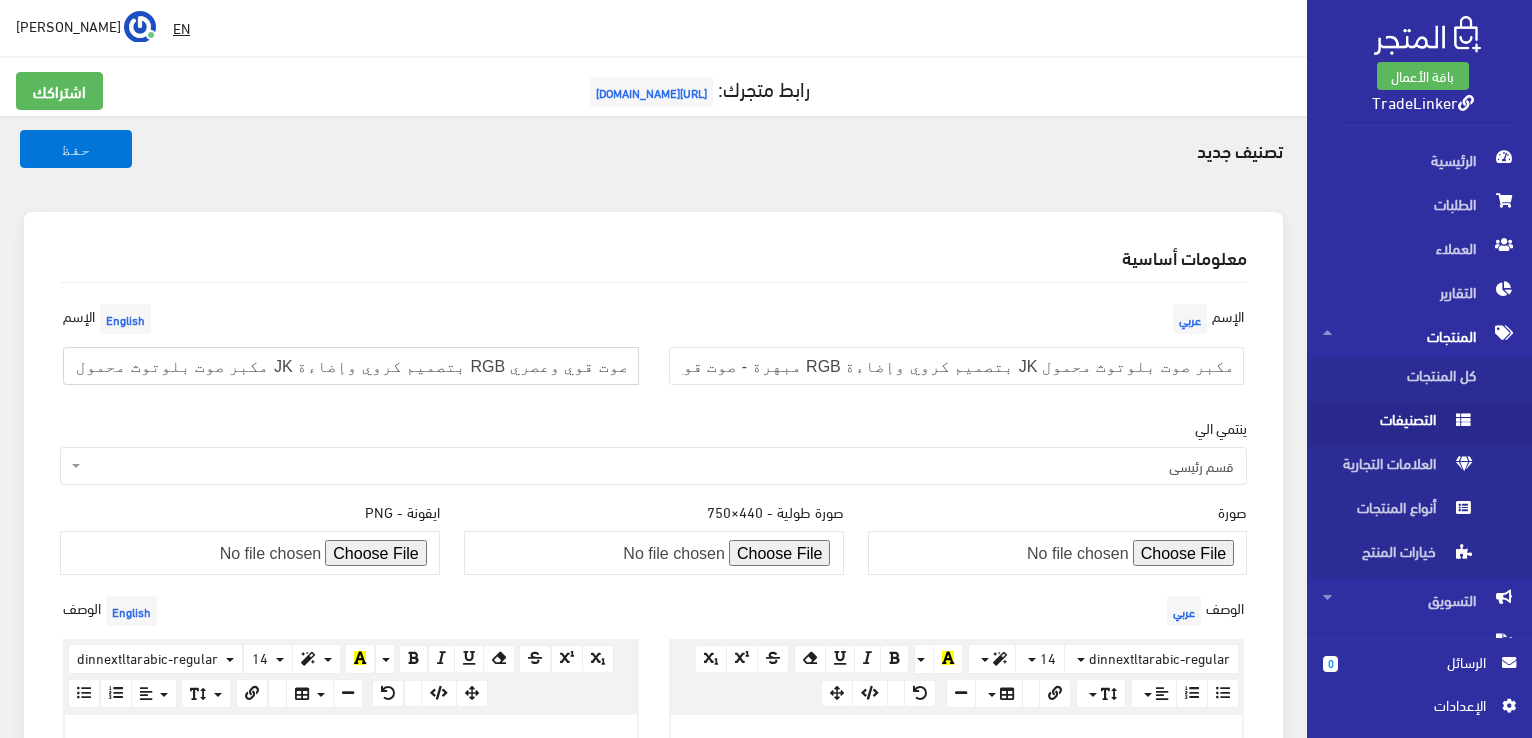 click on "مكبر صوت بلوتوث محمول JK بتصميم كروي وإضاءة RGB مبهرة - صوت قوي وعصري" at bounding box center (351, 366) 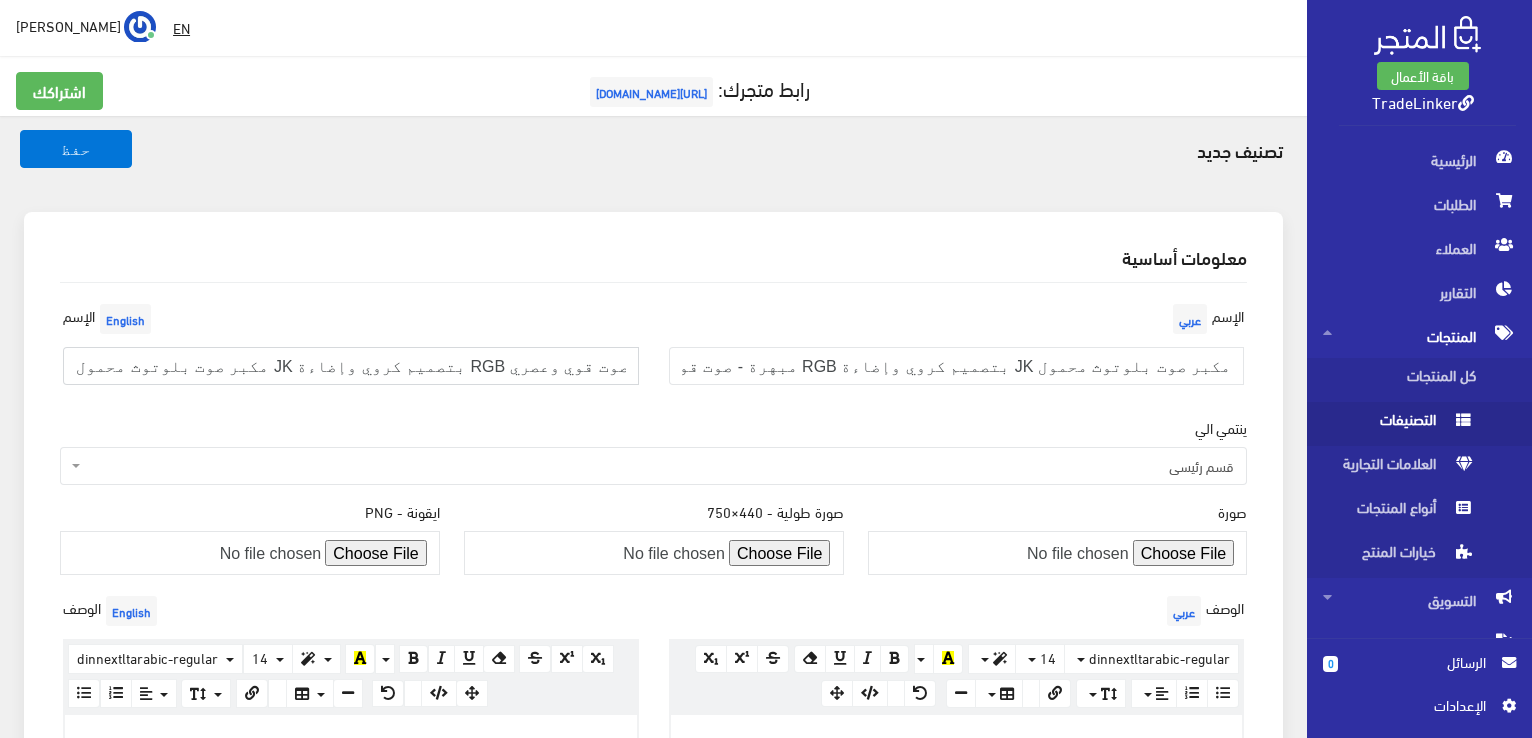 scroll, scrollTop: 0, scrollLeft: 4, axis: horizontal 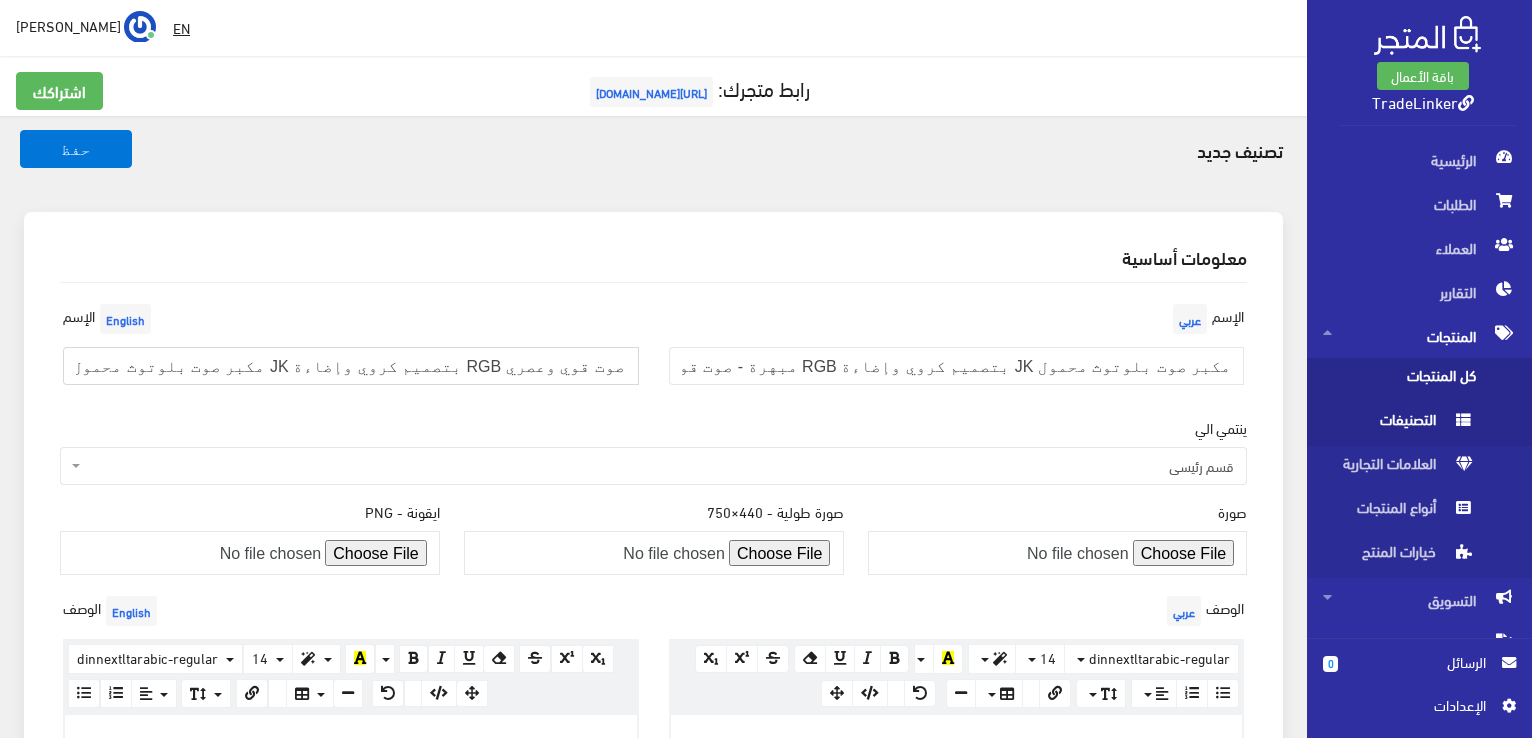 type on "مكبر صوت بلوتوث محمول JK بتصميم كروي وإضاءة RGB مبهرة - صوت قوي وعصري" 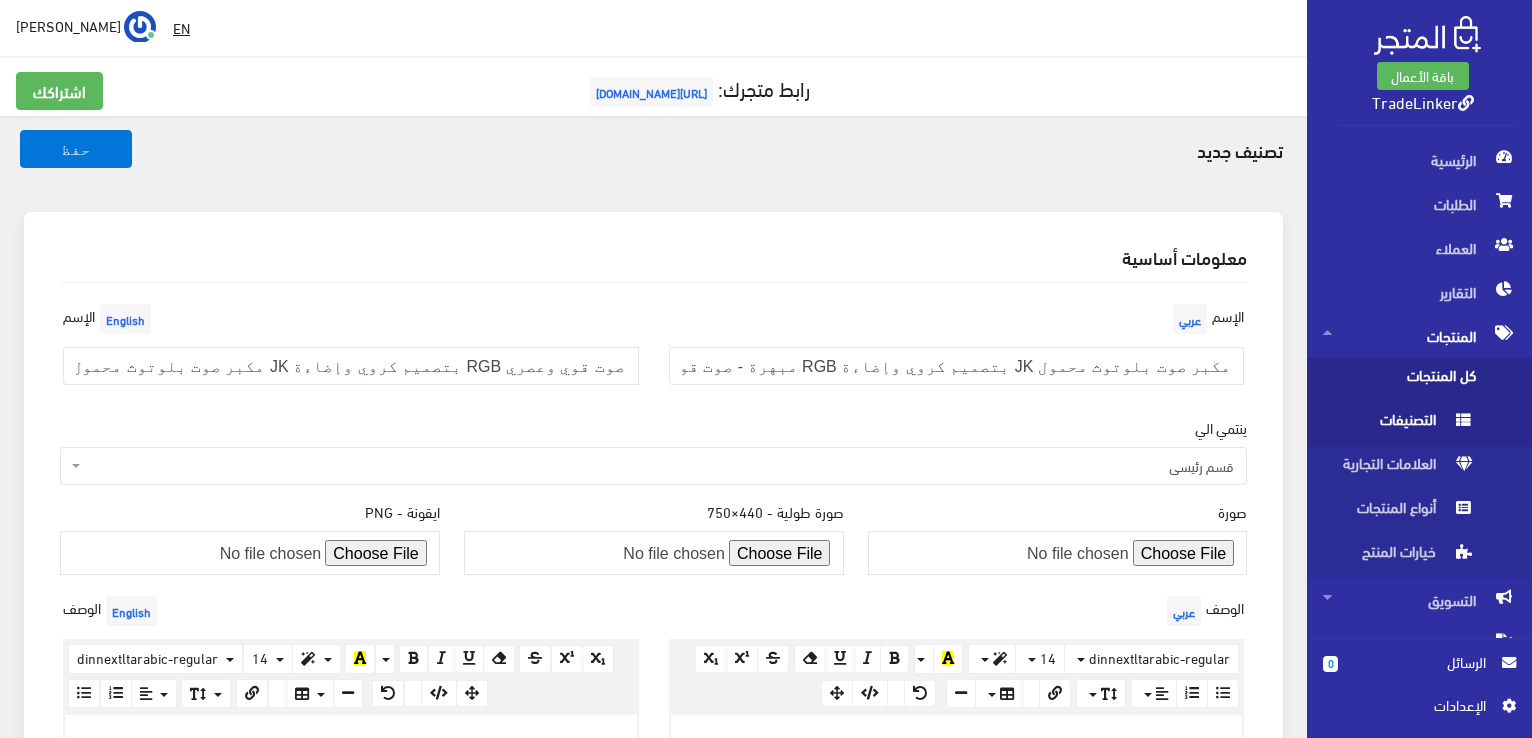 click on "كل المنتجات" at bounding box center [1399, 380] 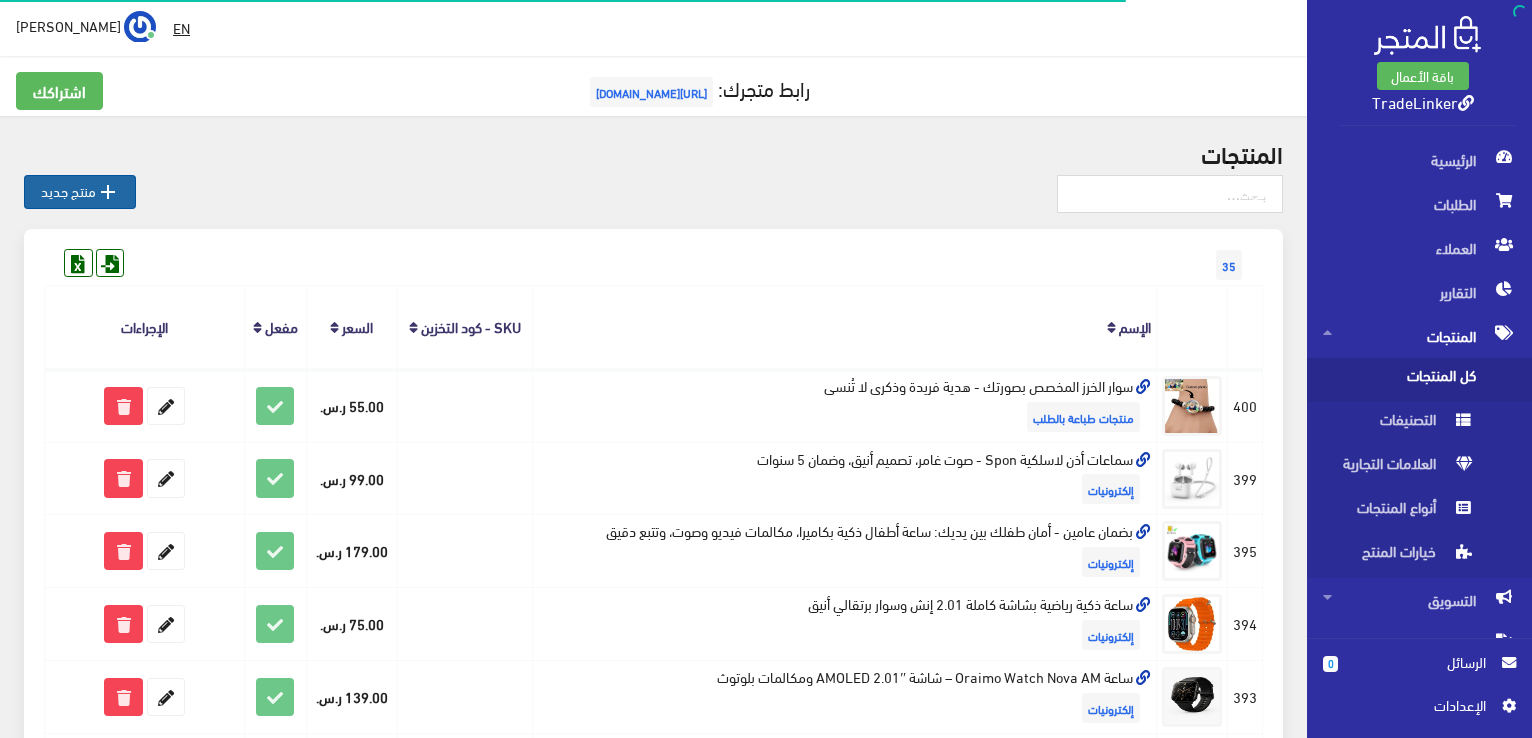 click on "" at bounding box center [108, 192] 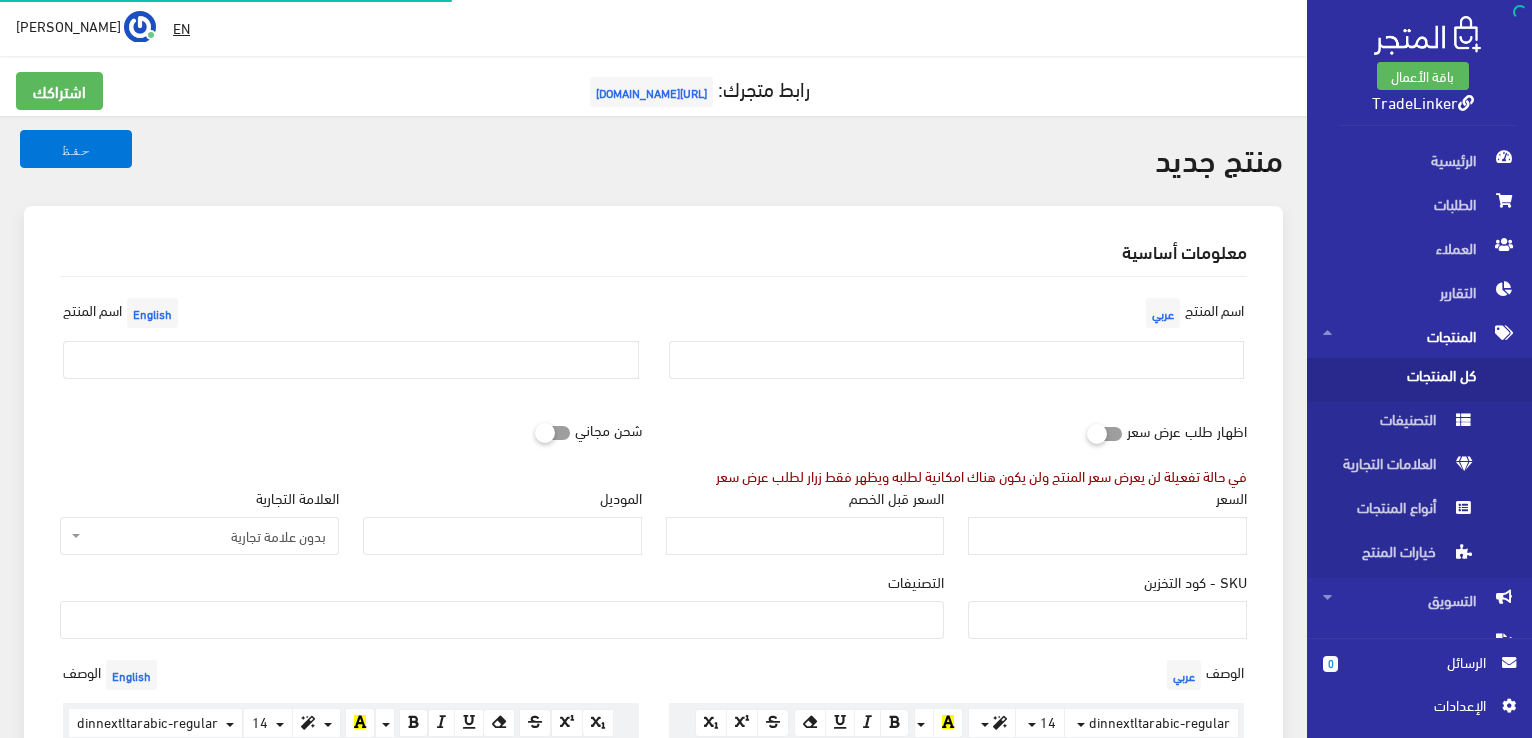 select 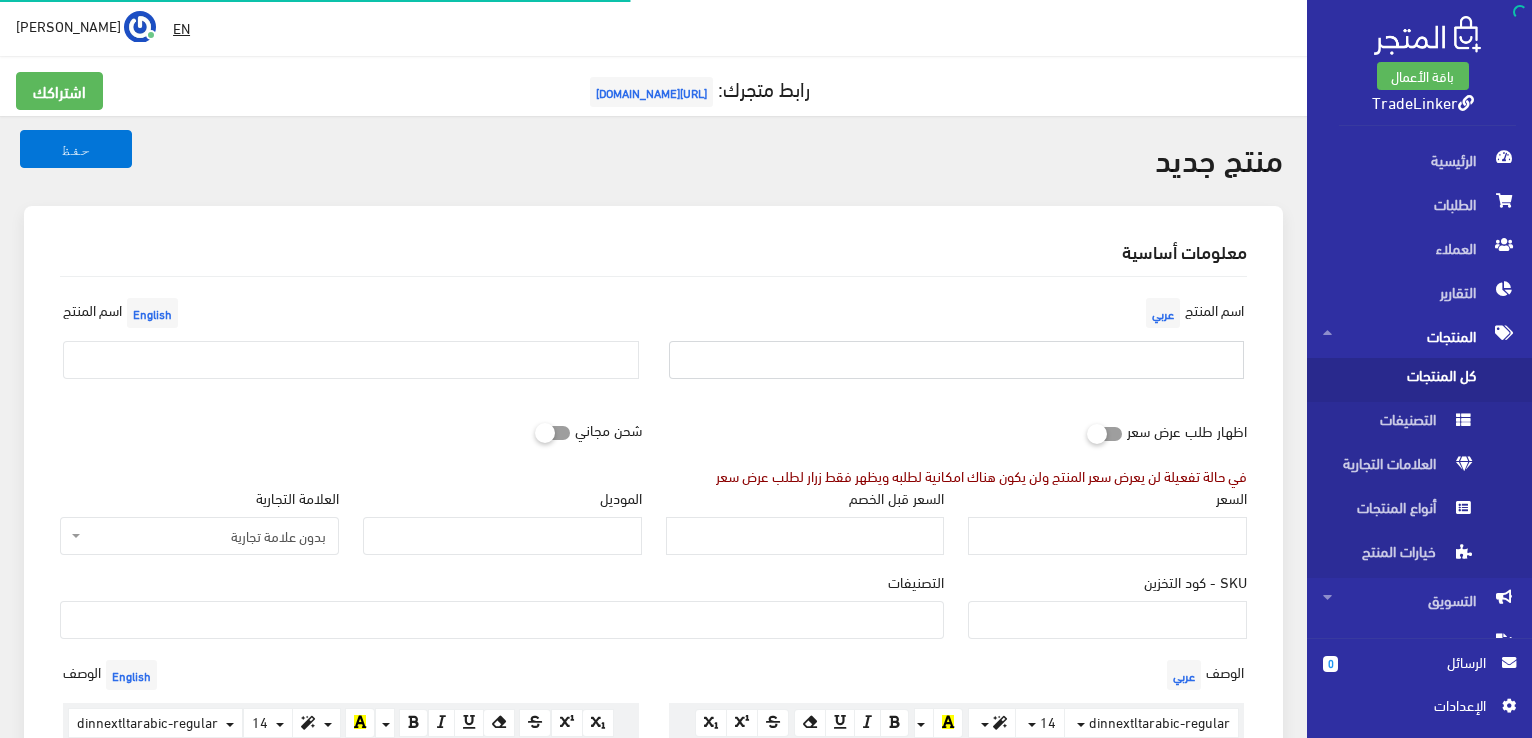 click at bounding box center (957, 360) 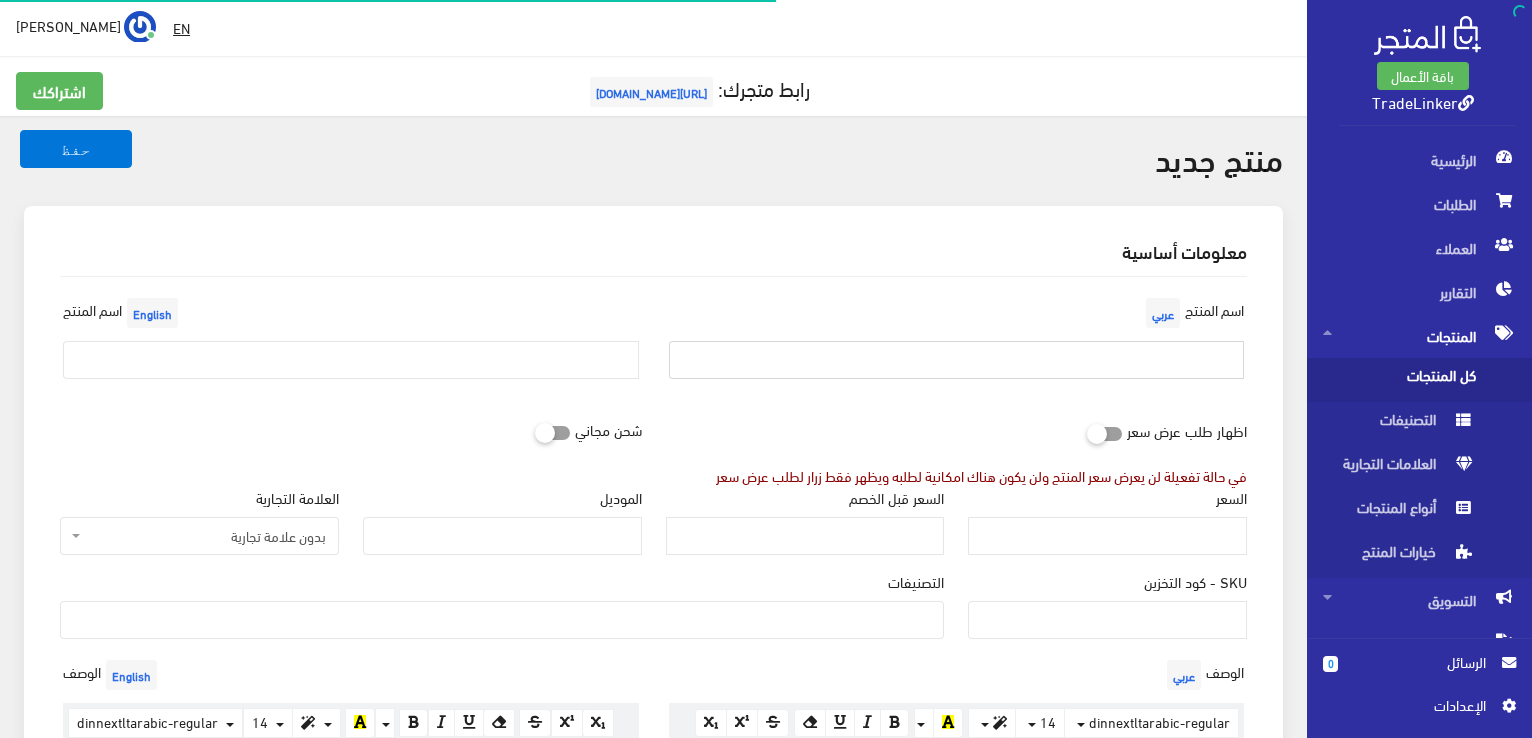 paste on "مكبر صوت بلوتوث محمول JK بتصميم كروي وإضاءة RGB مبهرة - صوت قوي وعصري" 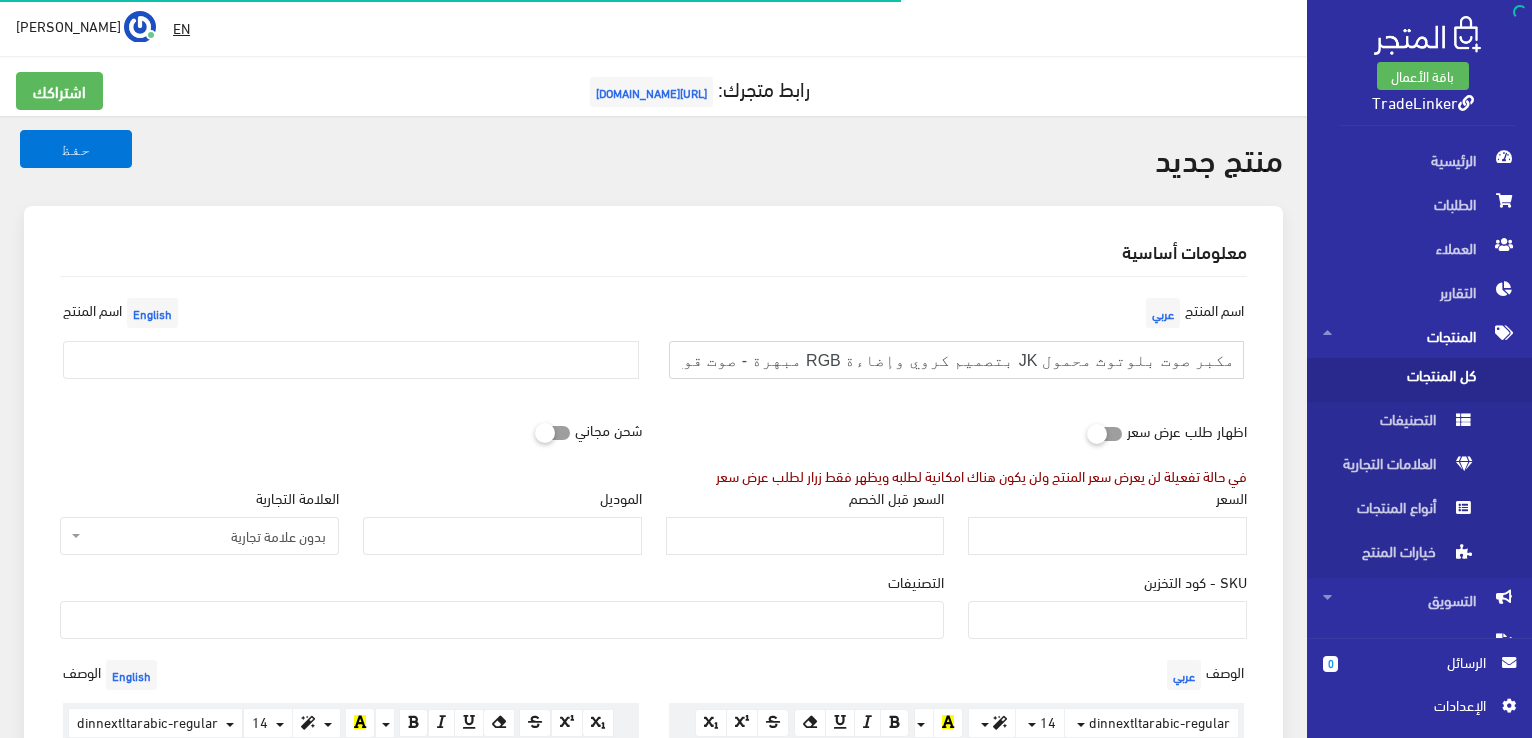 scroll, scrollTop: 0, scrollLeft: -4, axis: horizontal 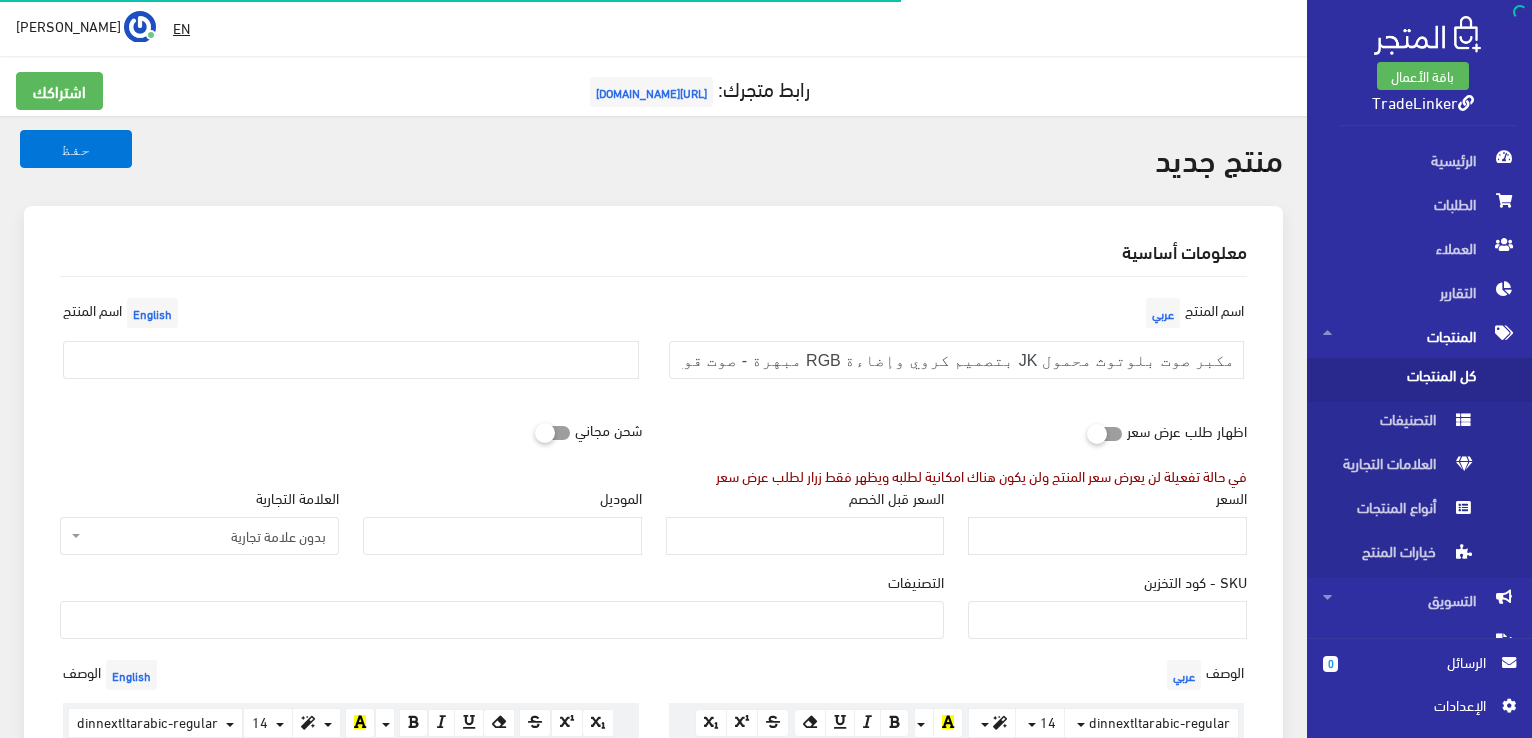 click on "اسم المنتج  English" at bounding box center (351, 344) 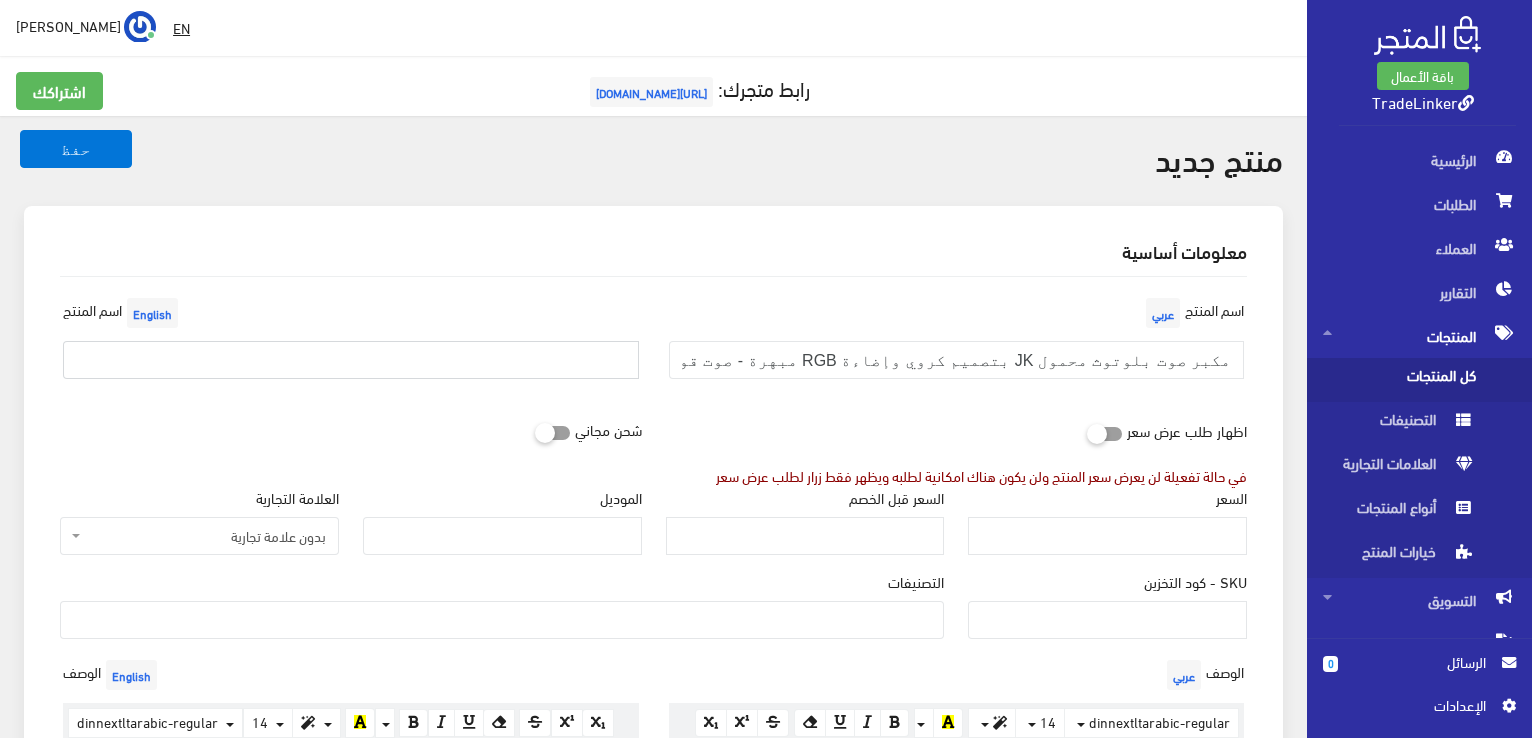 paste on "مكبر صوت بلوتوث محمول JK بتصميم كروي وإضاءة RGB مبهرة - صوت قوي وعصري" 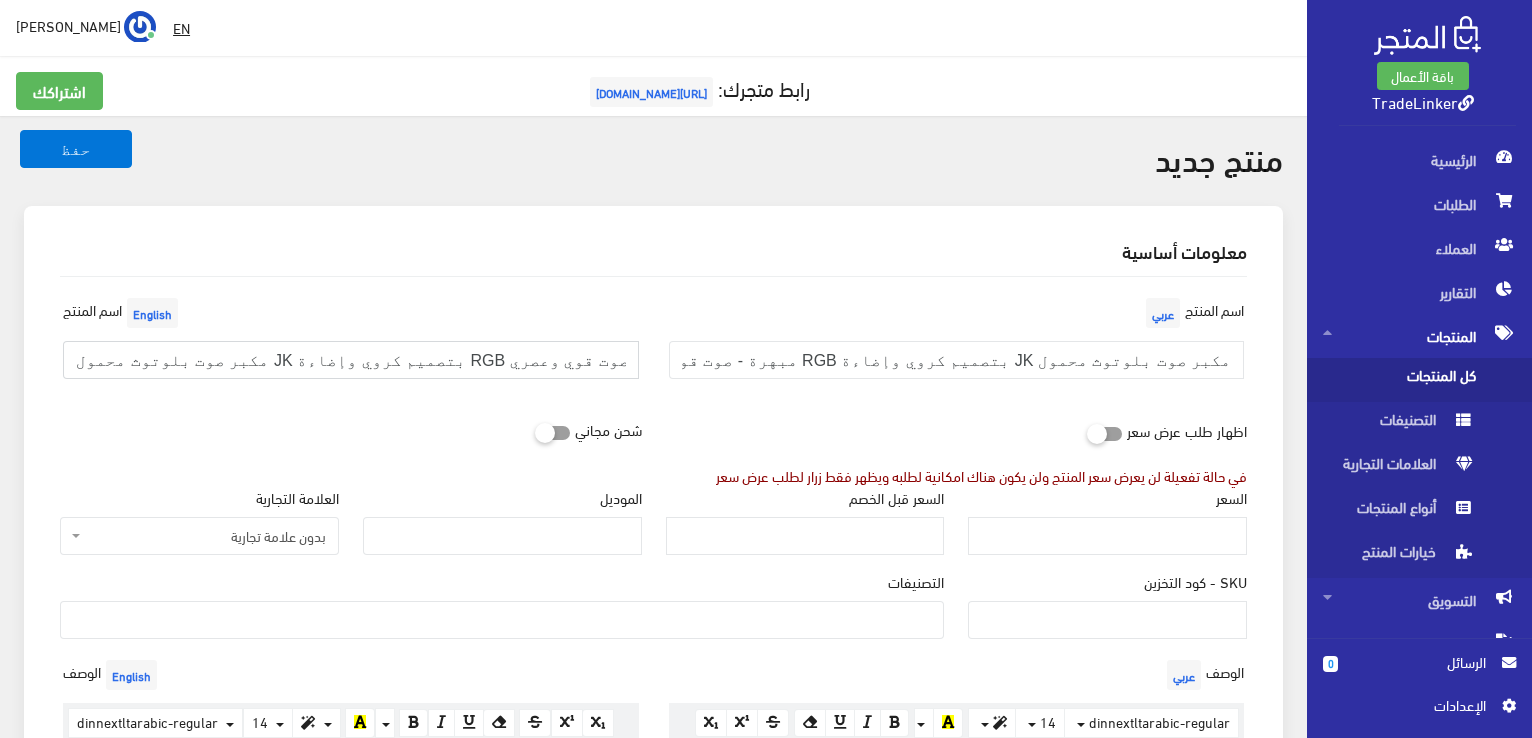 click on "مكبر صوت بلوتوث محمول JK بتصميم كروي وإضاءة RGB مبهرة - صوت قوي وعصري" at bounding box center [351, 360] 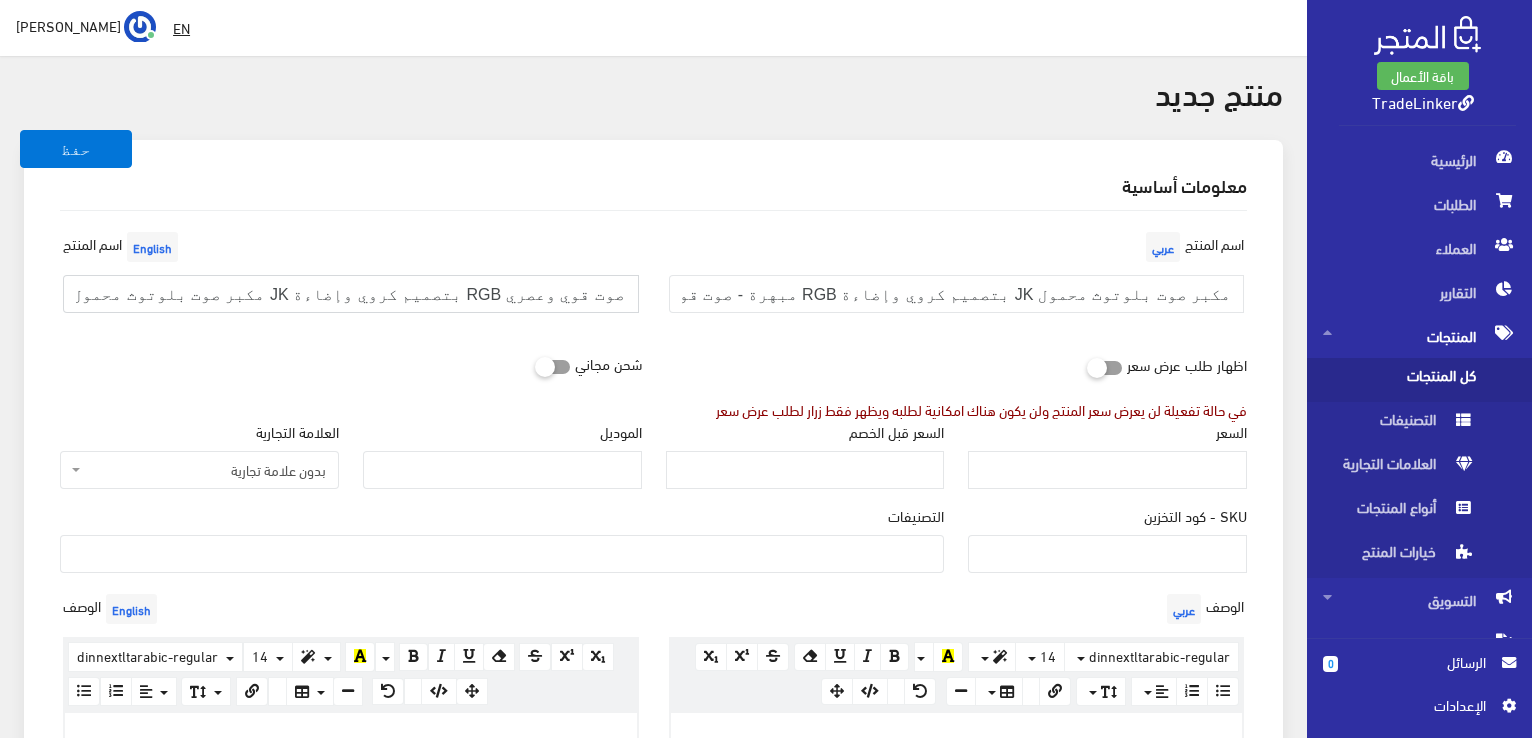 scroll, scrollTop: 300, scrollLeft: 0, axis: vertical 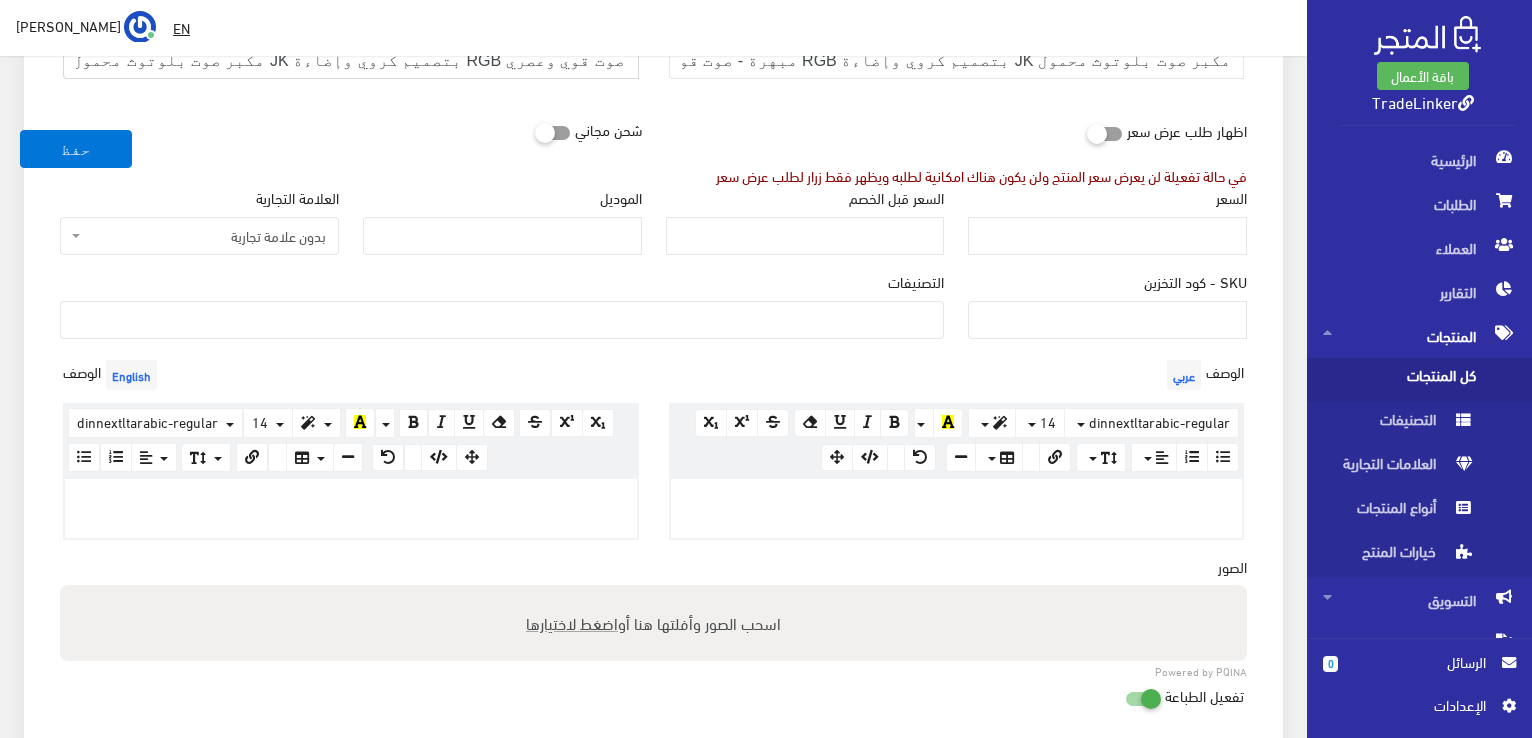 type on "مكبر صوت بلوتوث محمول JK بتصميم كروي وإضاءة RGB مبهرة - صوت قوي وعصري" 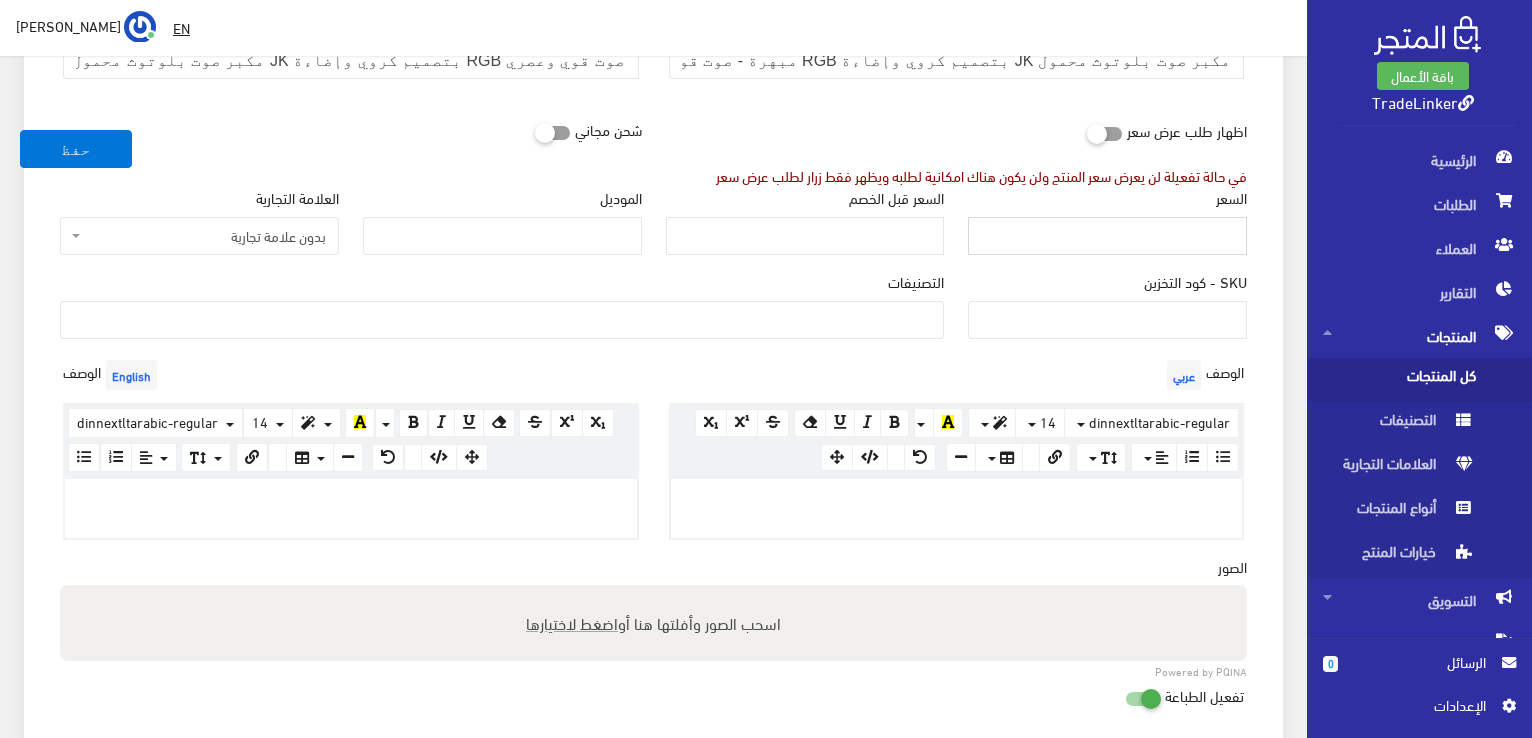 scroll, scrollTop: 0, scrollLeft: 0, axis: both 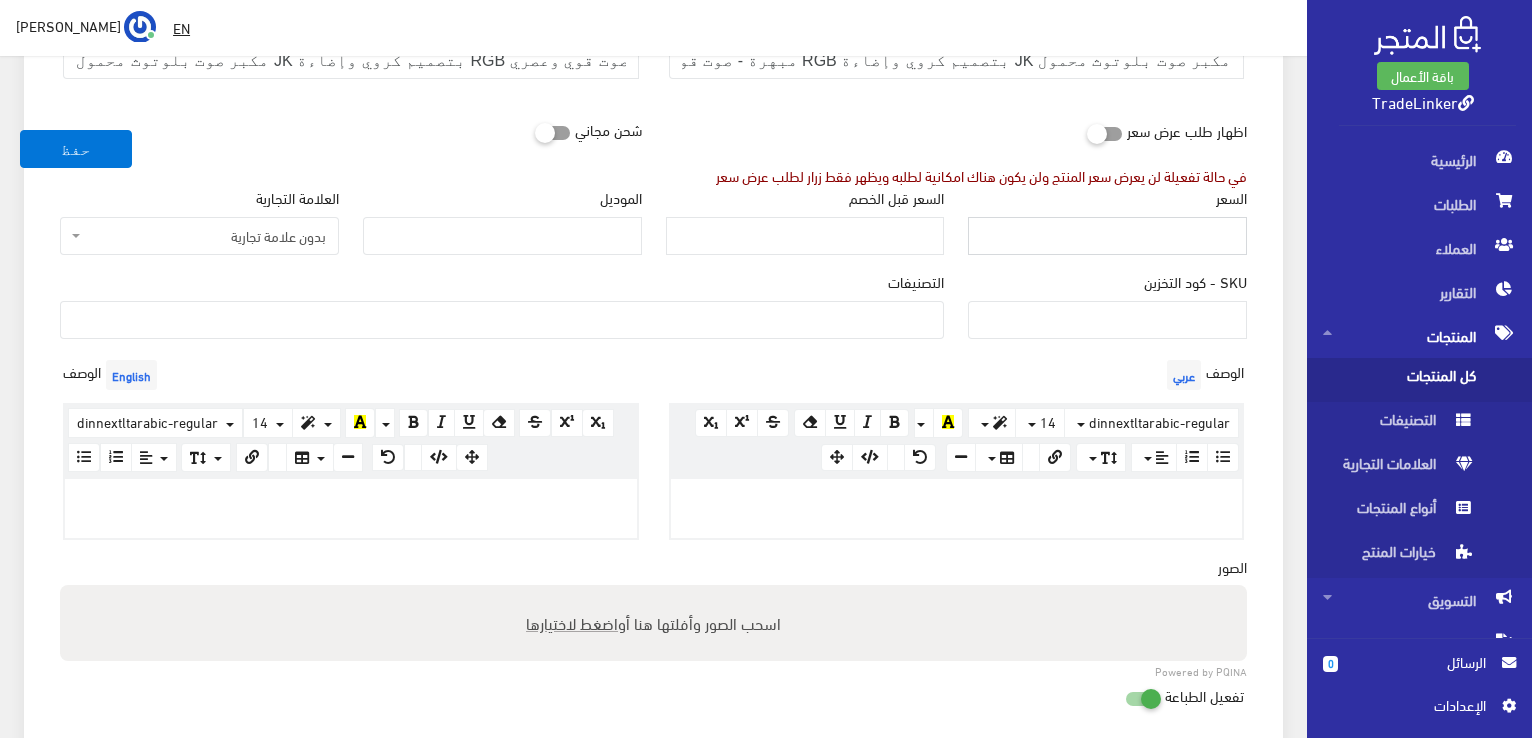 click on "السعر" at bounding box center (1107, 236) 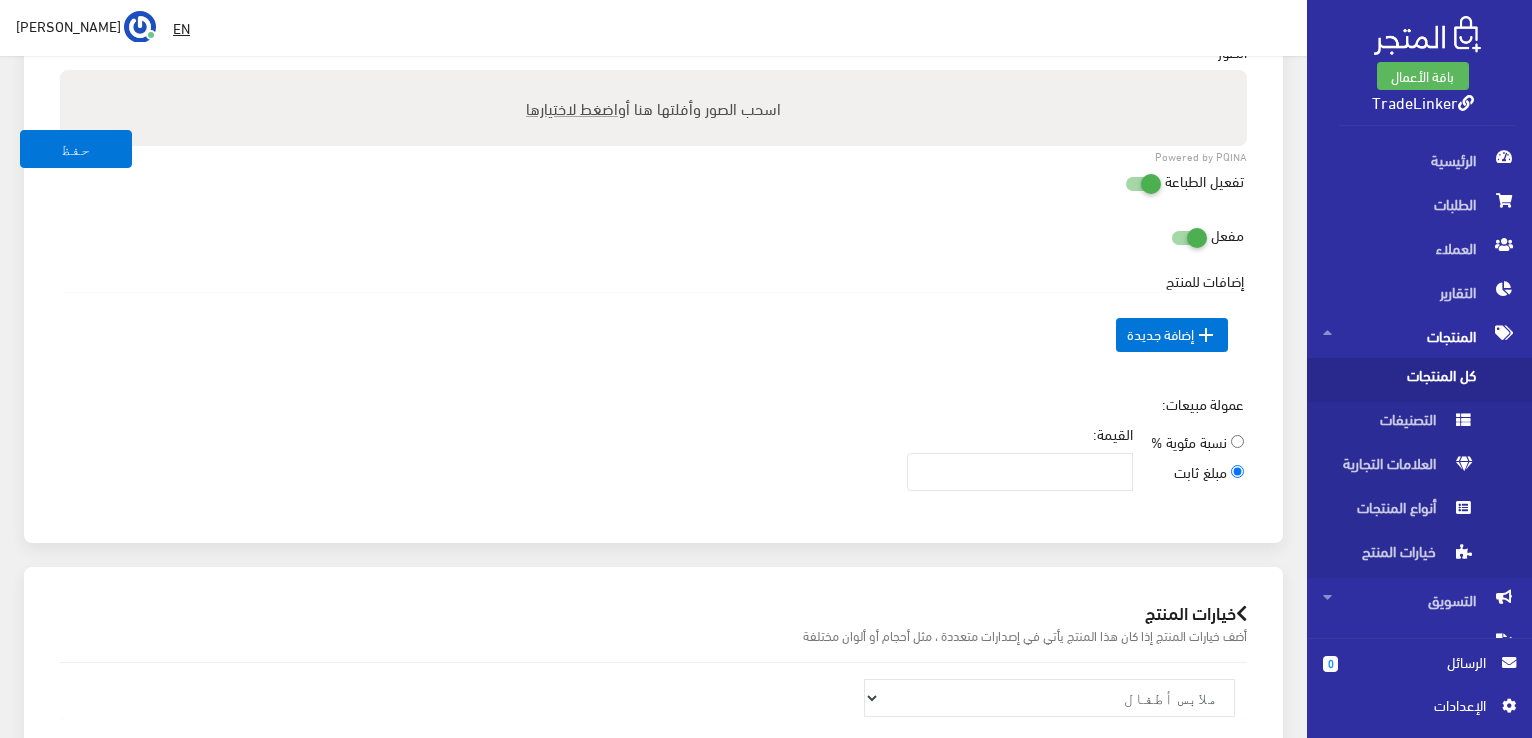 scroll, scrollTop: 1100, scrollLeft: 0, axis: vertical 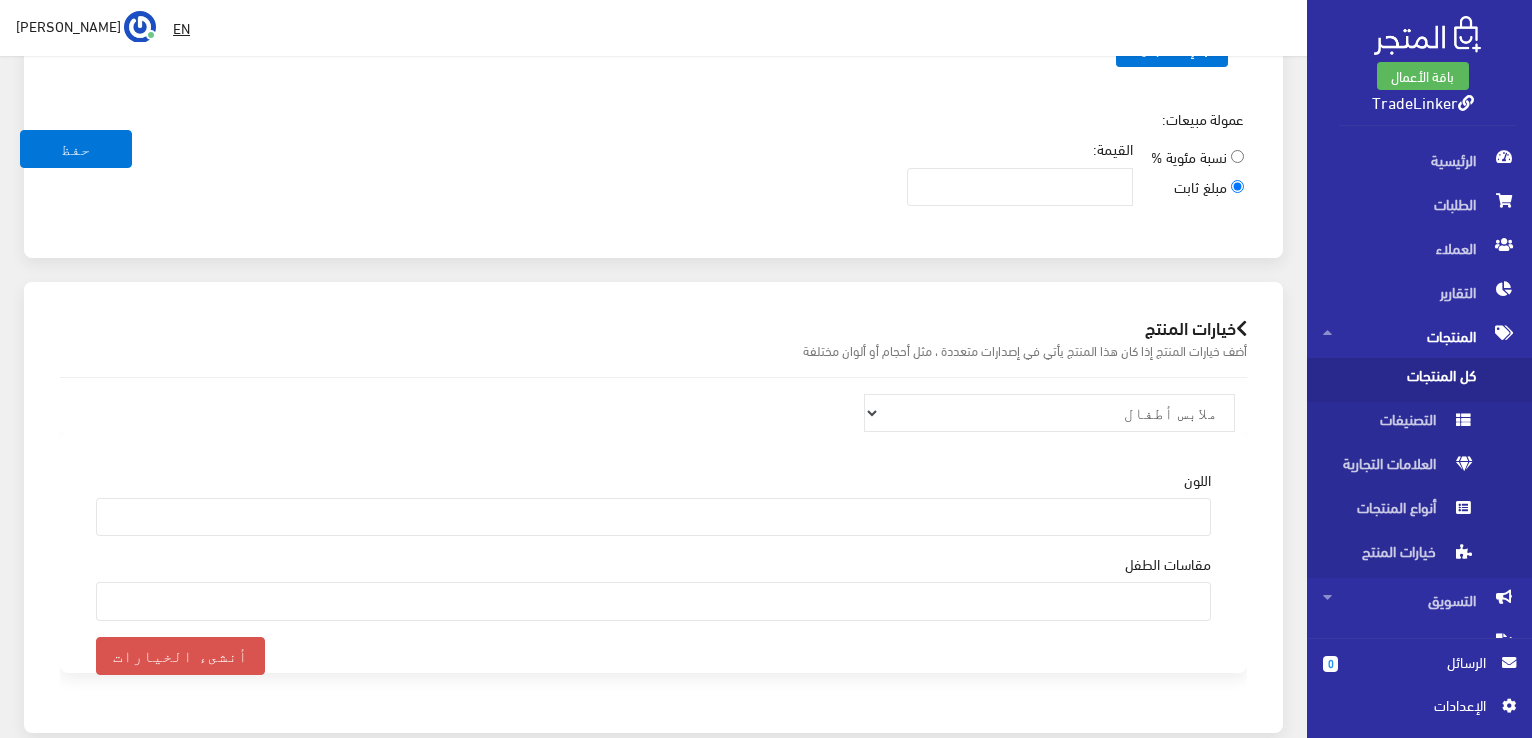 type on "49" 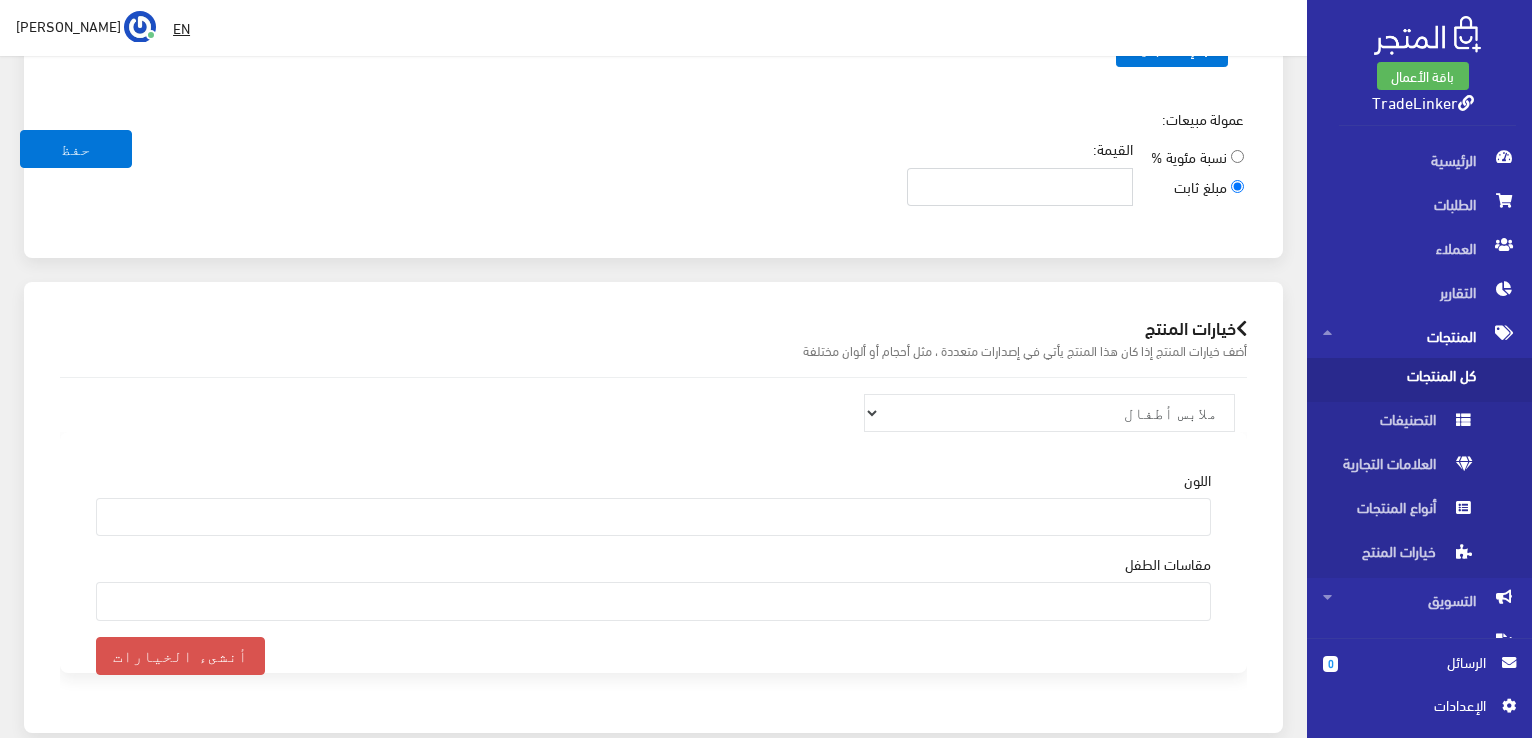 click on "القيمة:" at bounding box center [1020, 187] 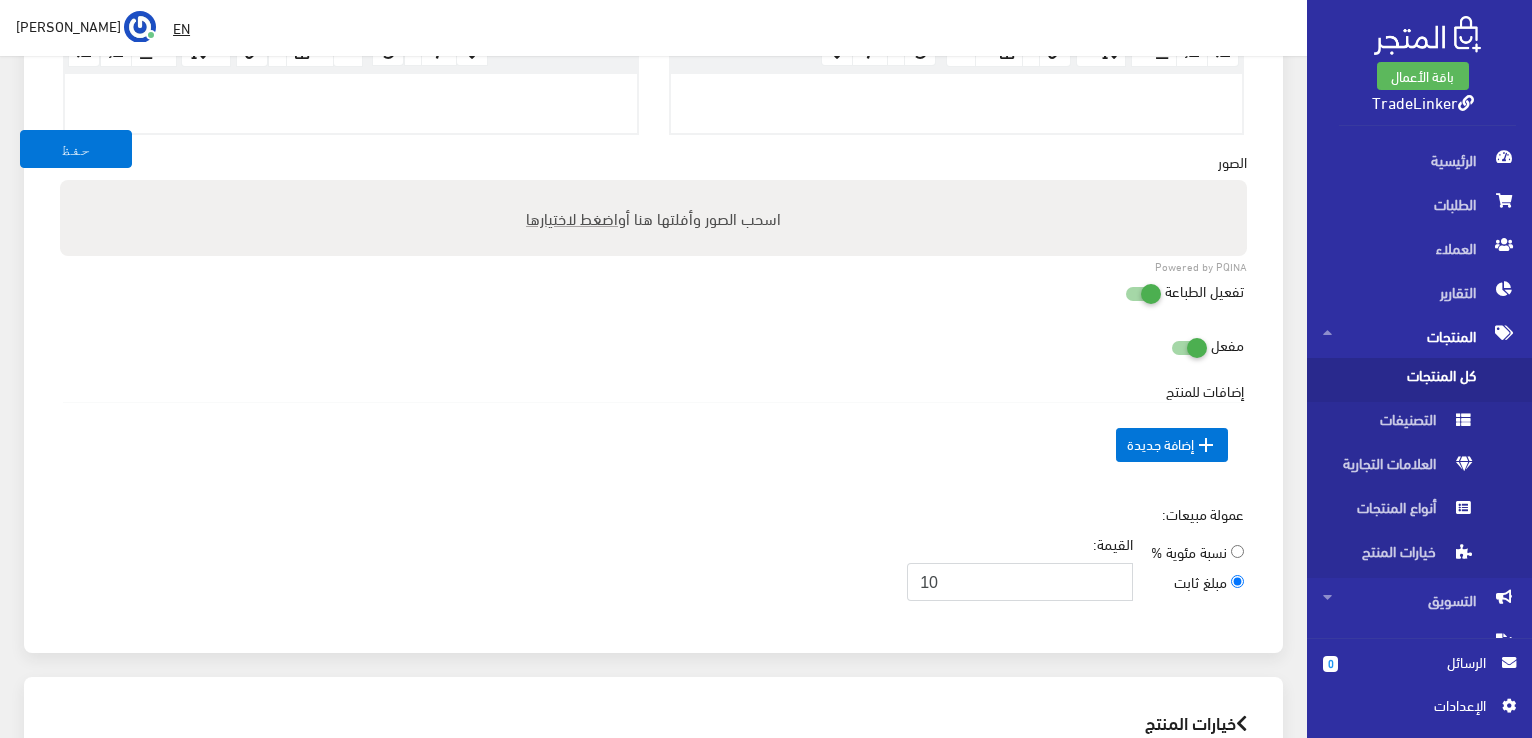scroll, scrollTop: 700, scrollLeft: 0, axis: vertical 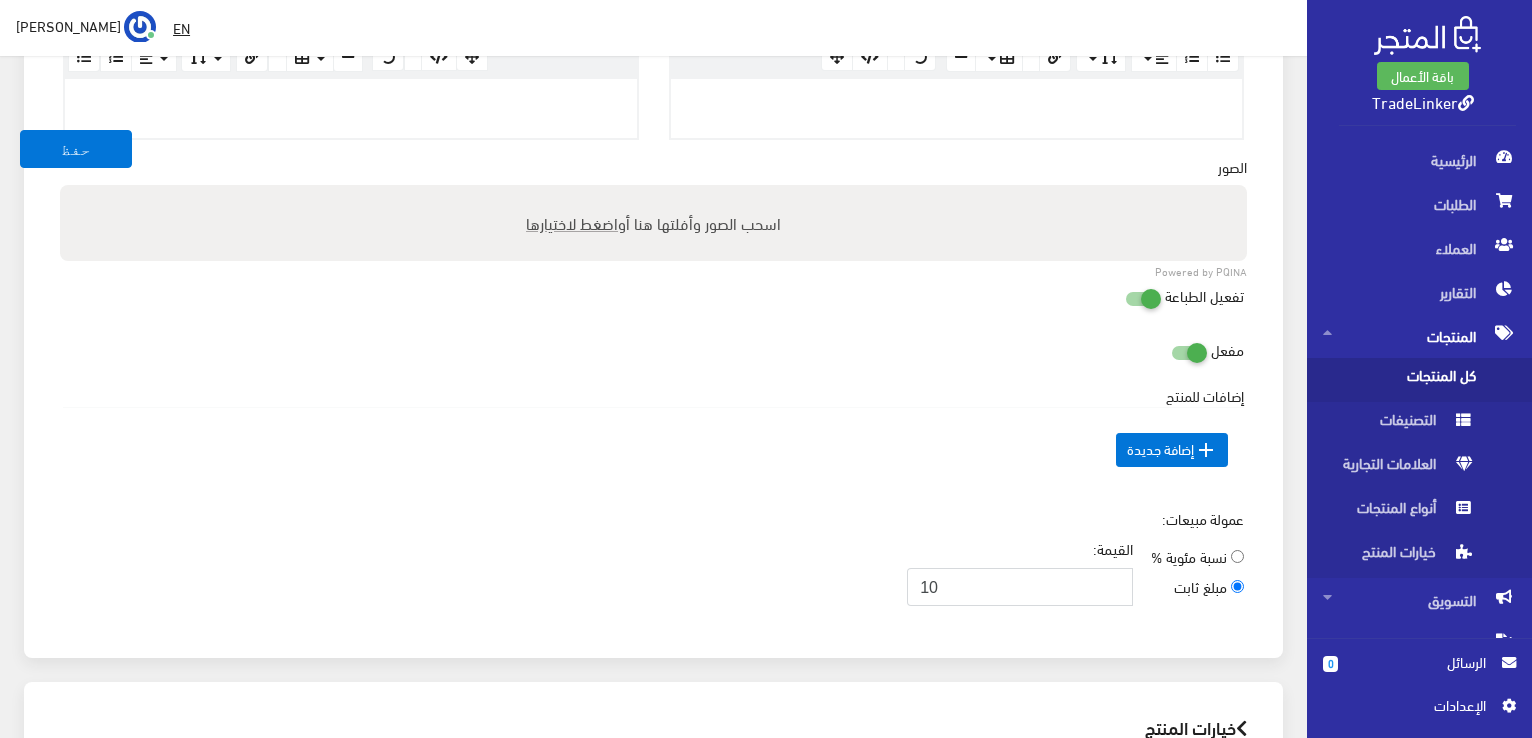 type on "10" 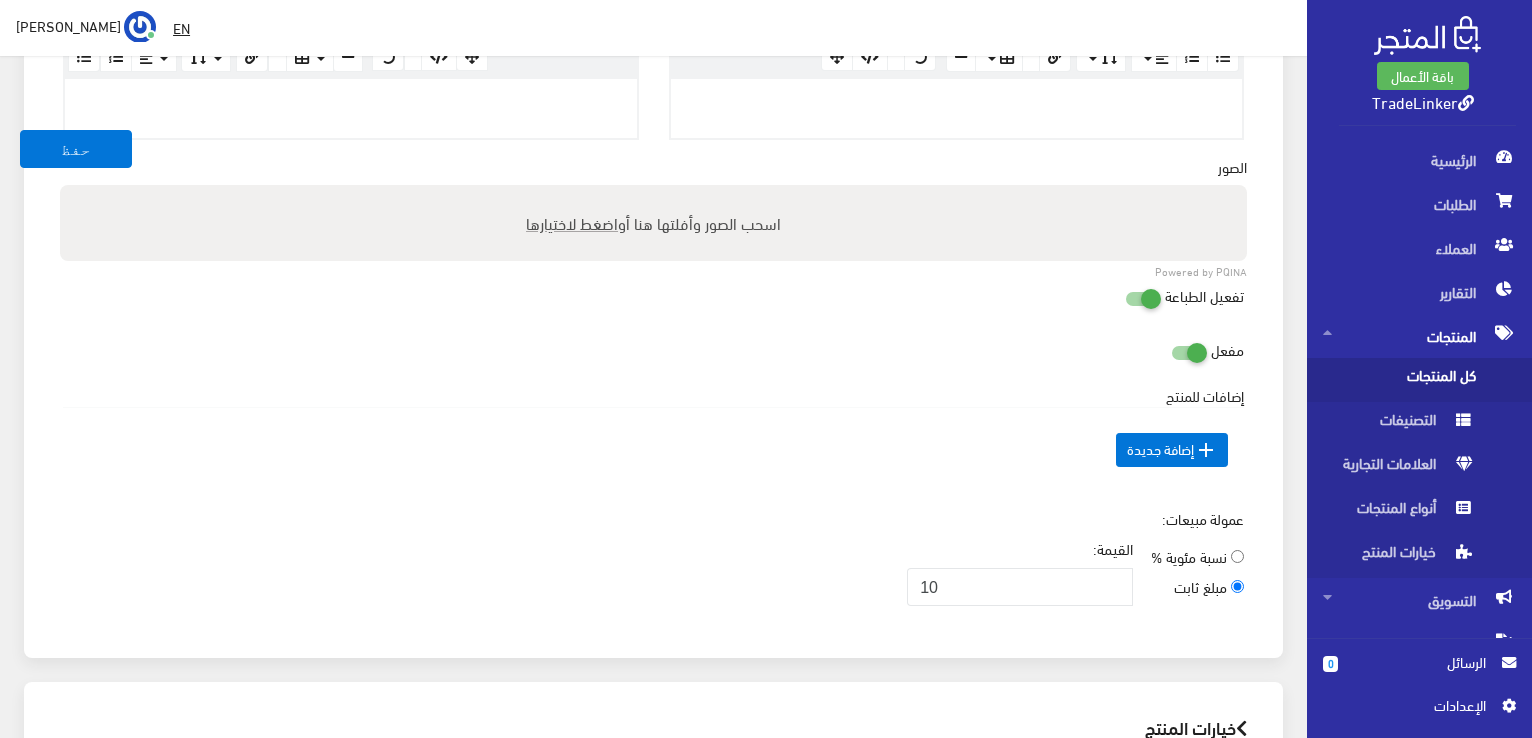 click at bounding box center [1139, 296] 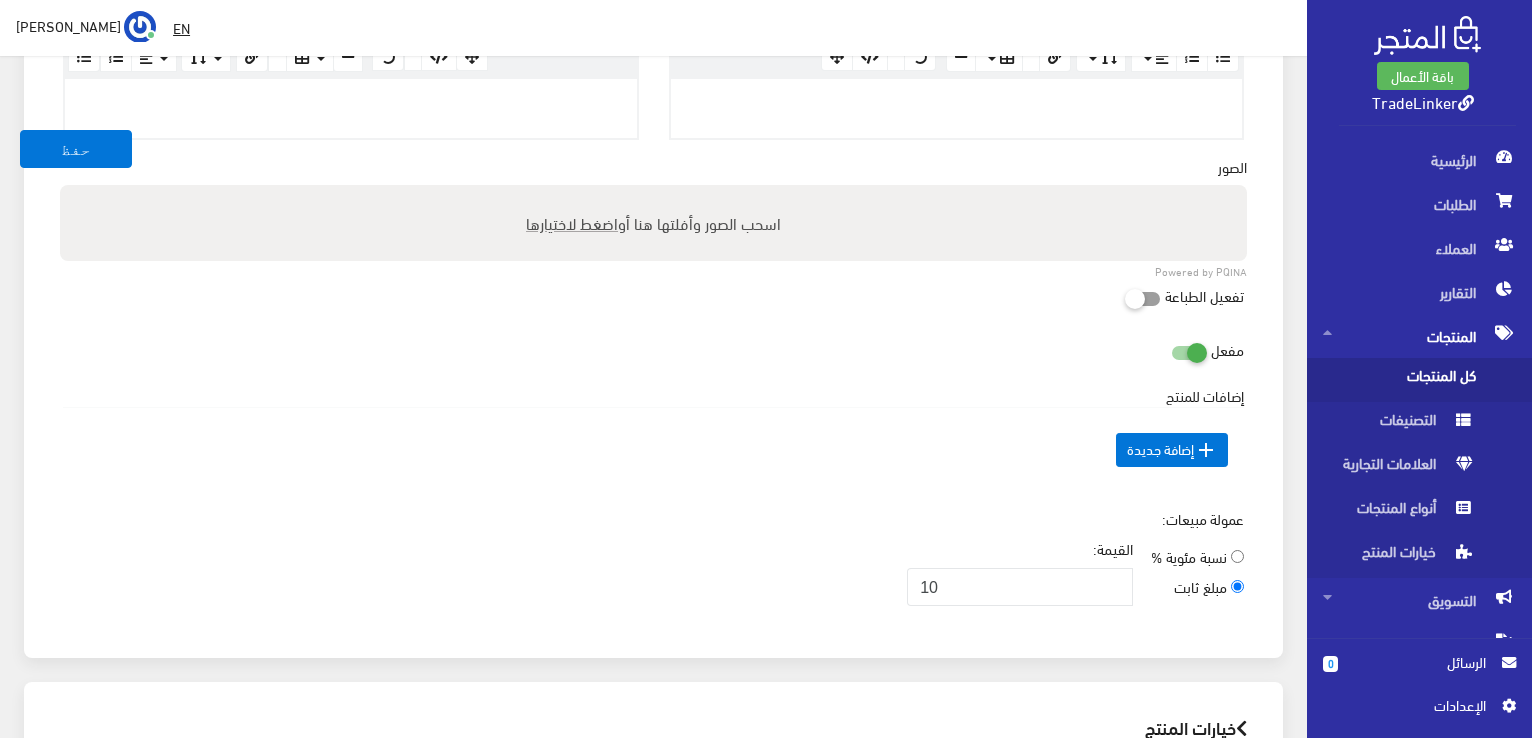 scroll, scrollTop: 600, scrollLeft: 0, axis: vertical 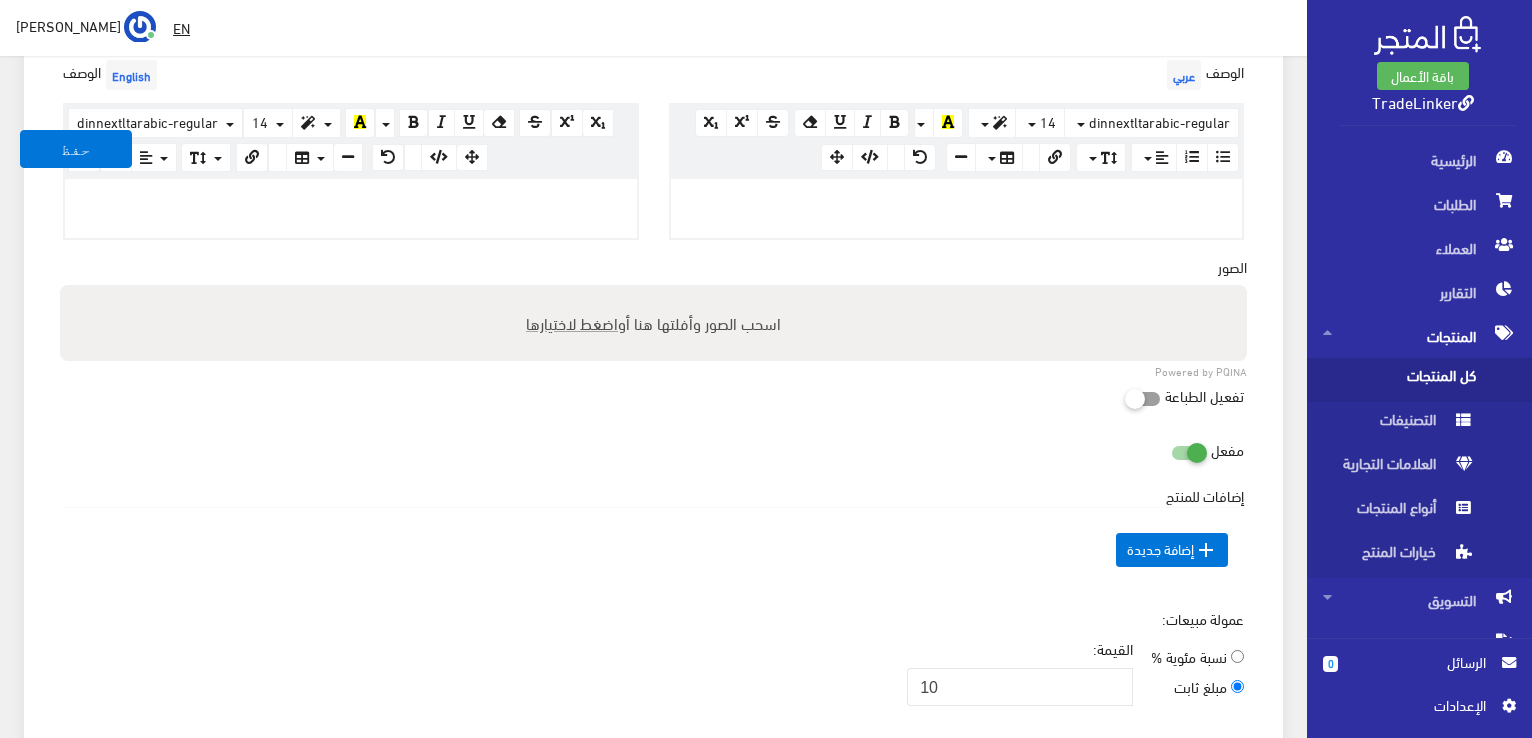 click on "اضغط لاختيارها" at bounding box center [572, 322] 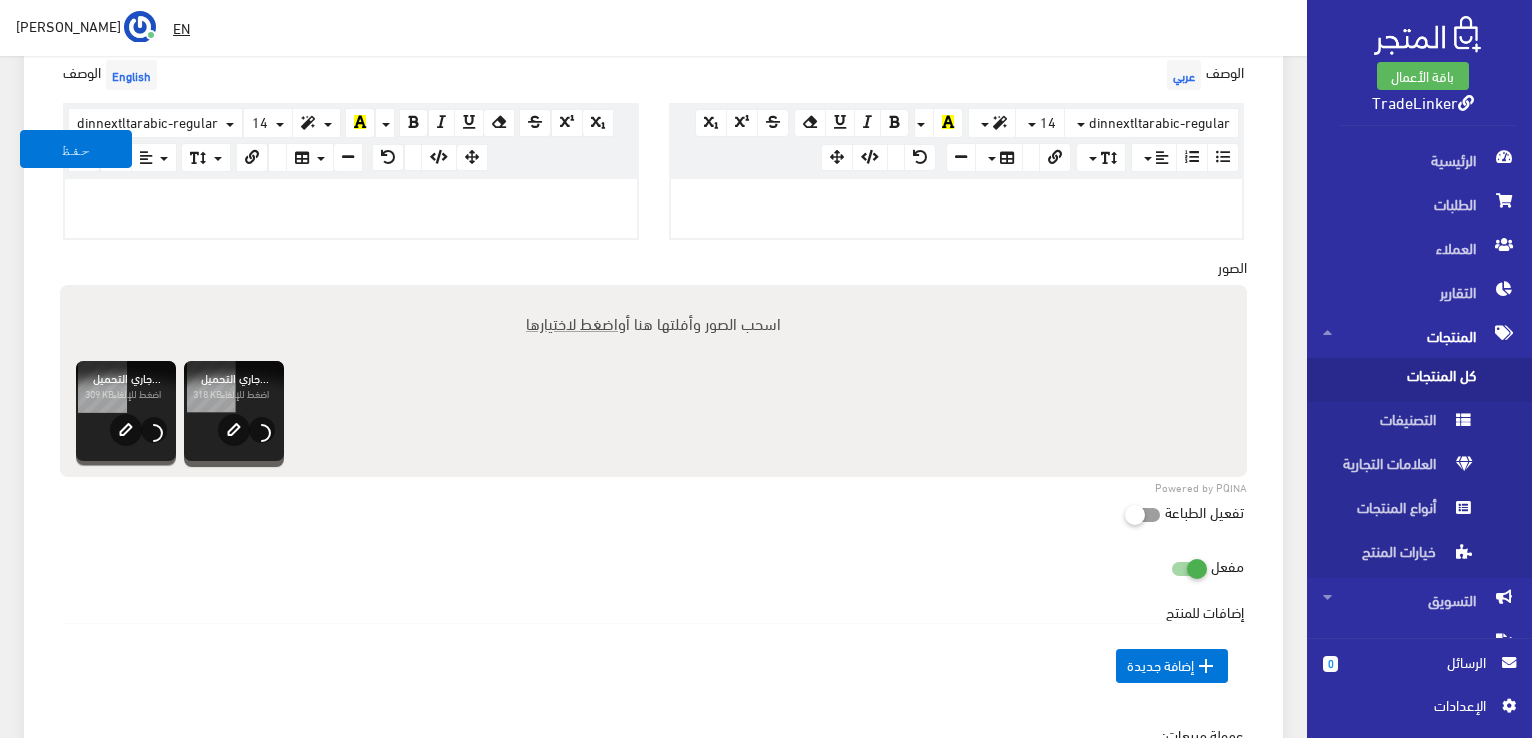 click on "اضغط لاختيارها" at bounding box center (572, 322) 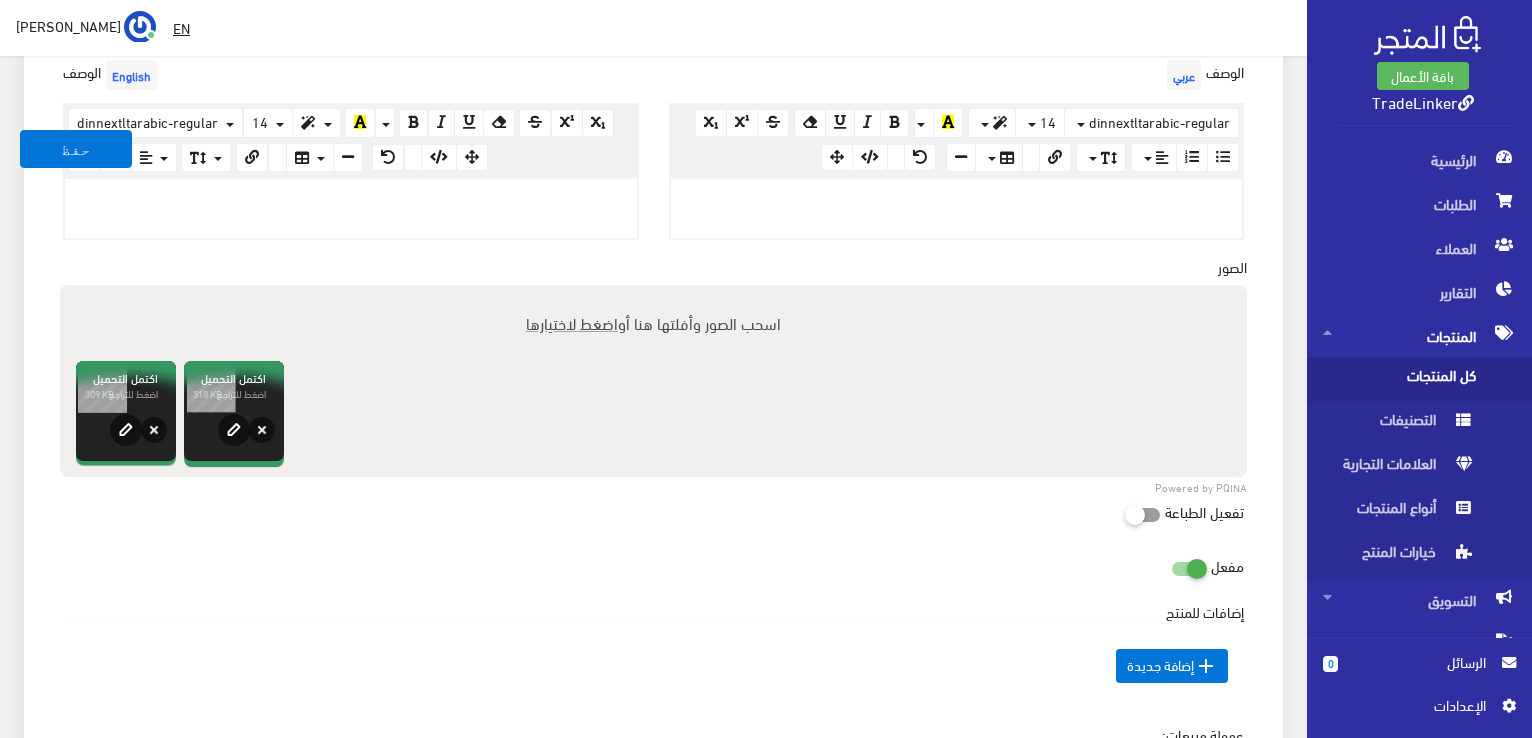 type on "C:\fakepath\WhatsApp Image 2025-07-09 at 11.28.19 AM (1).jpeg" 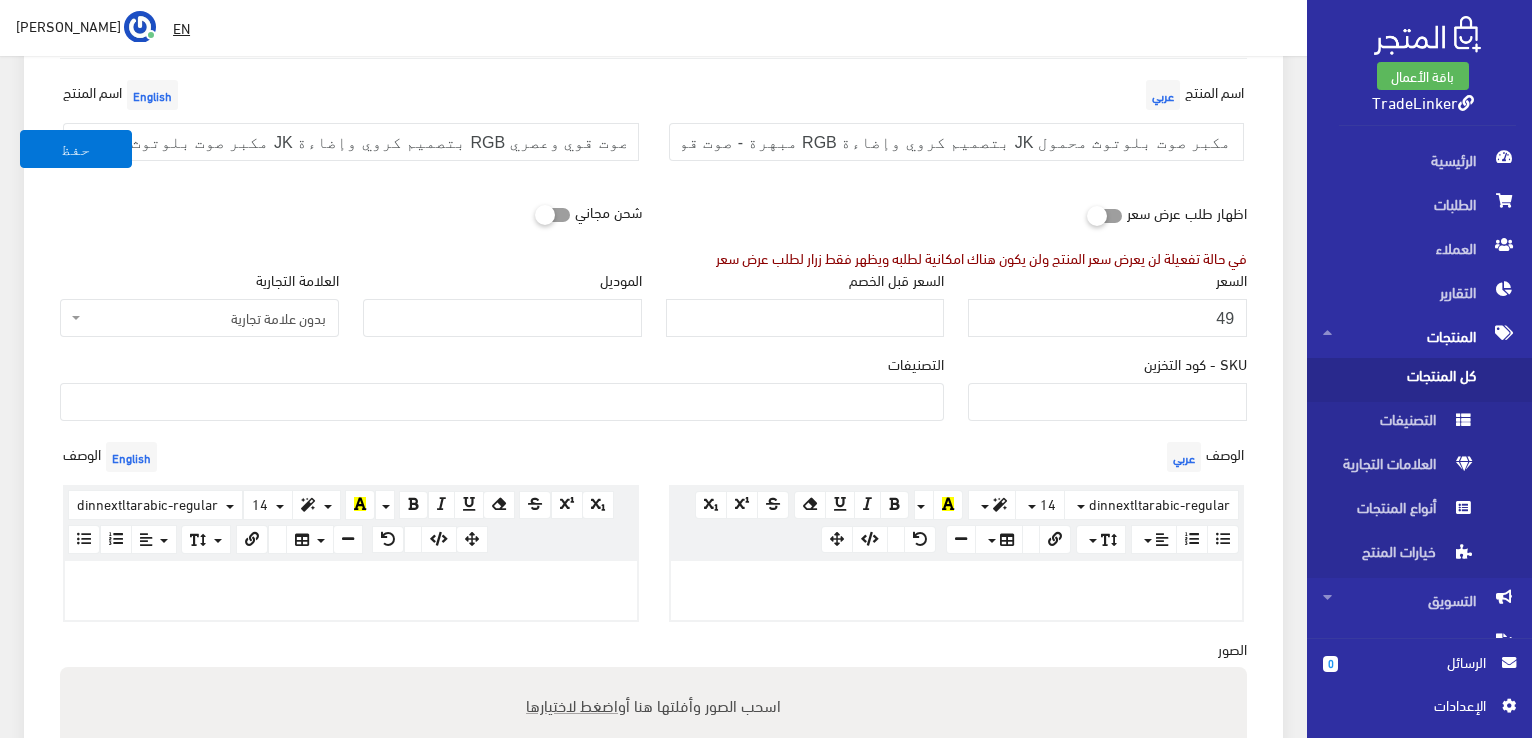 scroll, scrollTop: 133, scrollLeft: 0, axis: vertical 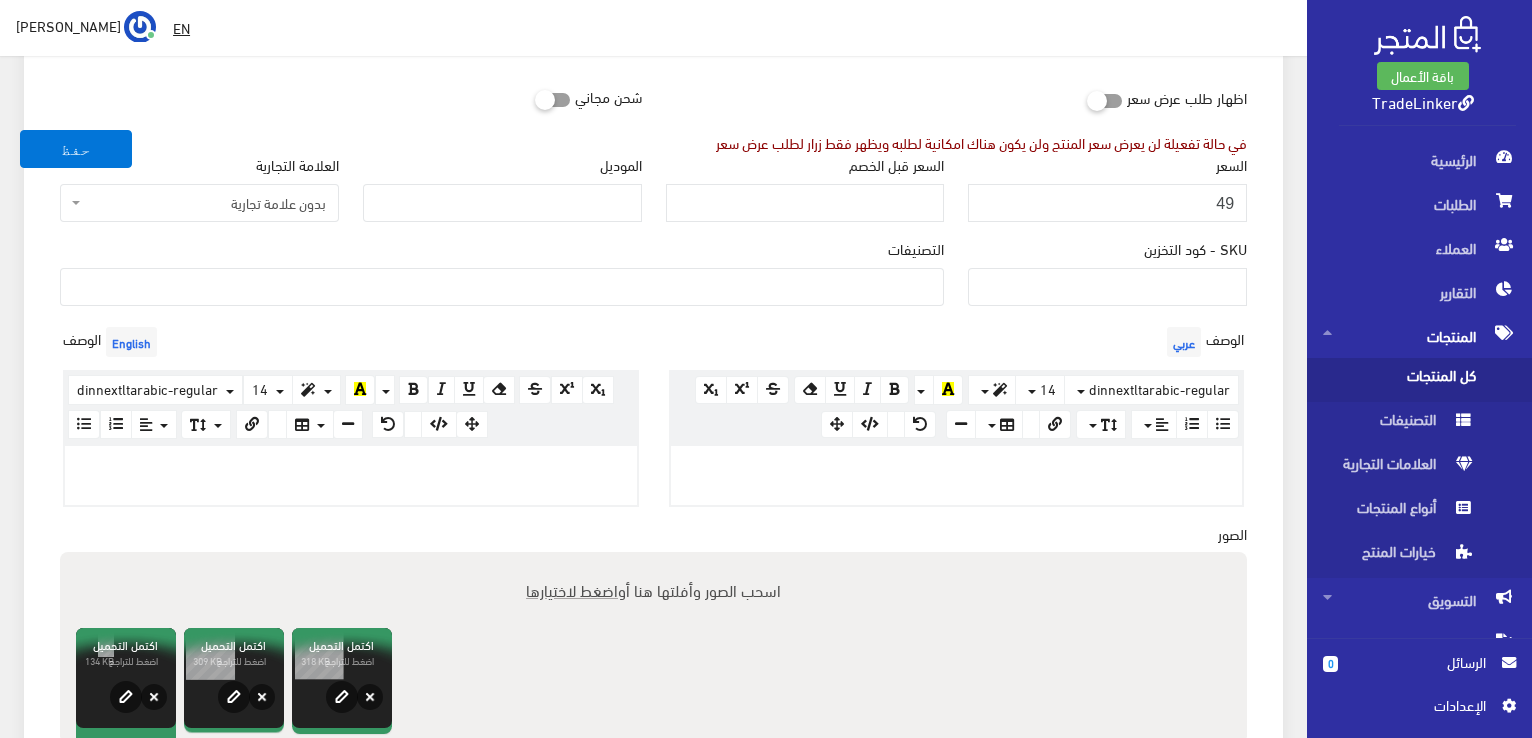 paste 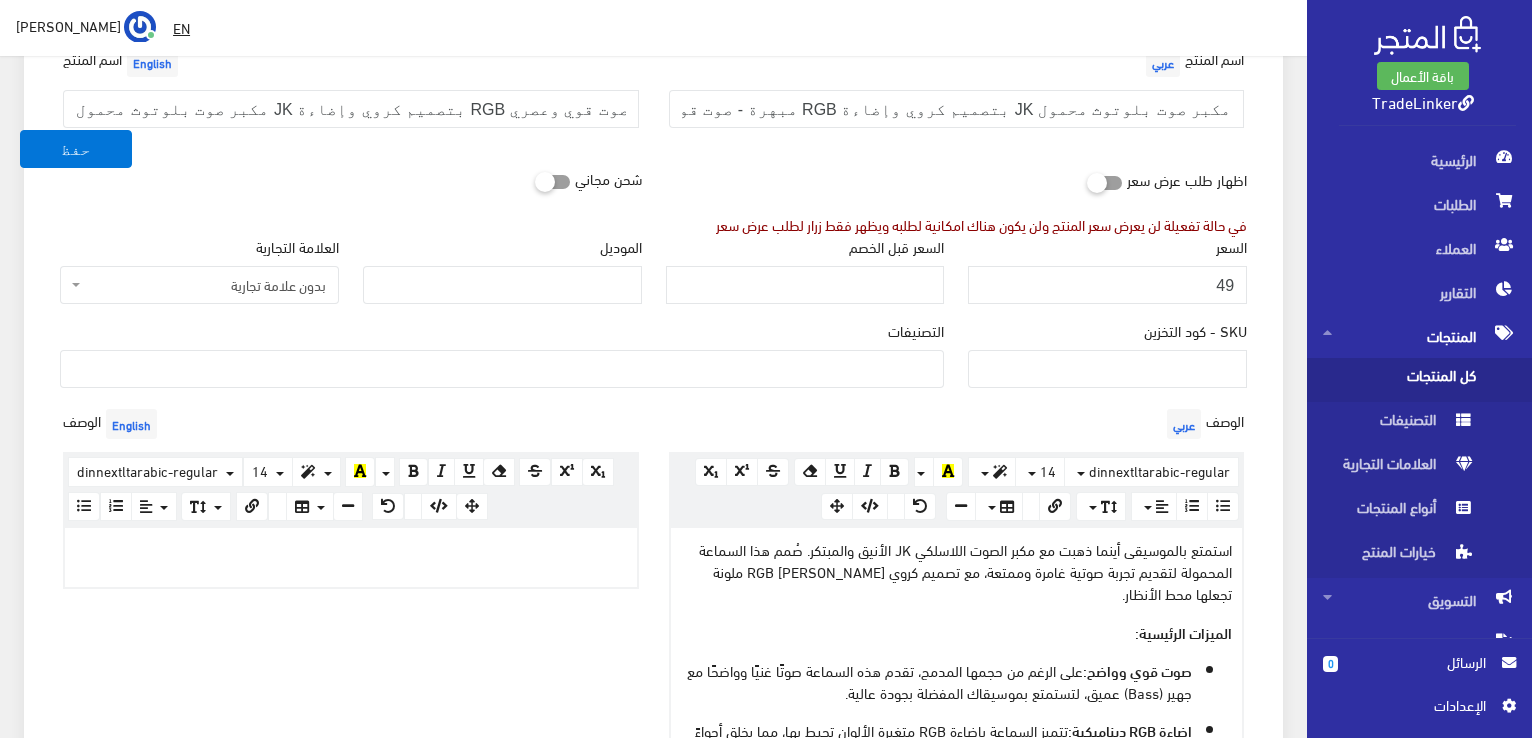 scroll, scrollTop: 135, scrollLeft: 0, axis: vertical 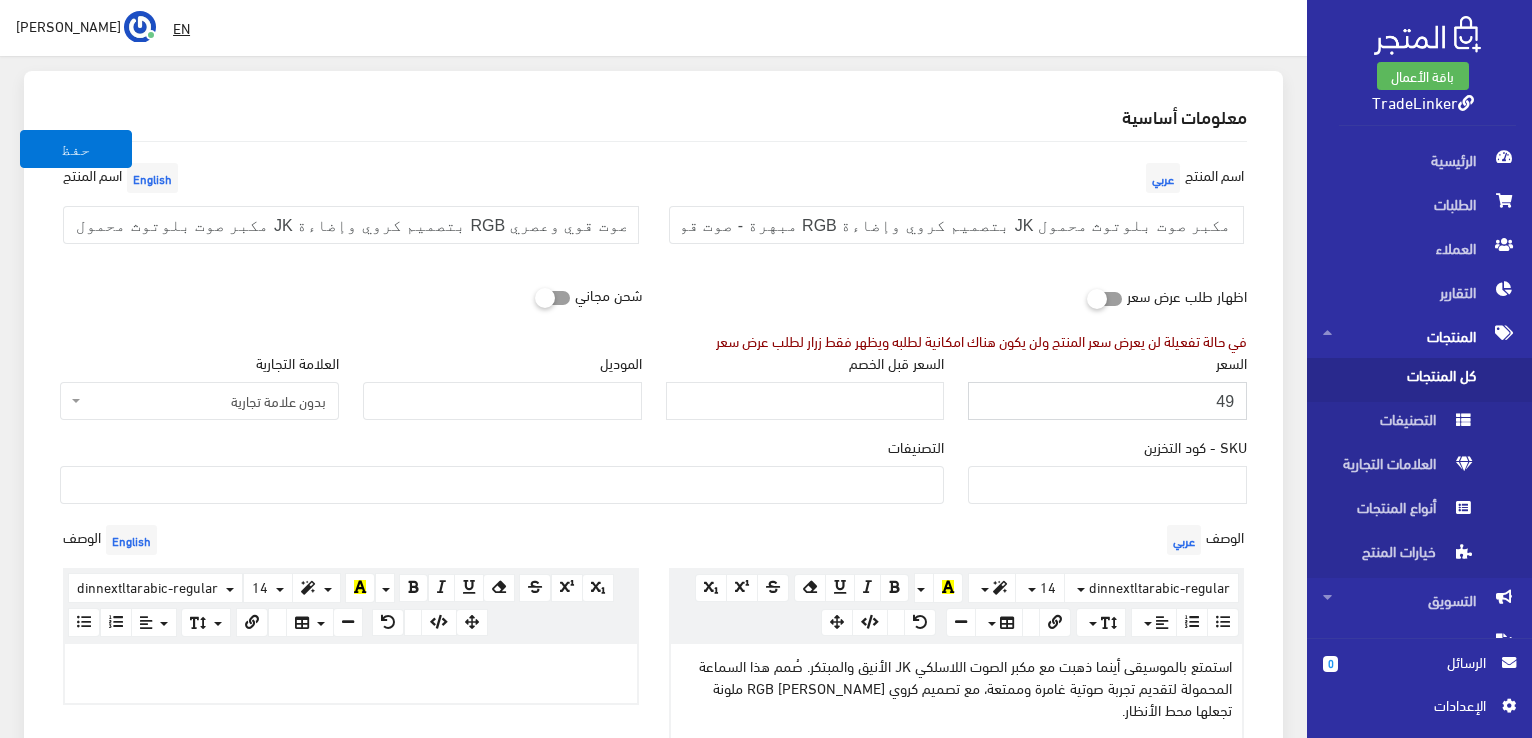 drag, startPoint x: 1193, startPoint y: 387, endPoint x: 1260, endPoint y: 394, distance: 67.36468 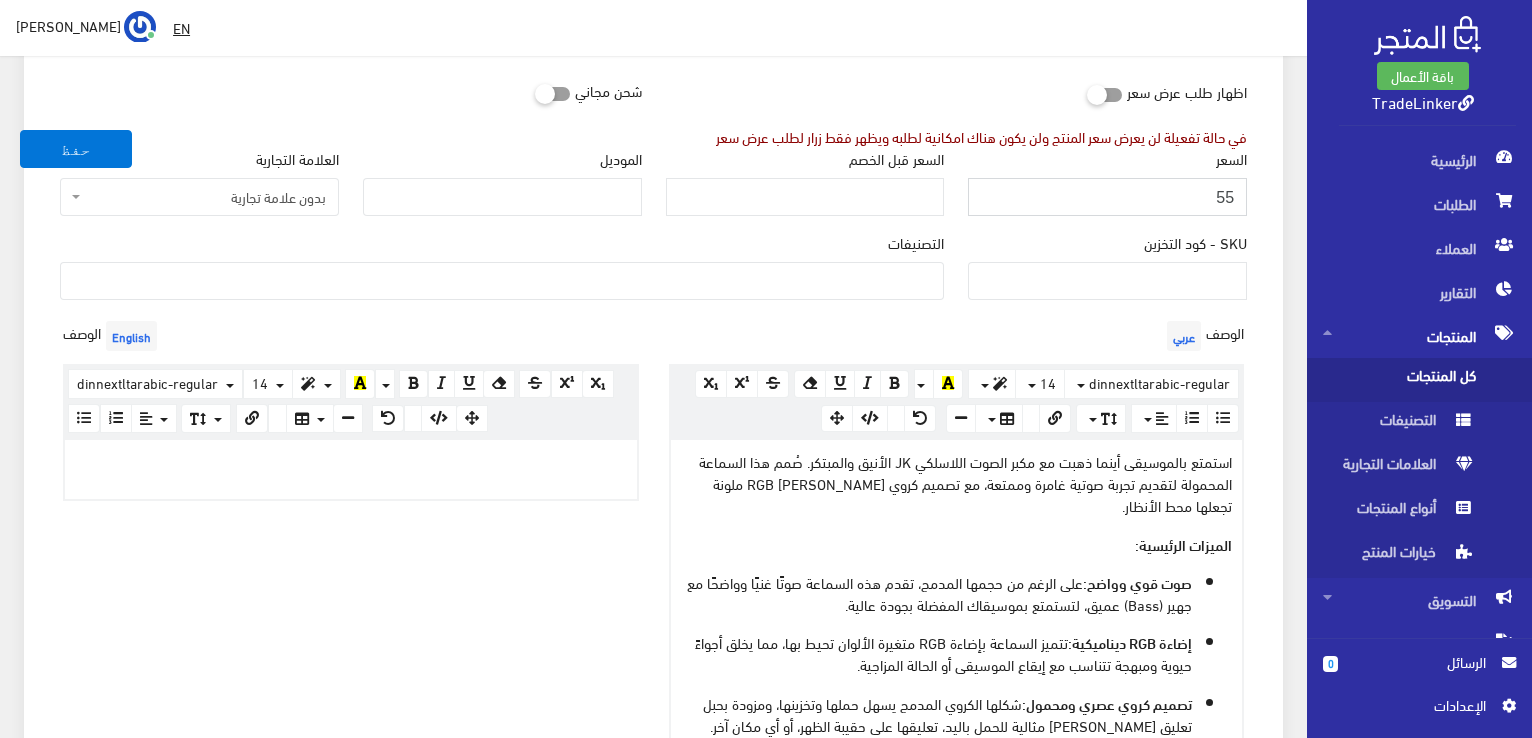 scroll, scrollTop: 335, scrollLeft: 0, axis: vertical 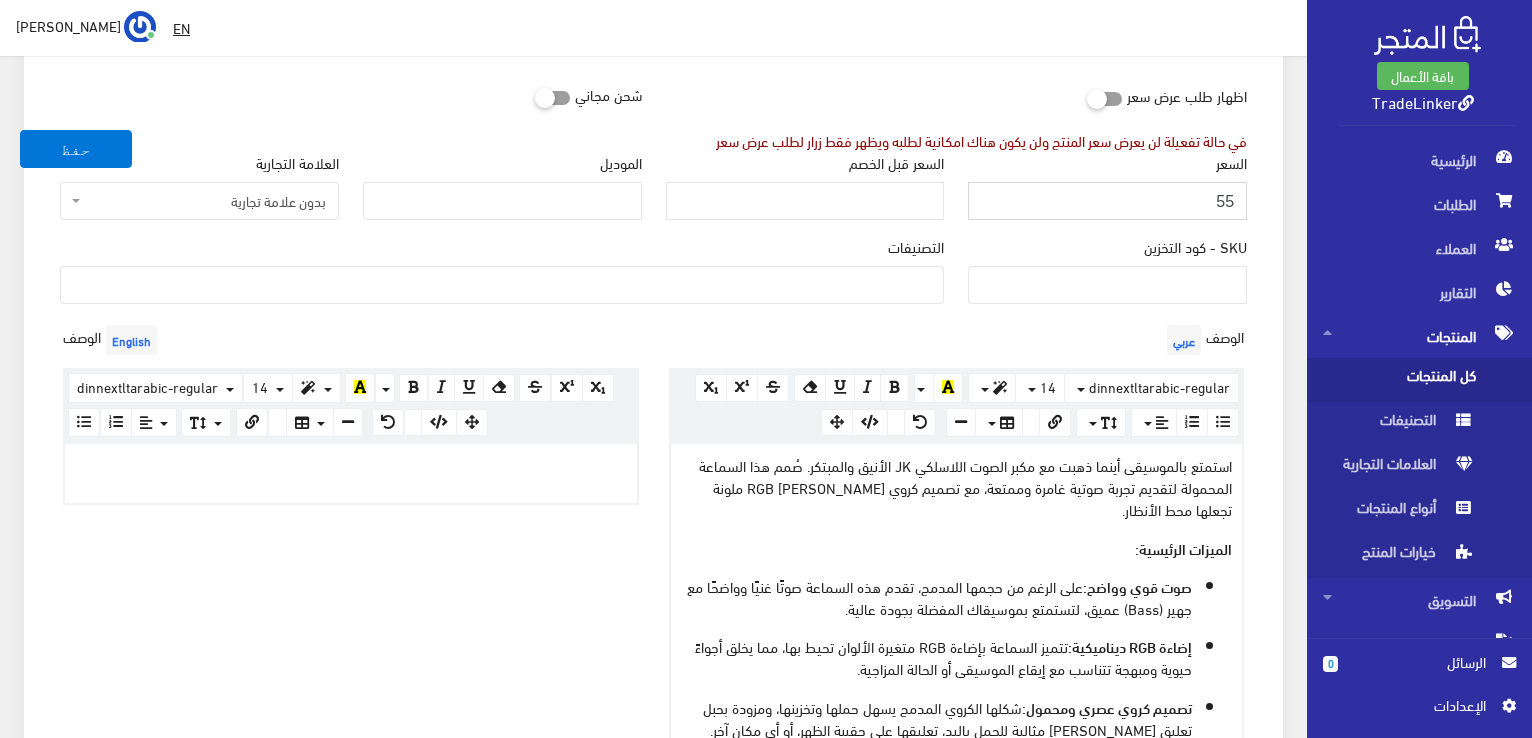drag, startPoint x: 1224, startPoint y: 201, endPoint x: 1239, endPoint y: 200, distance: 15.033297 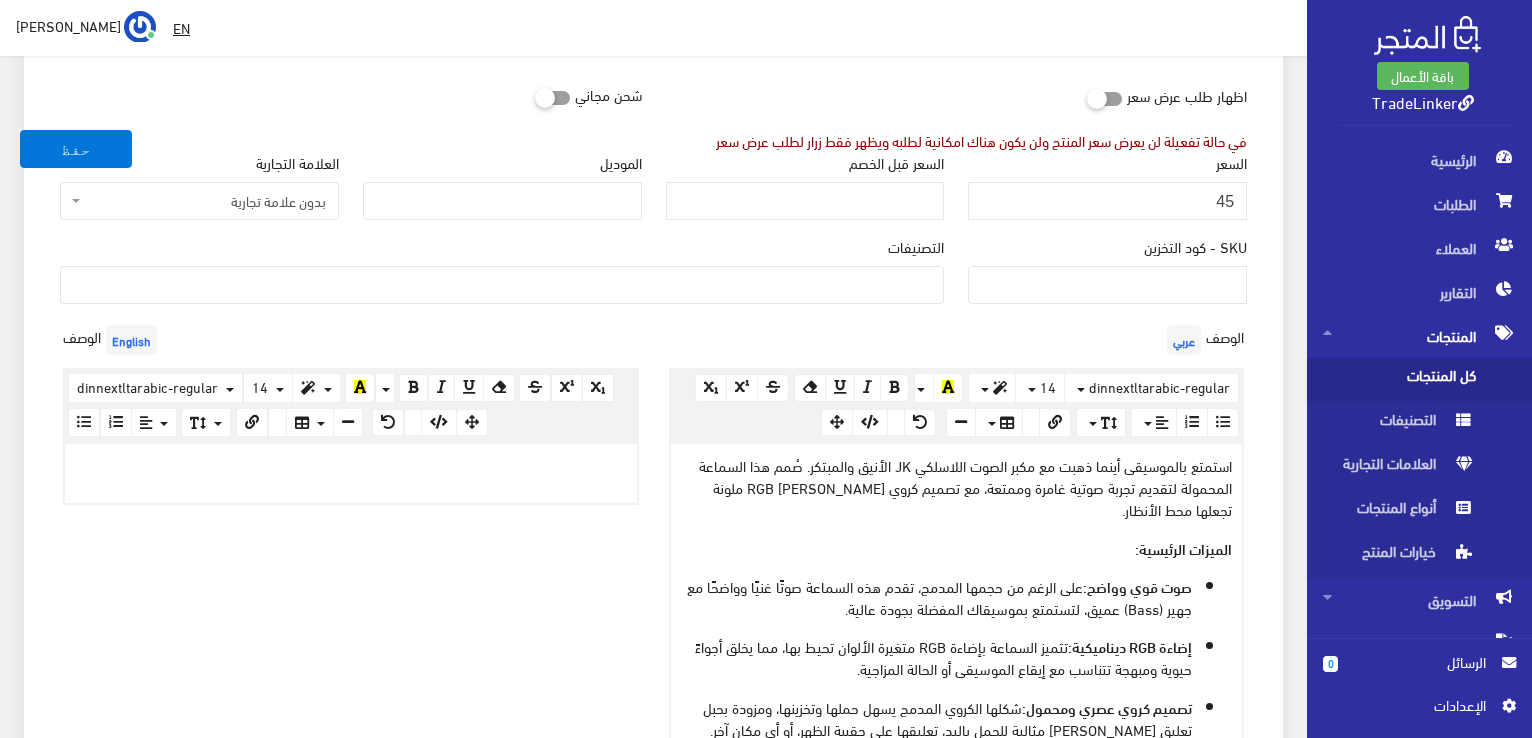 click on "السعر
45" at bounding box center [1107, 194] 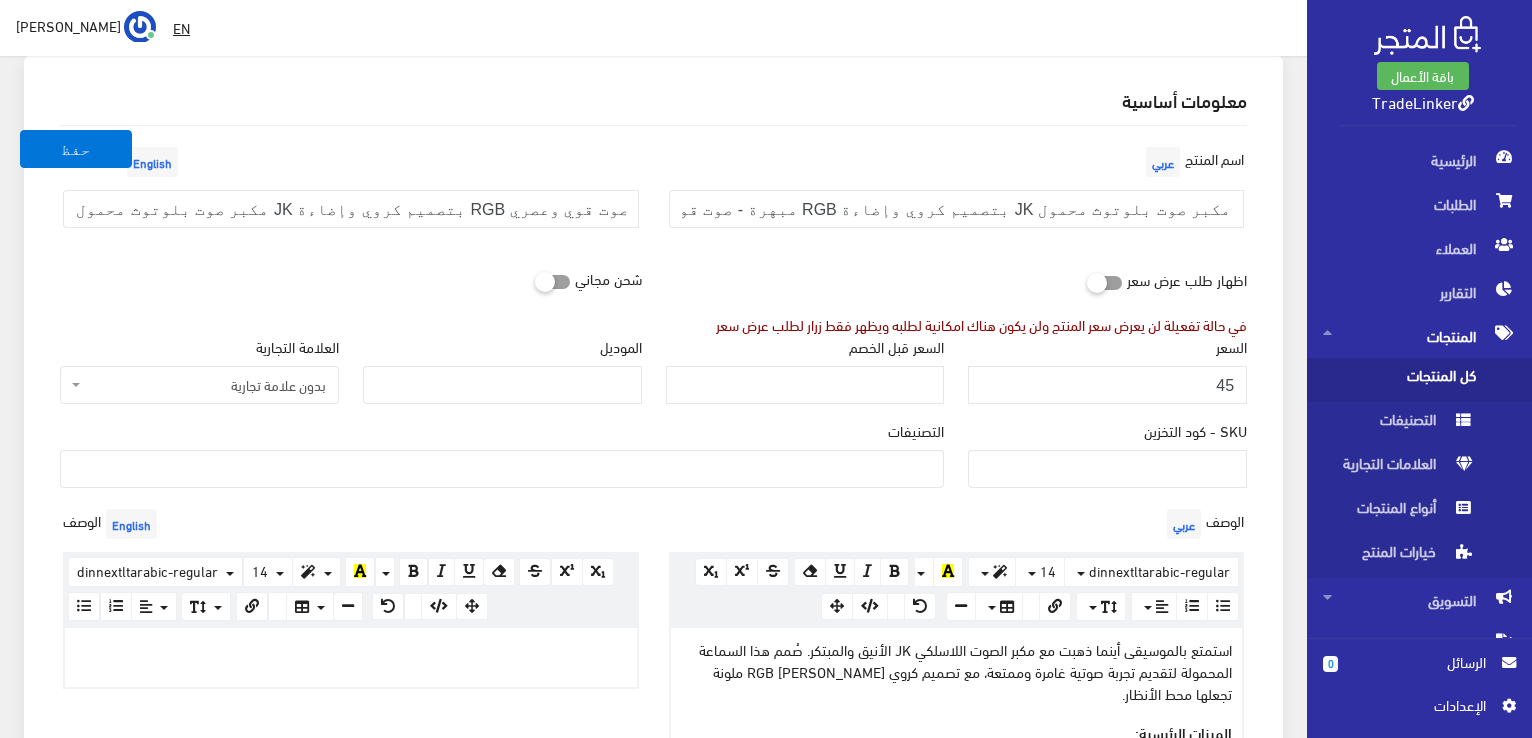 scroll, scrollTop: 135, scrollLeft: 0, axis: vertical 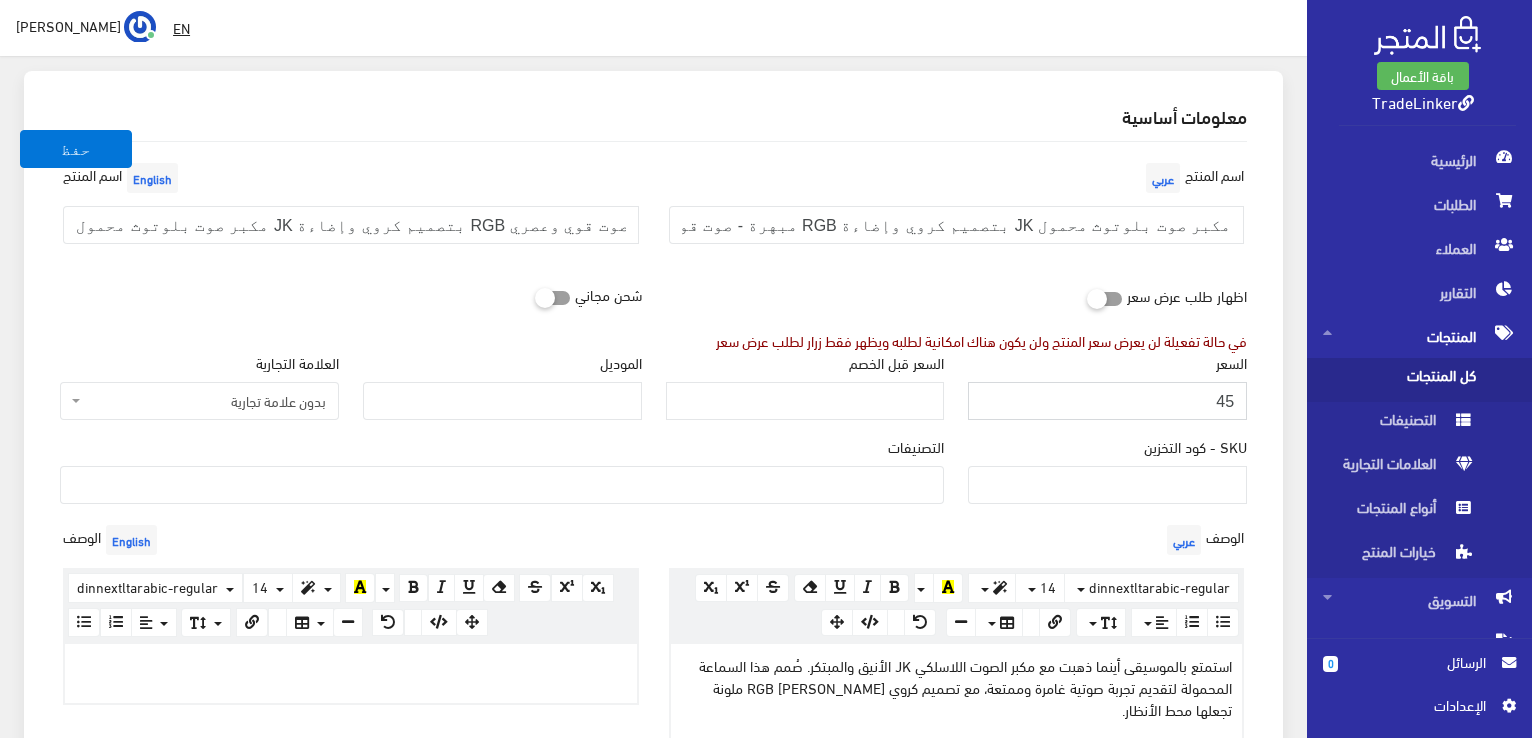 click on "السعر
45" at bounding box center [1107, 394] 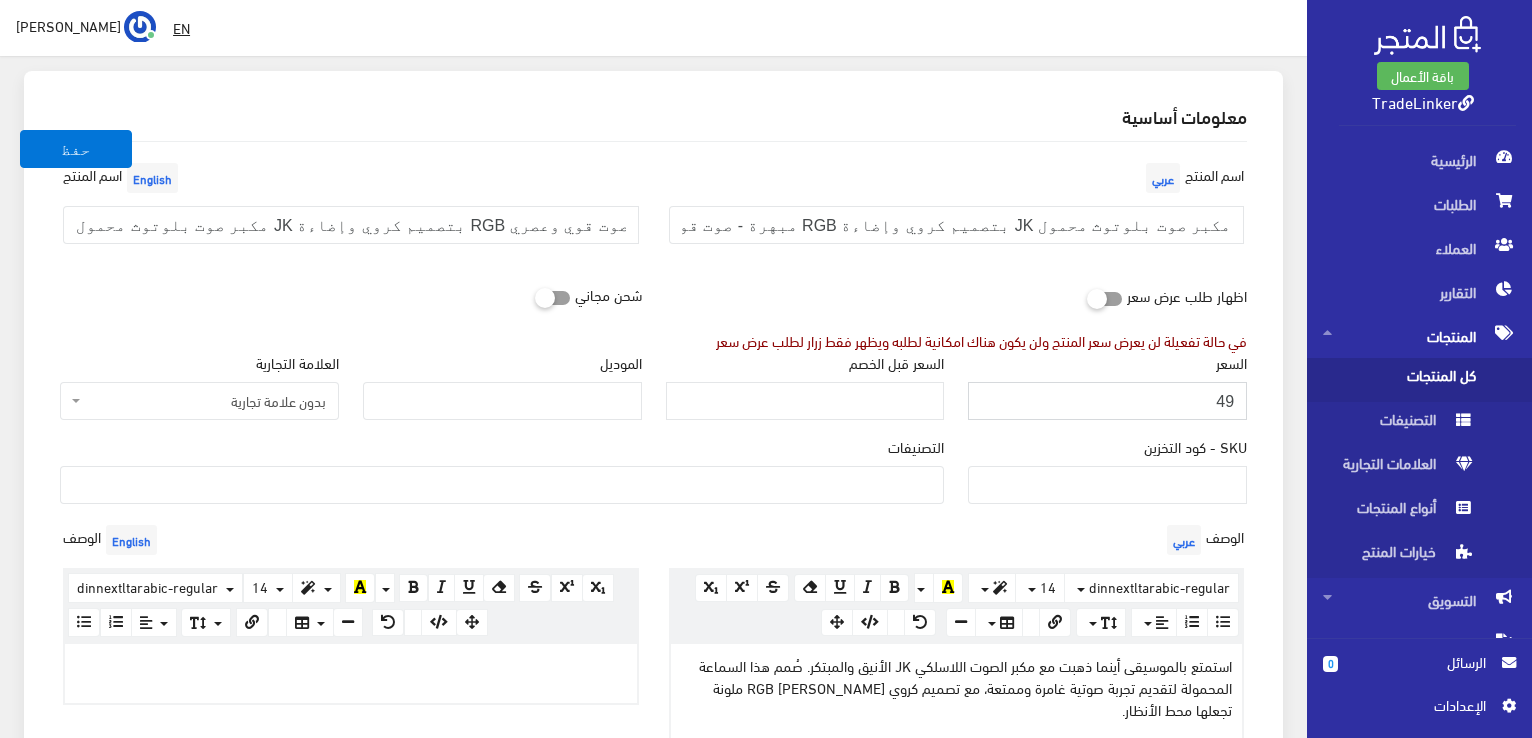 type on "49" 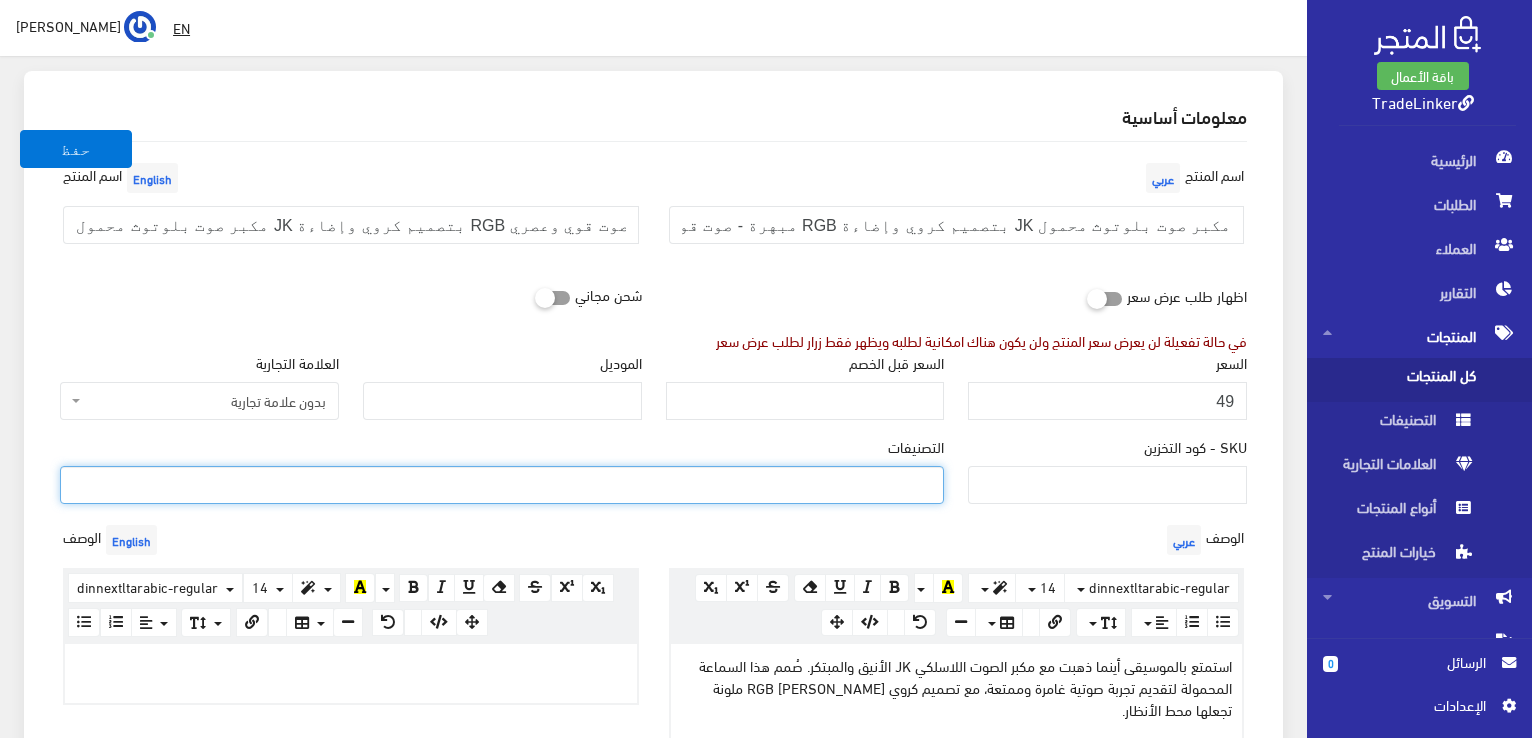 click at bounding box center (502, 483) 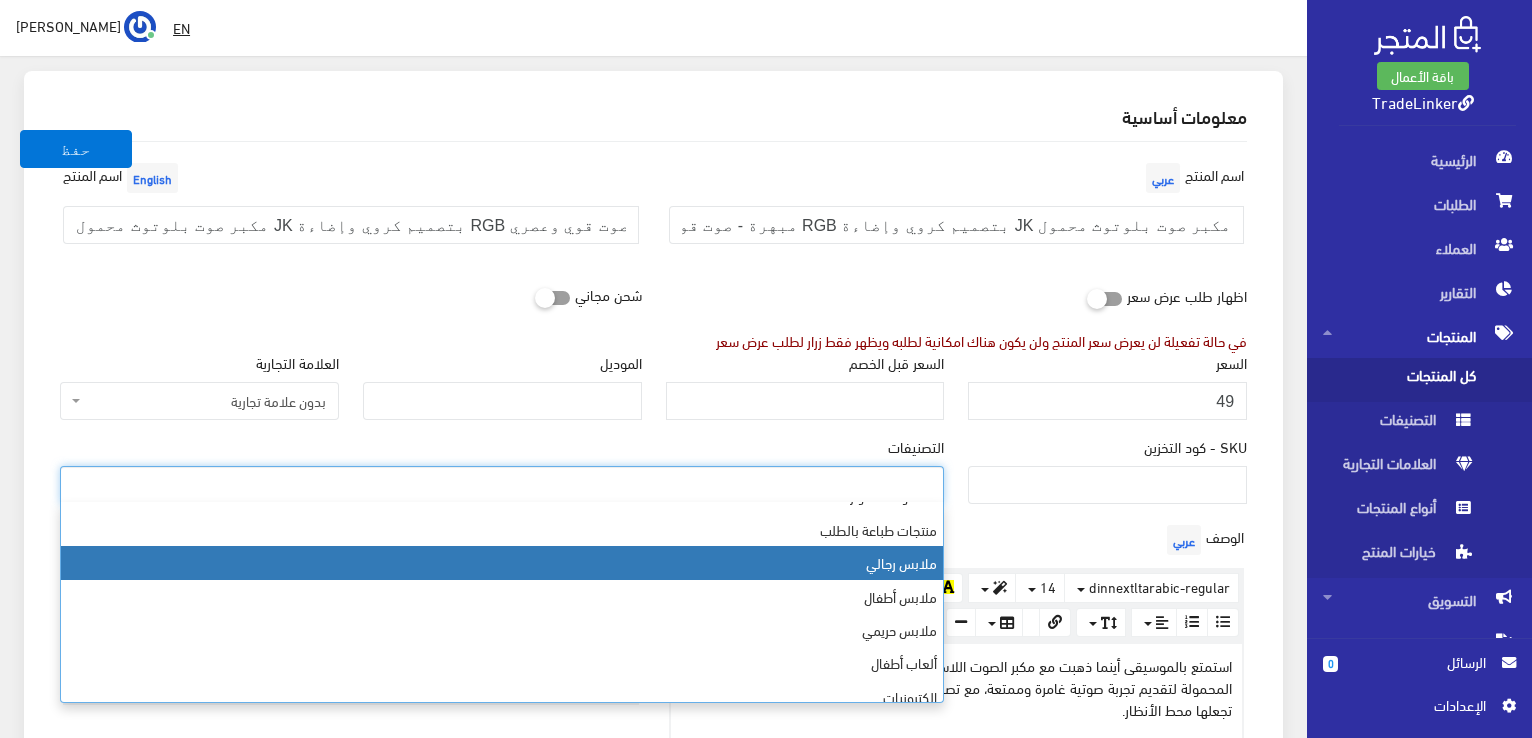 scroll, scrollTop: 33, scrollLeft: 0, axis: vertical 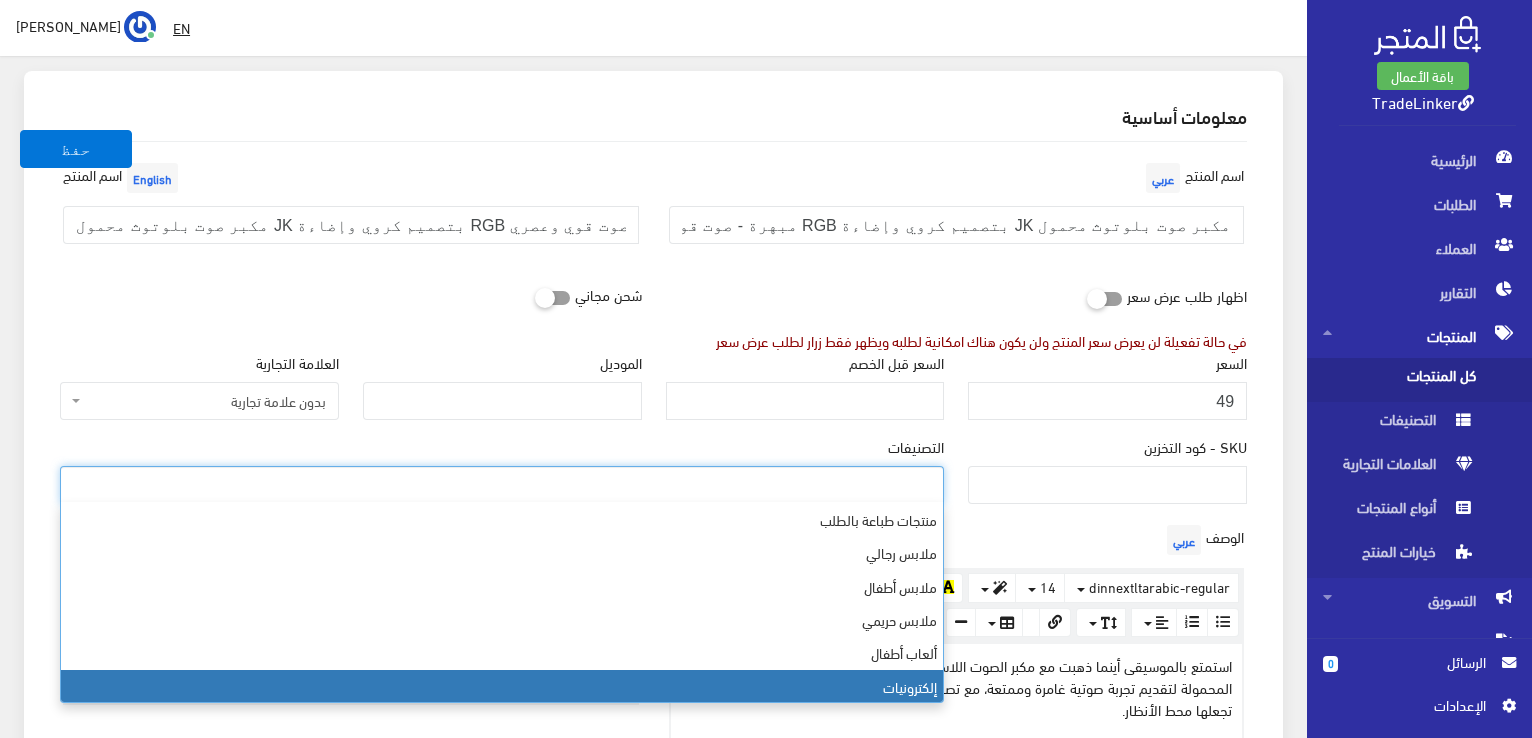 select on "12" 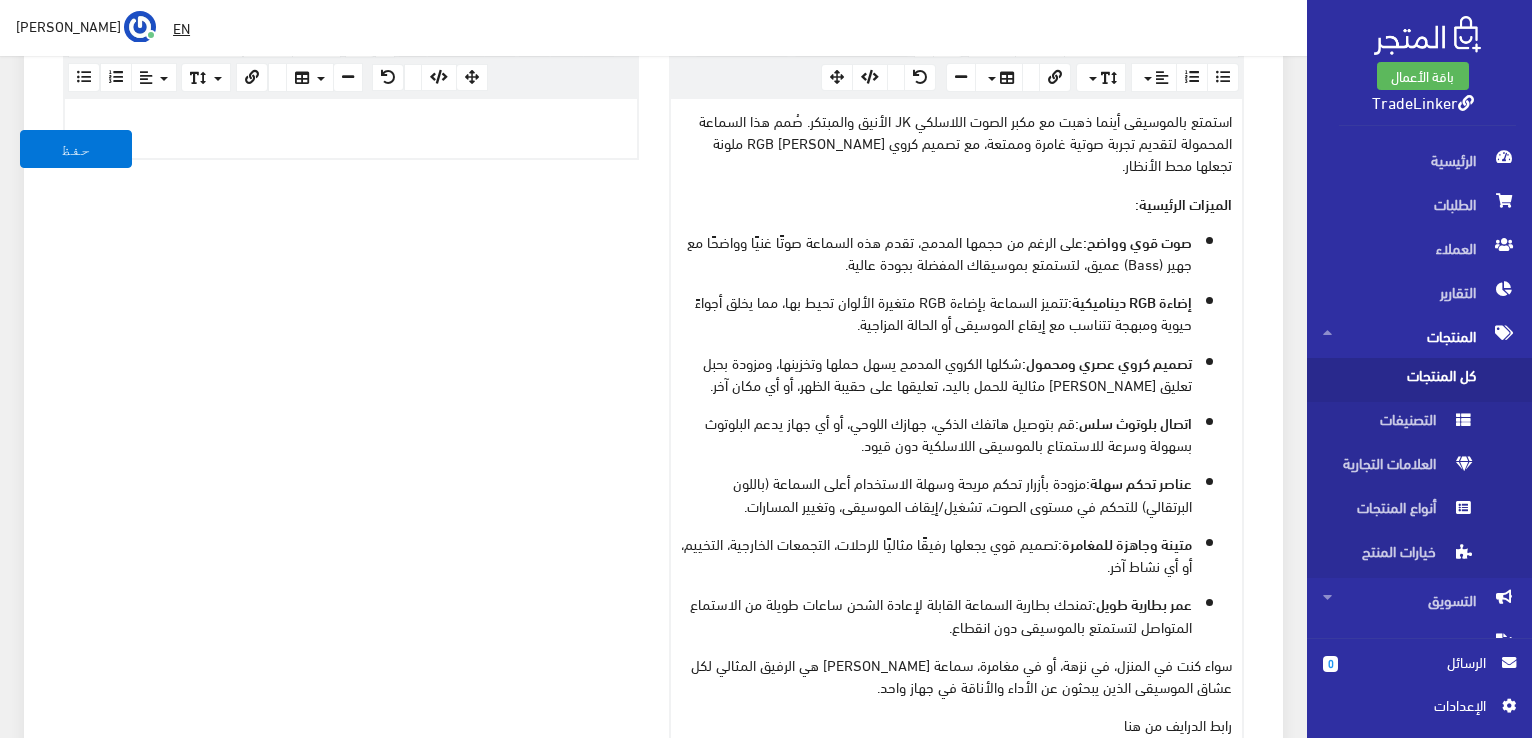 scroll, scrollTop: 935, scrollLeft: 0, axis: vertical 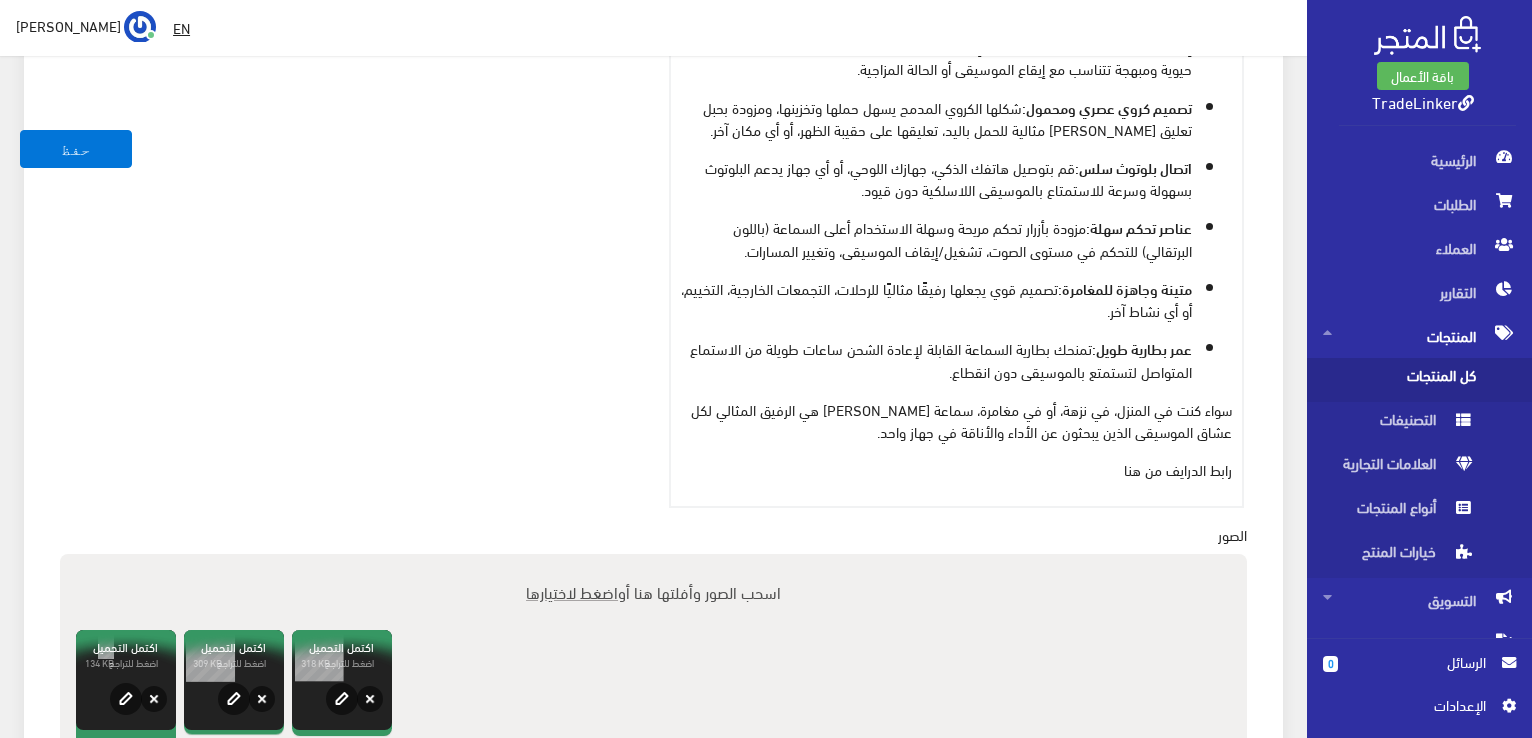 drag, startPoint x: 1108, startPoint y: 467, endPoint x: 1161, endPoint y: 464, distance: 53.08484 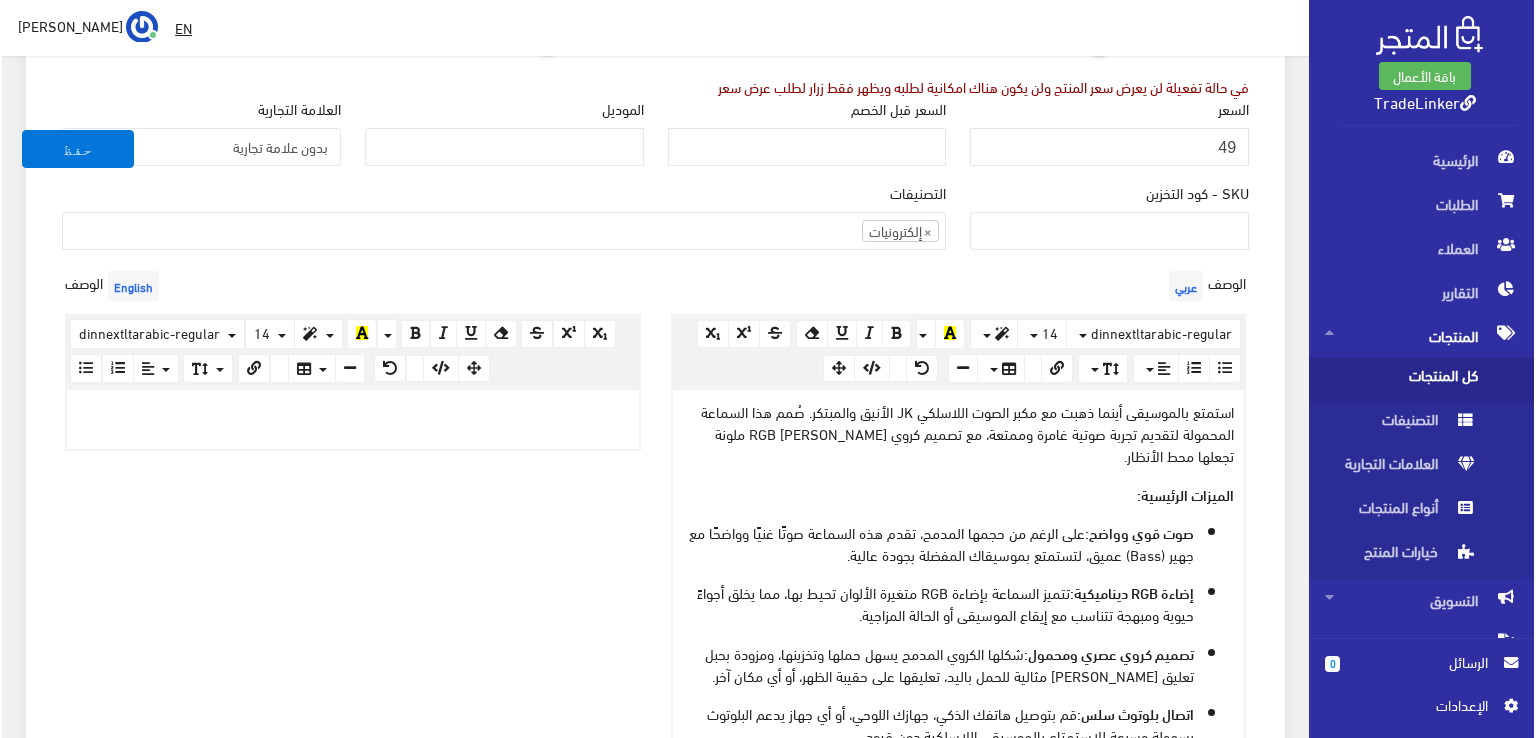scroll, scrollTop: 235, scrollLeft: 0, axis: vertical 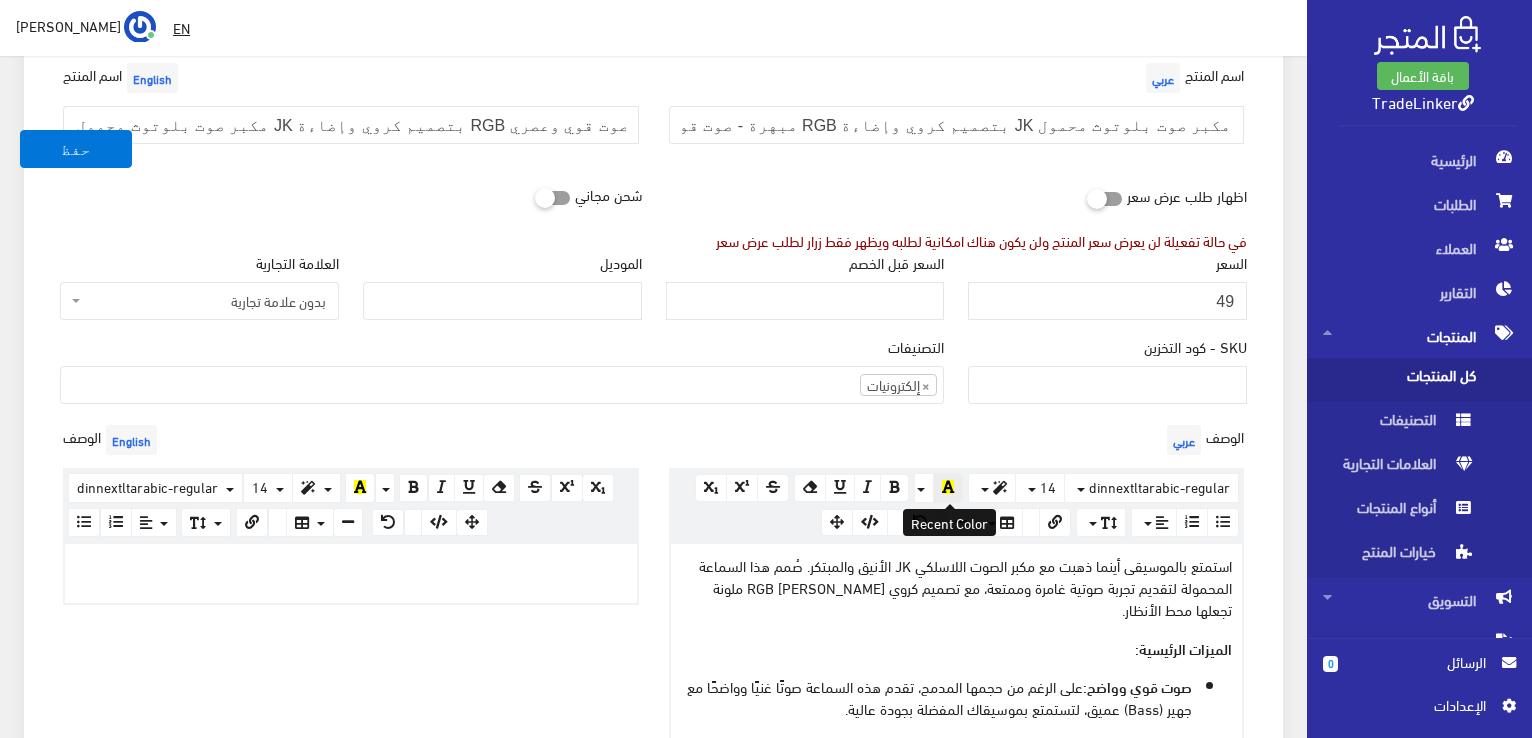 click at bounding box center [948, 488] 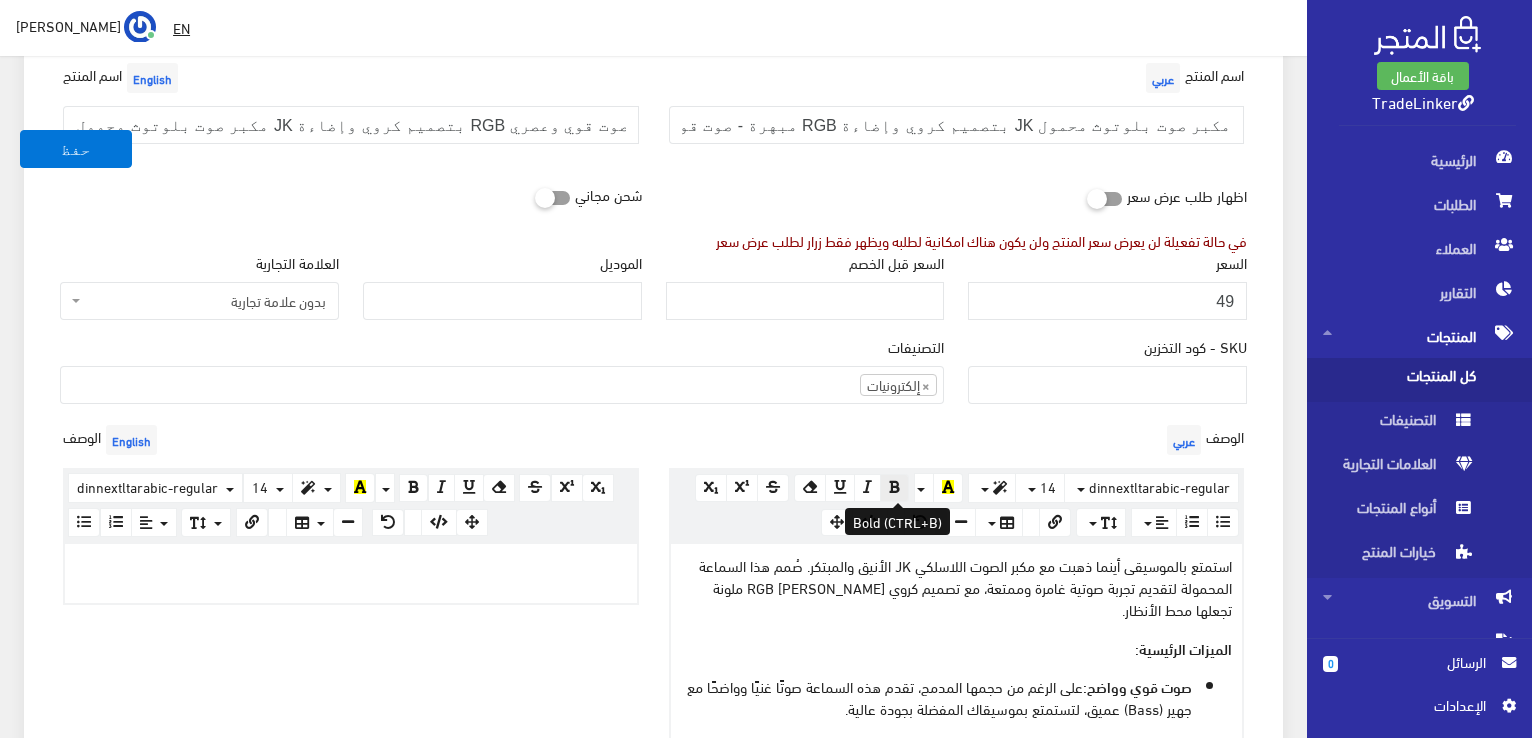 click at bounding box center [894, 487] 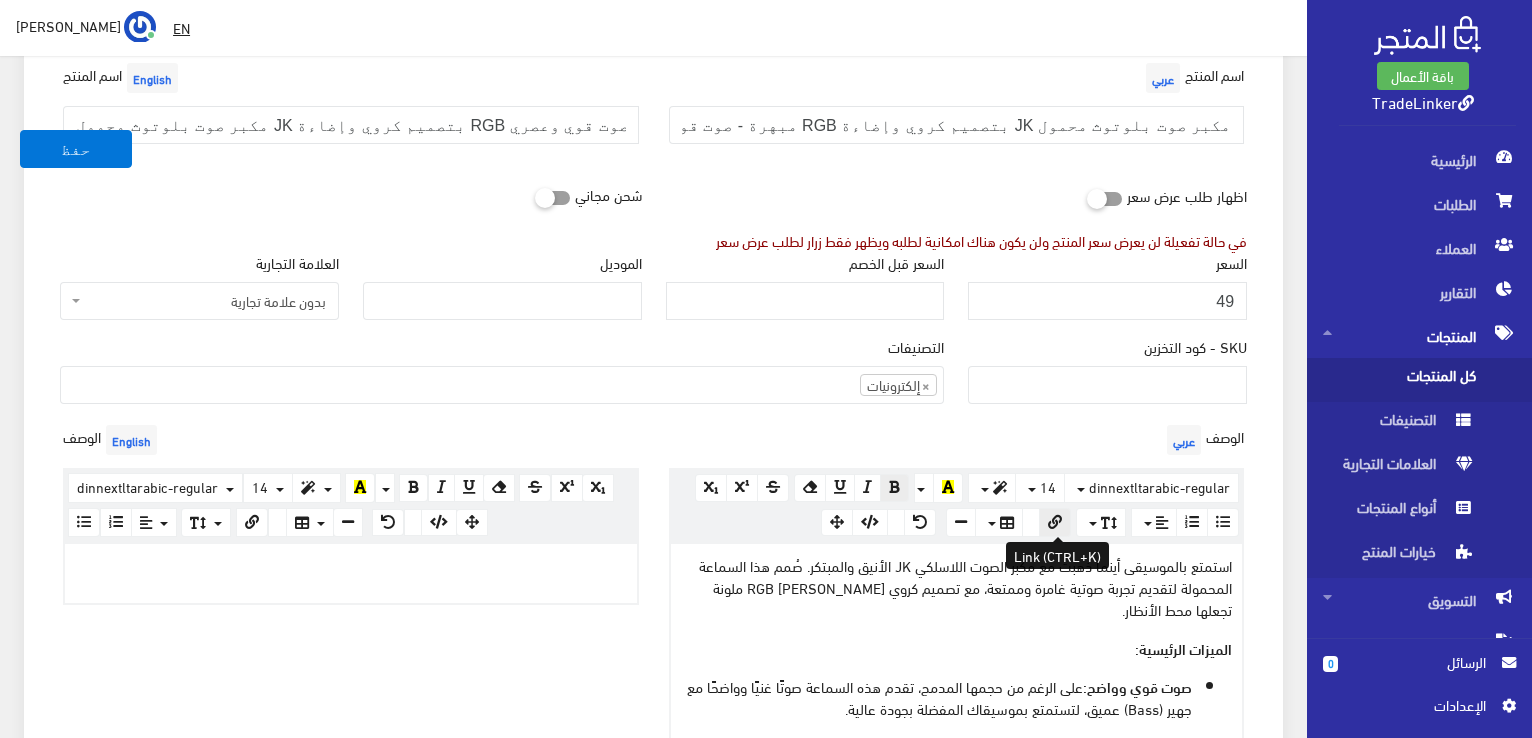 click at bounding box center [1055, 522] 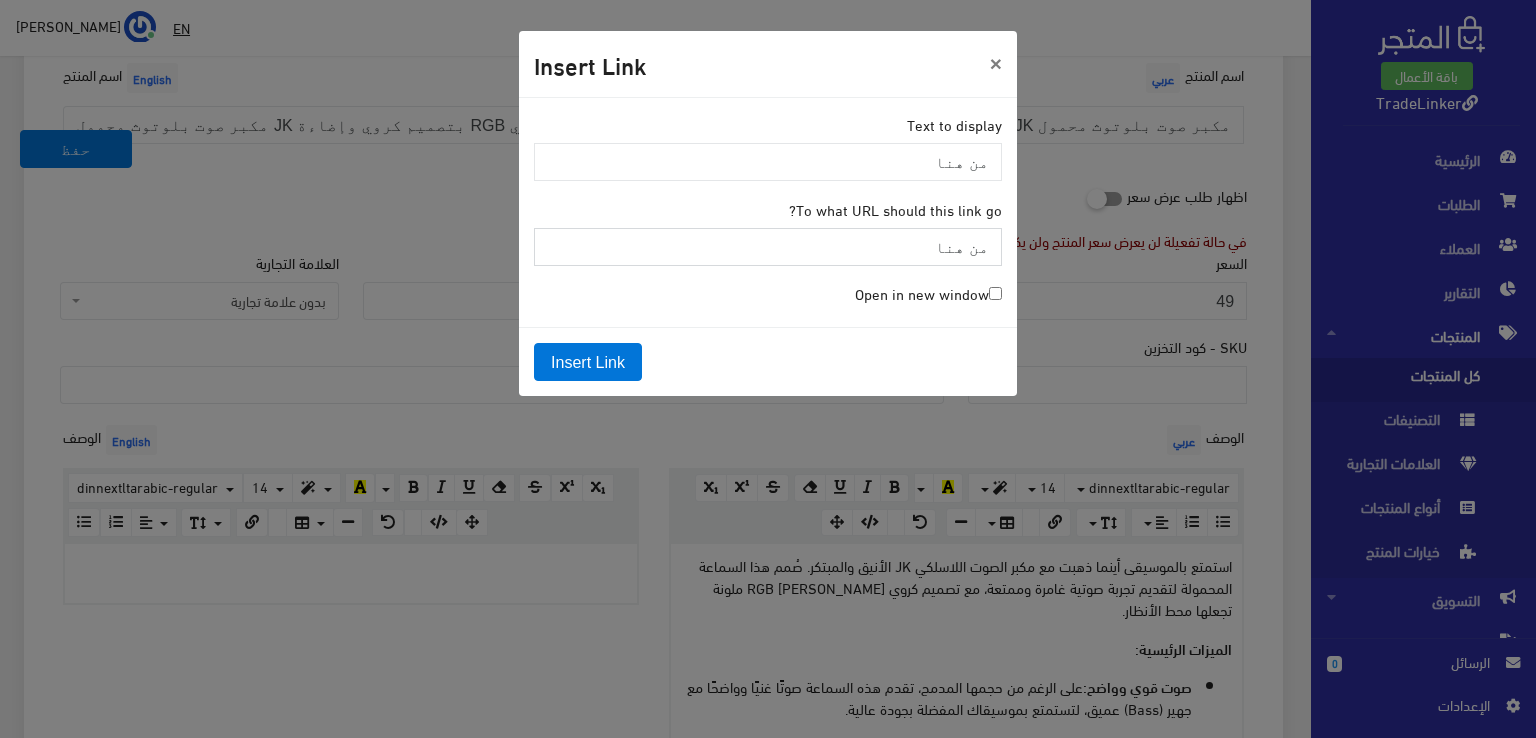 paste on "https://drive.google.com/drive/folders/1S3lt8n-UOS9OG2n1W4S-r7Jgobb9aNJm?usp=drive_link" 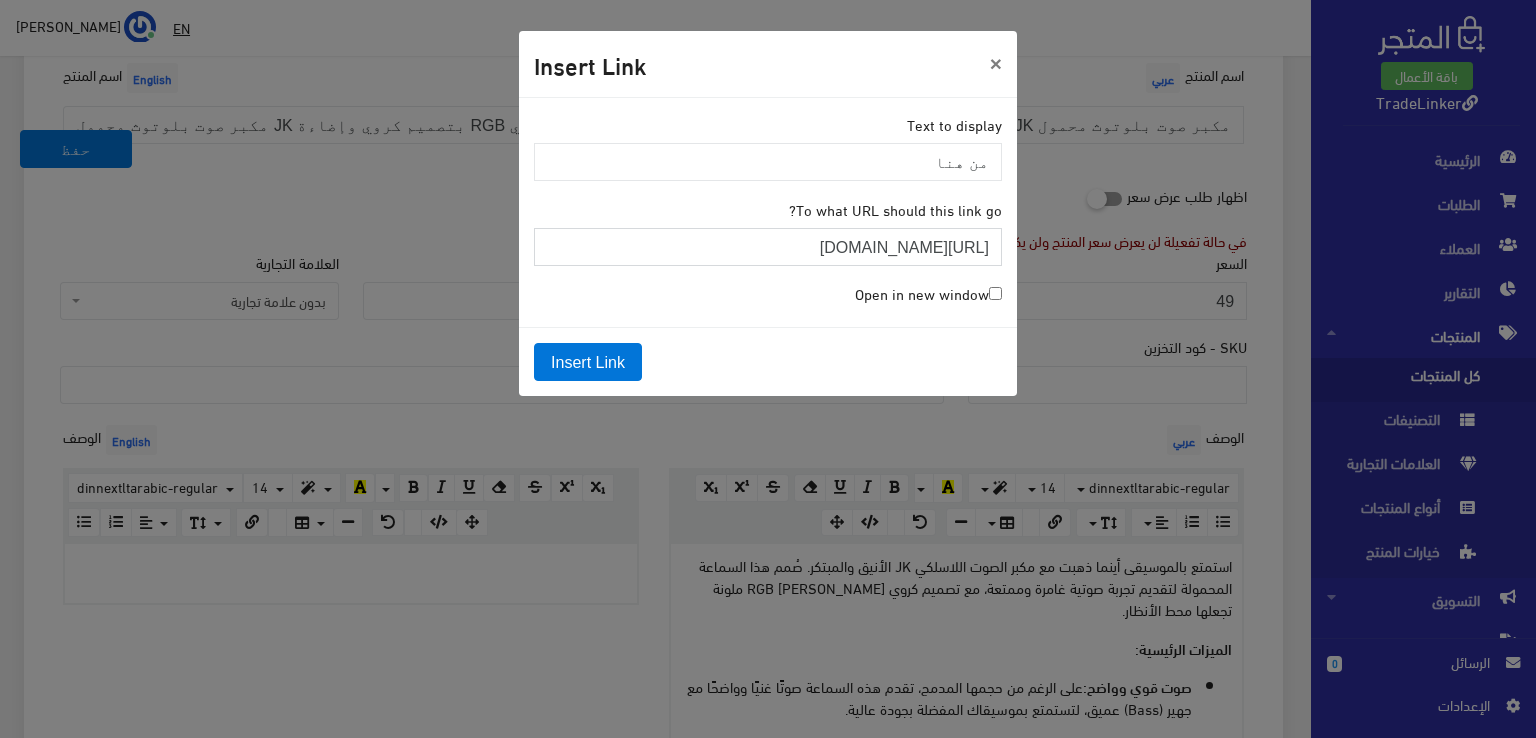 scroll, scrollTop: 0, scrollLeft: -237, axis: horizontal 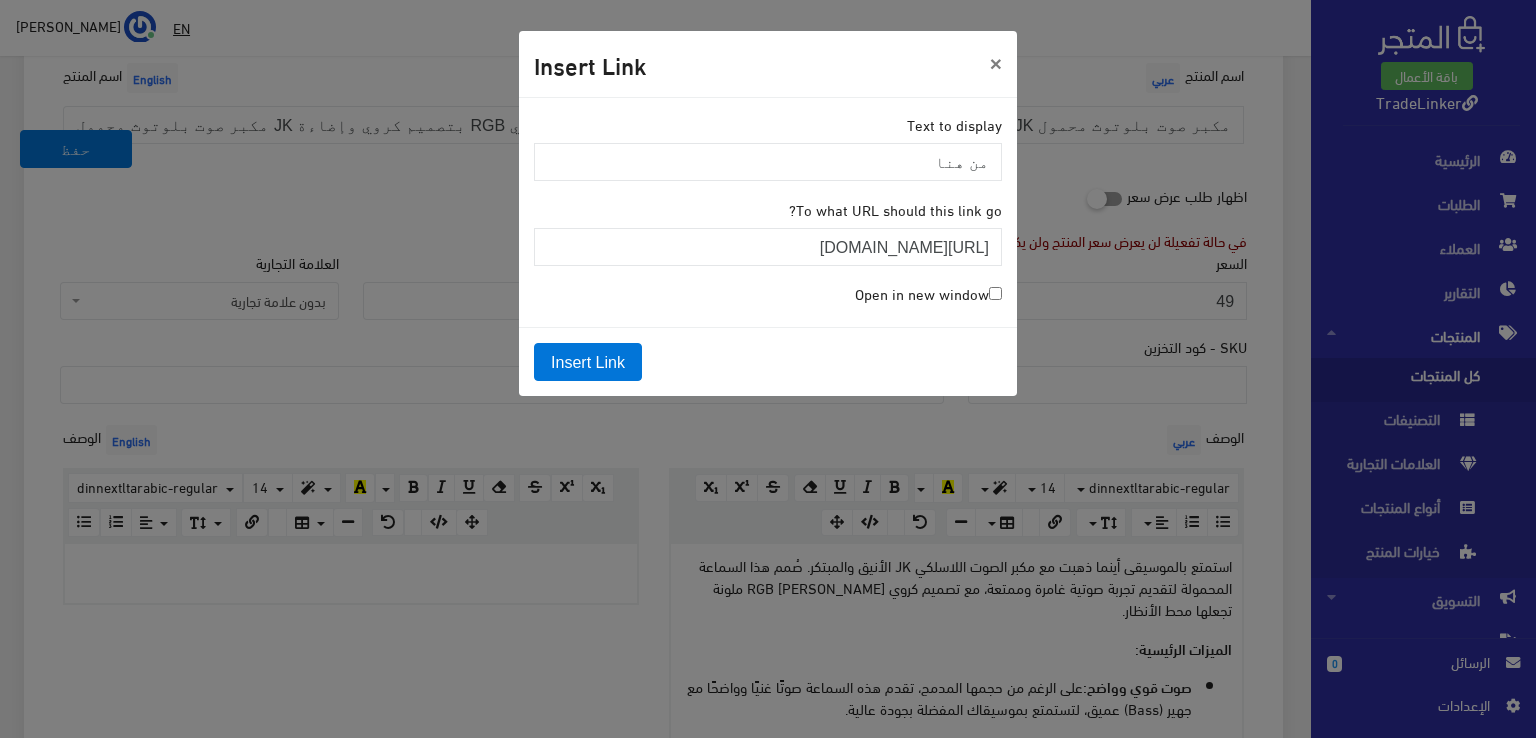 click on "Open in new window" at bounding box center (995, 293) 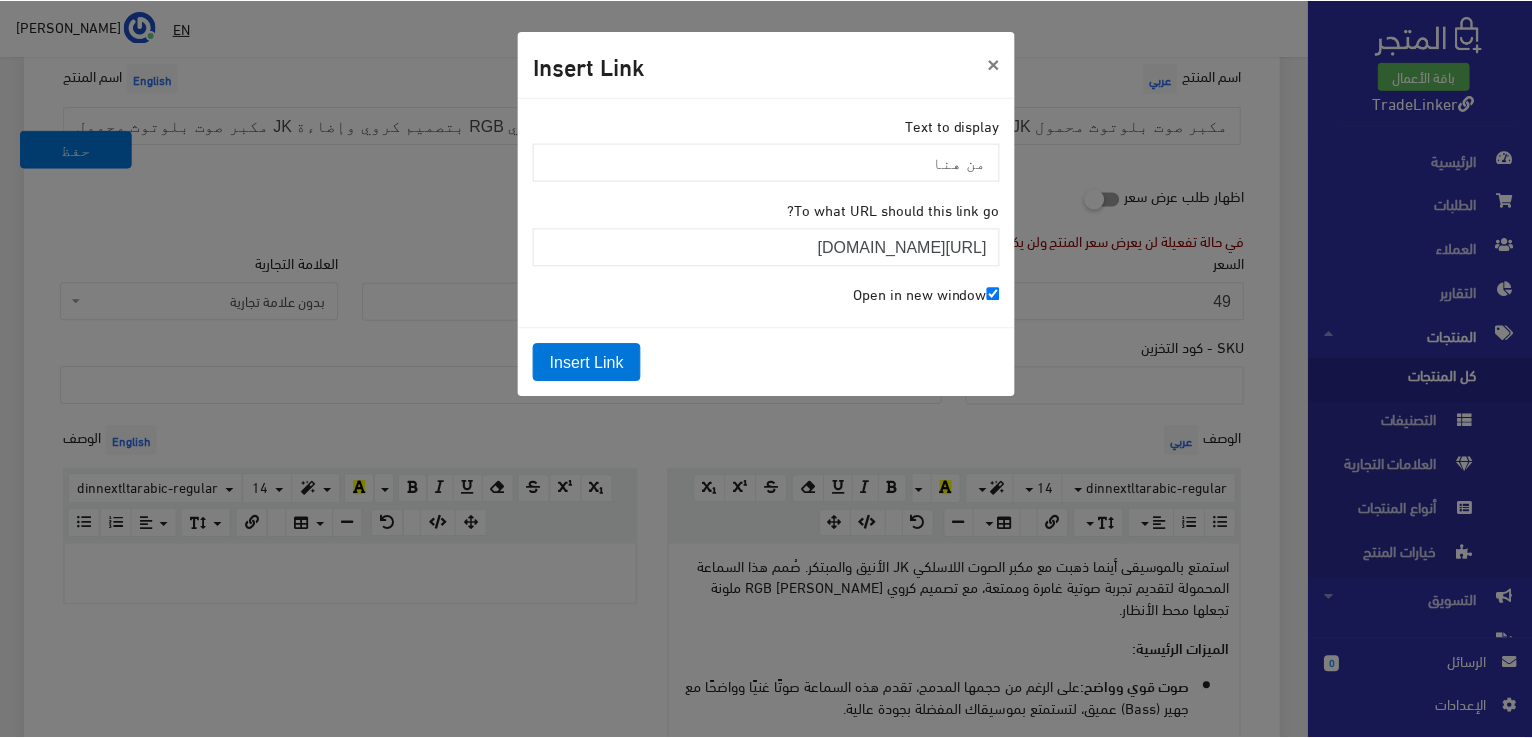 scroll, scrollTop: 0, scrollLeft: 0, axis: both 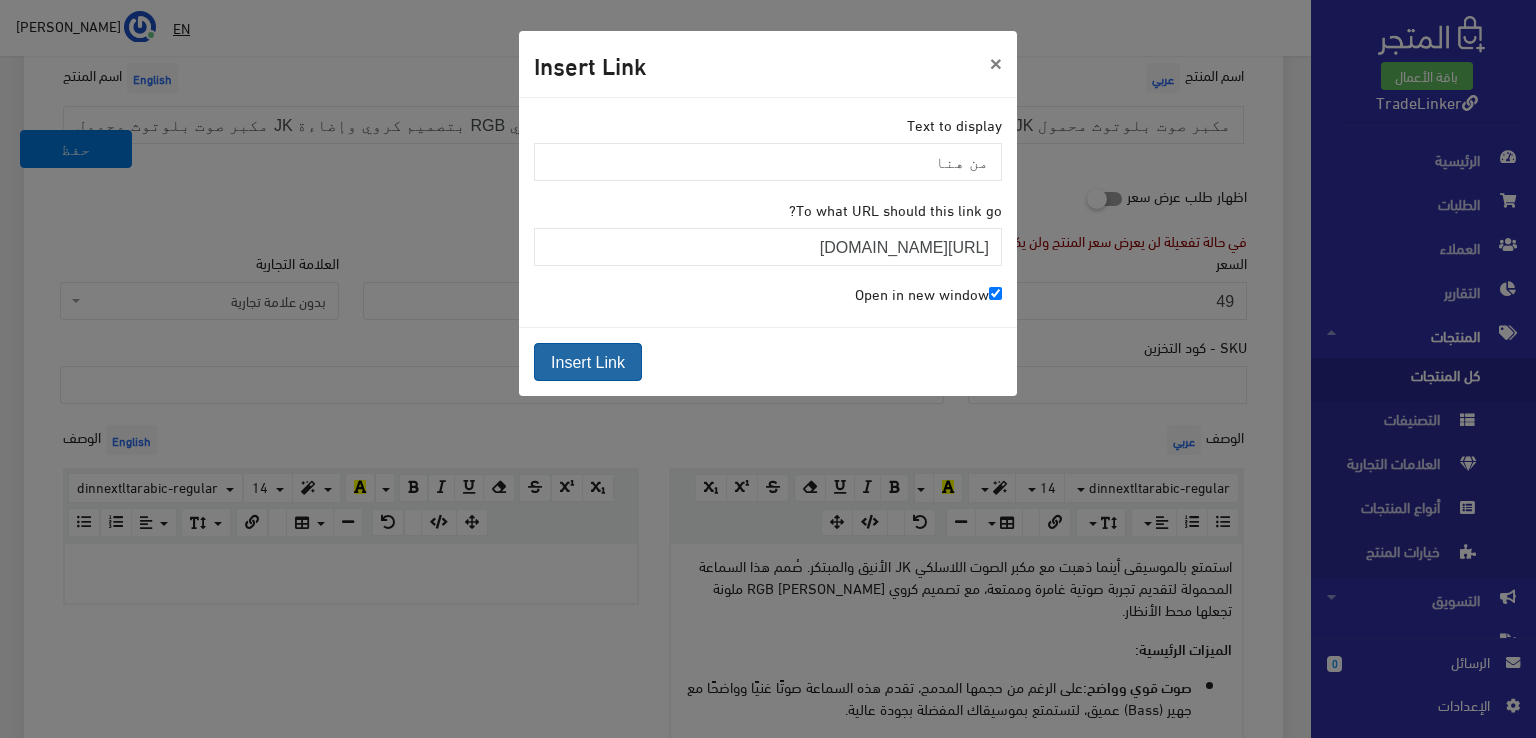 click on "Insert Link" at bounding box center (588, 362) 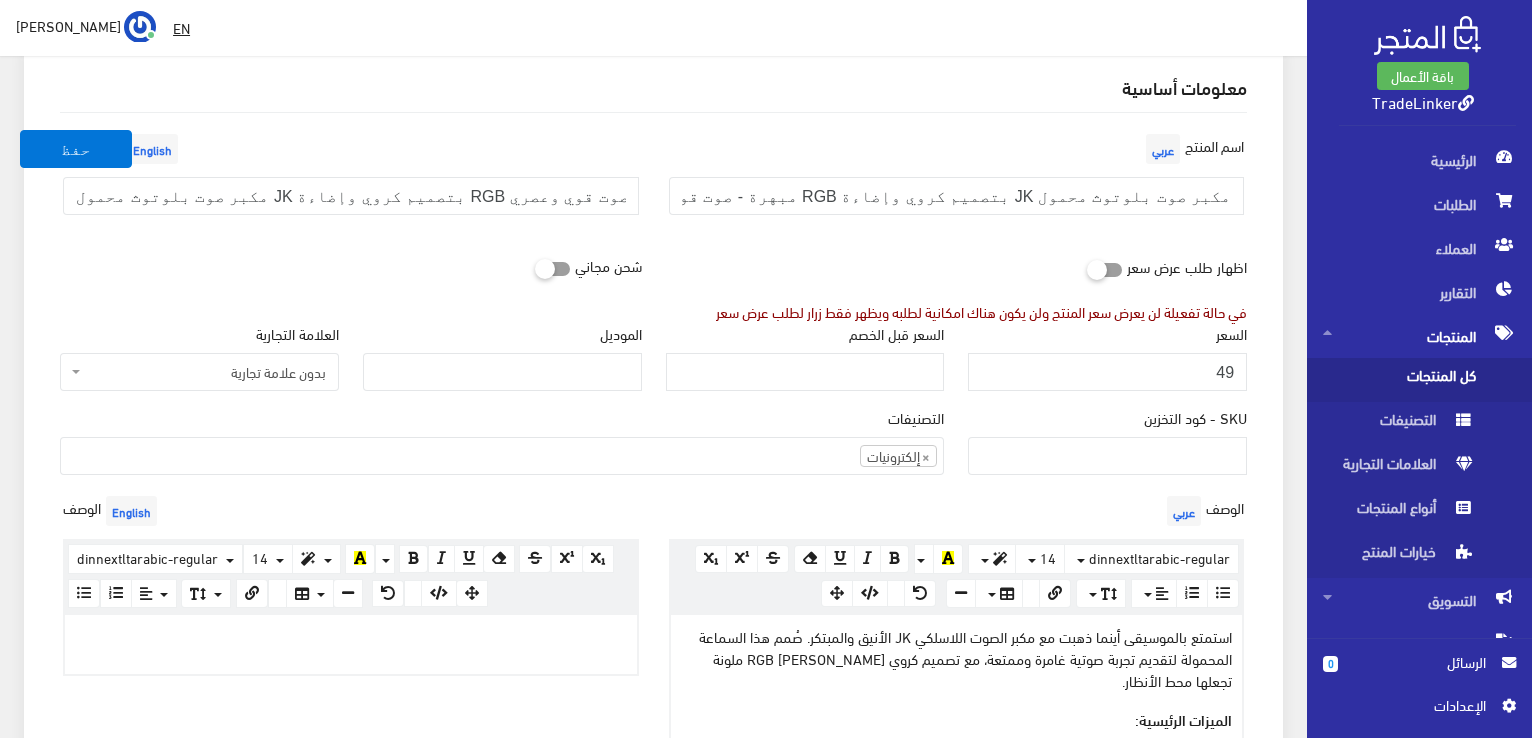 scroll, scrollTop: 35, scrollLeft: 0, axis: vertical 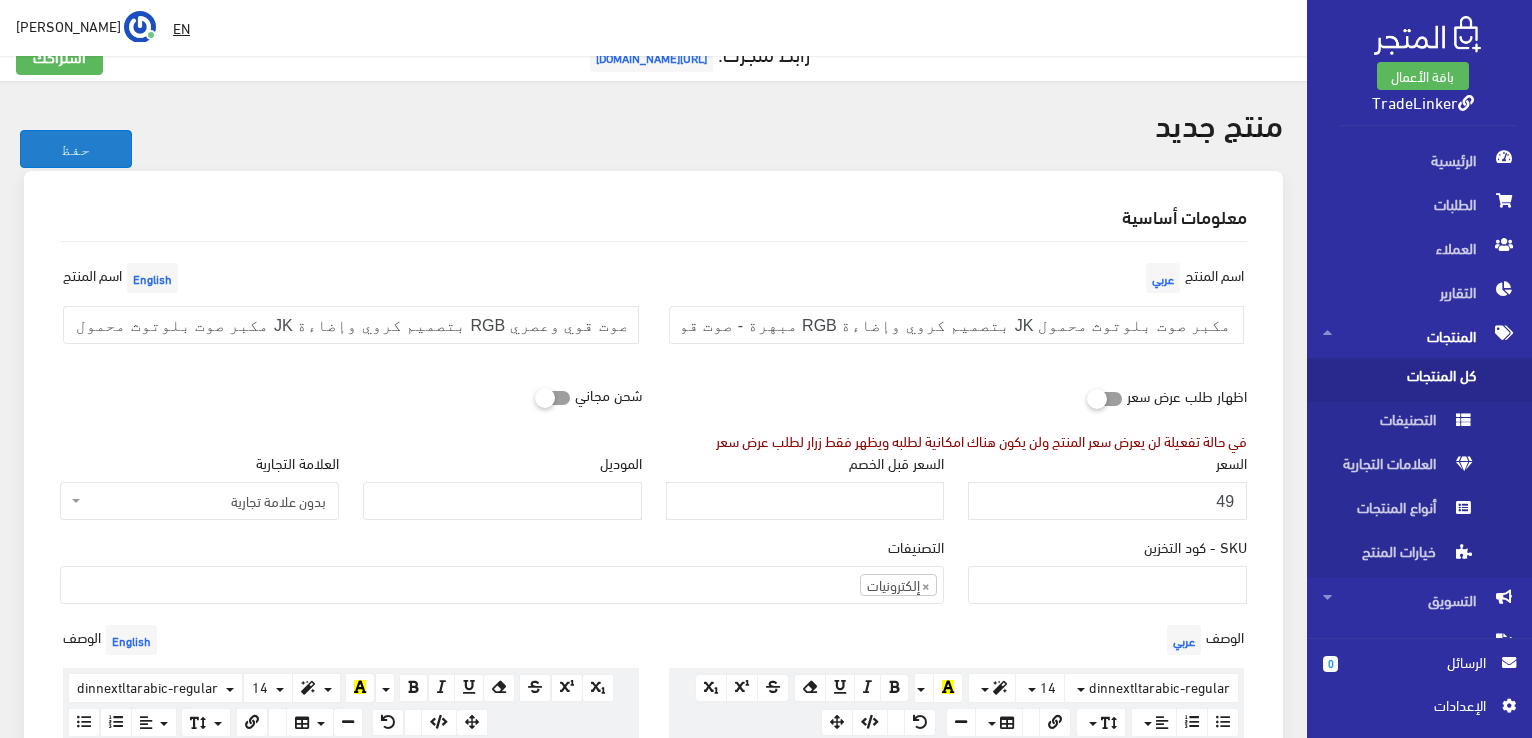 drag, startPoint x: 68, startPoint y: 153, endPoint x: 294, endPoint y: 201, distance: 231.04112 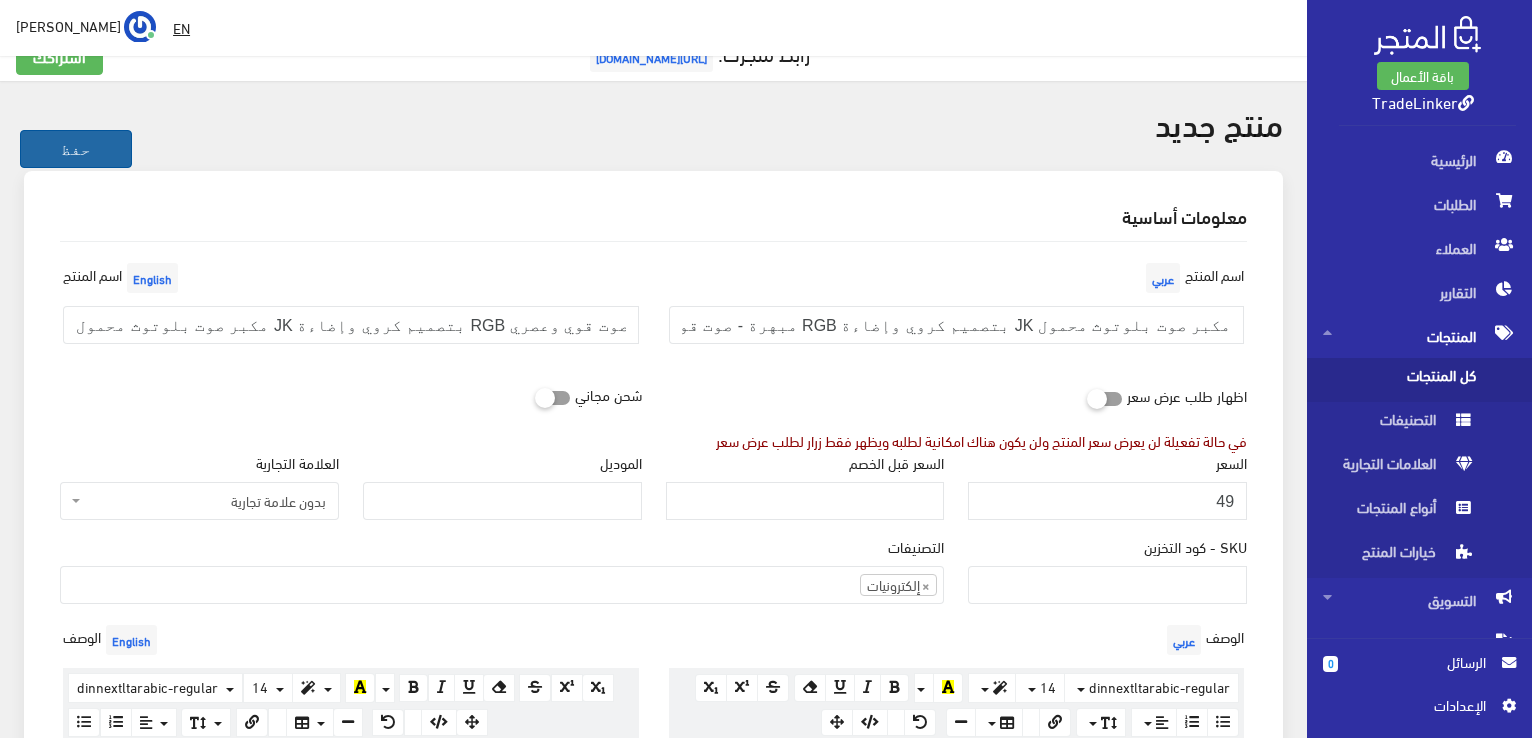 click on "حفظ" at bounding box center (76, 149) 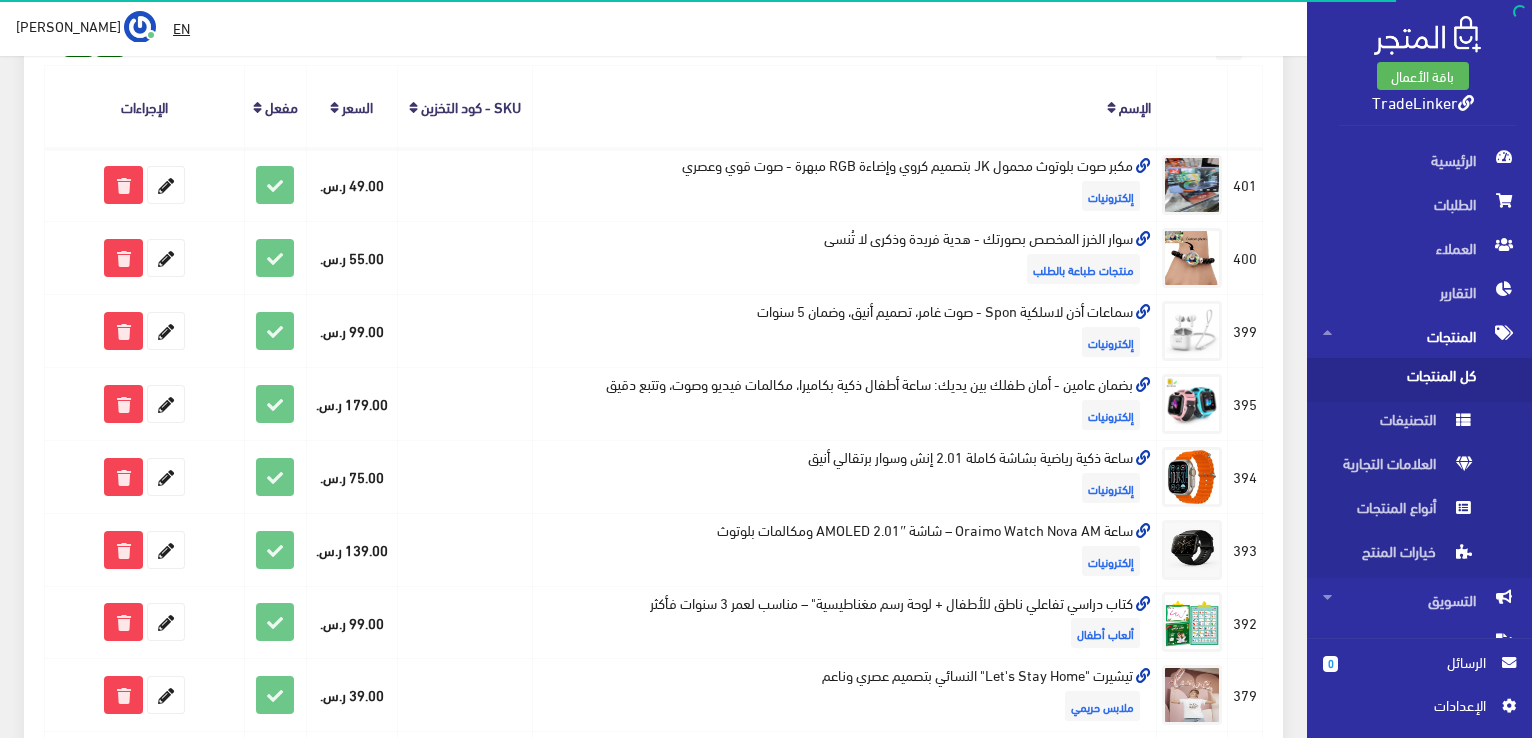 scroll, scrollTop: 200, scrollLeft: 0, axis: vertical 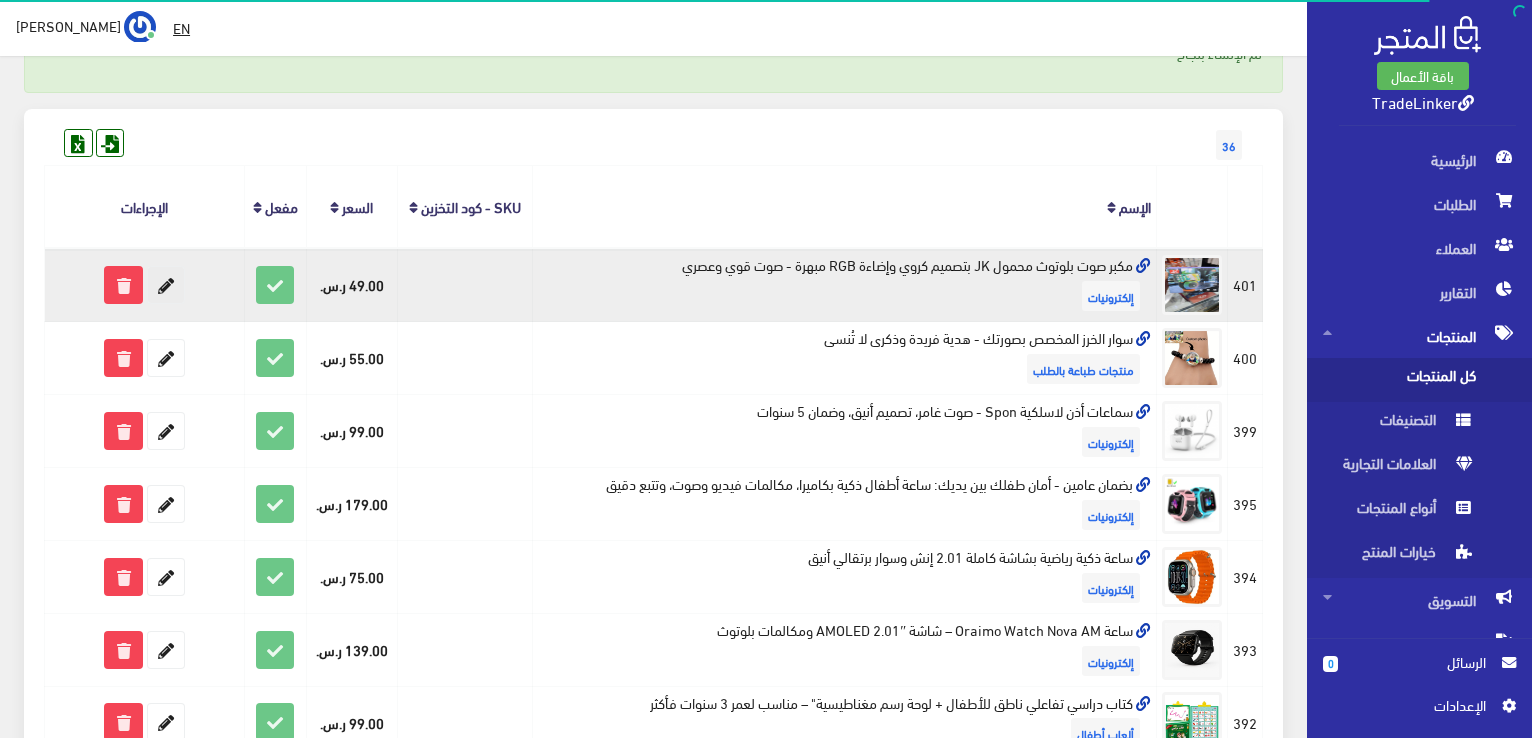 click at bounding box center (166, 285) 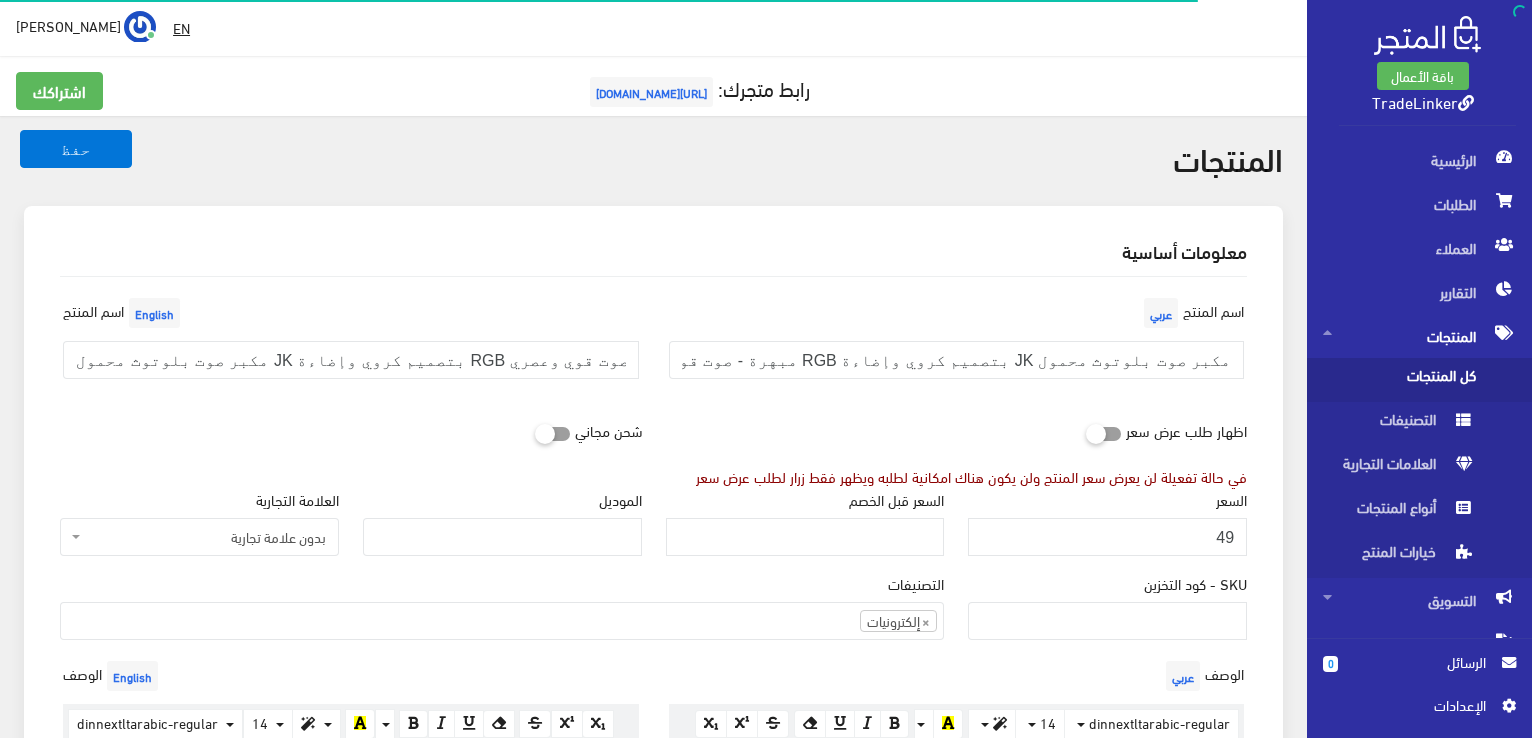 select 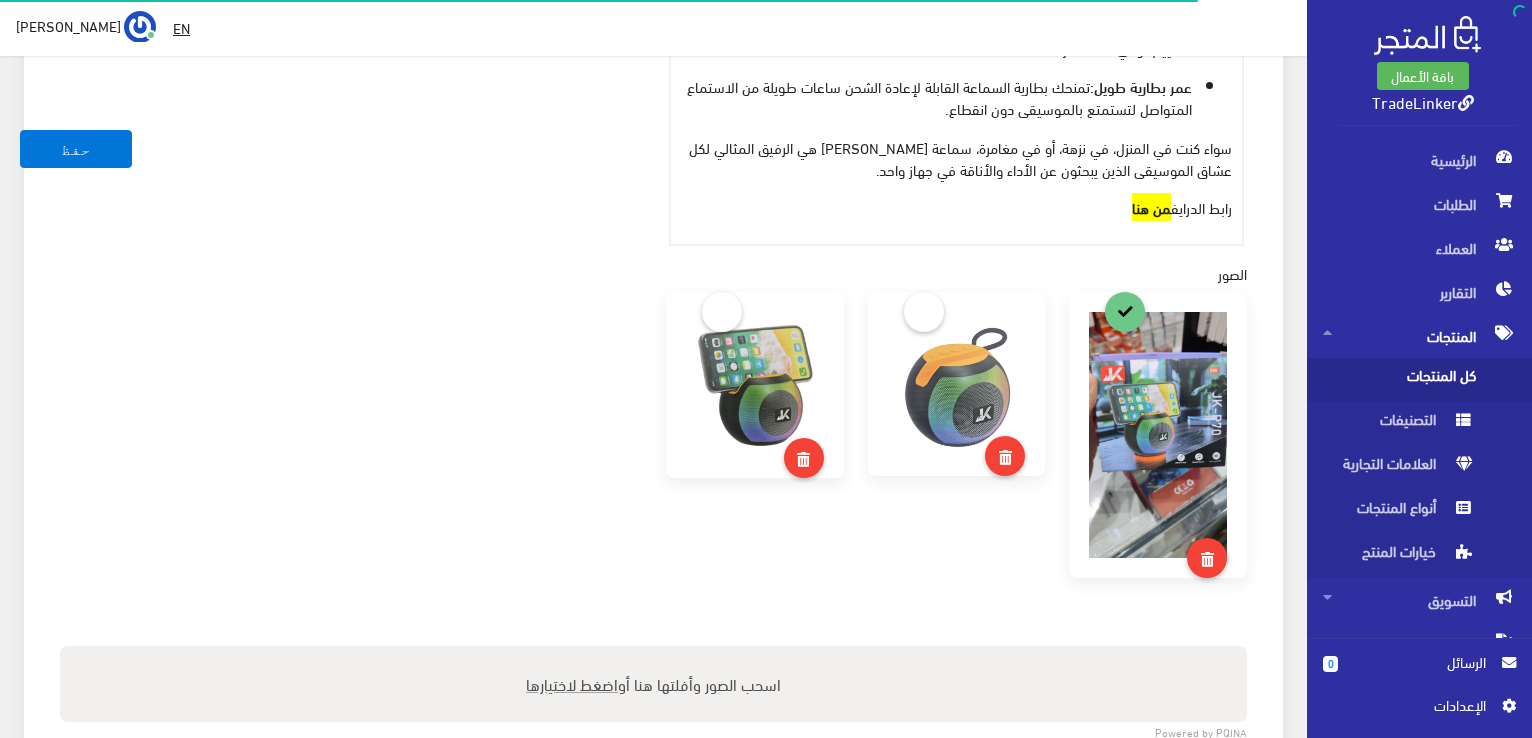 scroll, scrollTop: 1200, scrollLeft: 0, axis: vertical 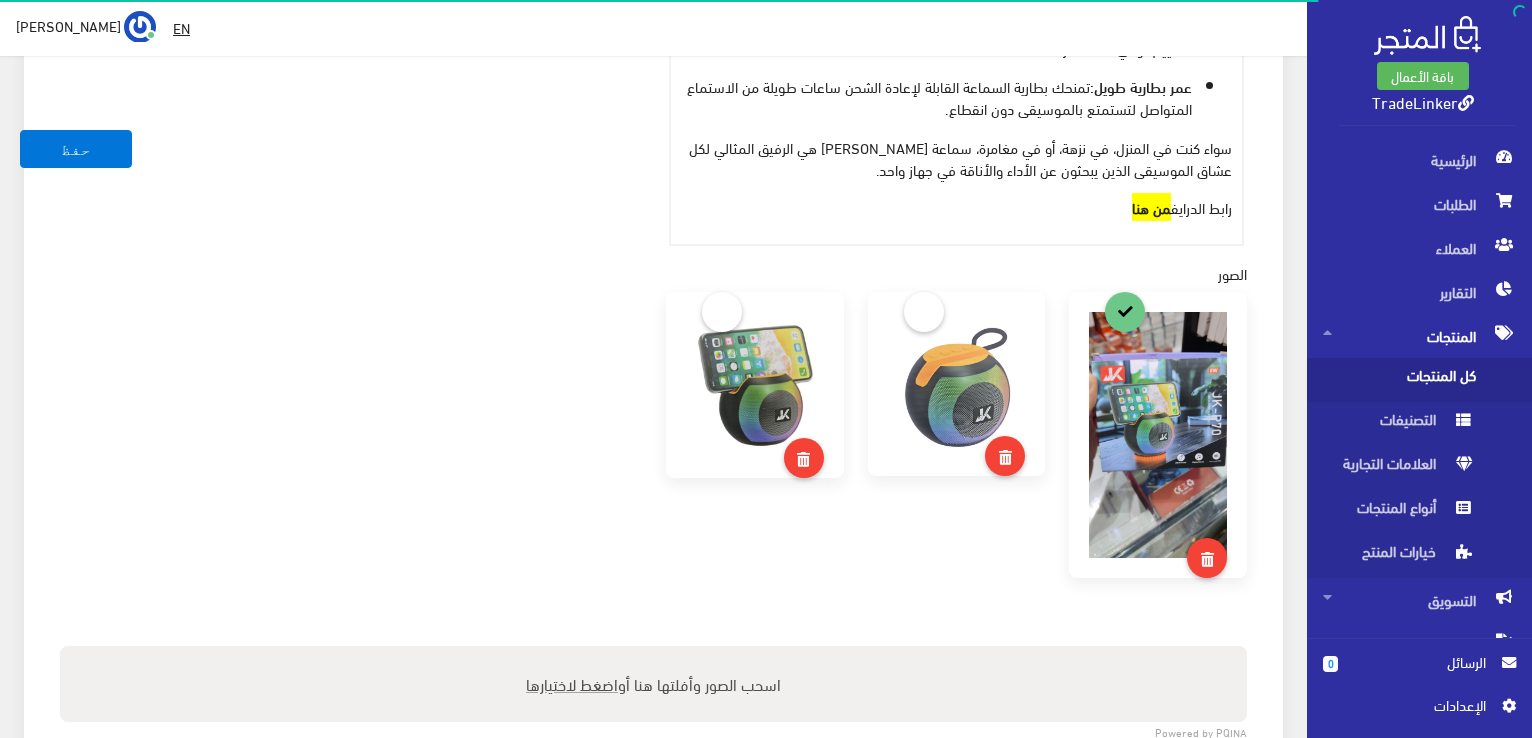 click at bounding box center [755, 385] 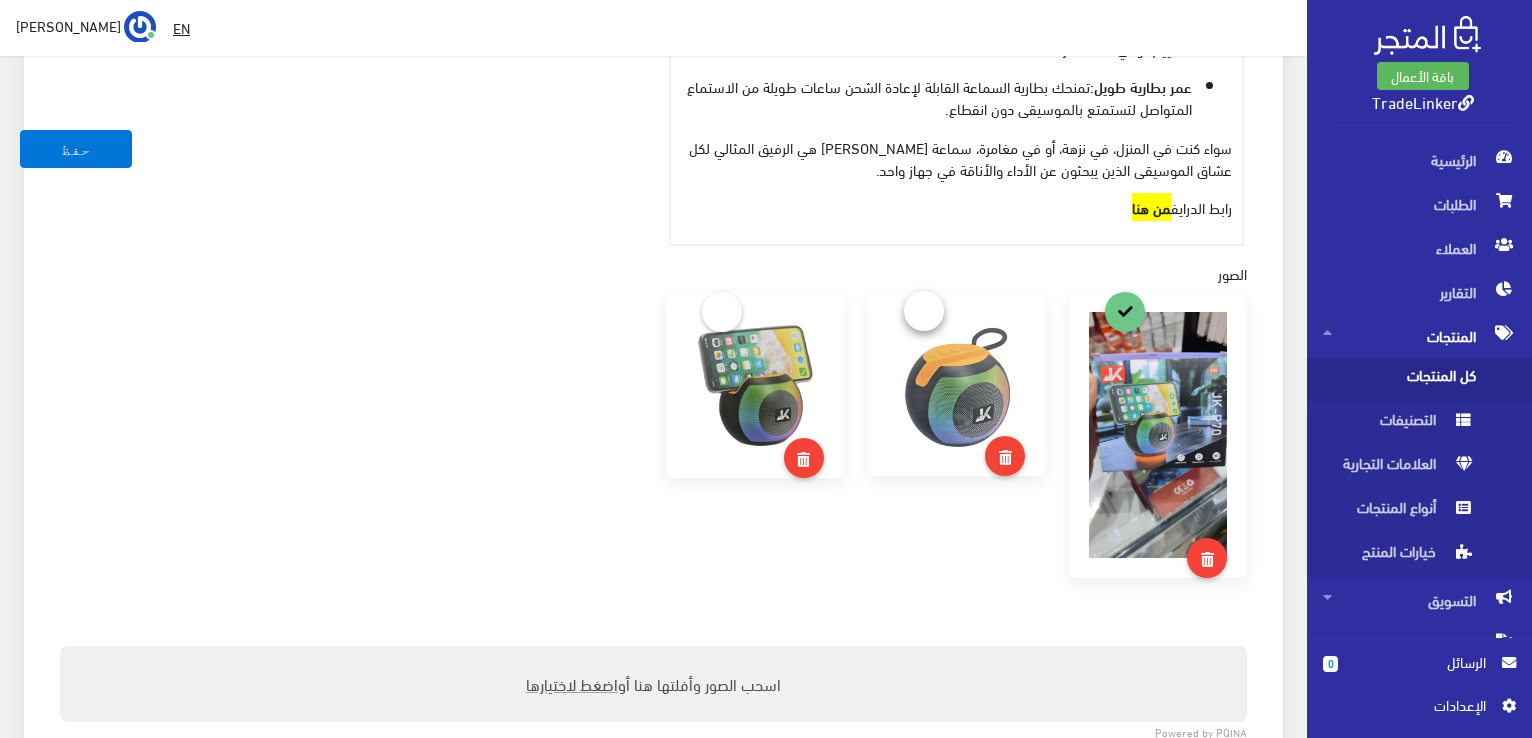 click at bounding box center [924, 311] 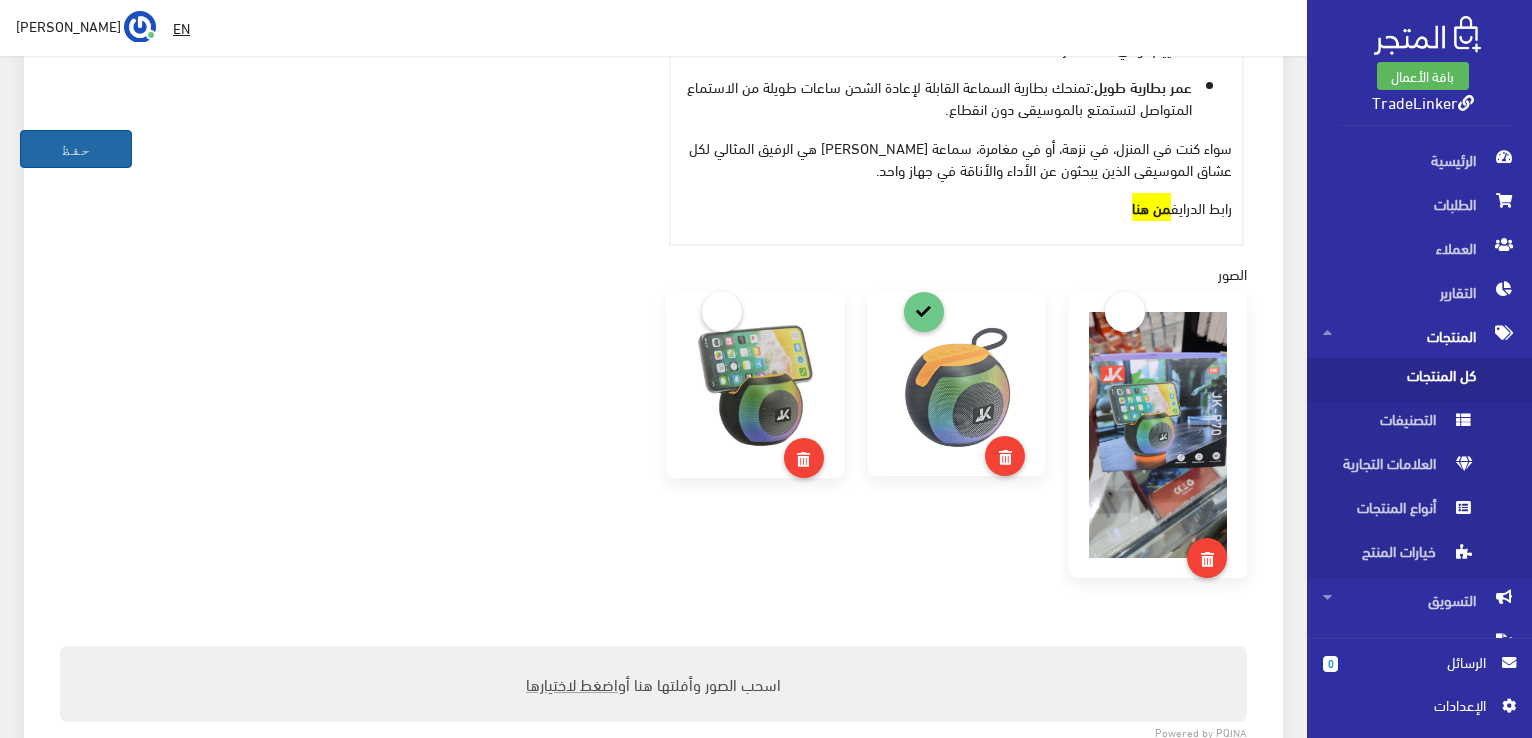 click on "حفظ" at bounding box center [76, 149] 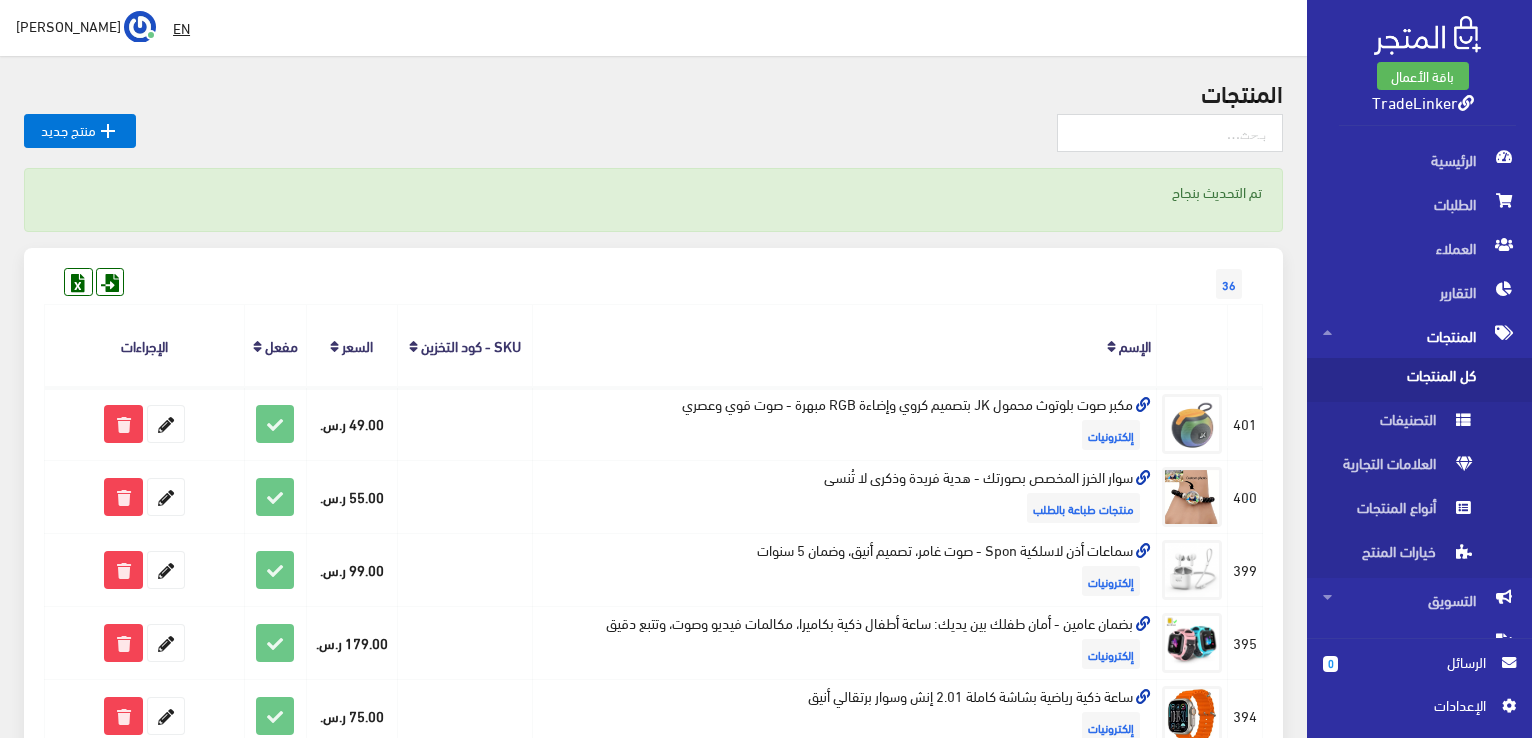 scroll, scrollTop: 0, scrollLeft: 0, axis: both 